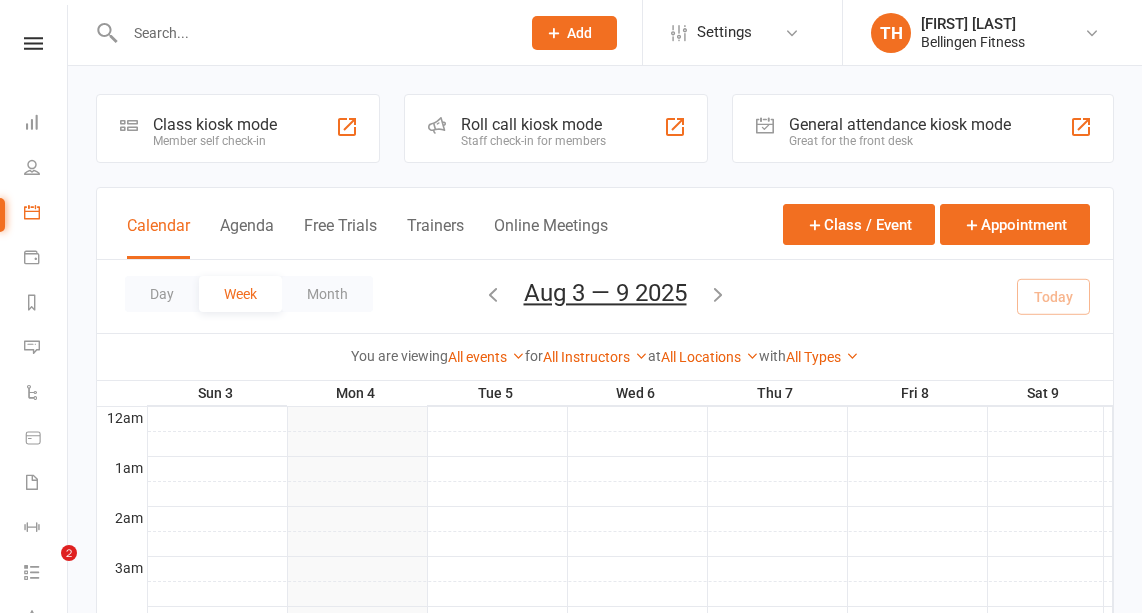 scroll, scrollTop: 430, scrollLeft: 0, axis: vertical 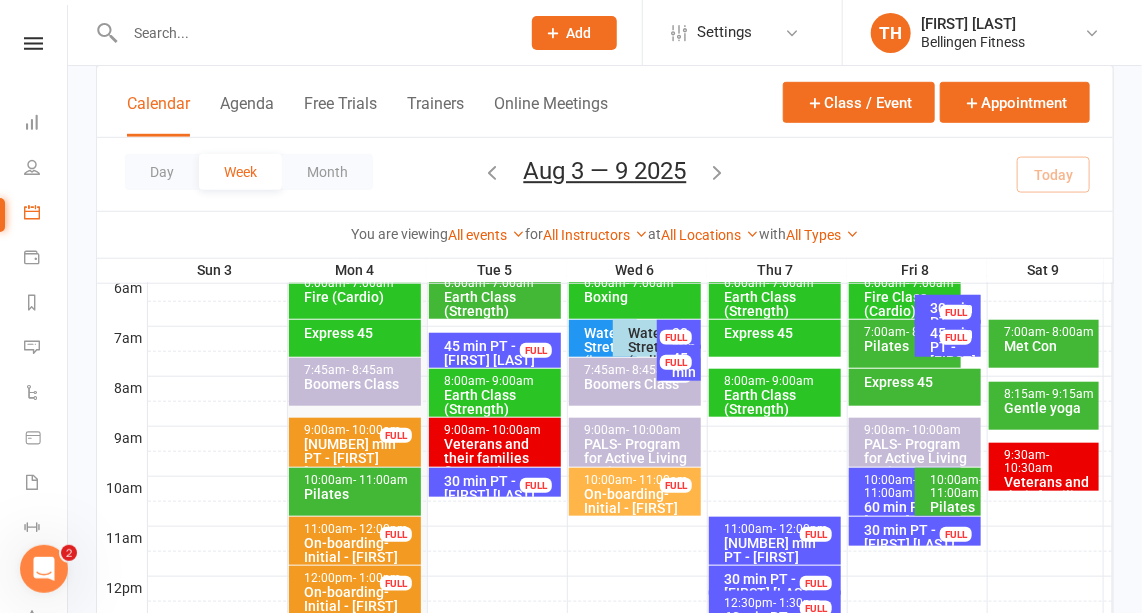 click at bounding box center (312, 33) 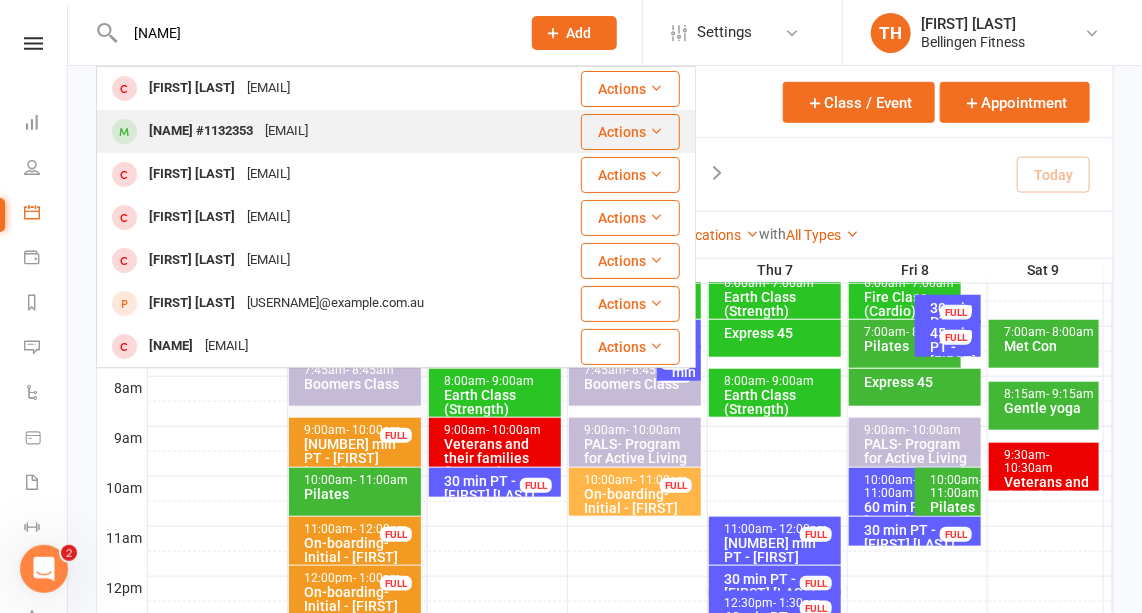 type on "[NAME]" 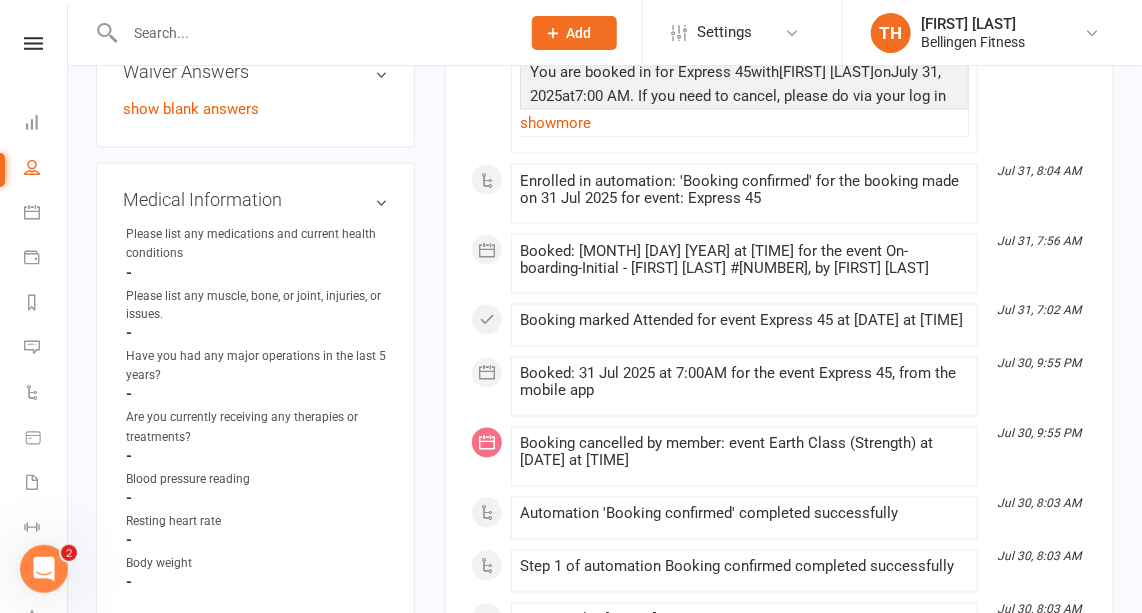 scroll, scrollTop: 1034, scrollLeft: 0, axis: vertical 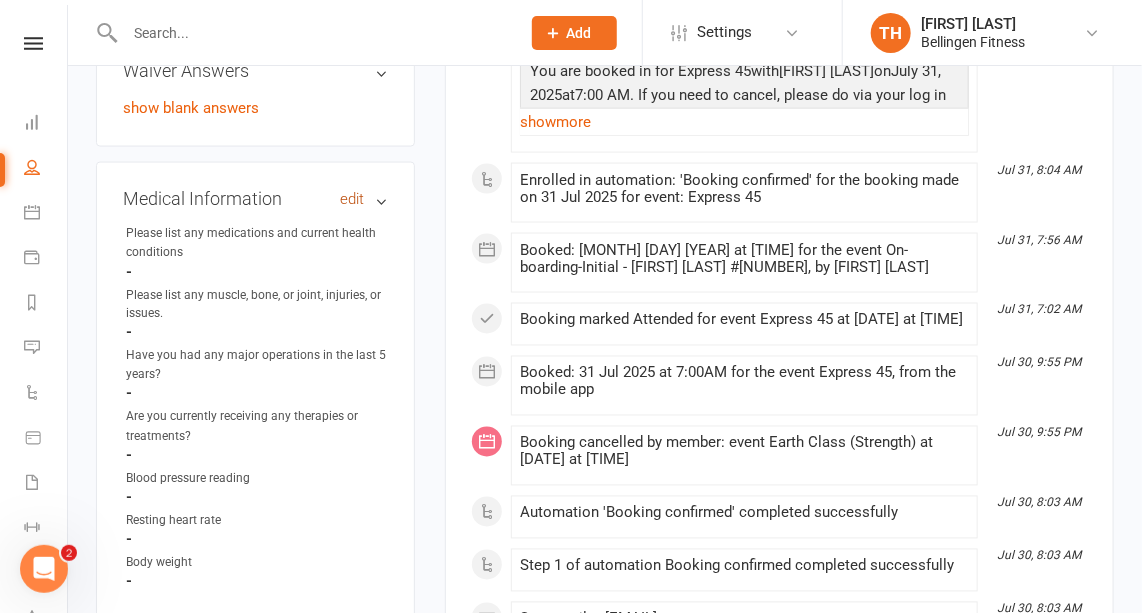 click on "edit" at bounding box center (352, 199) 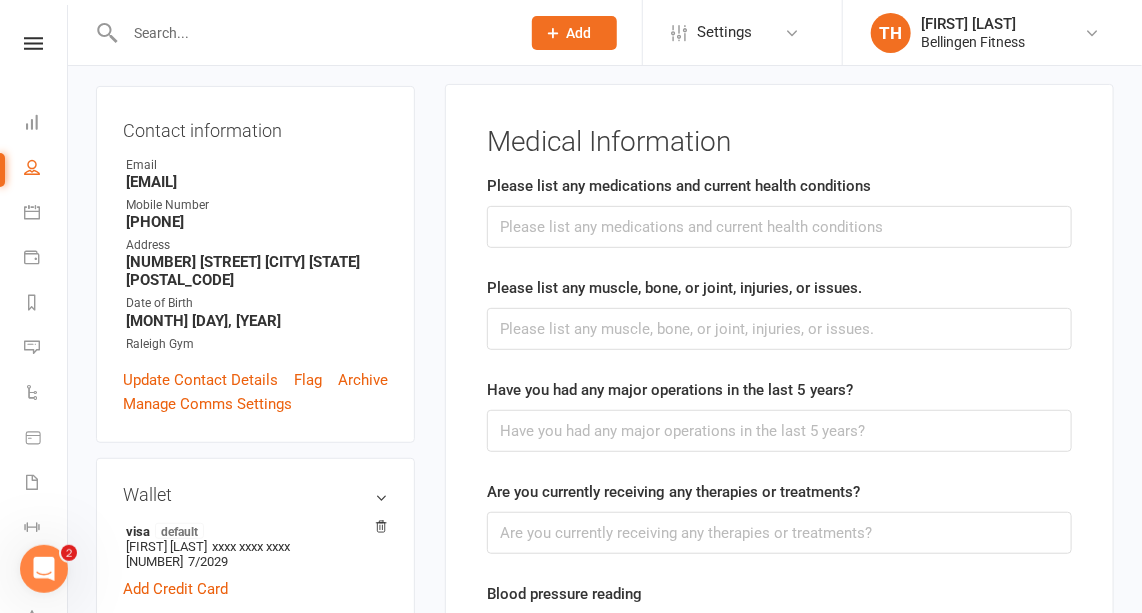 scroll, scrollTop: 170, scrollLeft: 0, axis: vertical 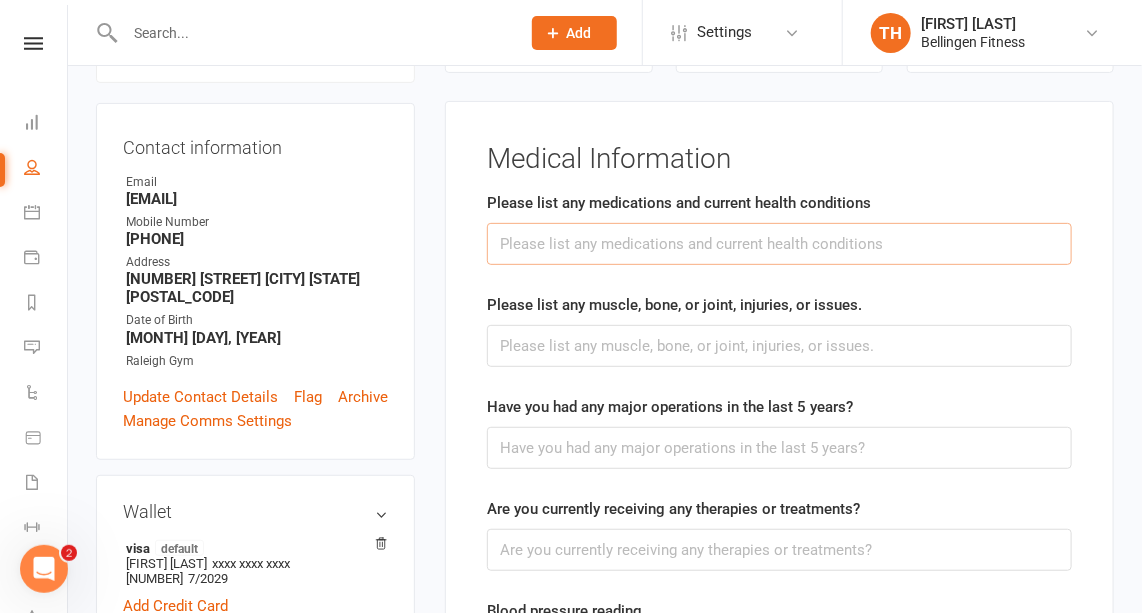 click at bounding box center [779, 244] 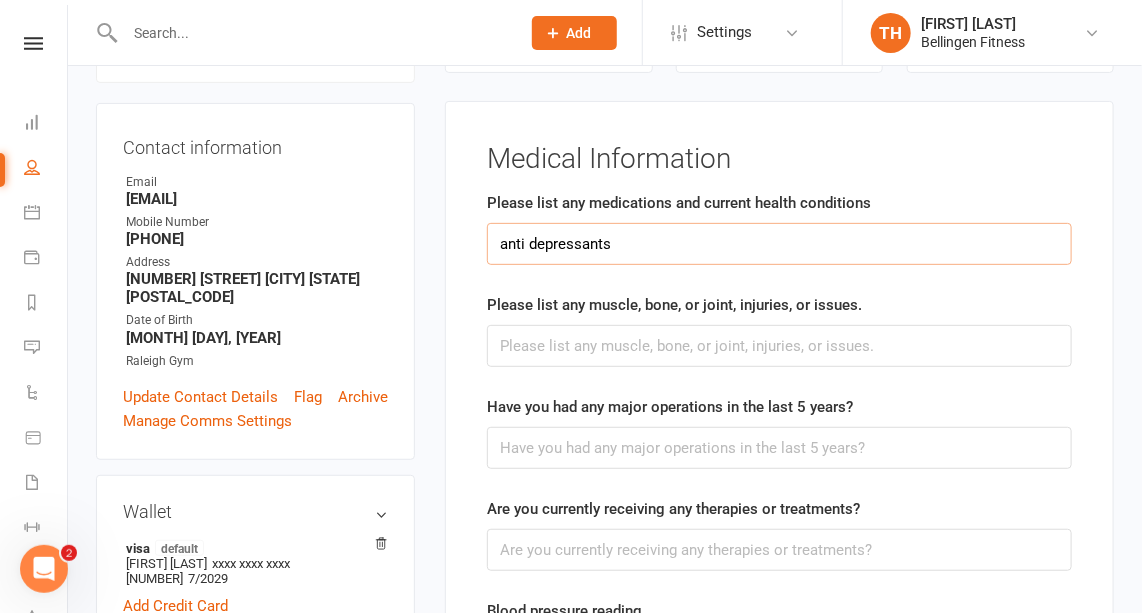 type on "anti depressants" 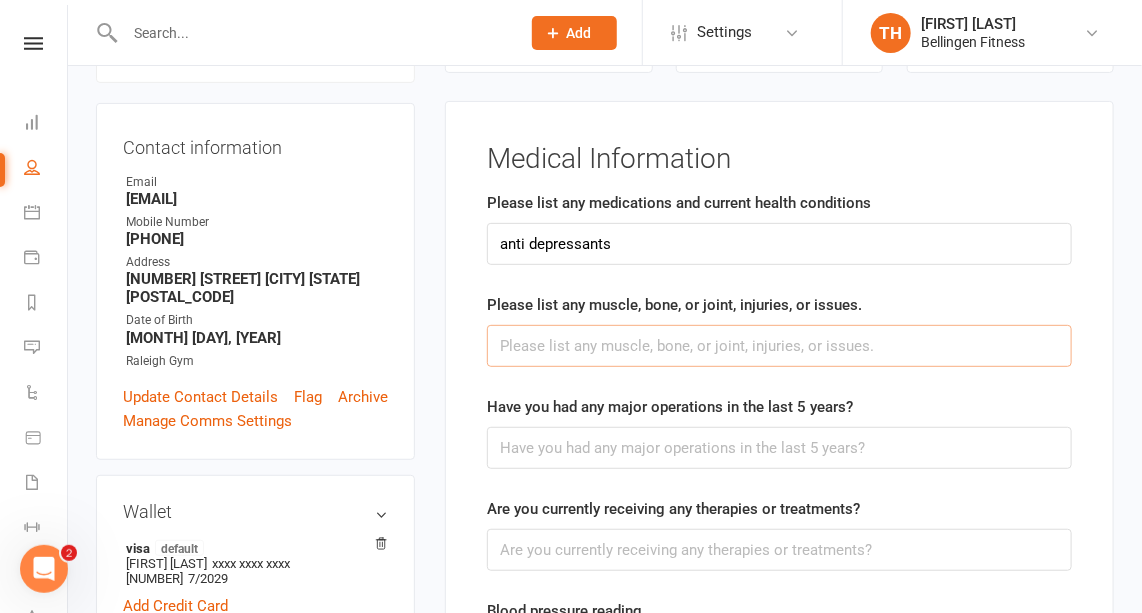 click at bounding box center (779, 346) 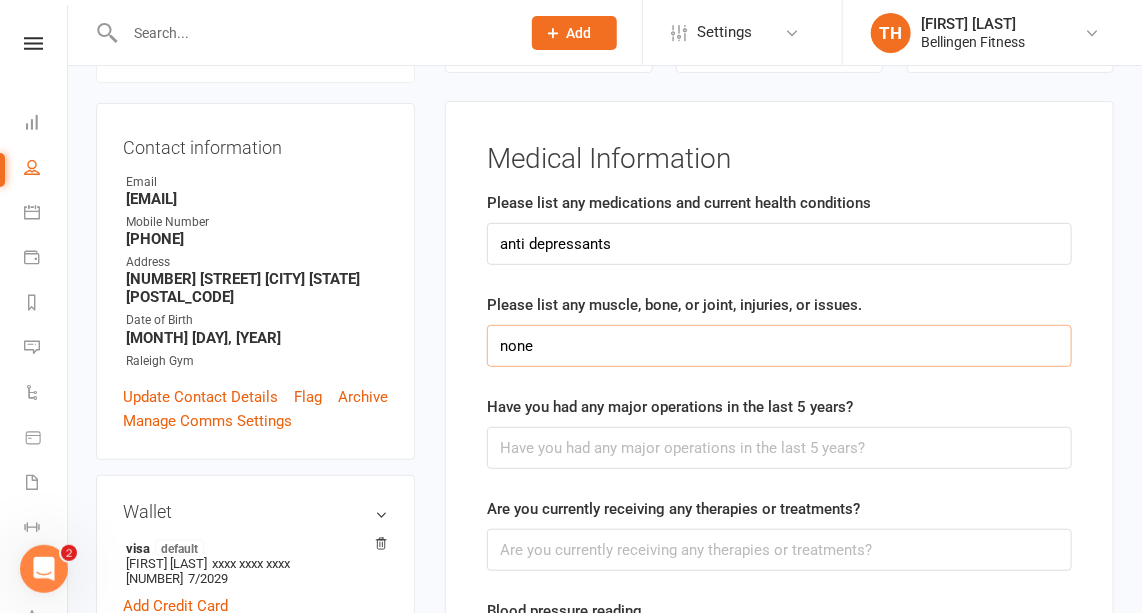 type on "none" 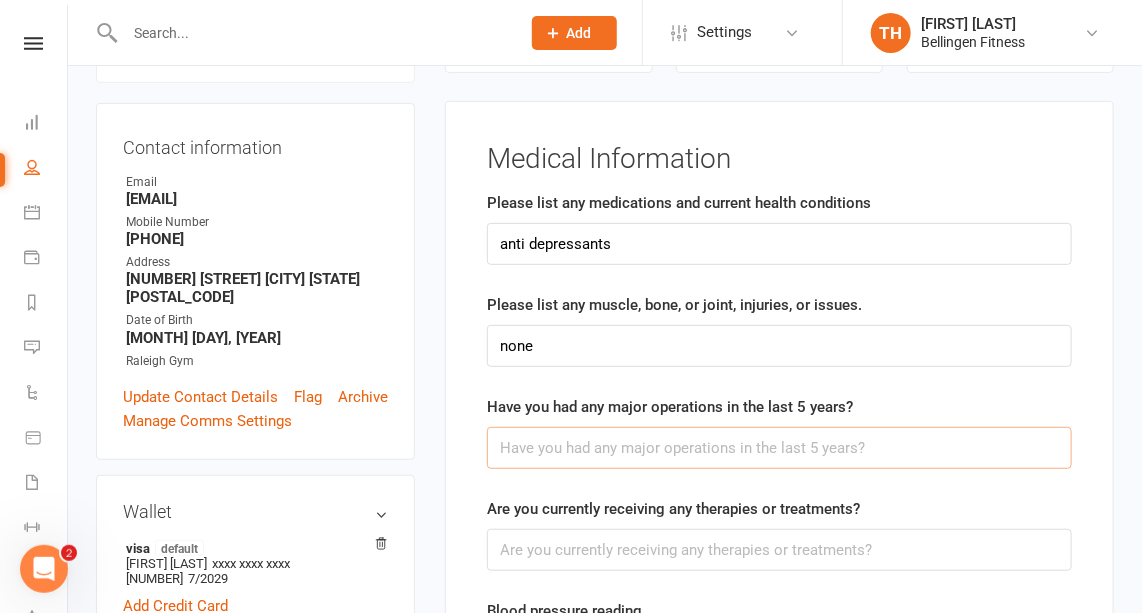 click at bounding box center (779, 448) 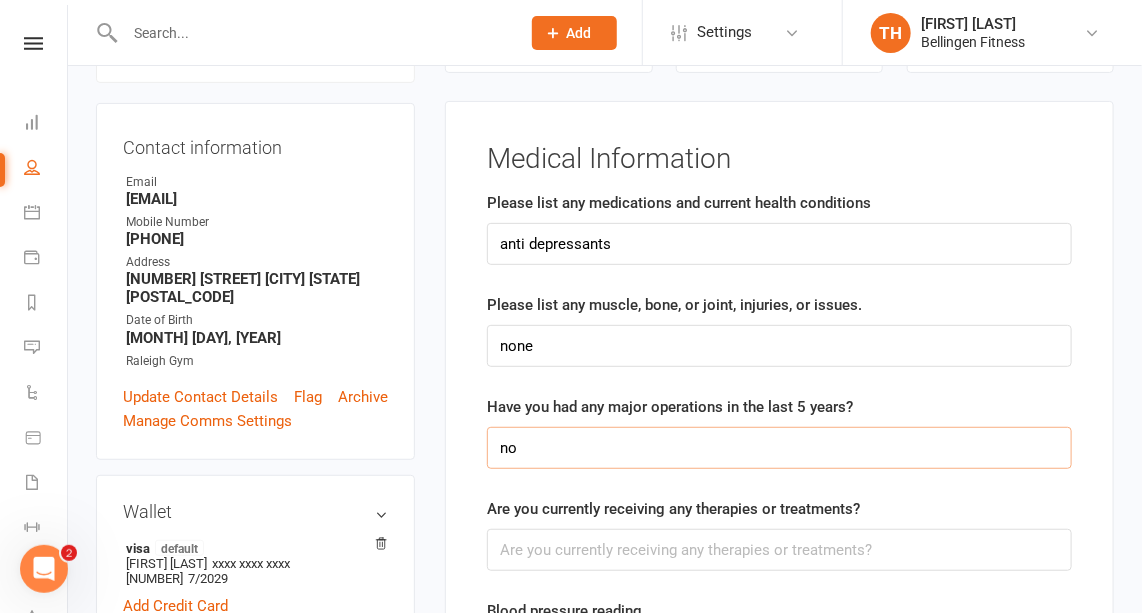 type on "no" 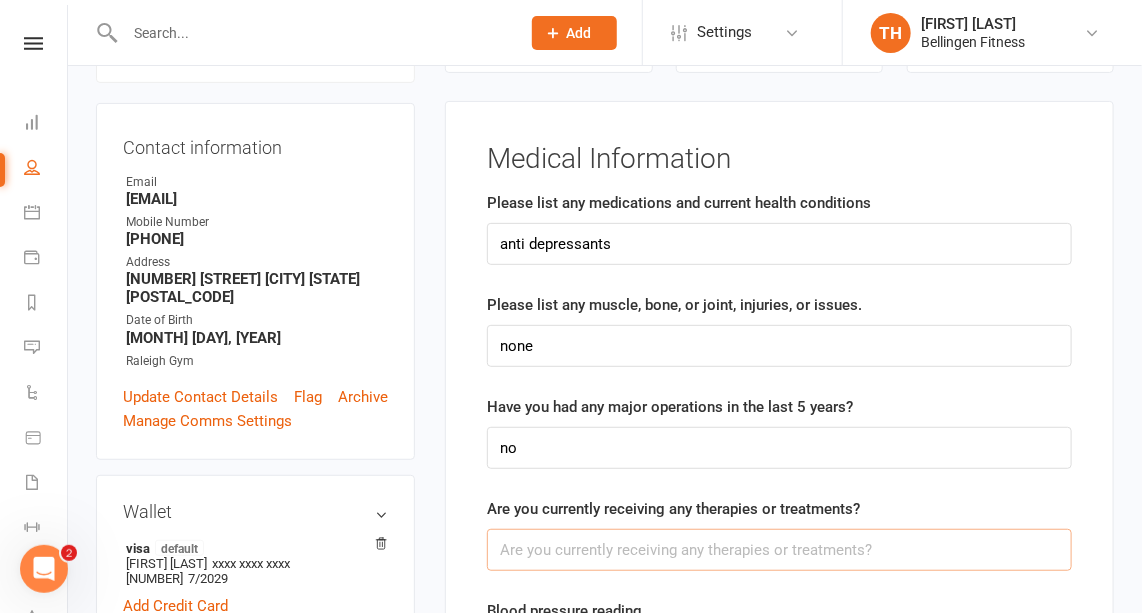 click at bounding box center [779, 550] 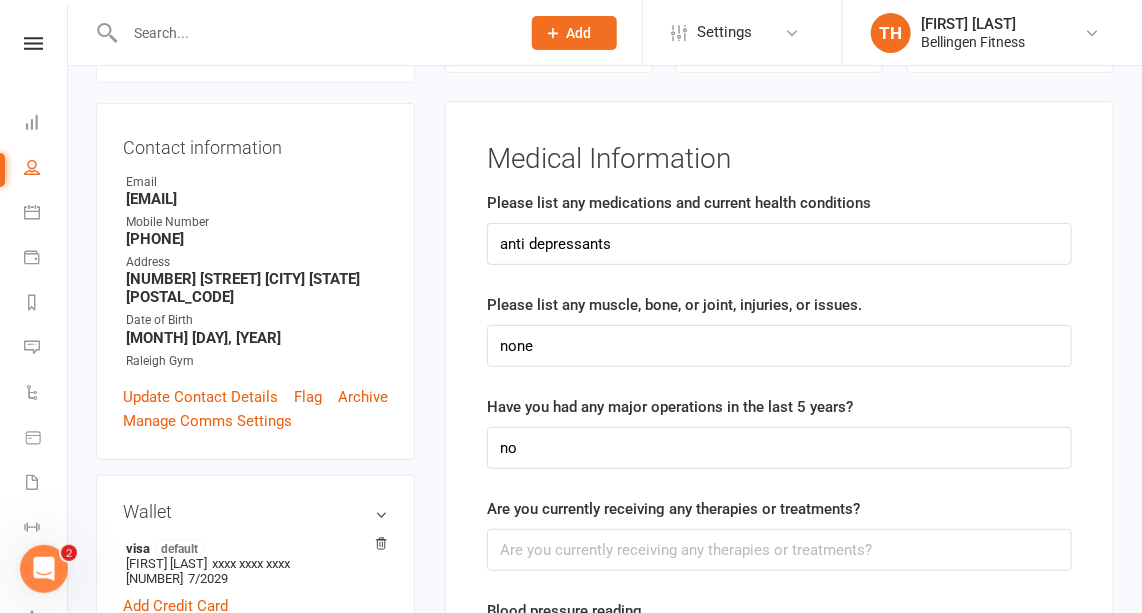 click on "Are you currently receiving any therapies or treatments?" at bounding box center [779, 534] 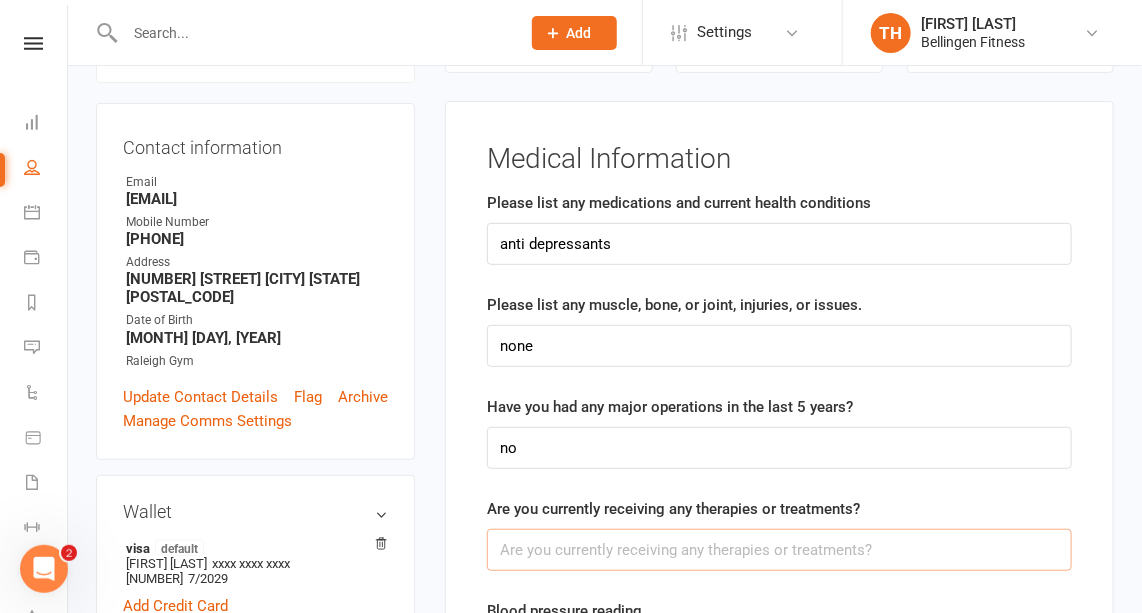 click at bounding box center [779, 550] 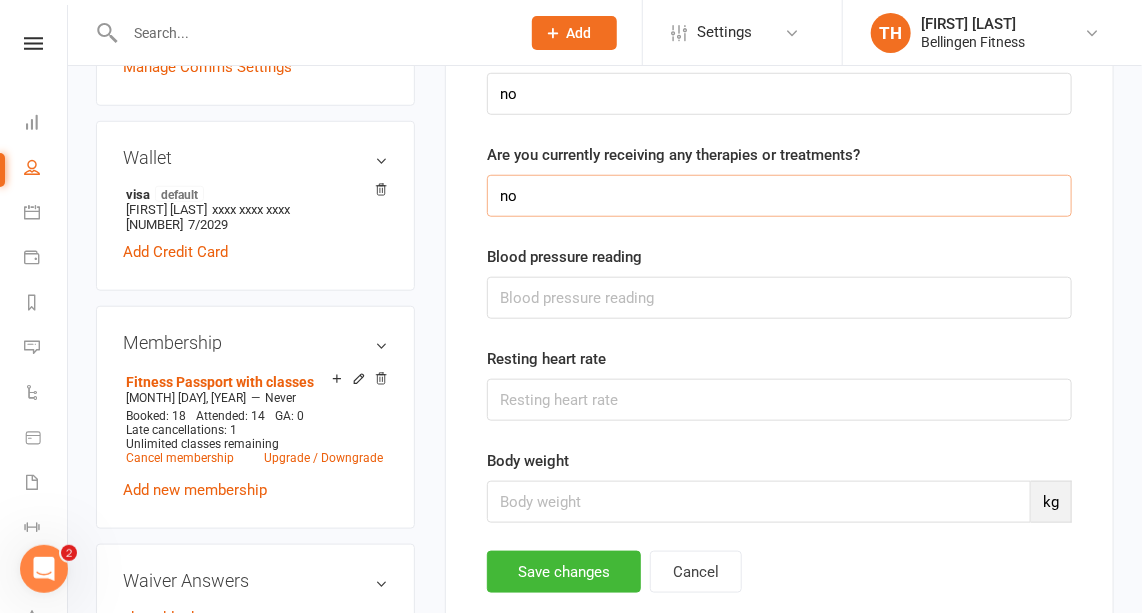 scroll, scrollTop: 523, scrollLeft: 0, axis: vertical 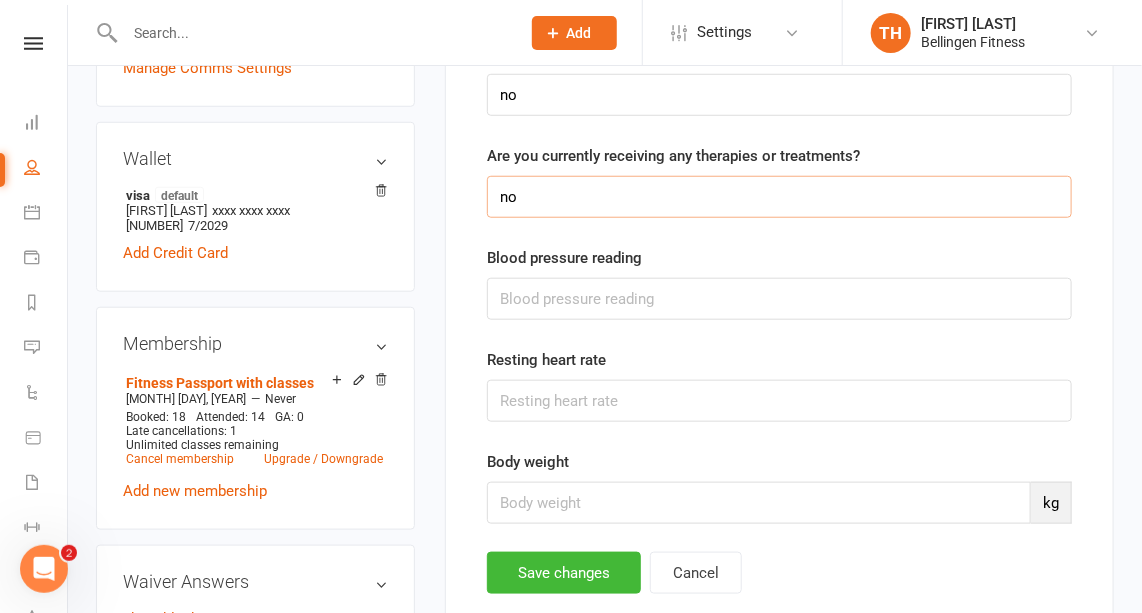 type on "no" 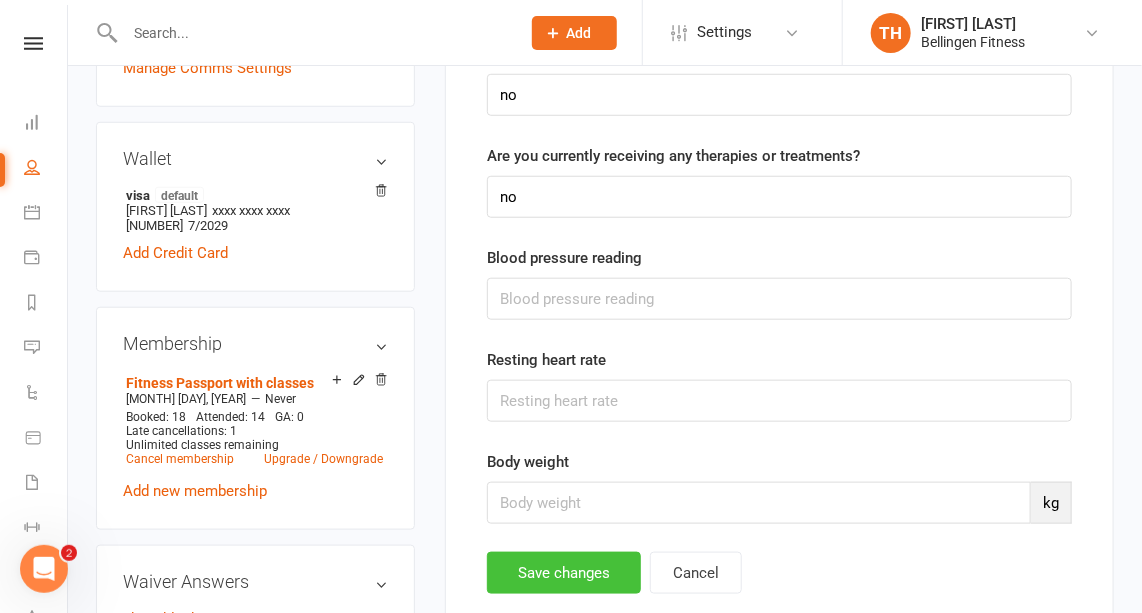 click on "Save changes" at bounding box center (564, 573) 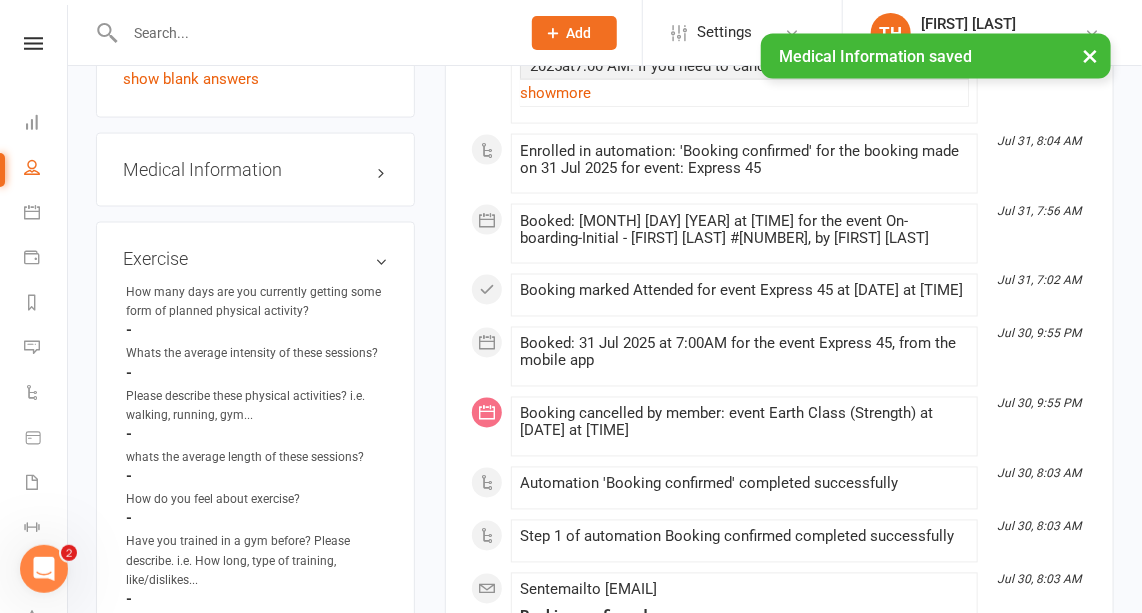 scroll, scrollTop: 1062, scrollLeft: 0, axis: vertical 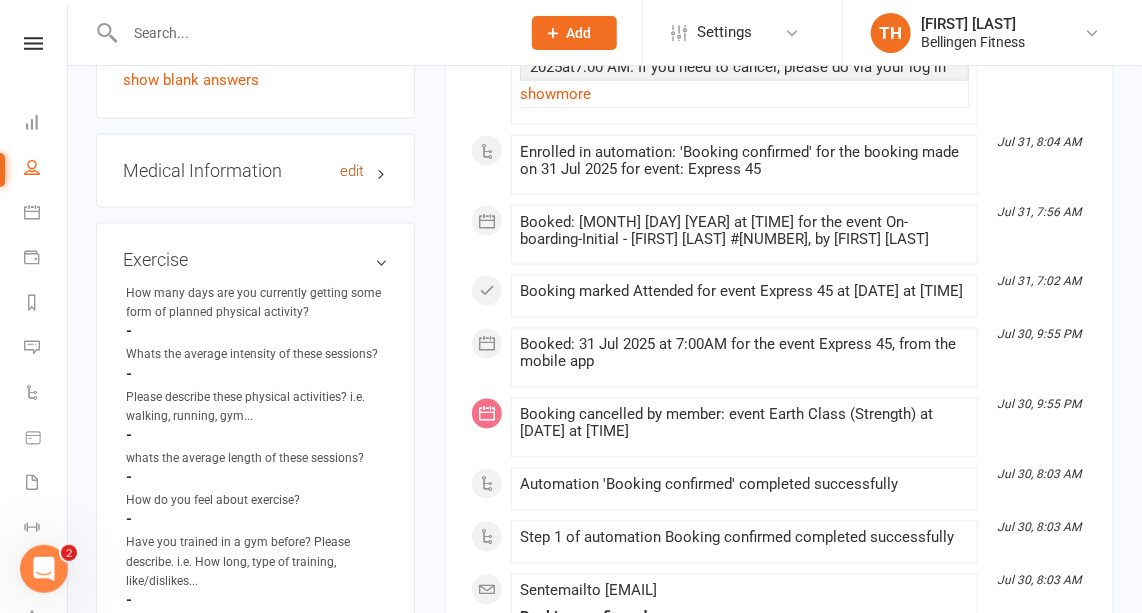 click on "edit" at bounding box center [352, 171] 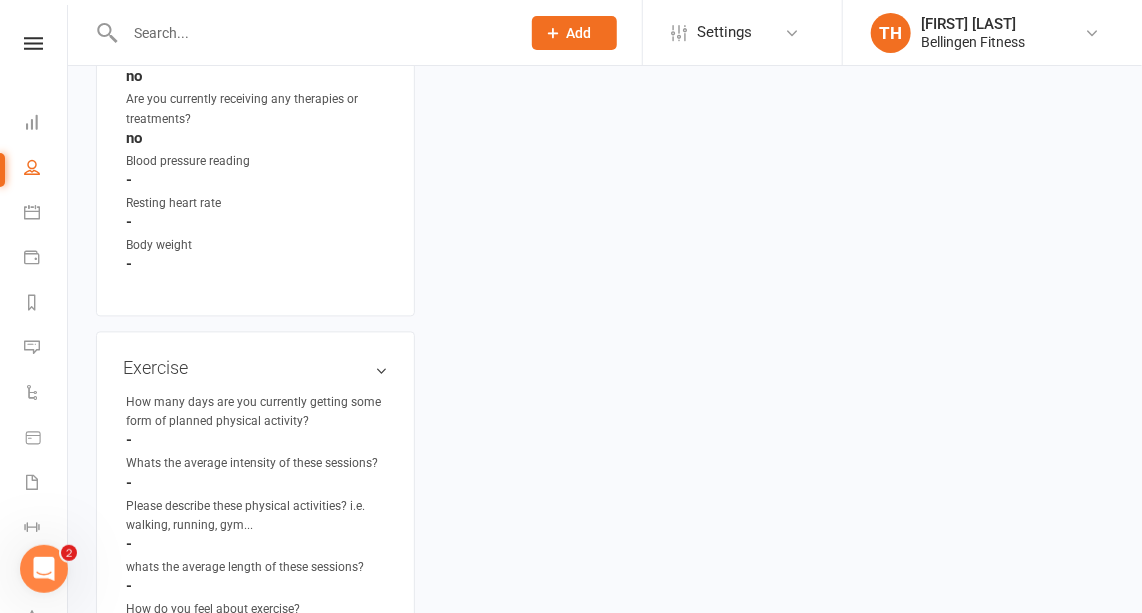 scroll, scrollTop: 875, scrollLeft: 0, axis: vertical 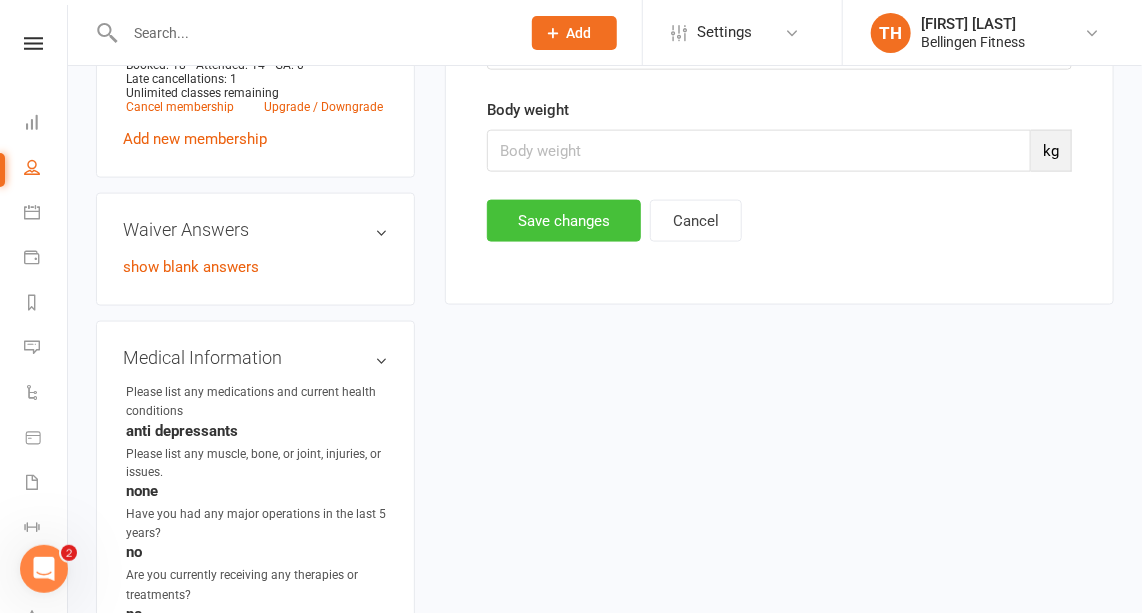 click on "Save changes" at bounding box center [564, 221] 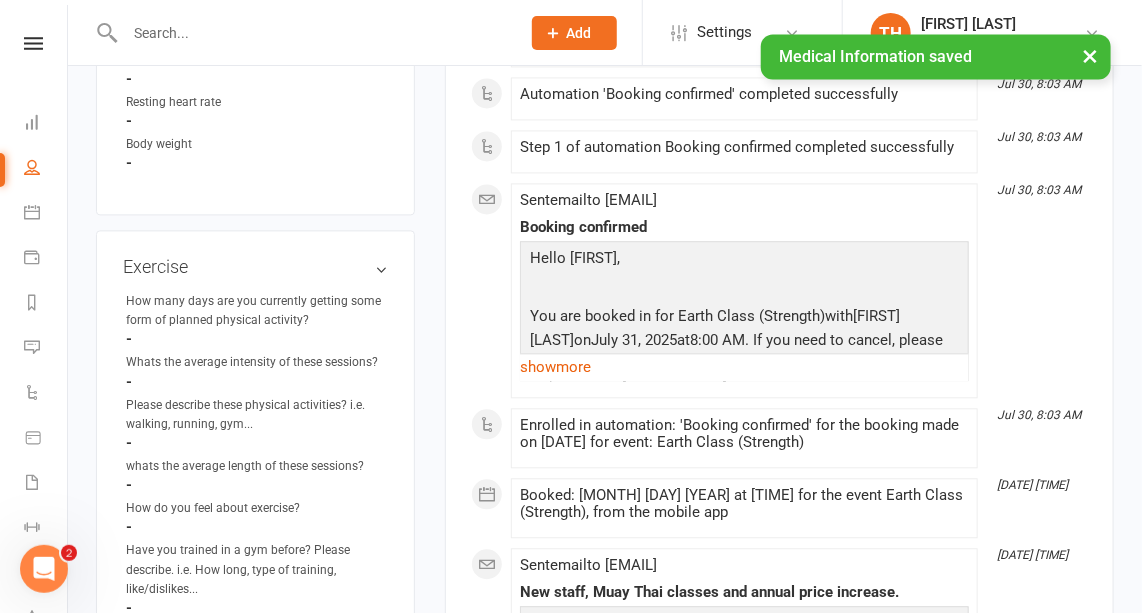 scroll, scrollTop: 1467, scrollLeft: 0, axis: vertical 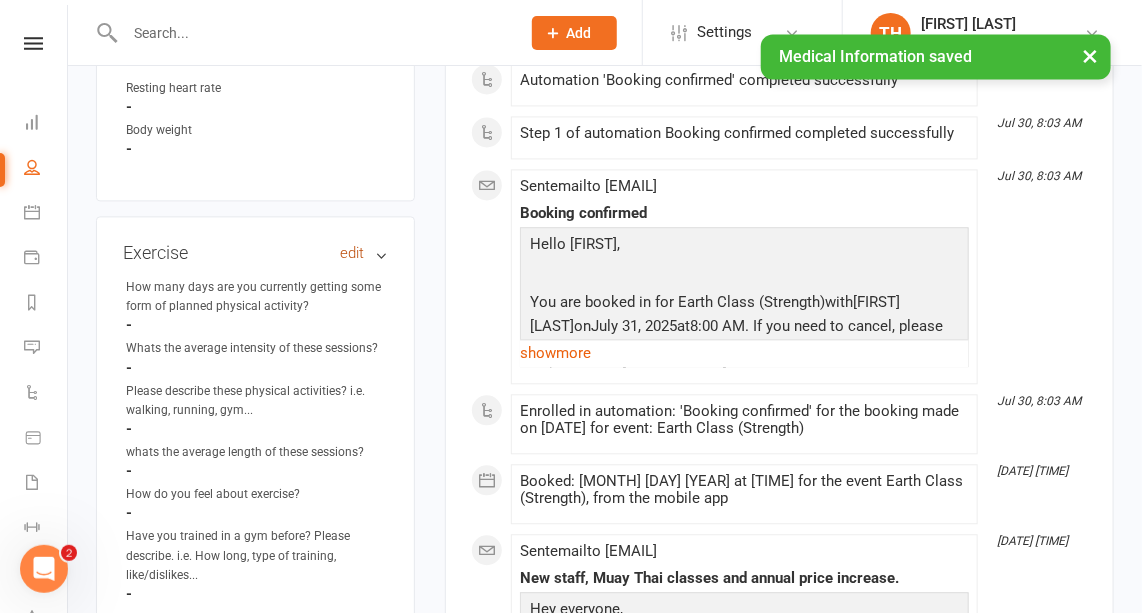 click on "edit" at bounding box center [352, 253] 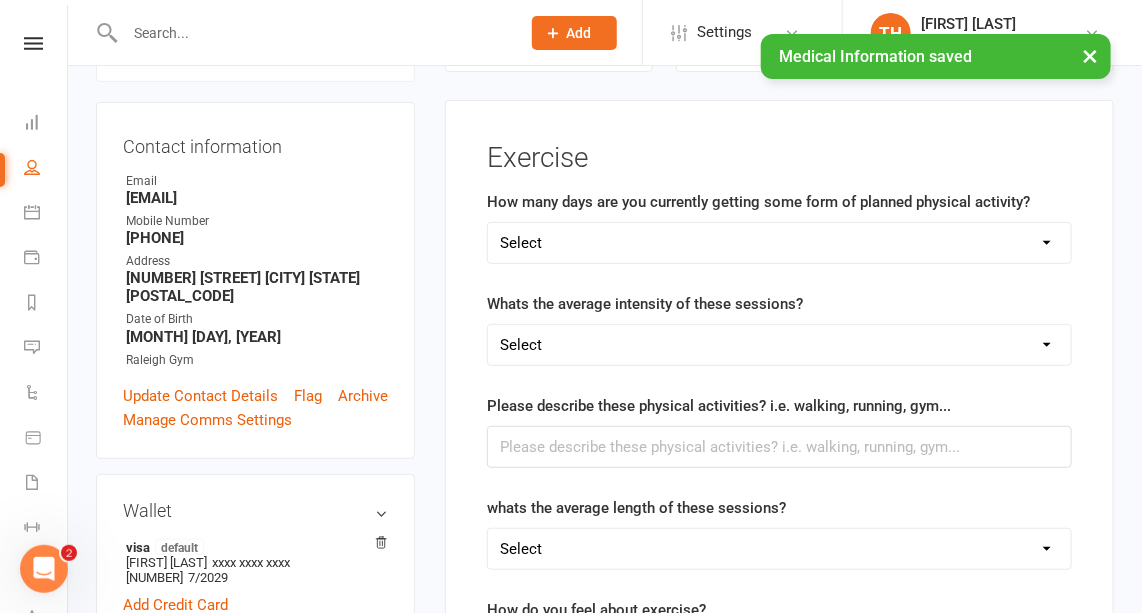 scroll, scrollTop: 170, scrollLeft: 0, axis: vertical 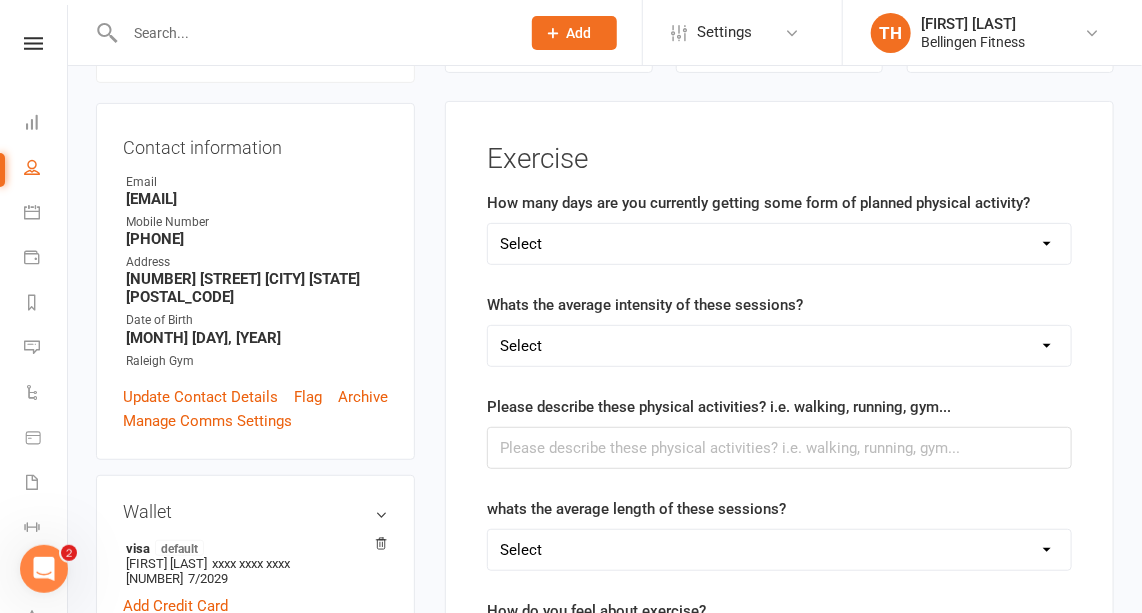 click on "Select 1 day 2 days 3 days 4 days 5 days 6 days 7 days" at bounding box center [779, 244] 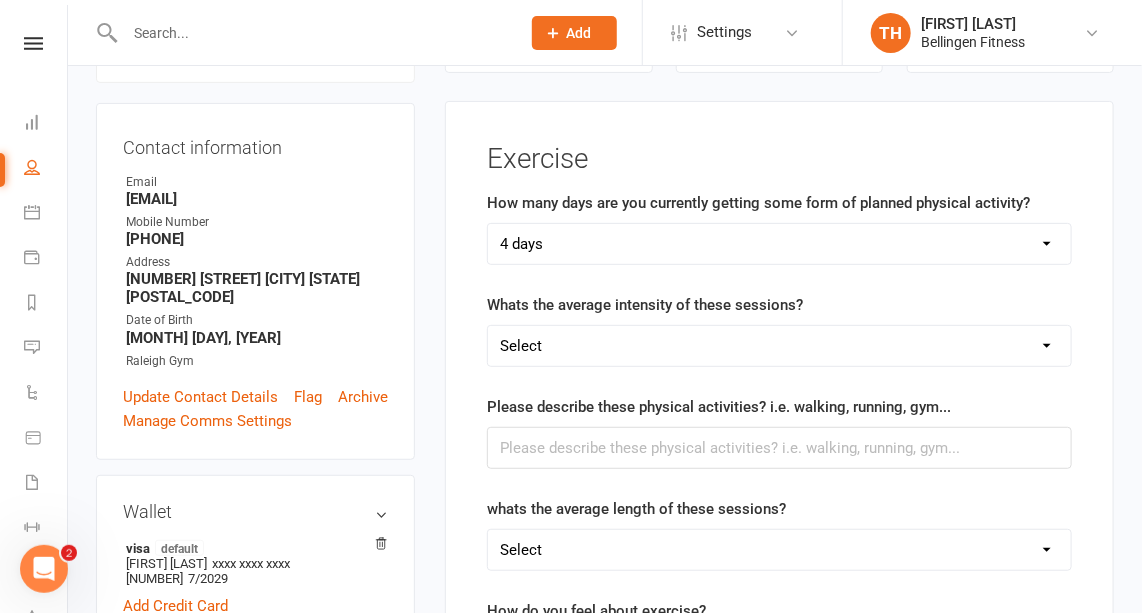 click on "Select 1 day 2 days 3 days 4 days 5 days 6 days 7 days" at bounding box center [779, 244] 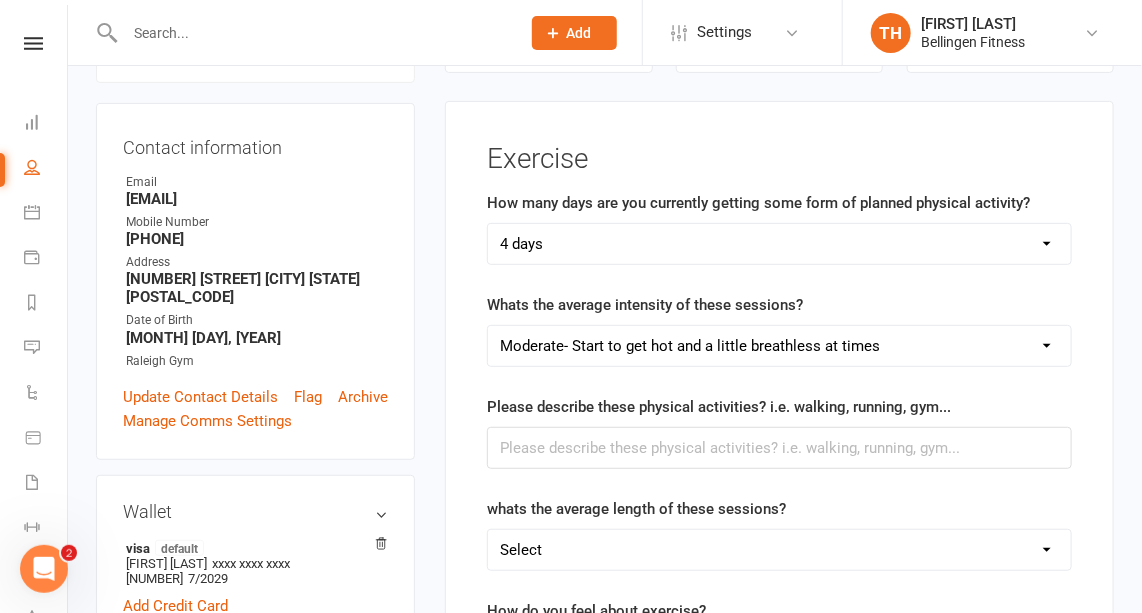 click on "Select Low-Barley break a sweat and can easily talk Moderate- Start to get hot and a little breathless at times High- Sweating, and breathing heavy" at bounding box center [779, 346] 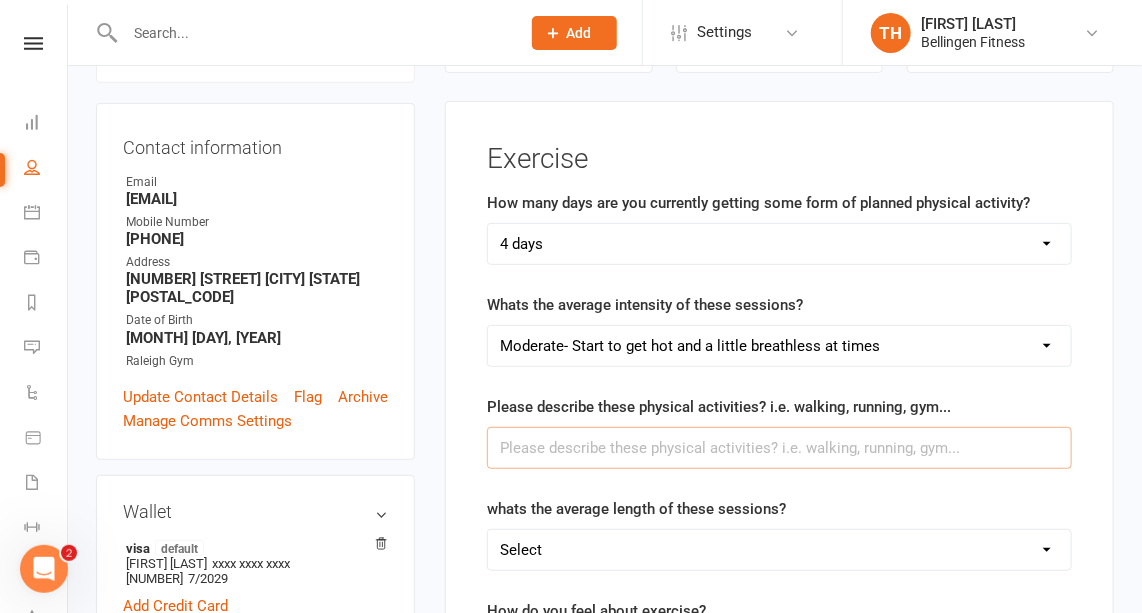click at bounding box center [779, 448] 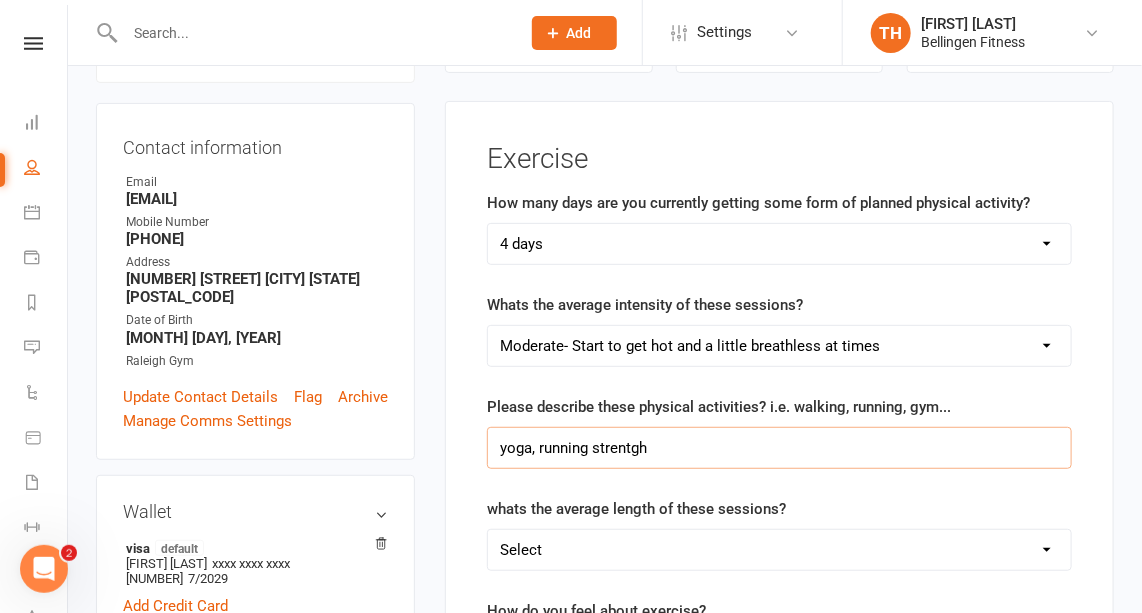 click on "yoga, running strentgh" at bounding box center (779, 448) 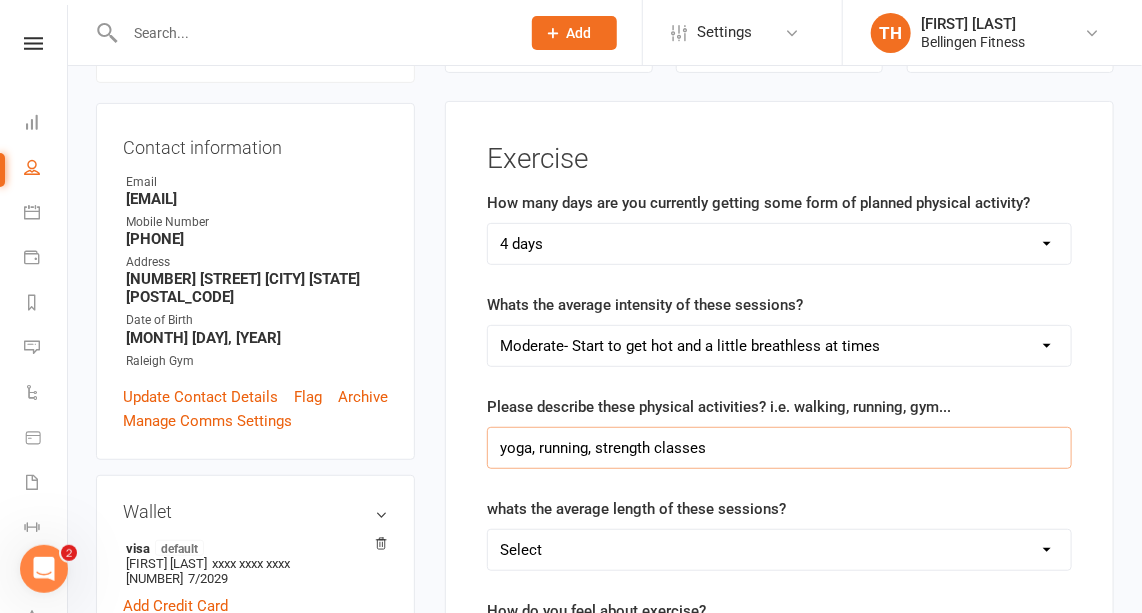 click on "yoga, running, strength classes" at bounding box center (779, 448) 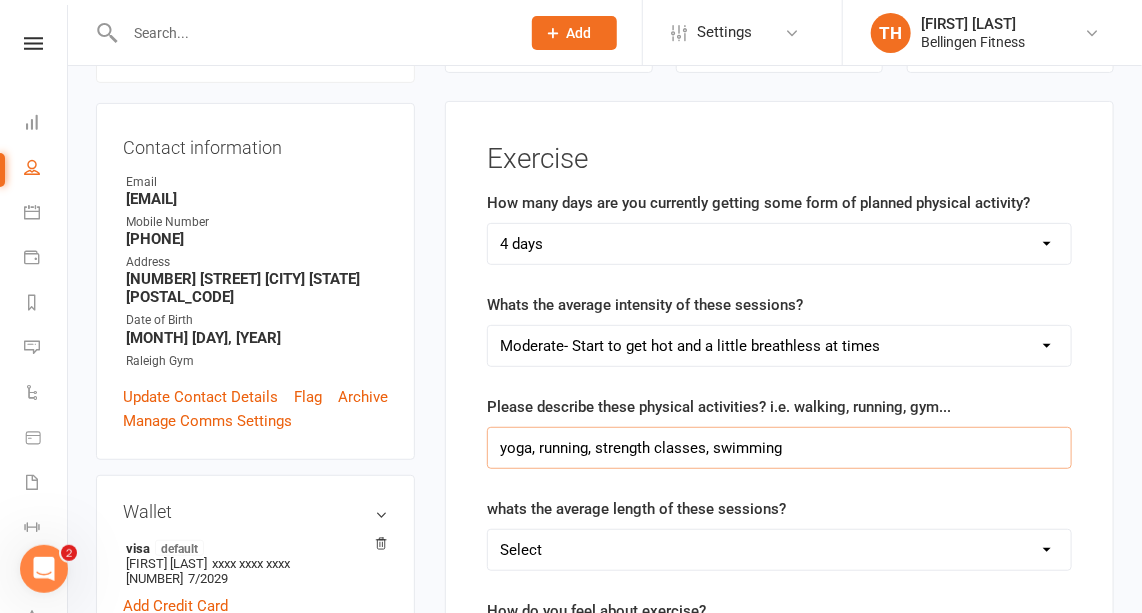 type on "yoga, running, strength classes, swimming" 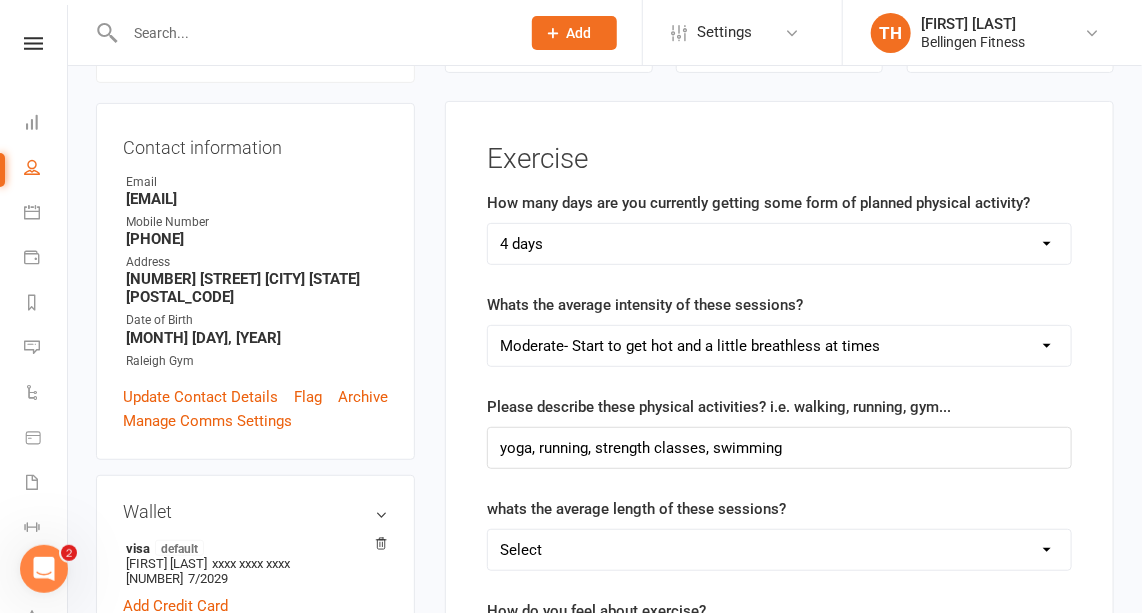 click on "Select 0-30mins 30-45mins 45-60mins 60mins+" at bounding box center [779, 550] 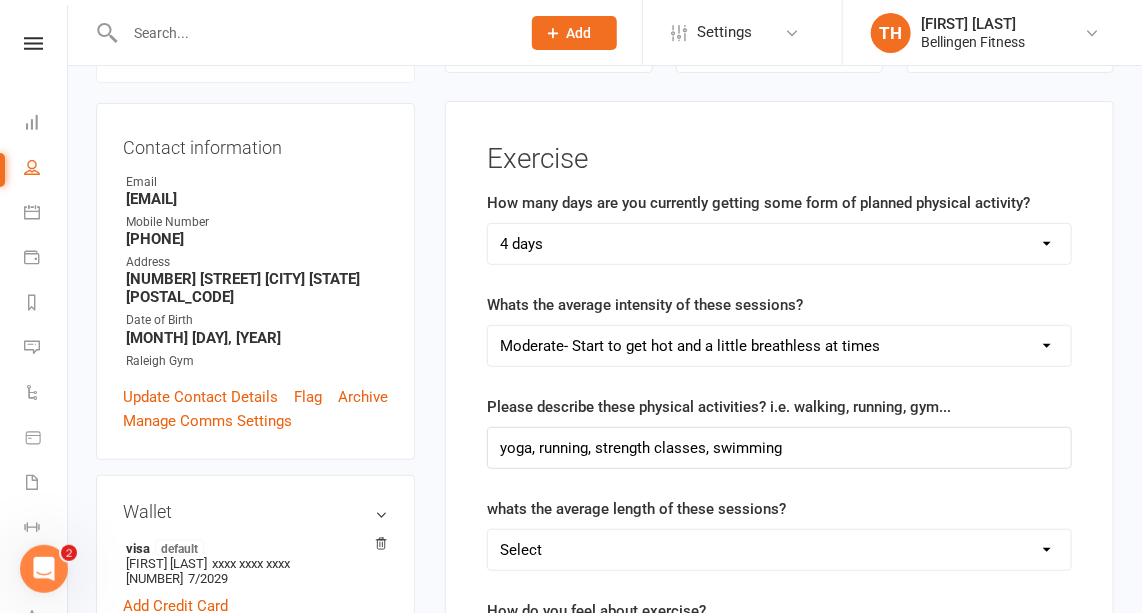 select on "45-60mins" 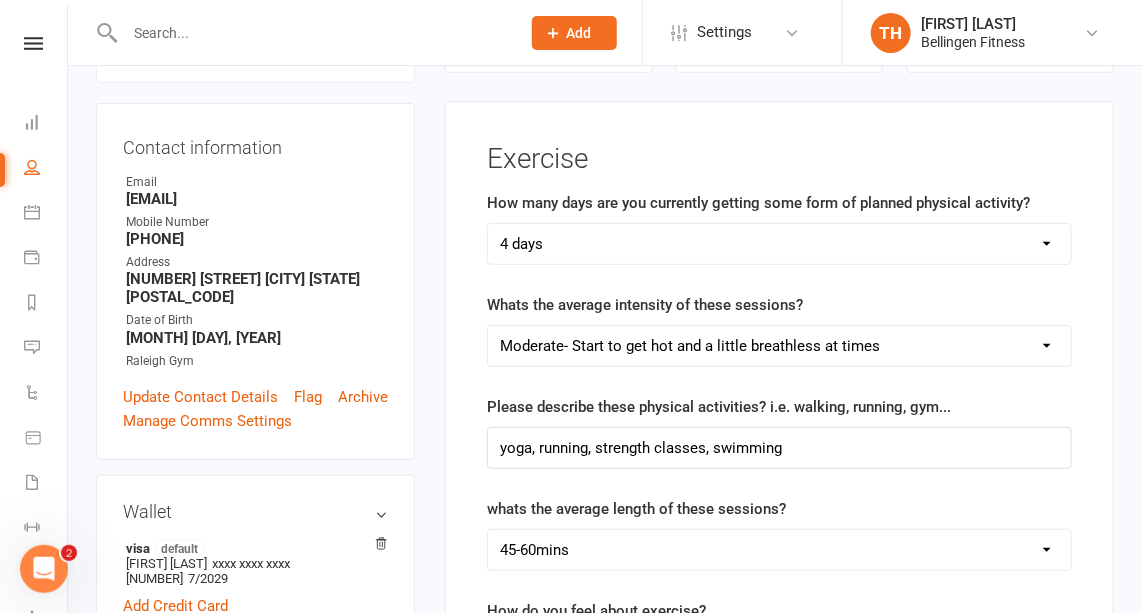 click on "Select 0-30mins 30-45mins 45-60mins 60mins+" at bounding box center [779, 550] 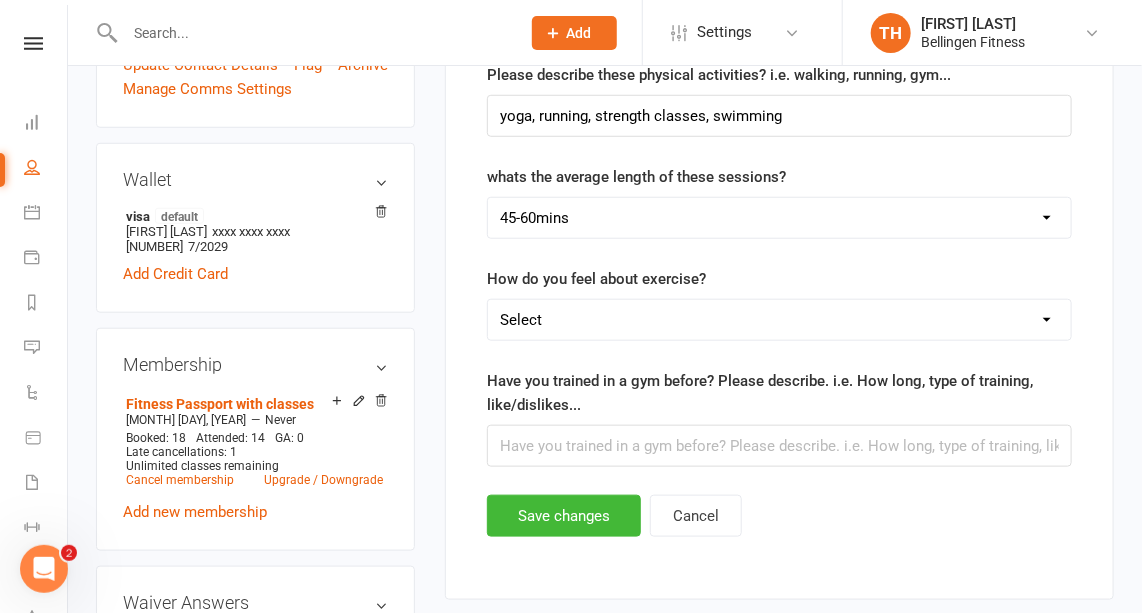 scroll, scrollTop: 504, scrollLeft: 0, axis: vertical 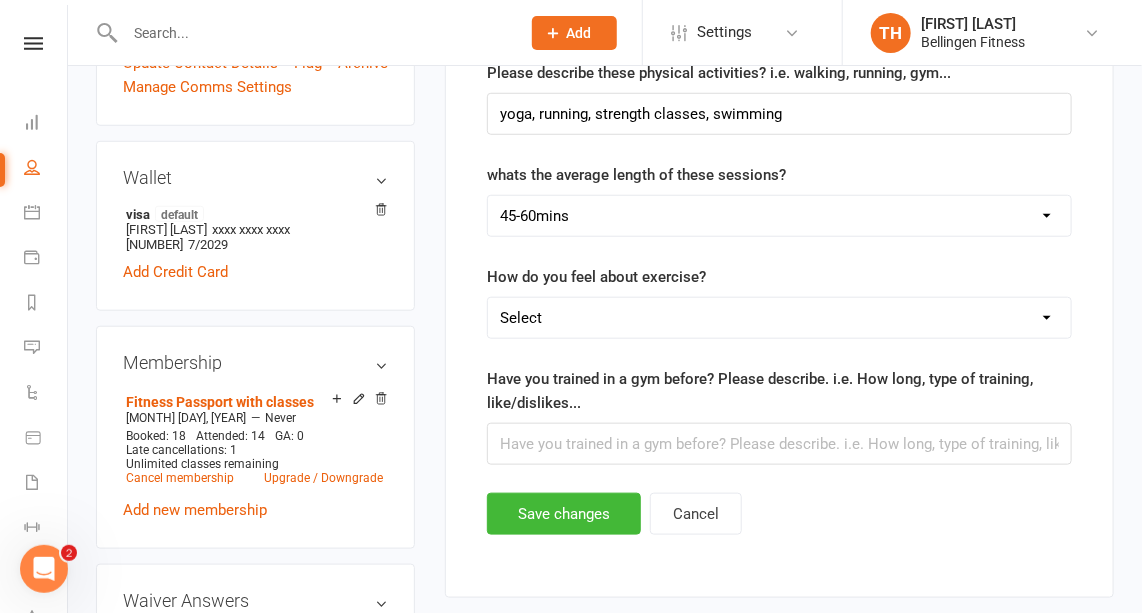click on "Select I love it!! I enjoy it most of the time It's ok and I know it's good for me I loathe it and find it hard to do" at bounding box center [779, 318] 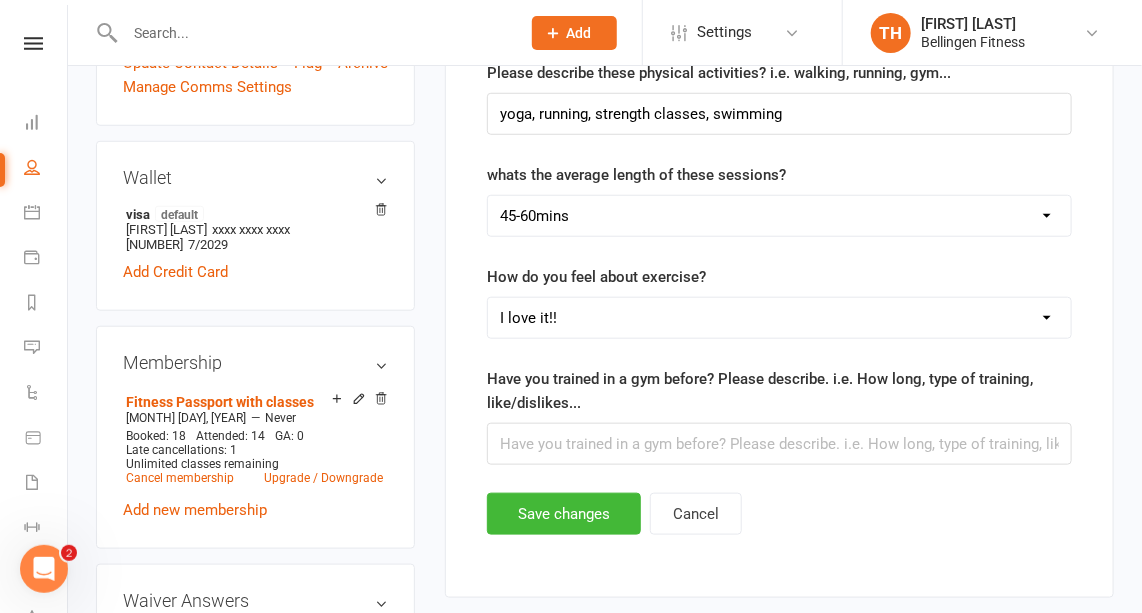 click on "Select I love it!! I enjoy it most of the time It's ok and I know it's good for me I loathe it and find it hard to do" at bounding box center (779, 318) 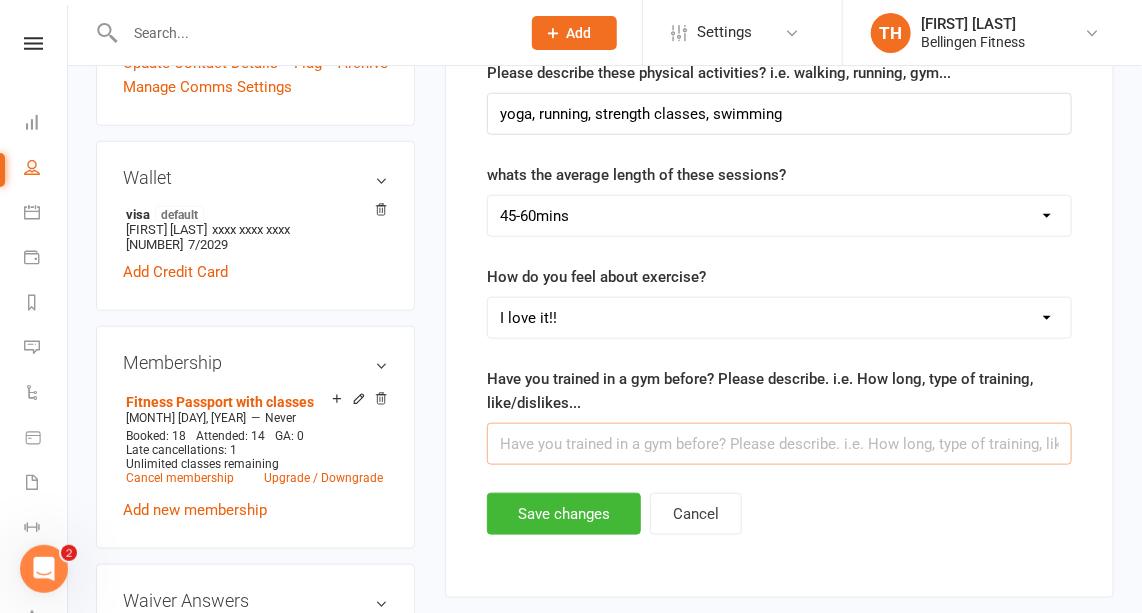 click at bounding box center (779, 444) 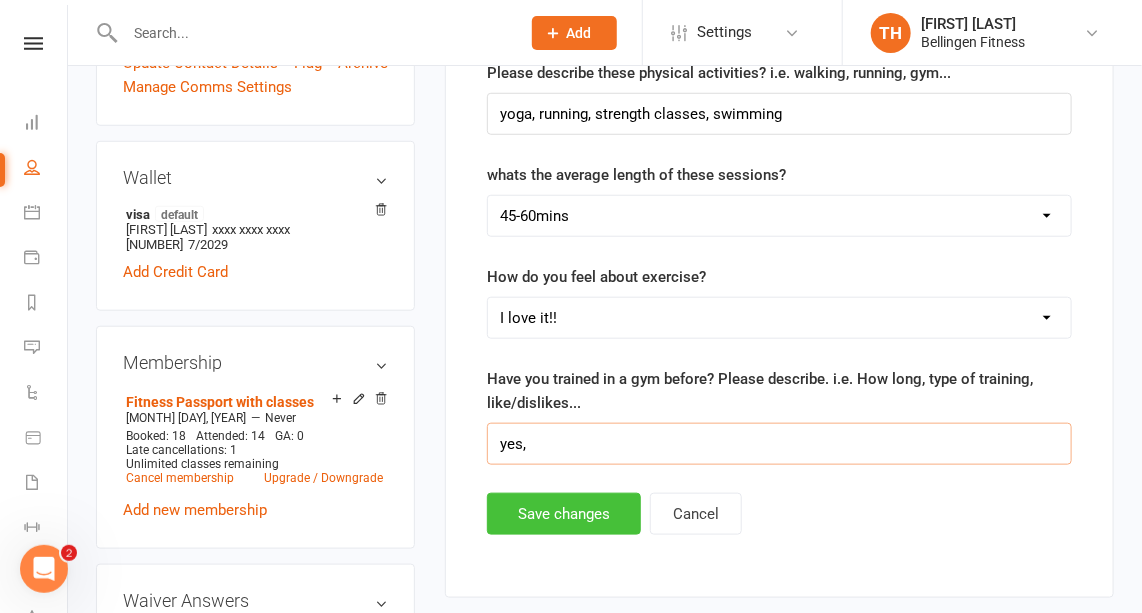 type on "yes," 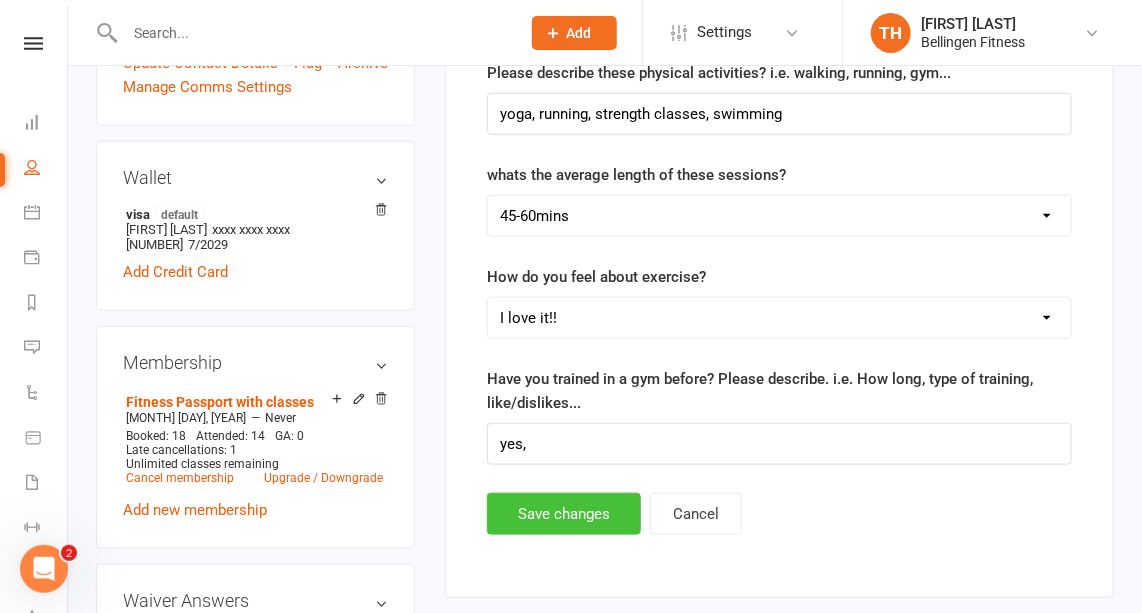 click on "Save changes" at bounding box center [564, 514] 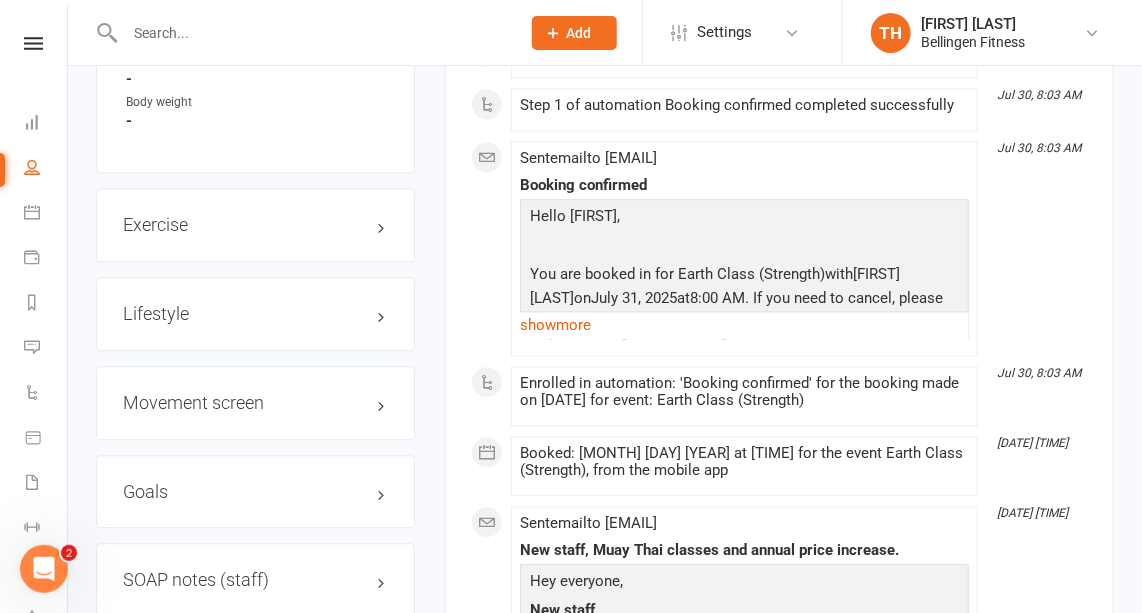 scroll, scrollTop: 1497, scrollLeft: 0, axis: vertical 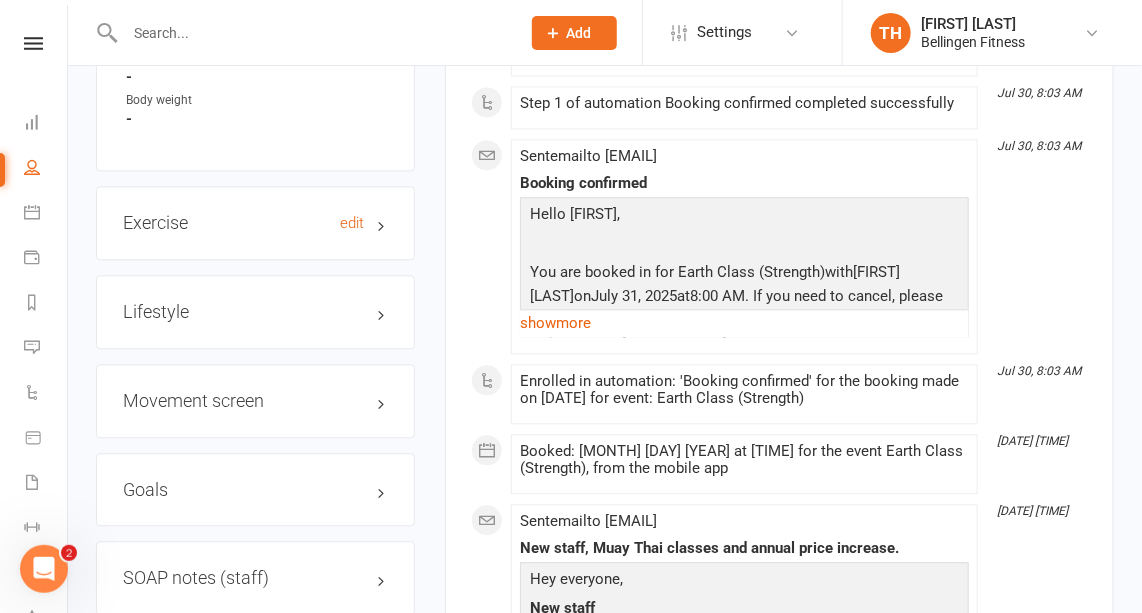 click on "Exercise  edit" at bounding box center [255, 223] 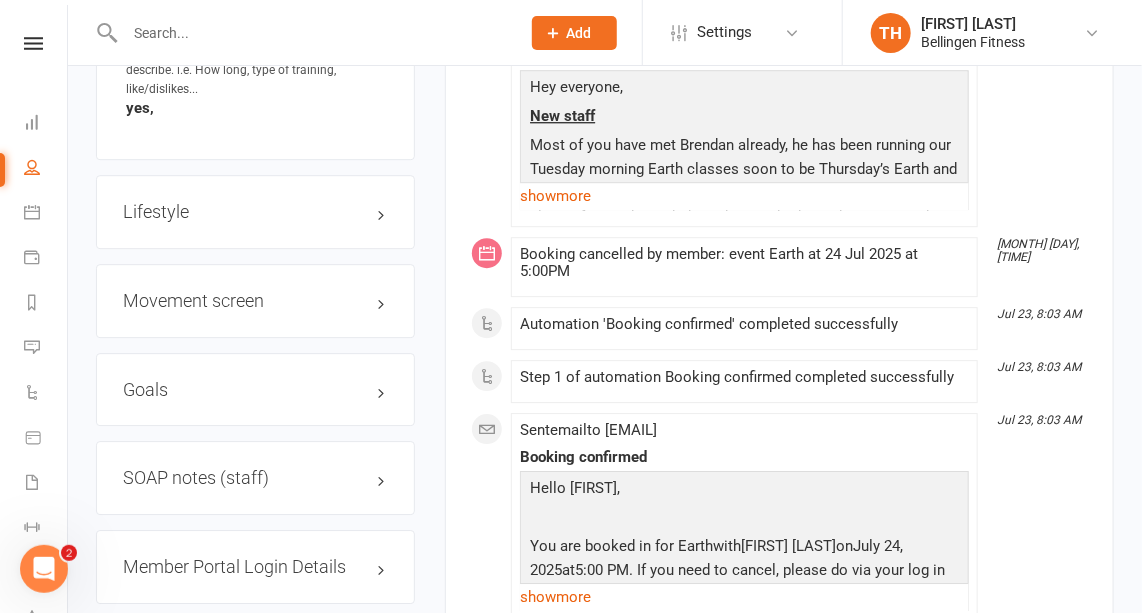 scroll, scrollTop: 1990, scrollLeft: 0, axis: vertical 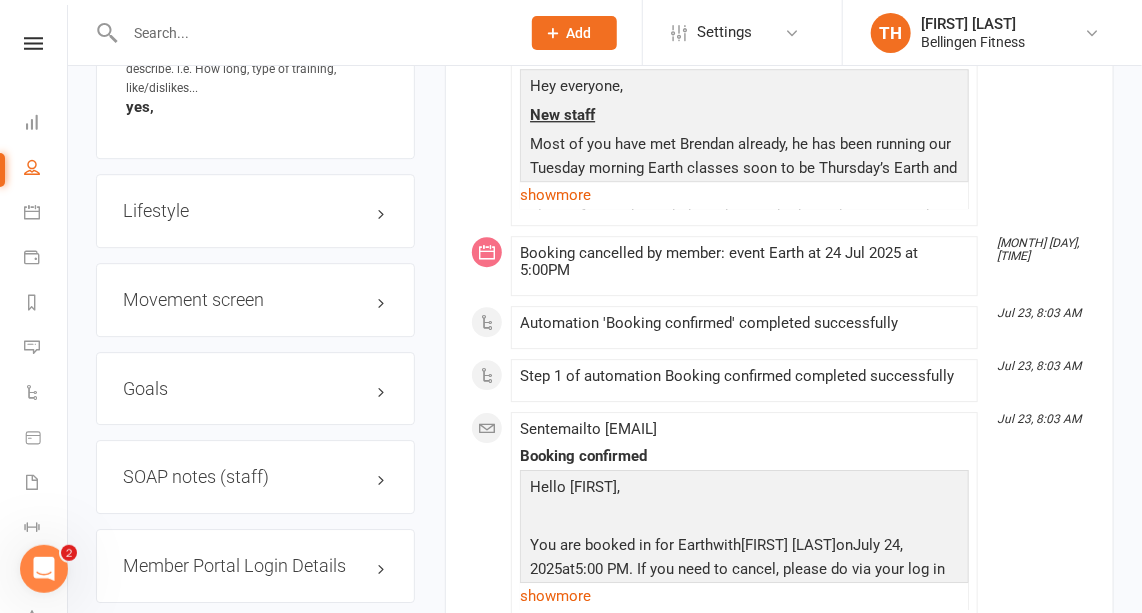 click on "Lifestyle  edit" at bounding box center [255, 211] 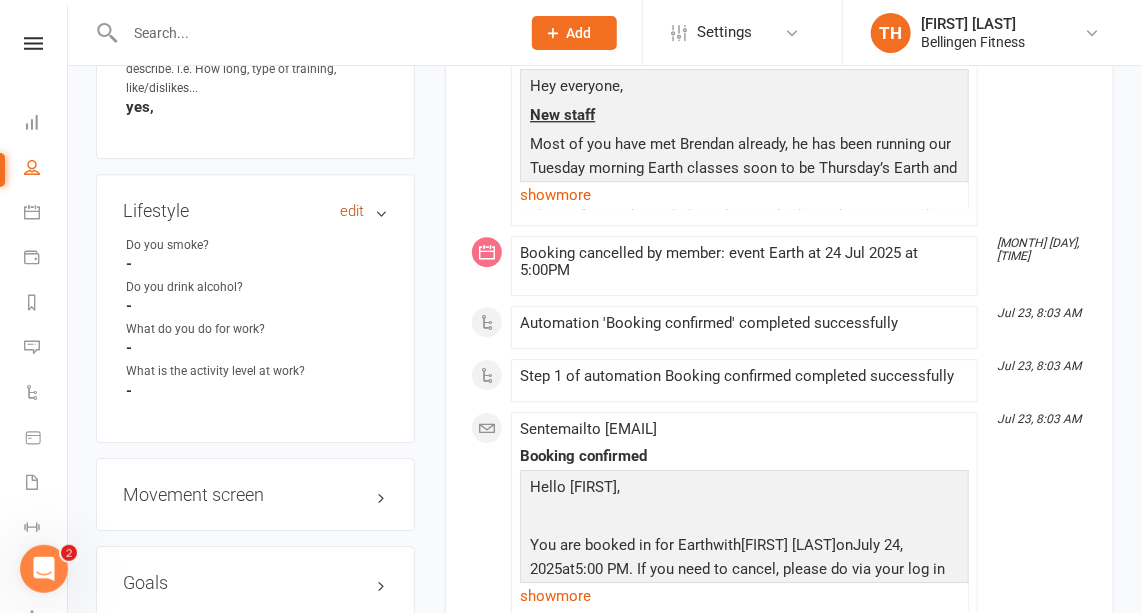 click on "edit" at bounding box center [352, 211] 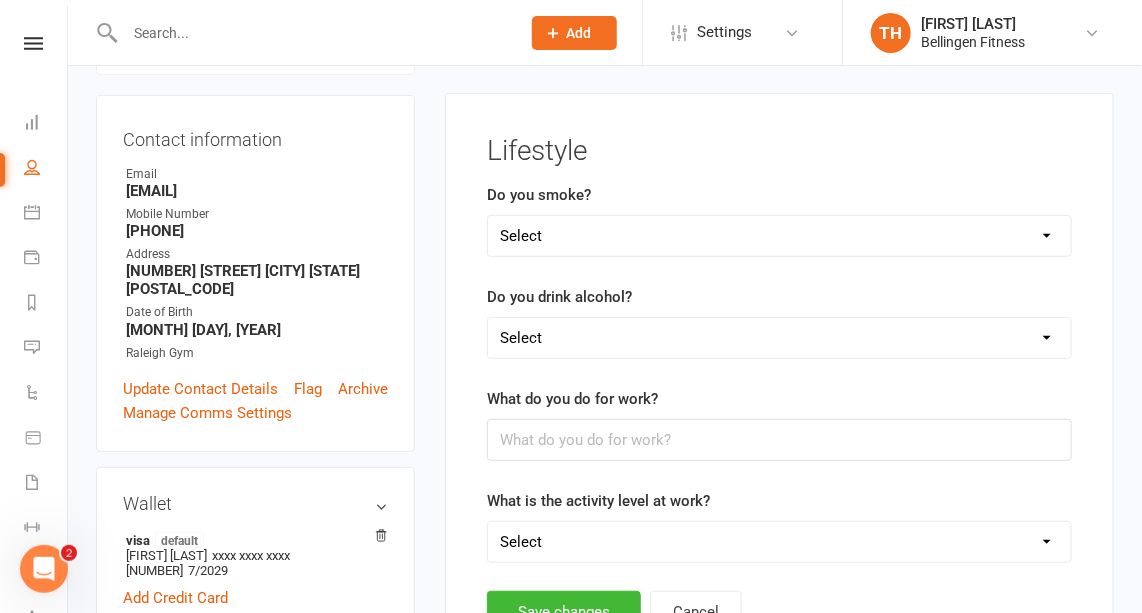 scroll, scrollTop: 170, scrollLeft: 0, axis: vertical 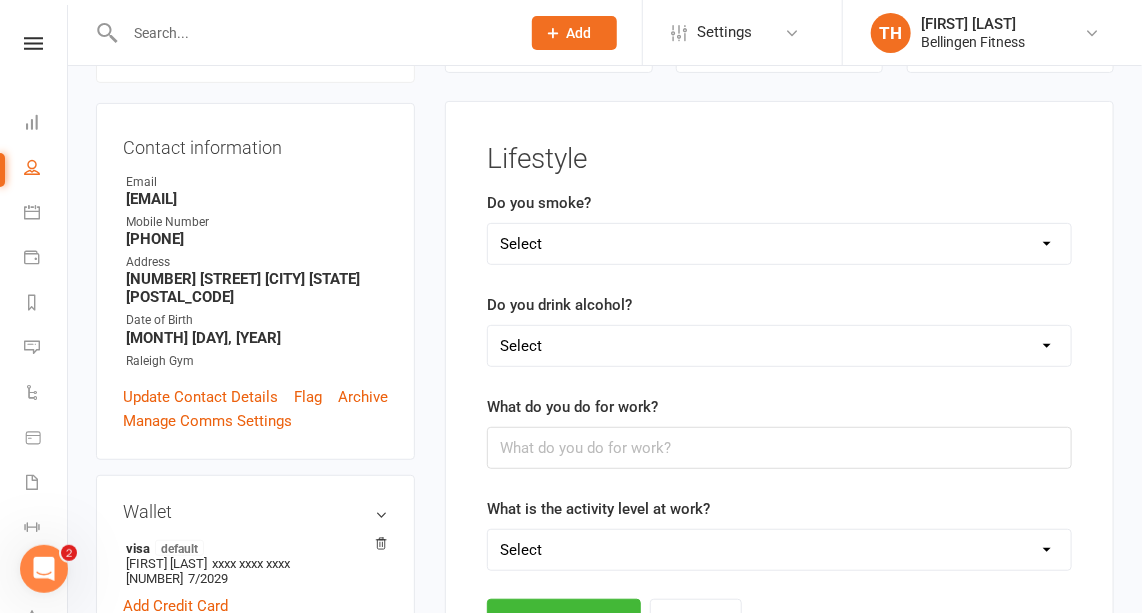 click on "Select No 1-5 per day 5-10 per day 10+ per day" at bounding box center (779, 244) 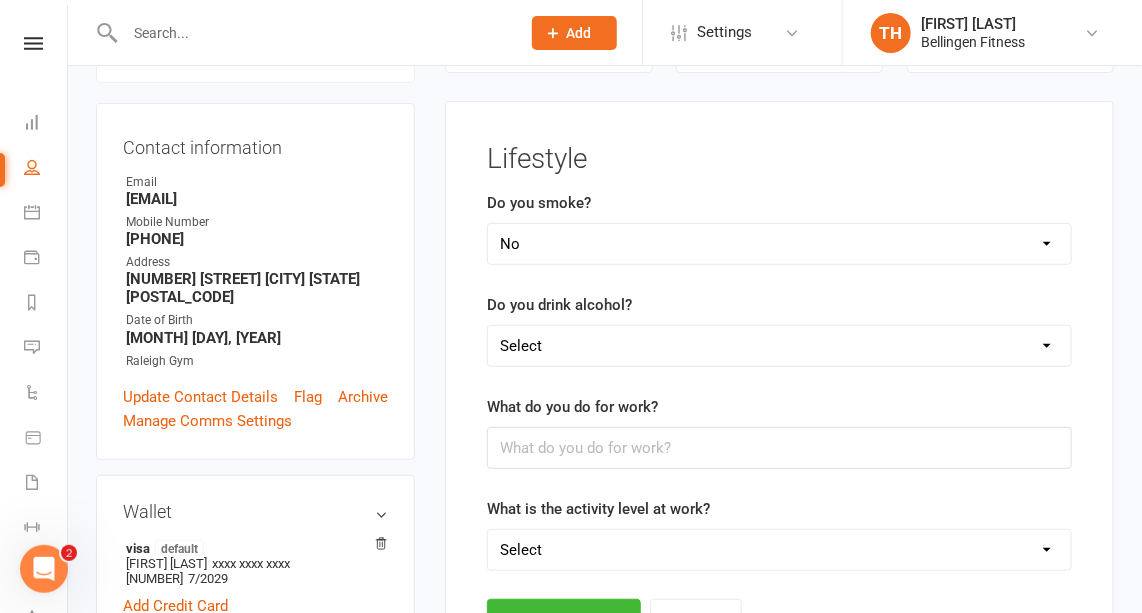 click on "Select No 1-5 per day 5-10 per day 10+ per day" at bounding box center (779, 244) 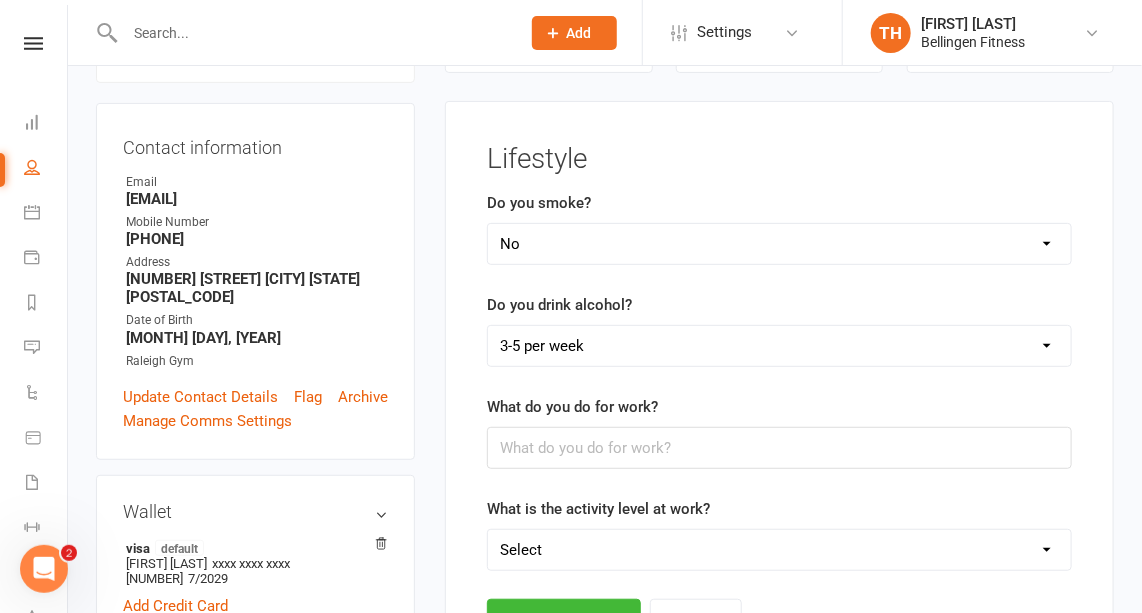 click on "Select None 1 or 2 per week 3-5 per week 5-7 per week 7 or more per week" at bounding box center (779, 346) 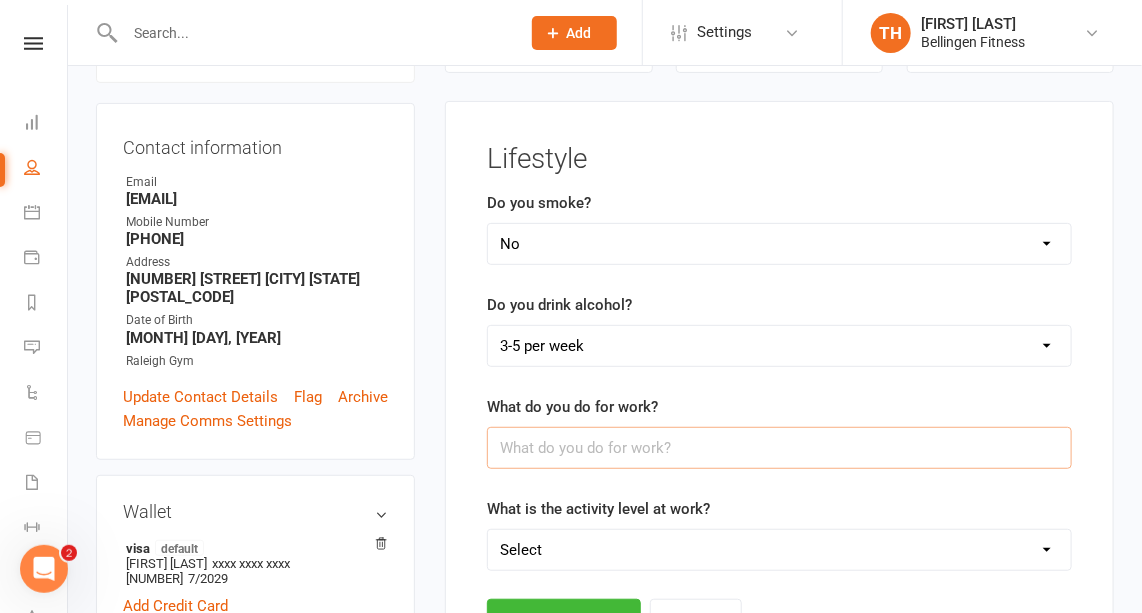 click at bounding box center (779, 448) 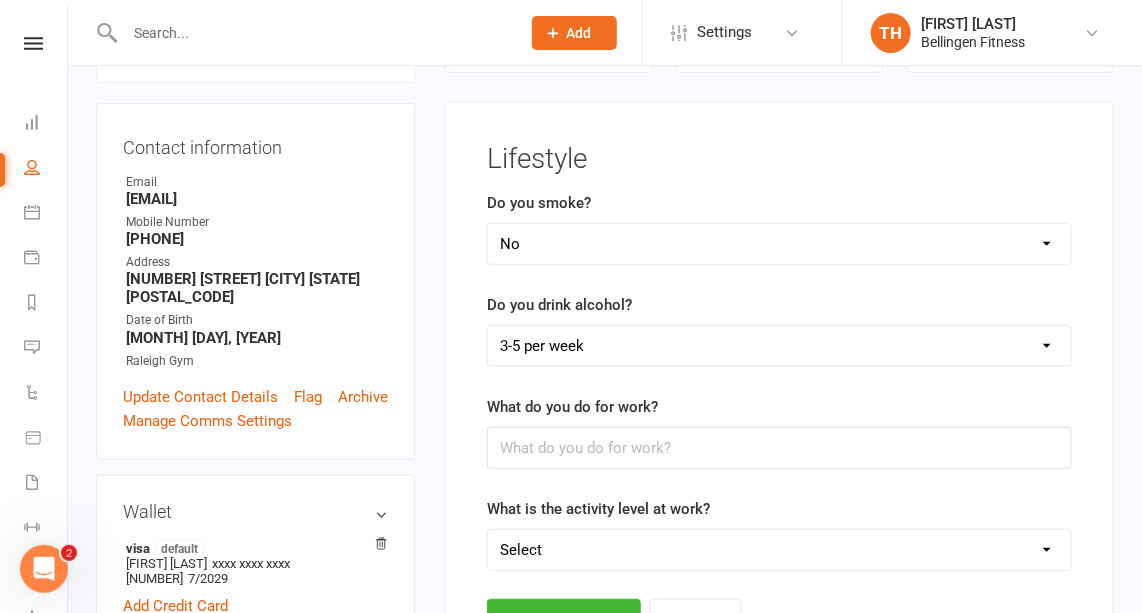 click on "What do you do for work?" at bounding box center [779, 432] 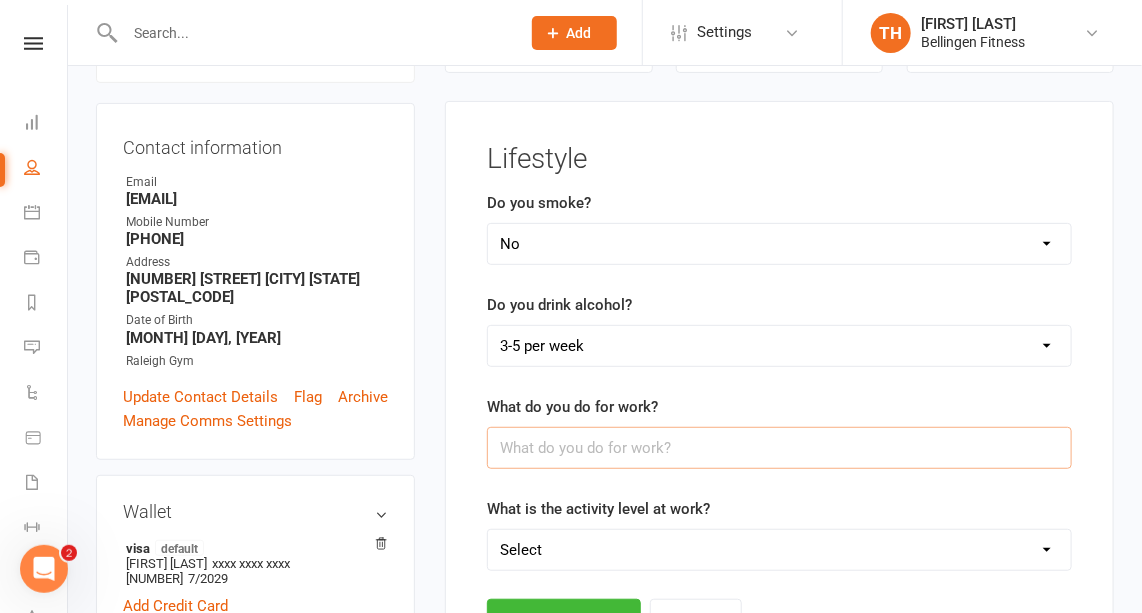 click at bounding box center [779, 448] 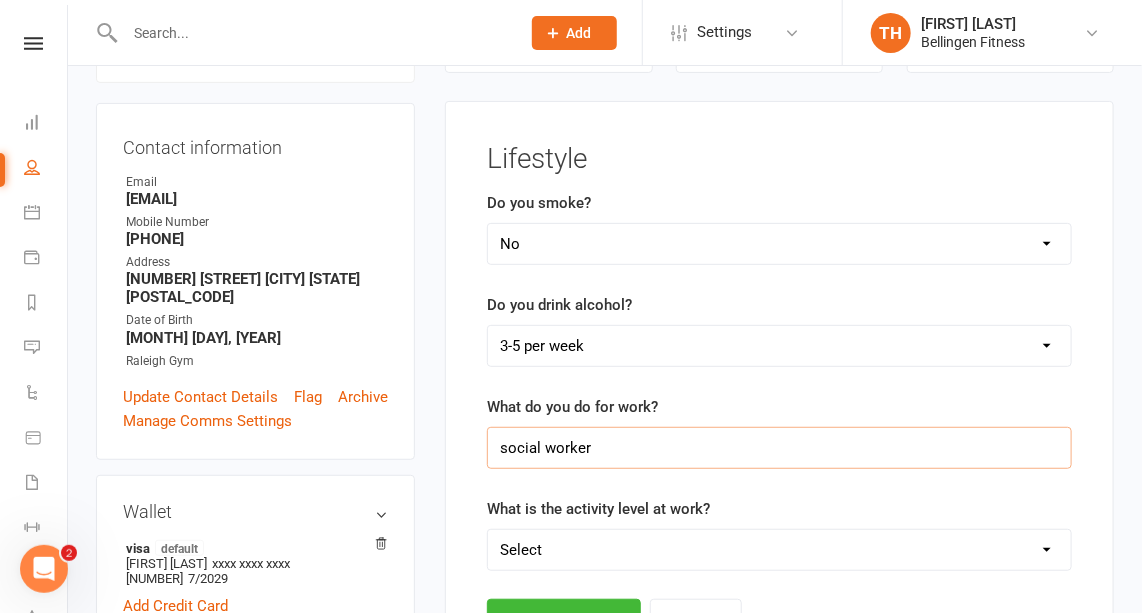 type on "social worker" 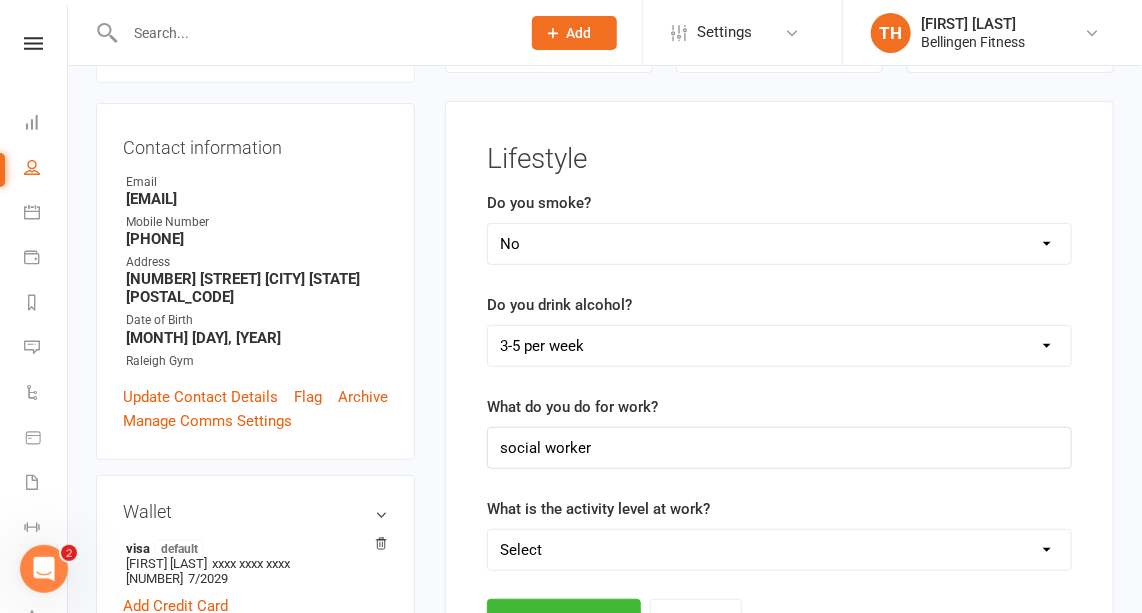 click on "What do you do for work? social worker" at bounding box center (779, 432) 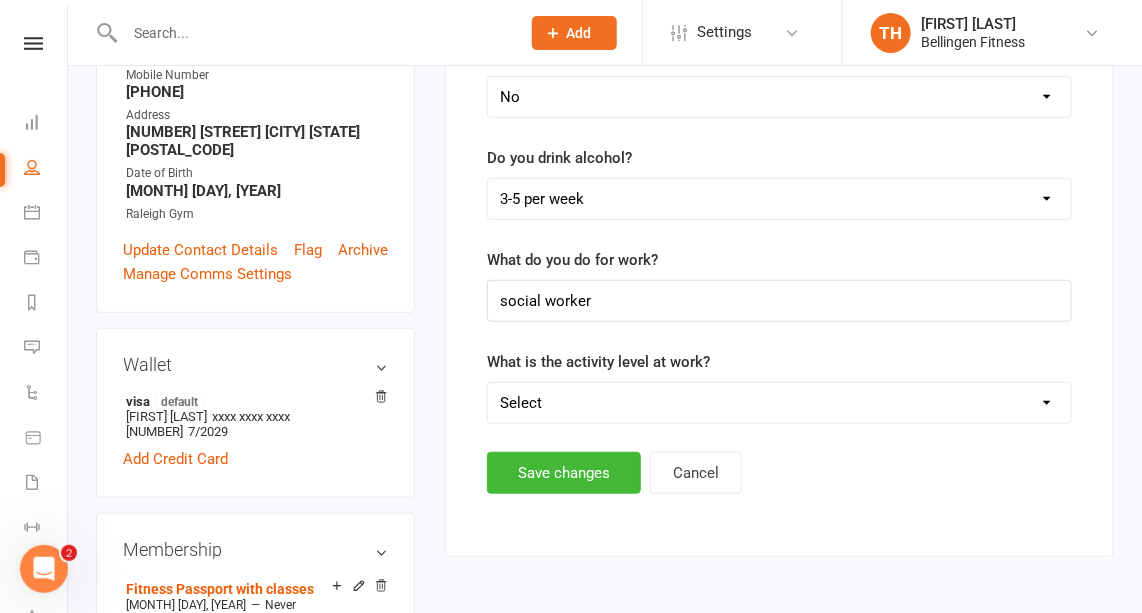 scroll, scrollTop: 318, scrollLeft: 0, axis: vertical 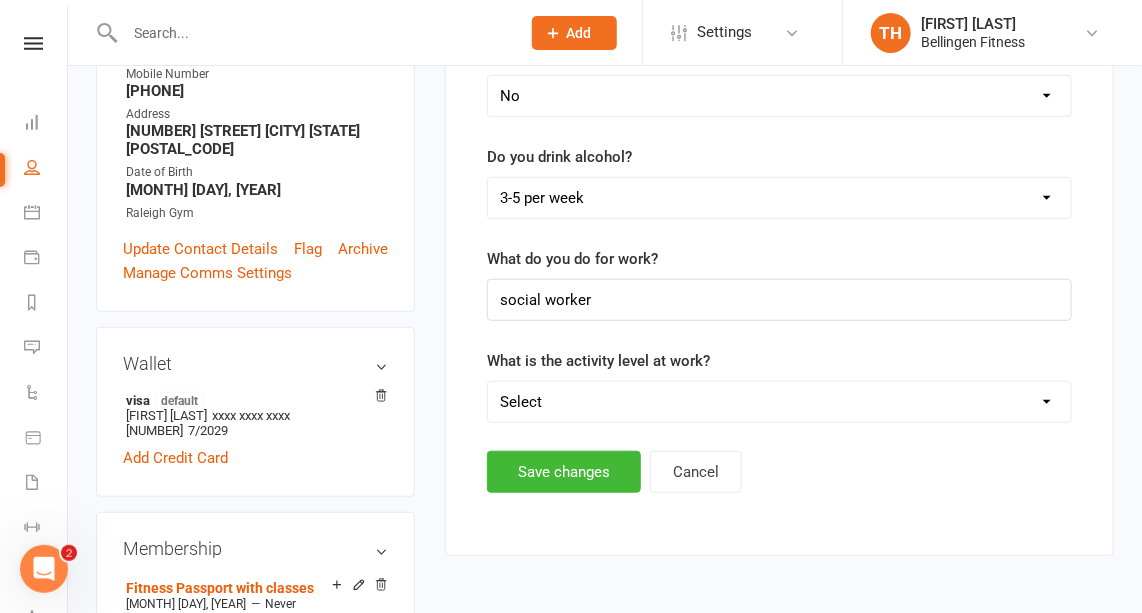 click on "Select Low (mainly sitting) Moderate (light activity such as walking) Active (walking, lifting, carrying) Intense (heavy labour)" at bounding box center (779, 402) 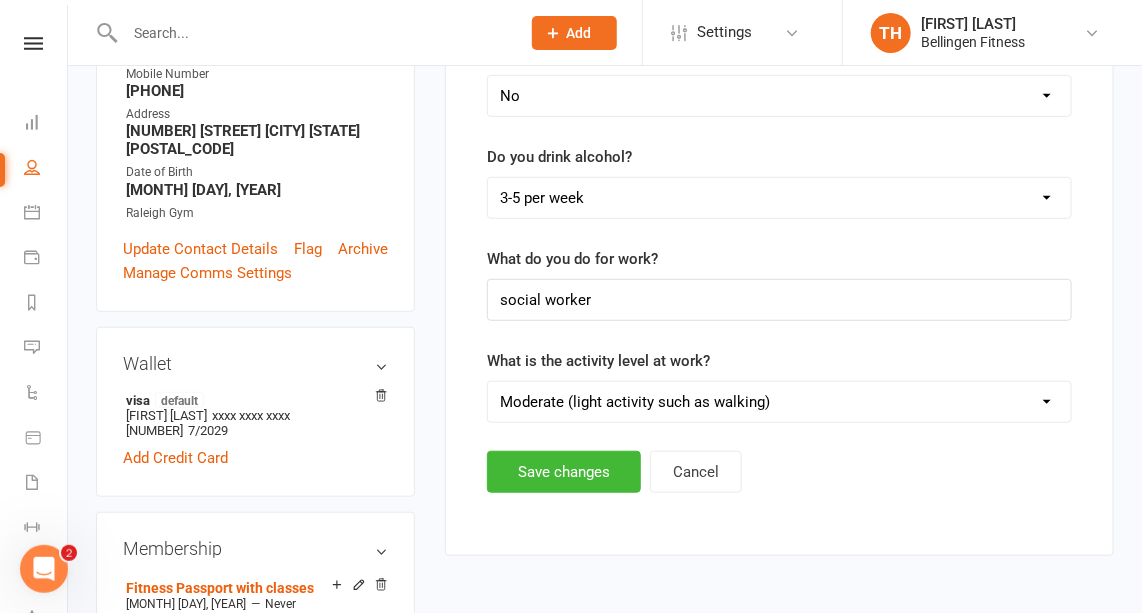 click on "Select Low (mainly sitting) Moderate (light activity such as walking) Active (walking, lifting, carrying) Intense (heavy labour)" at bounding box center (779, 402) 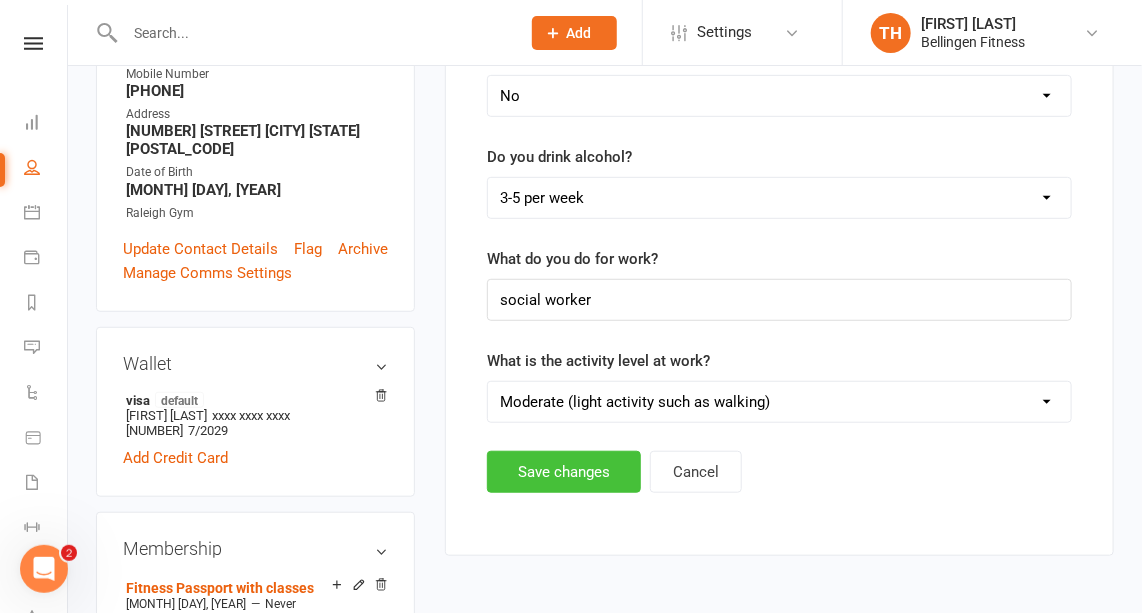 click on "Save changes" at bounding box center [564, 472] 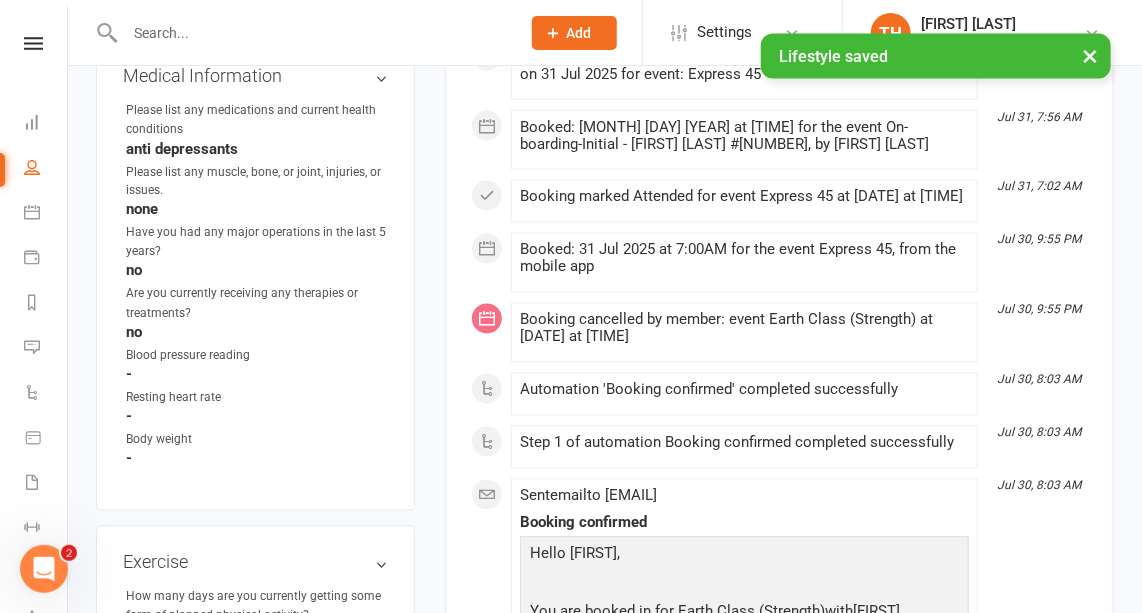 scroll, scrollTop: 1159, scrollLeft: 0, axis: vertical 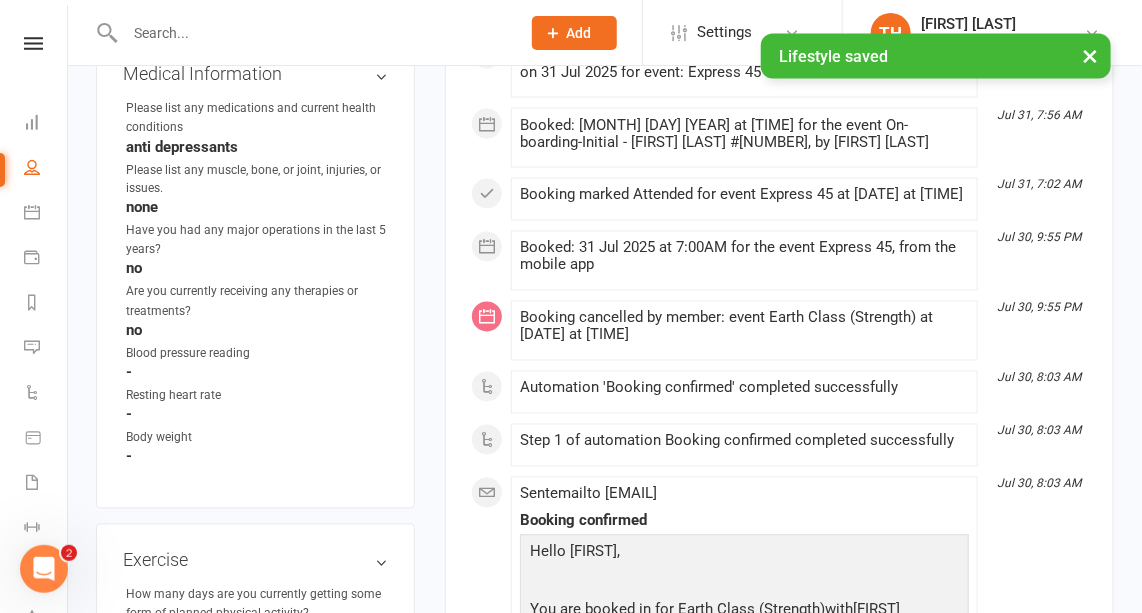 click on "× Lifestyle saved" at bounding box center [558, 34] 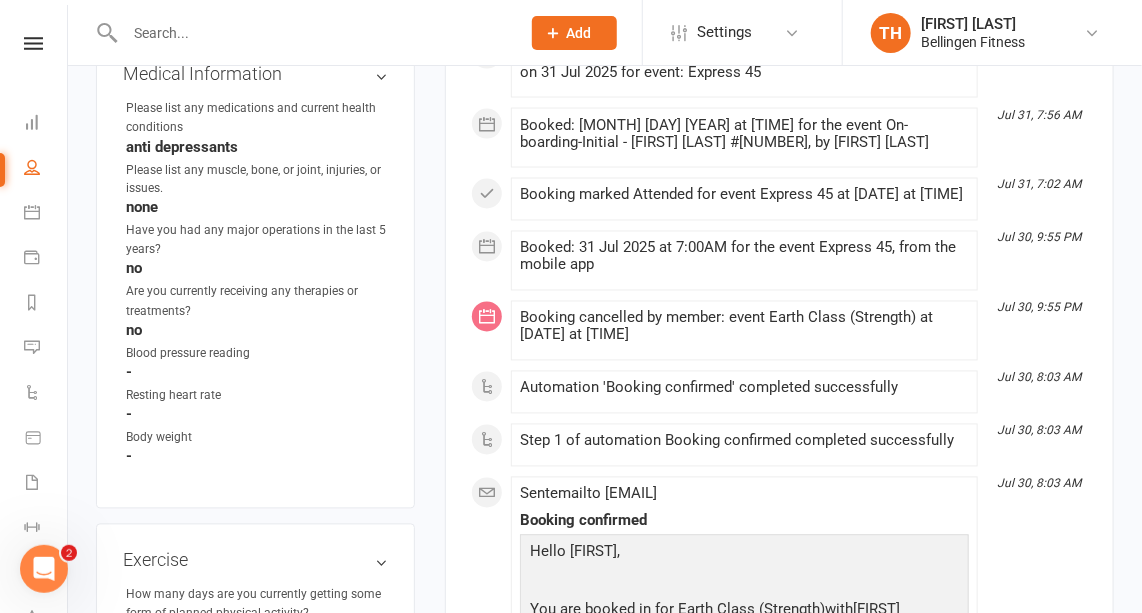 click on "Medical Information  edit" at bounding box center (255, 74) 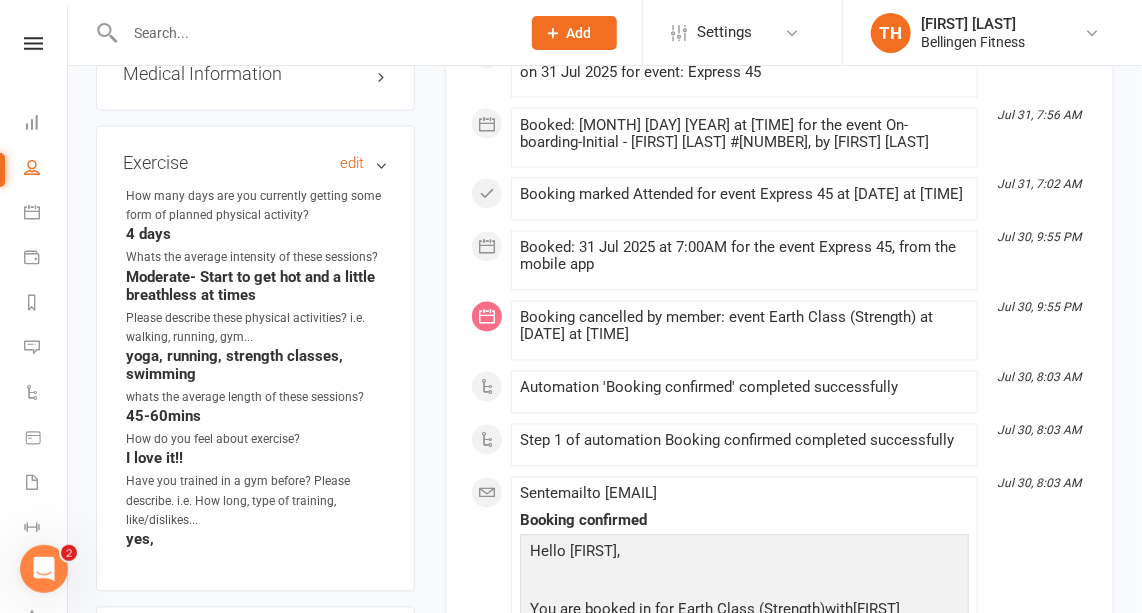 click on "Exercise  edit" at bounding box center [255, 163] 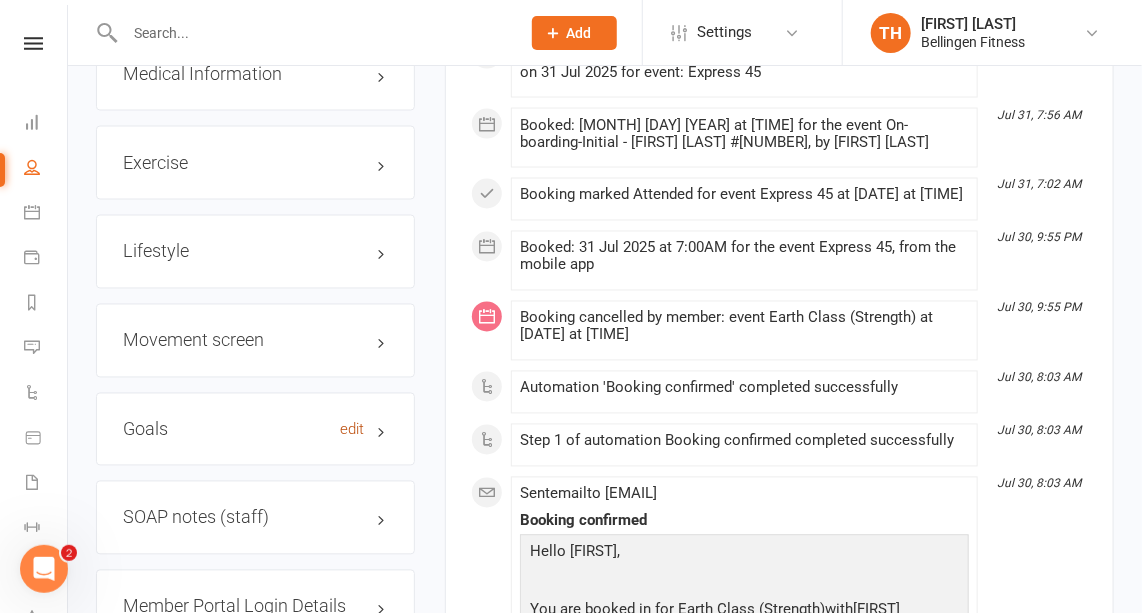click on "edit" at bounding box center (352, 430) 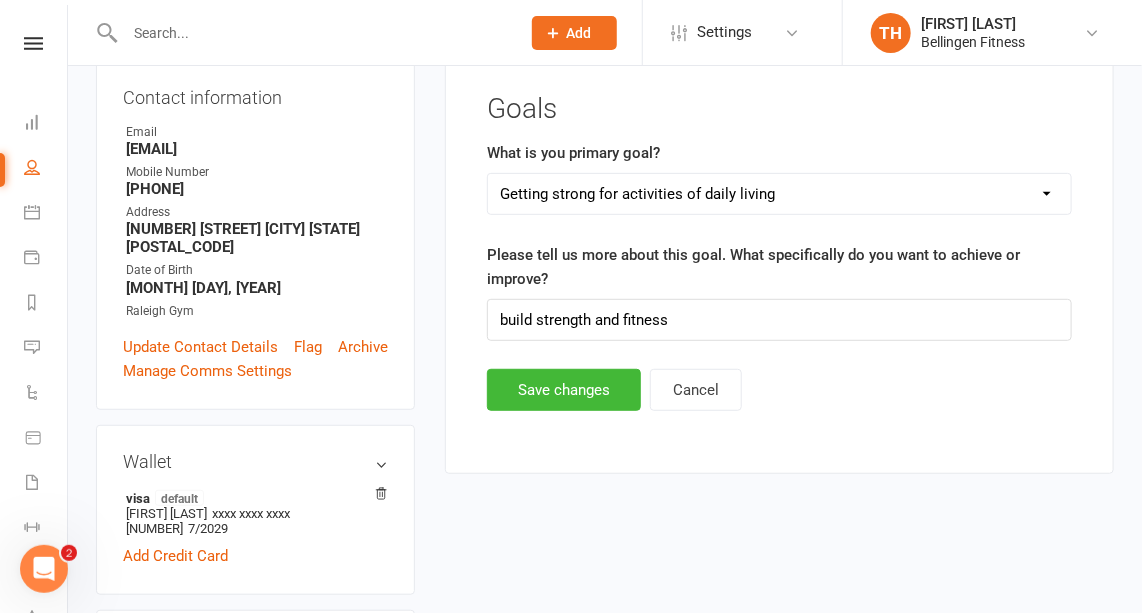 scroll, scrollTop: 170, scrollLeft: 0, axis: vertical 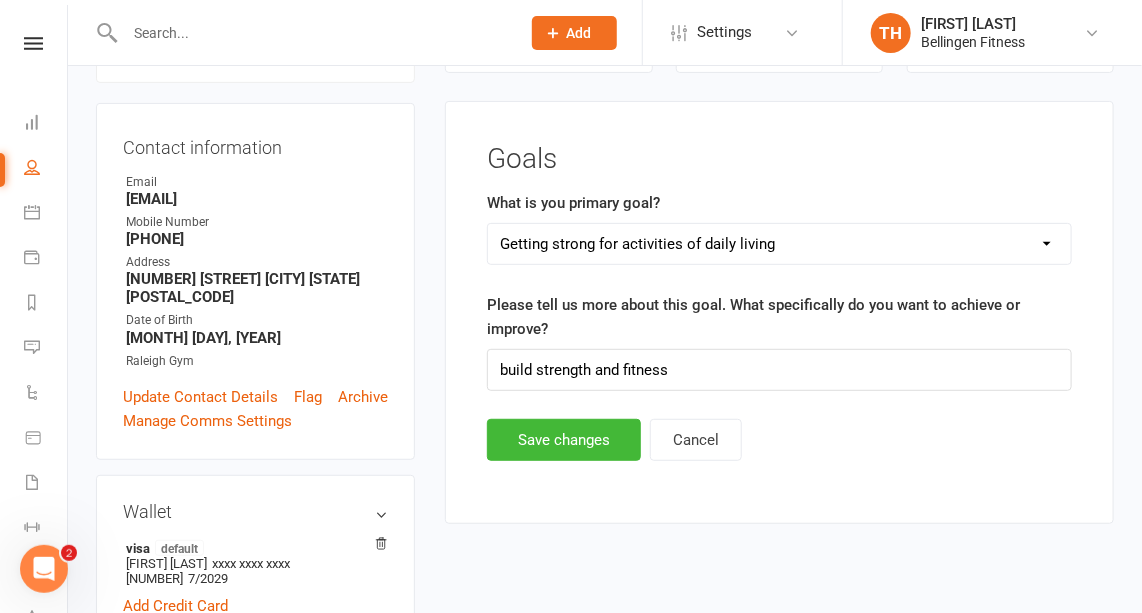 click on "Select Weight loss / weight gain Getting strong for activities of daily living Improve cardiovascular fitness Improve my health condition or injury Improve my nutrition Improve my sporting performance Other" at bounding box center [779, 244] 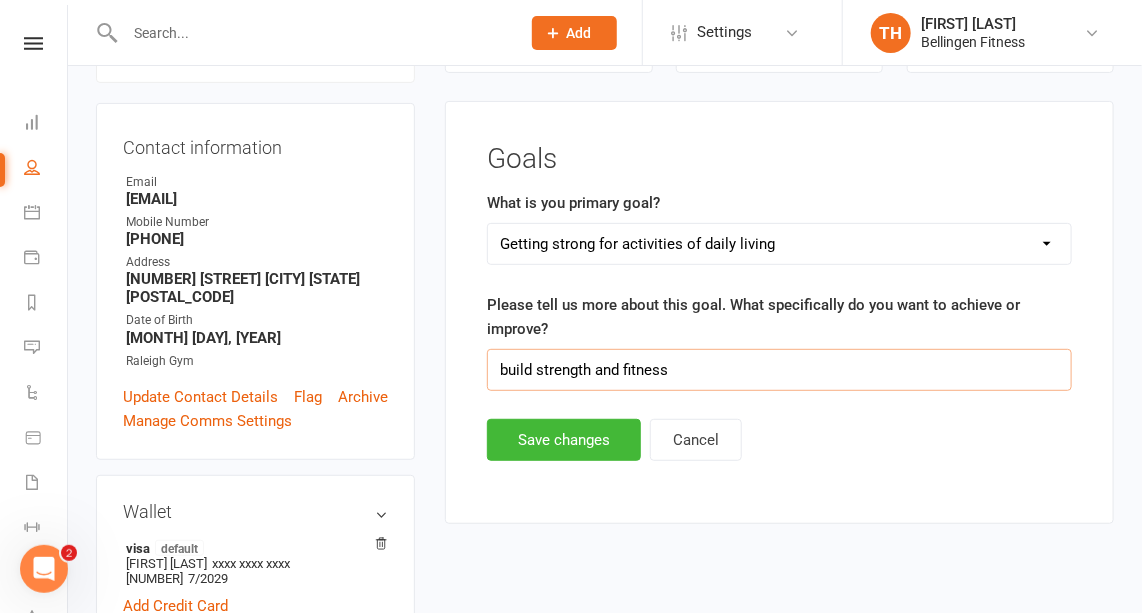 click on "build strength and fitness" at bounding box center (779, 370) 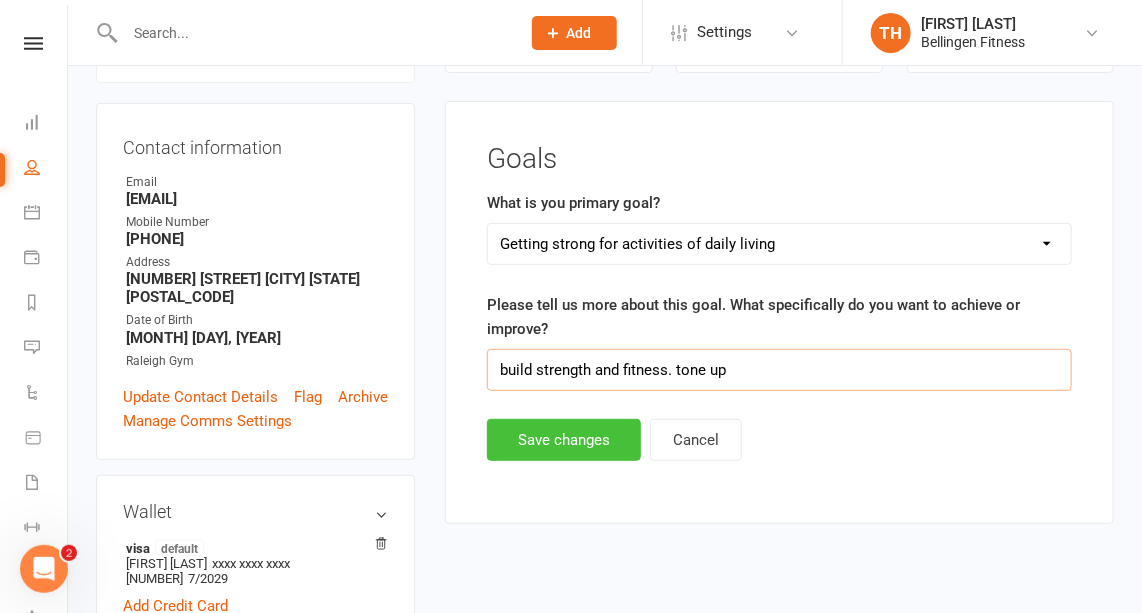 type on "build strength and fitness. tone up" 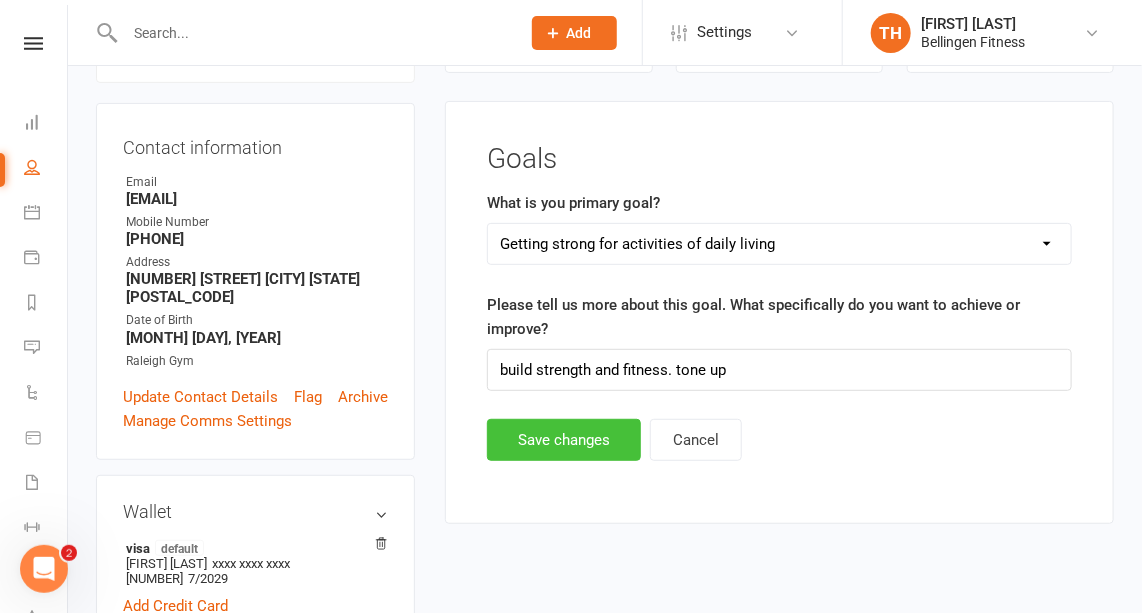 click on "Save changes" at bounding box center [564, 440] 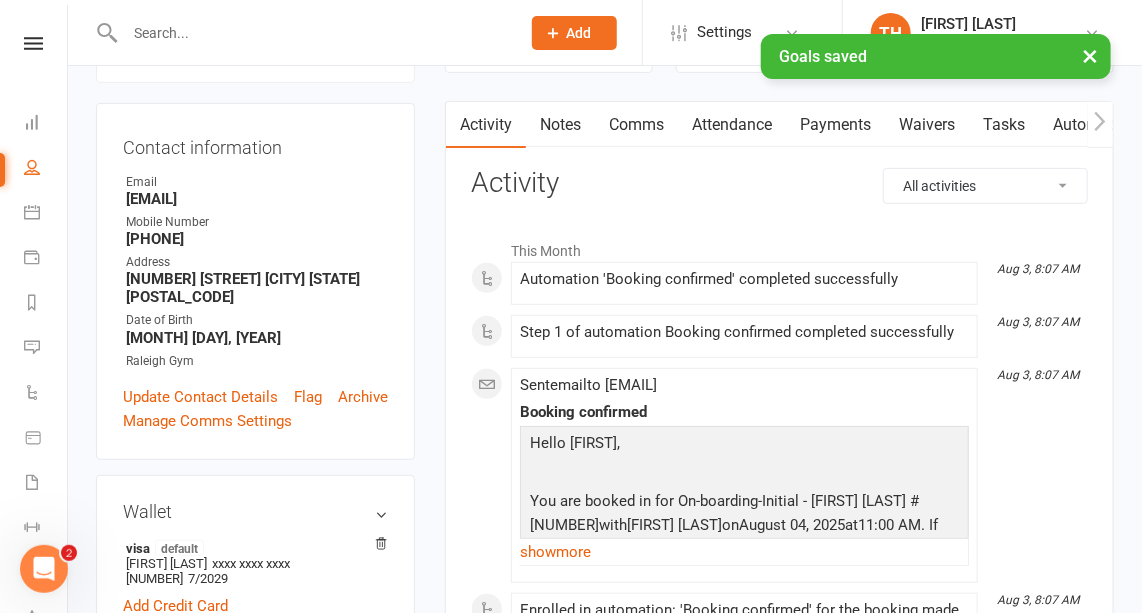 click on "Notes" at bounding box center (560, 125) 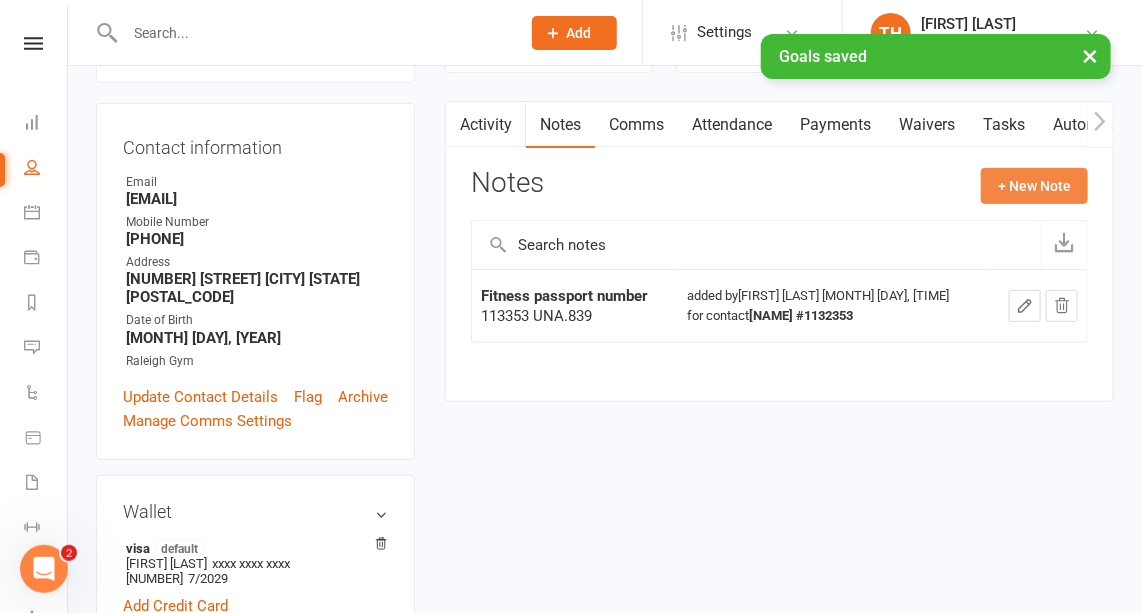click on "+ New Note" at bounding box center (1034, 186) 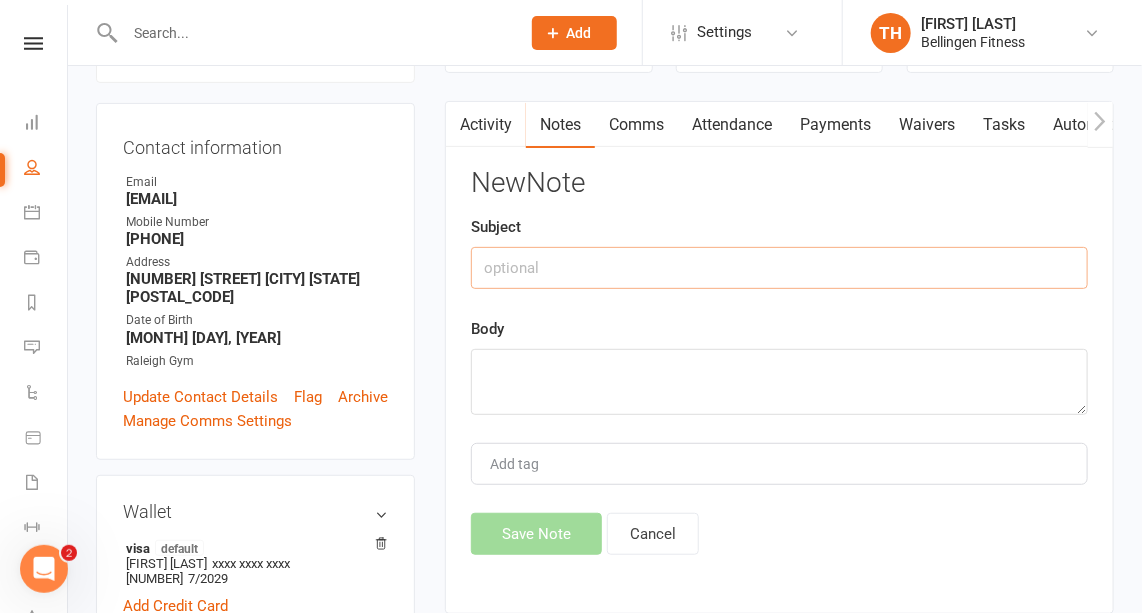 click at bounding box center [779, 268] 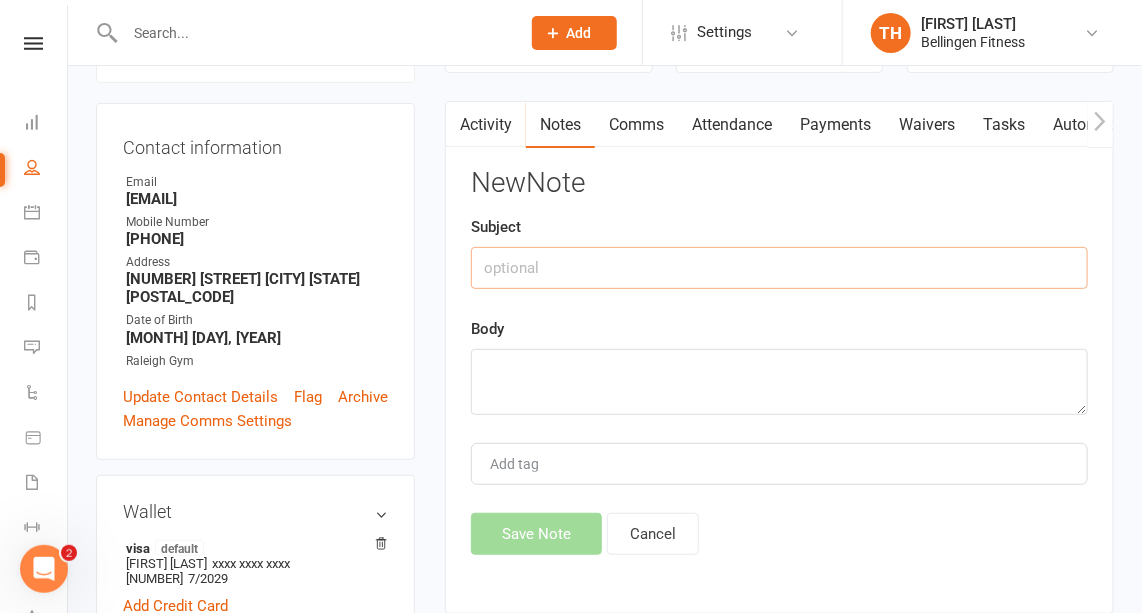 type on "w" 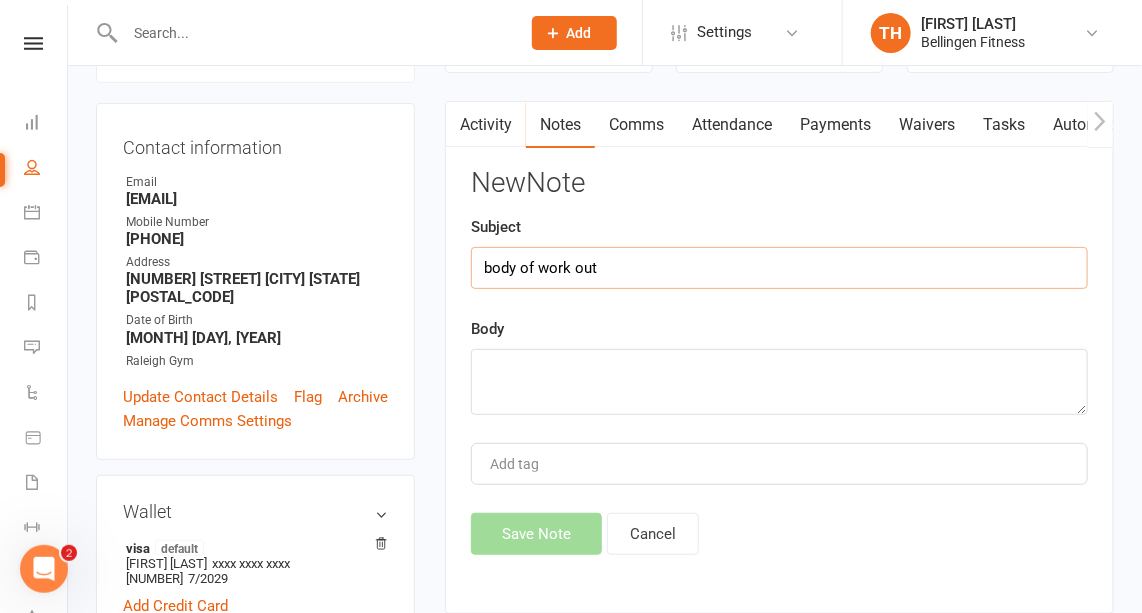 type on "body of work out" 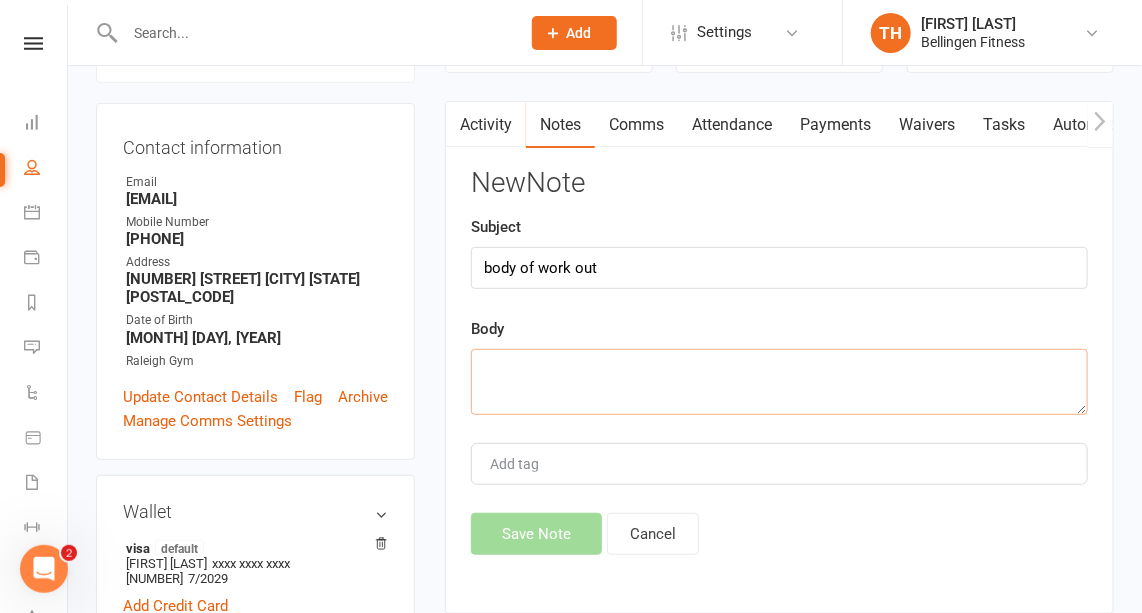 click at bounding box center [779, 382] 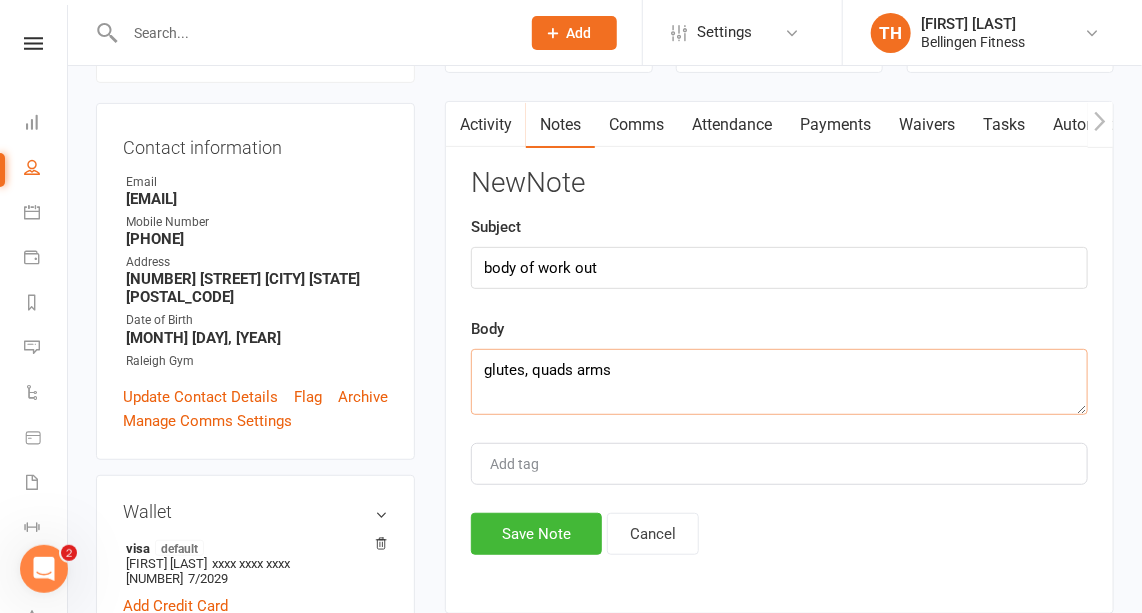 click on "glutes, quads arms" at bounding box center [779, 382] 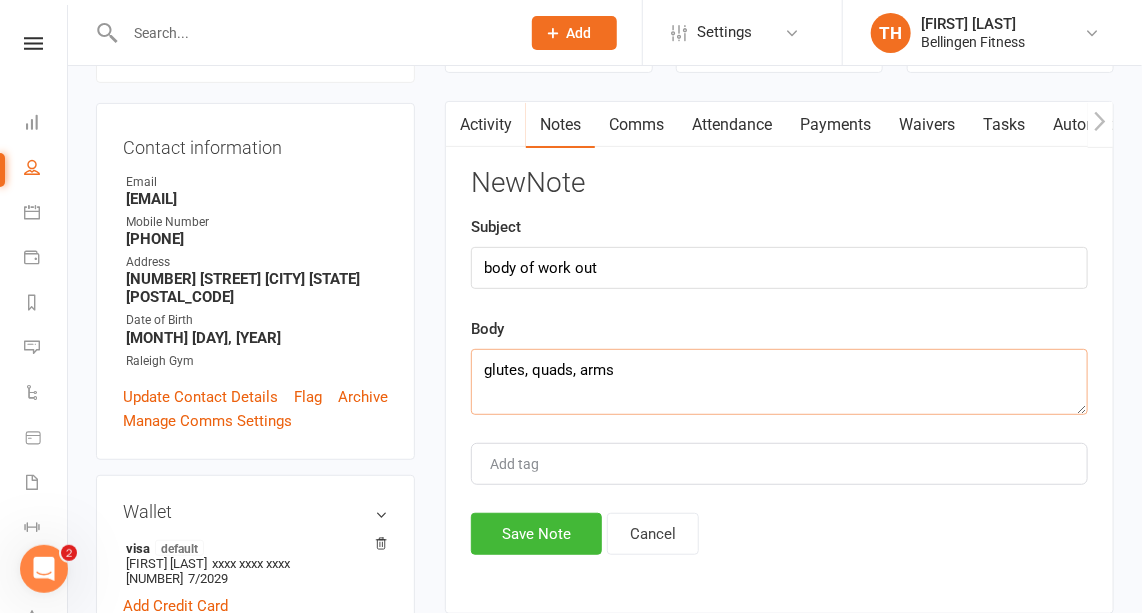 click on "glutes, quads, arms" at bounding box center [779, 382] 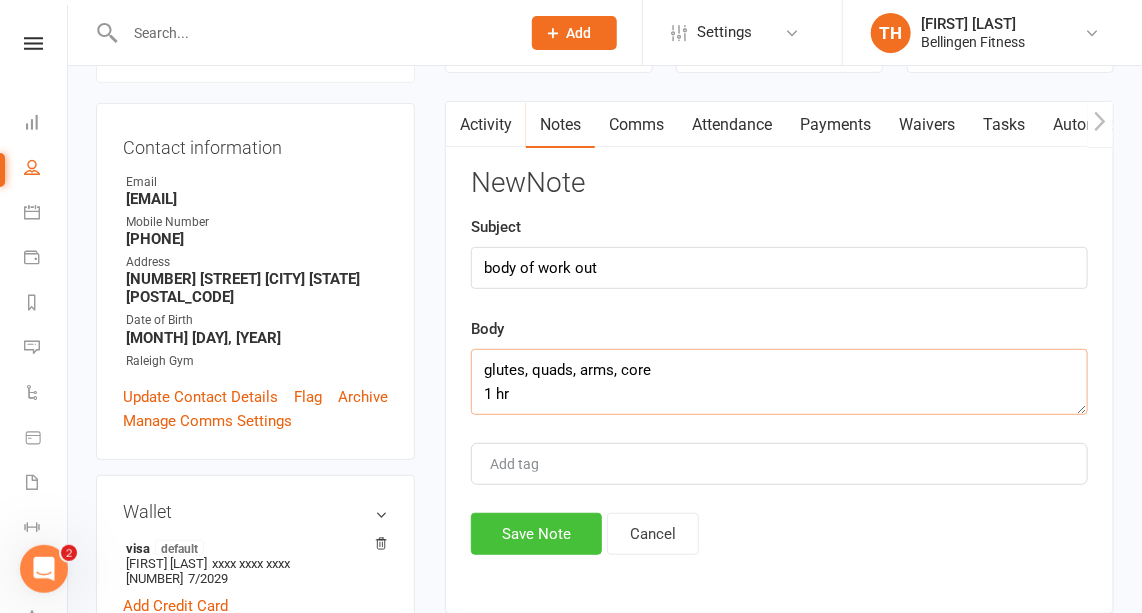 type on "glutes, quads, arms, core
1 hr" 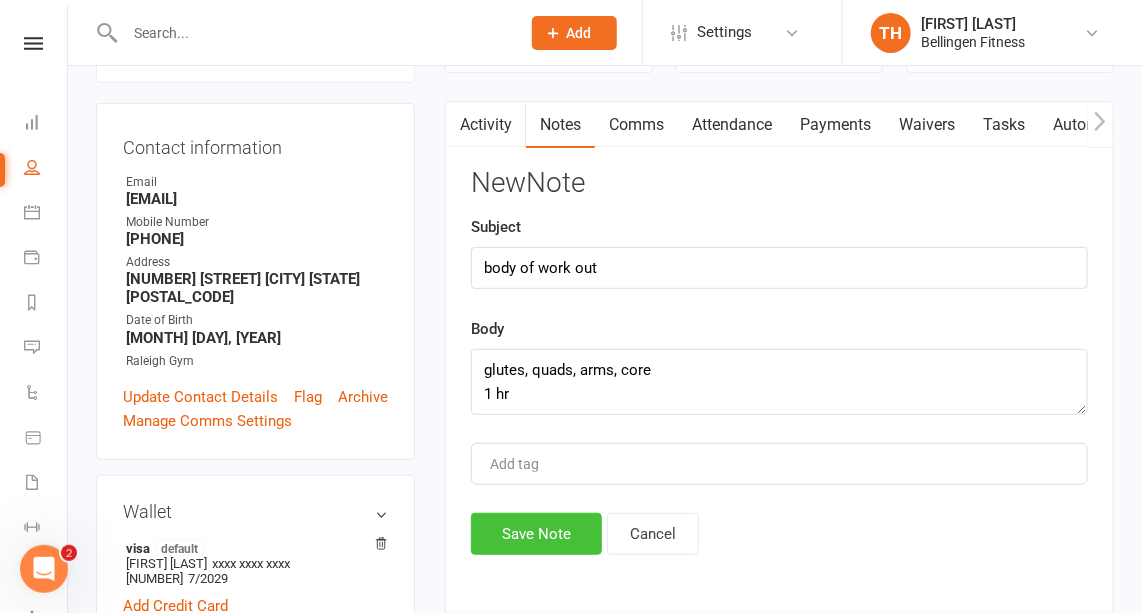 click on "Save Note" at bounding box center (536, 534) 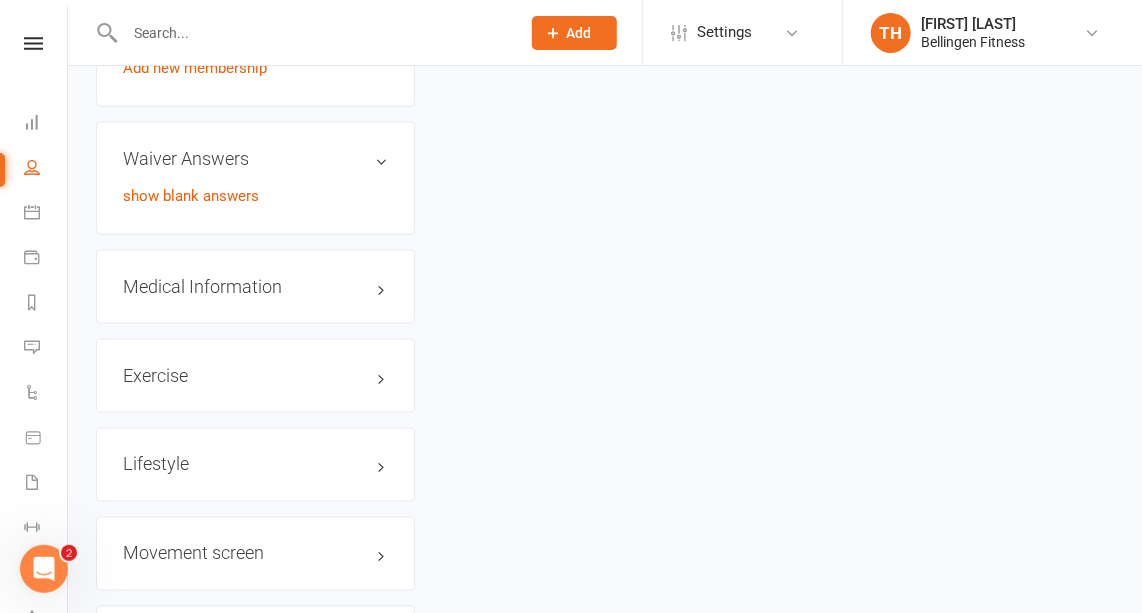 scroll, scrollTop: 950, scrollLeft: 0, axis: vertical 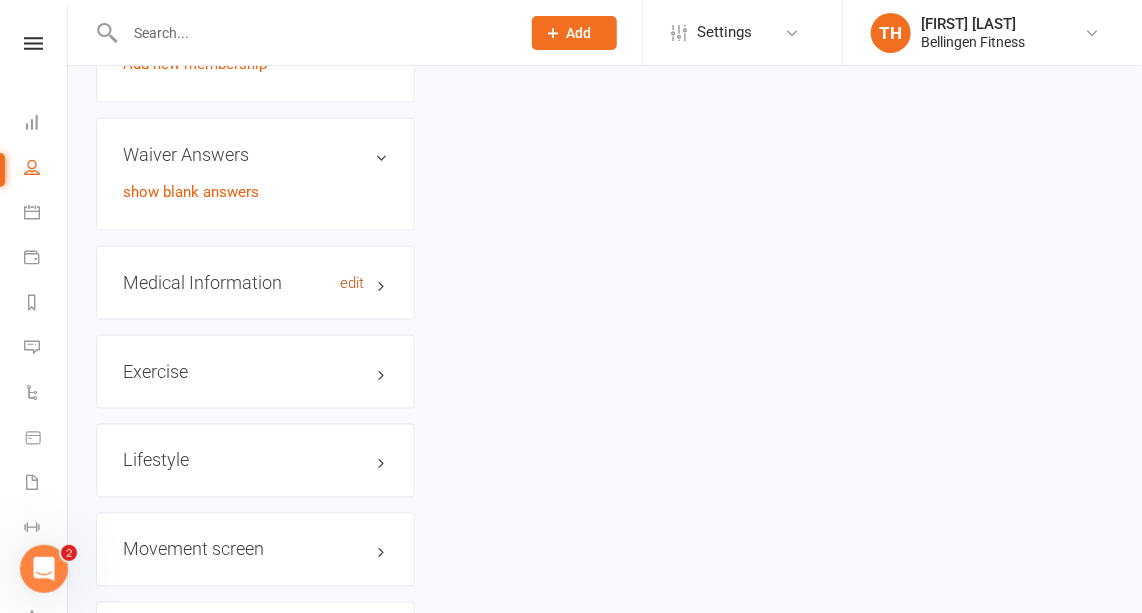 click on "edit" at bounding box center [352, 283] 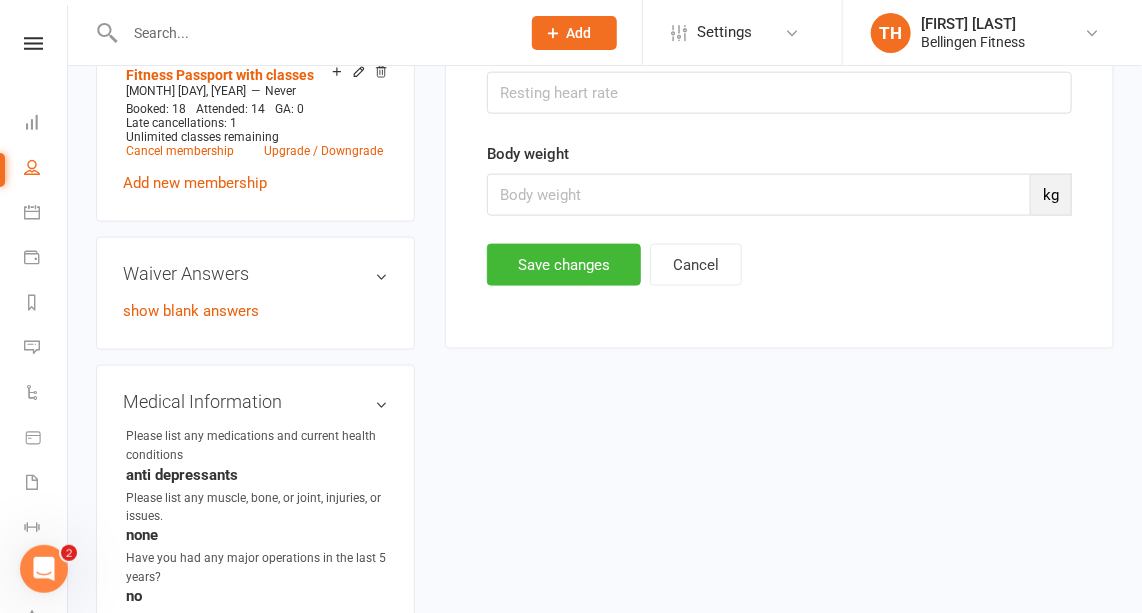 scroll, scrollTop: 832, scrollLeft: 0, axis: vertical 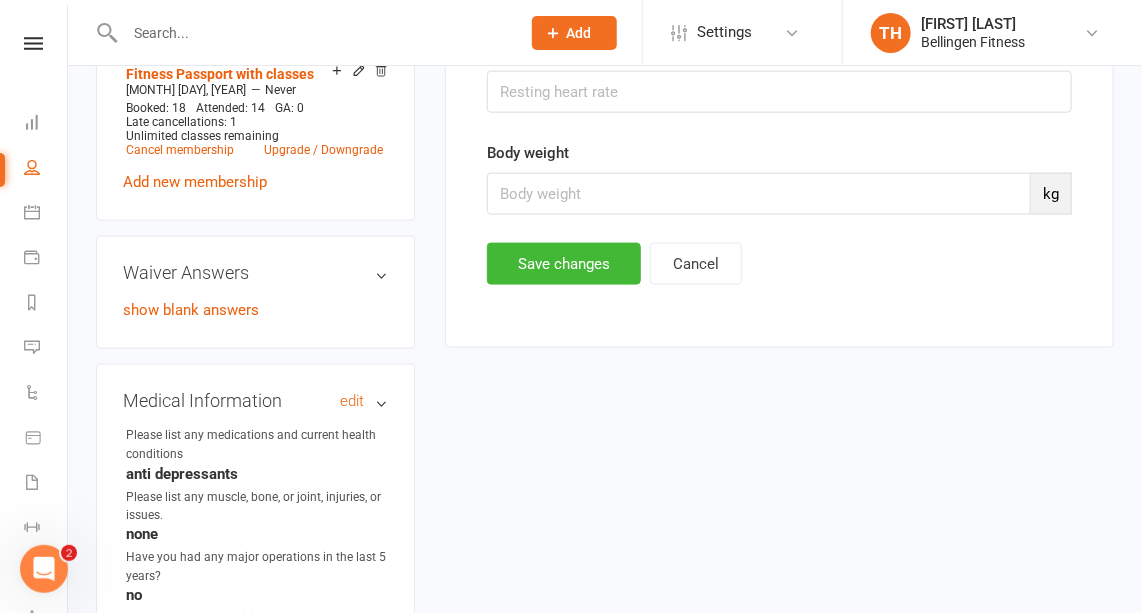 click on "Medical Information  edit" at bounding box center (255, 401) 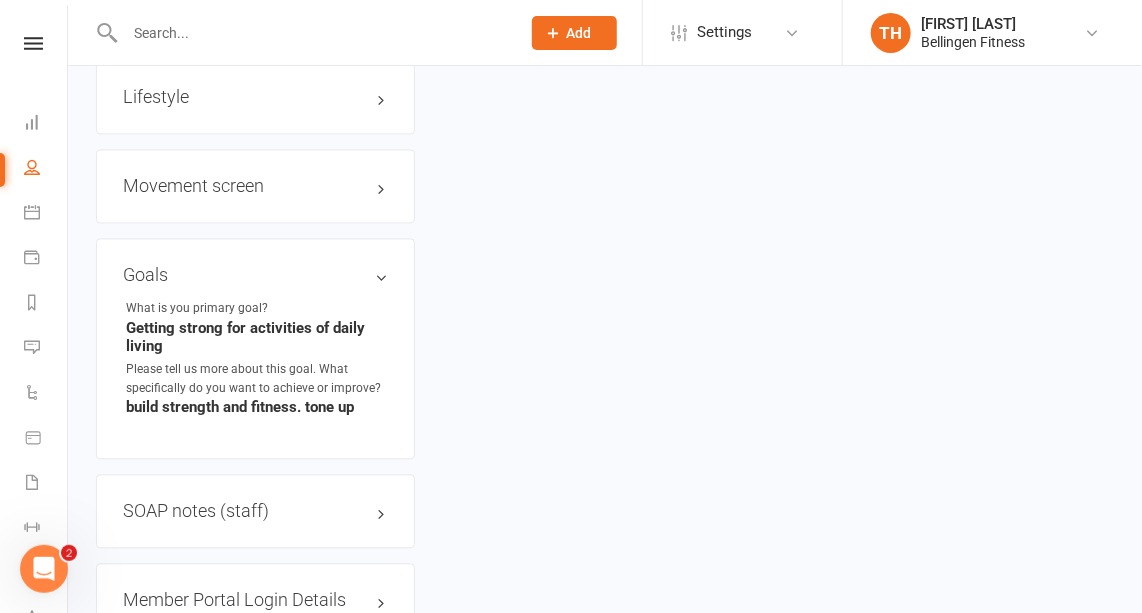 scroll, scrollTop: 1313, scrollLeft: 0, axis: vertical 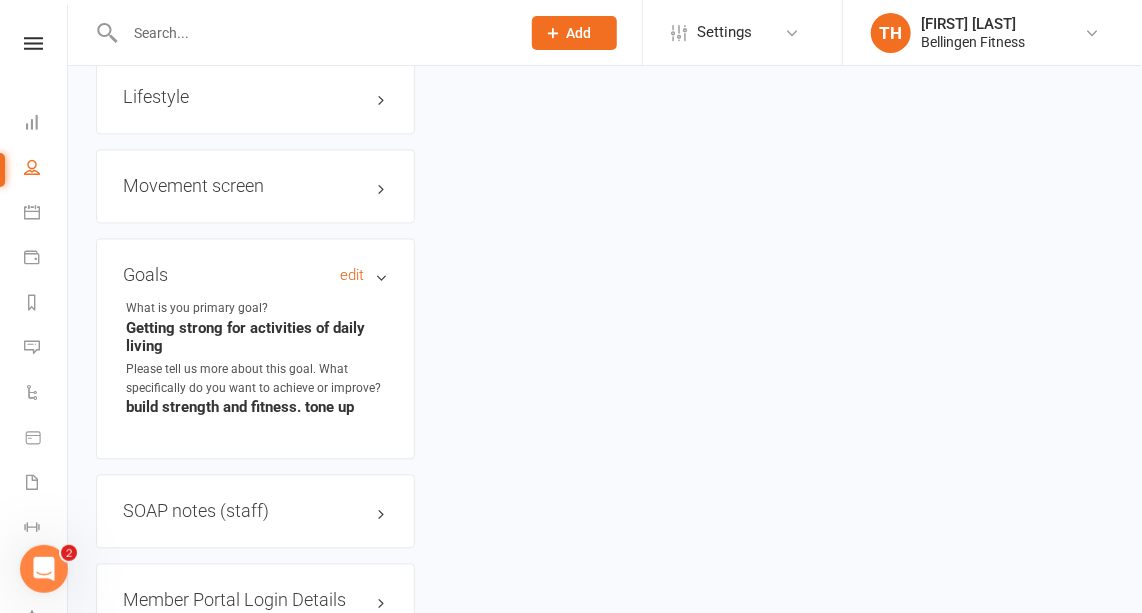 click on "Goals  edit" at bounding box center (255, 276) 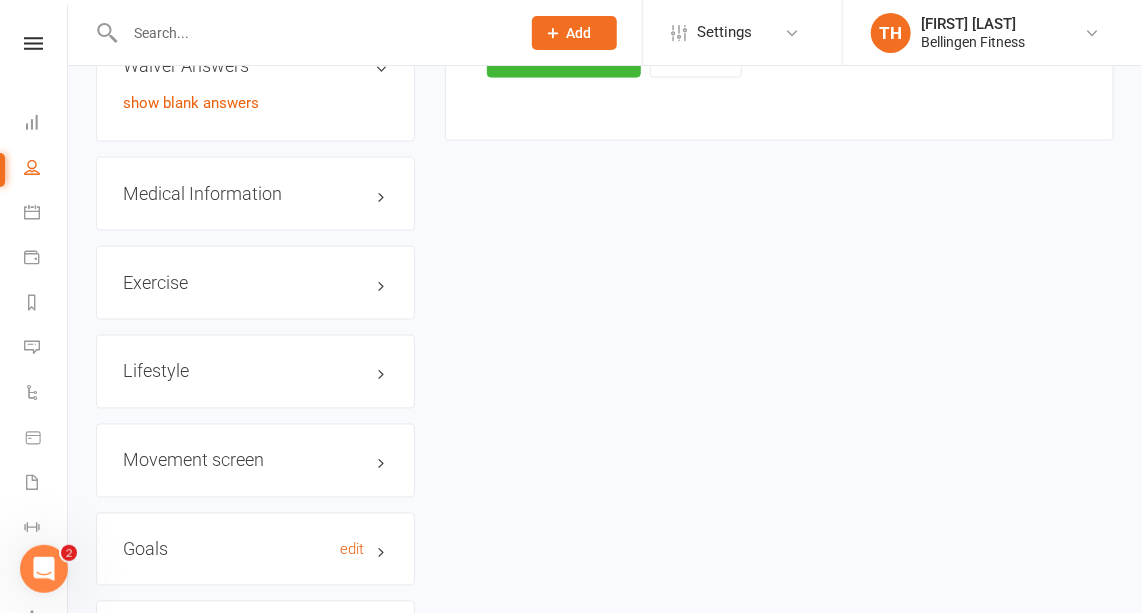 scroll, scrollTop: 1050, scrollLeft: 0, axis: vertical 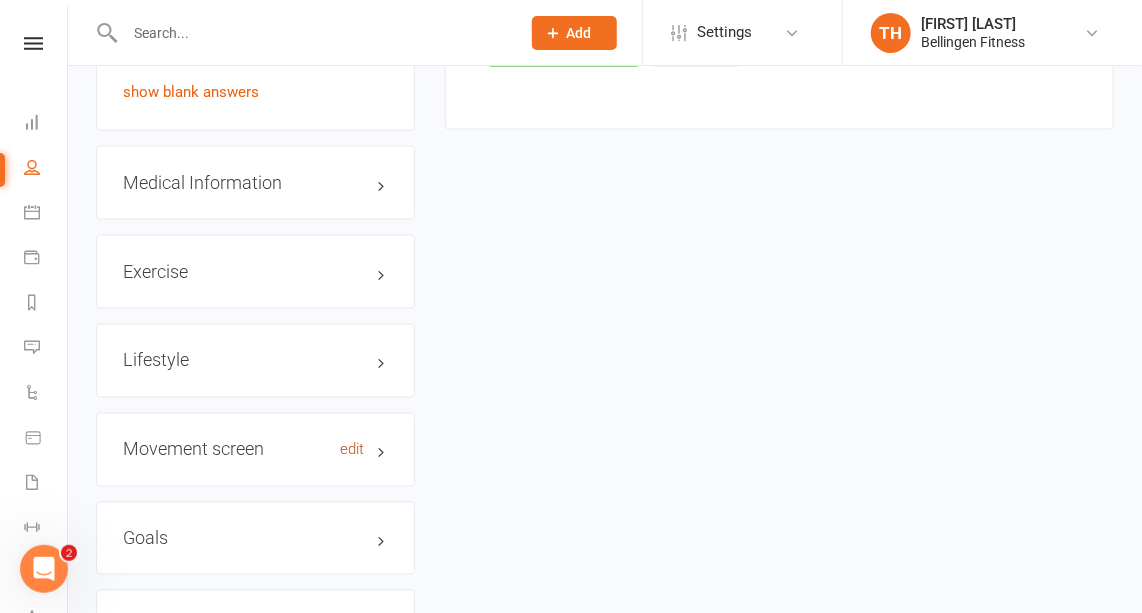 click on "edit" at bounding box center [352, 450] 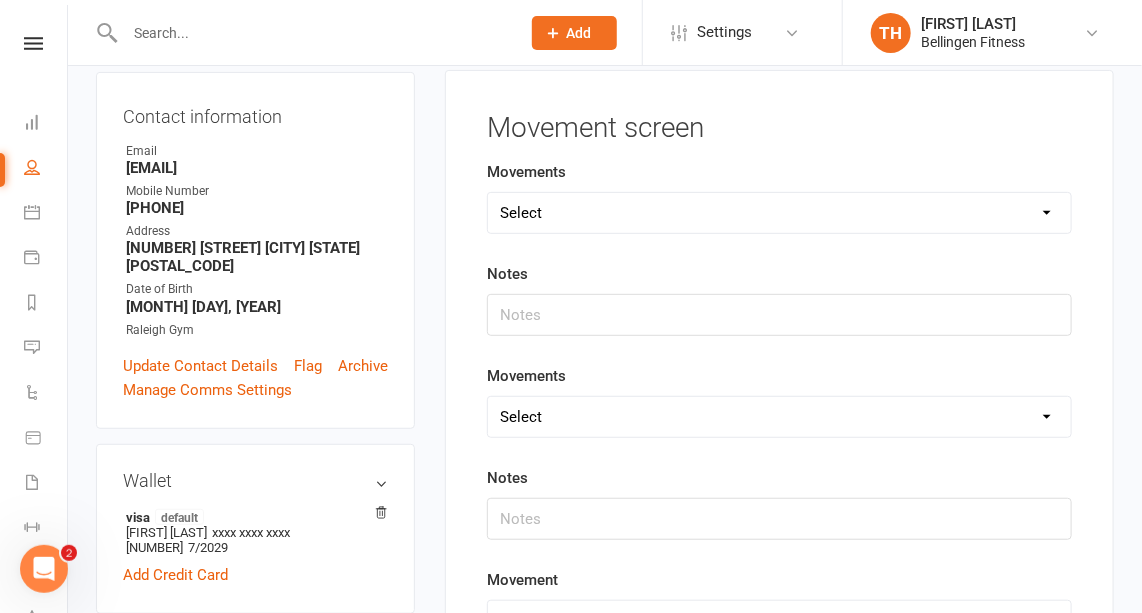 scroll, scrollTop: 170, scrollLeft: 0, axis: vertical 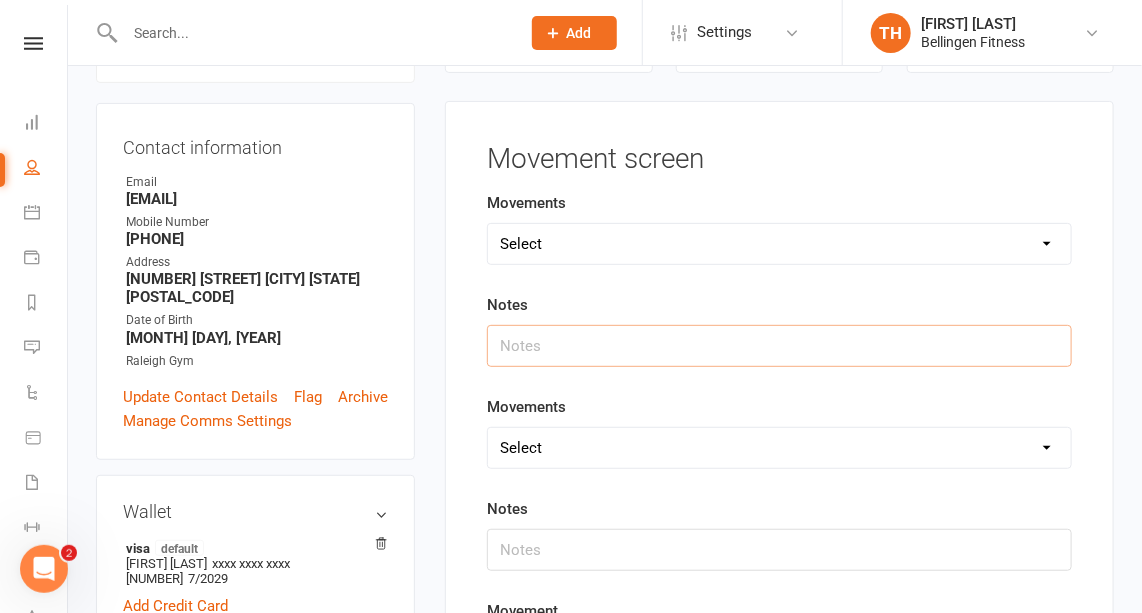 click at bounding box center [779, 346] 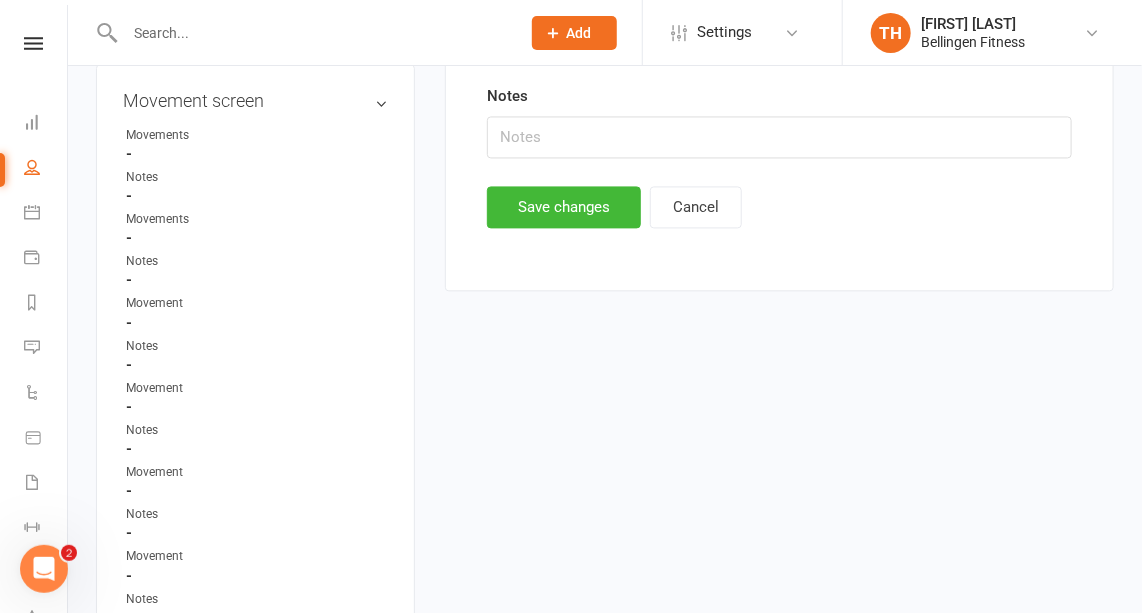scroll, scrollTop: 1427, scrollLeft: 0, axis: vertical 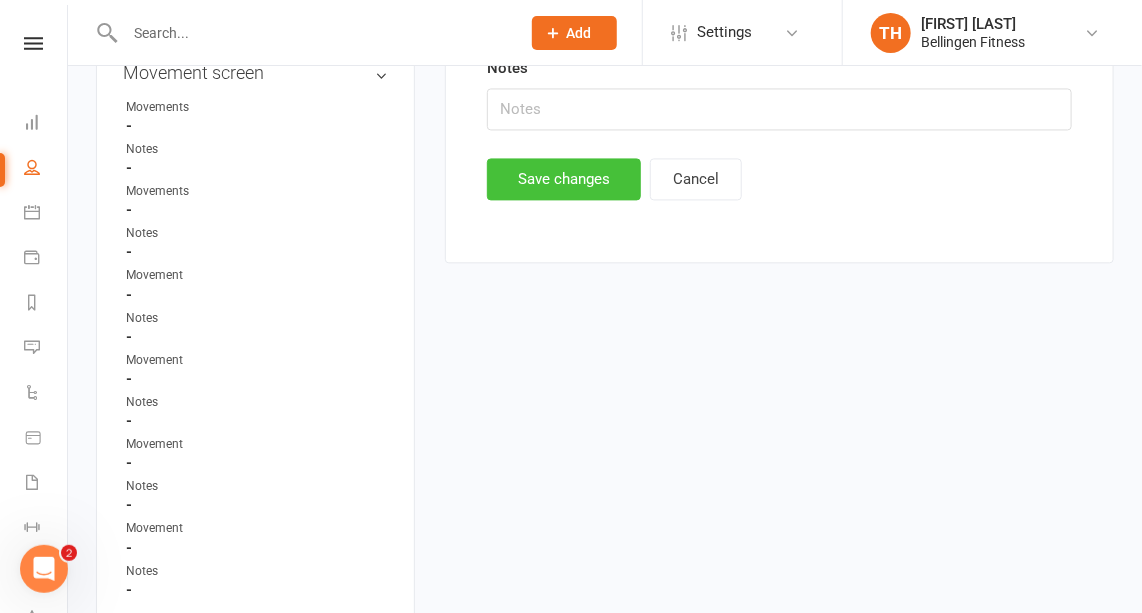 type on "hip hinge is good" 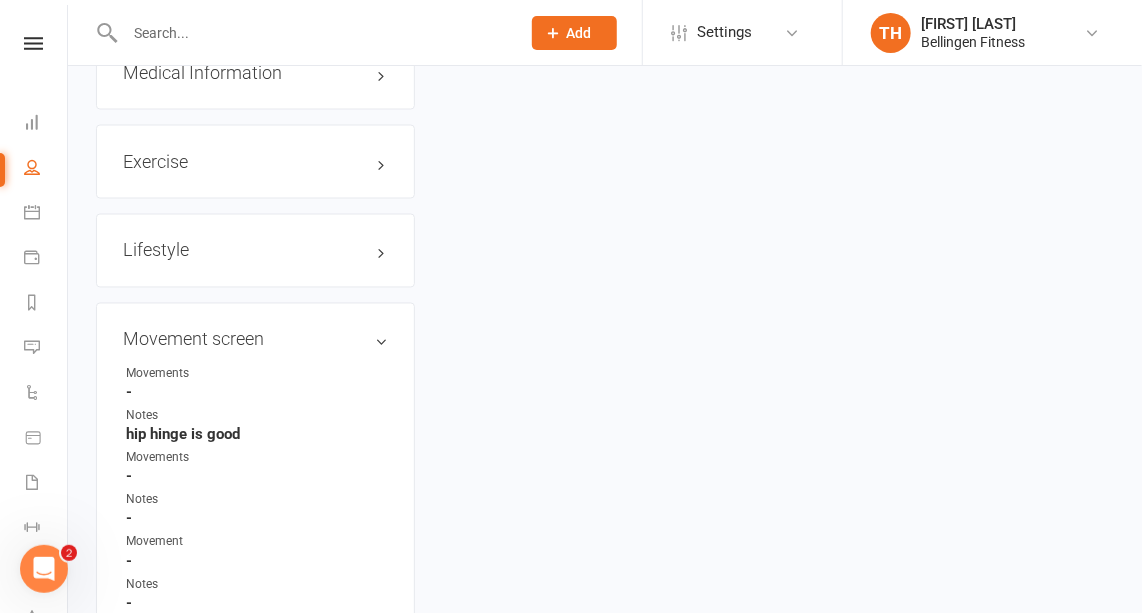 scroll, scrollTop: 1161, scrollLeft: 0, axis: vertical 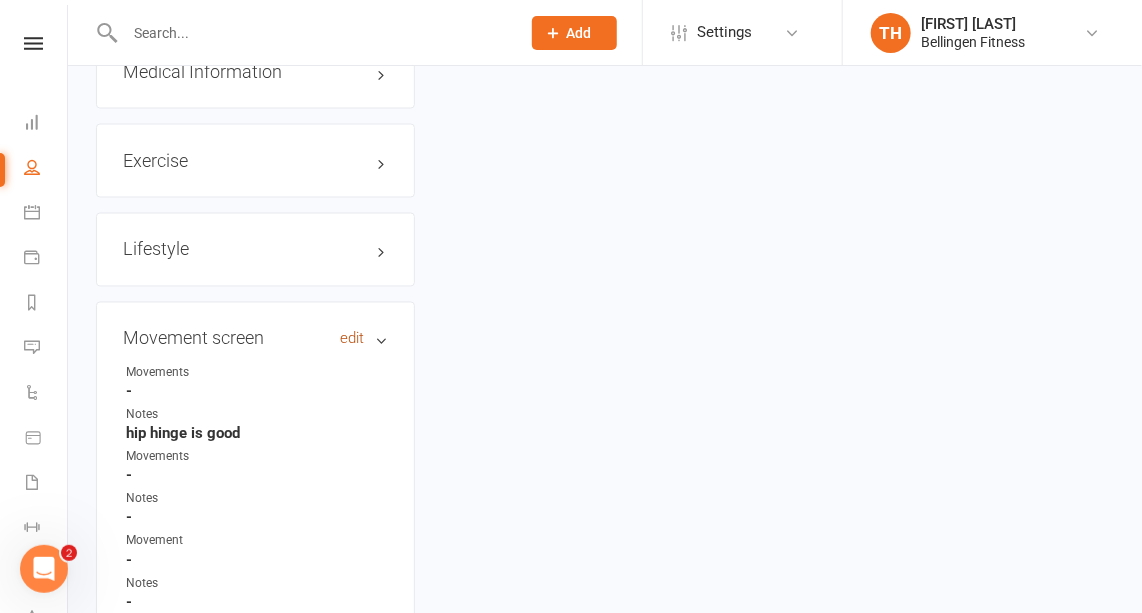 click on "edit" at bounding box center (352, 339) 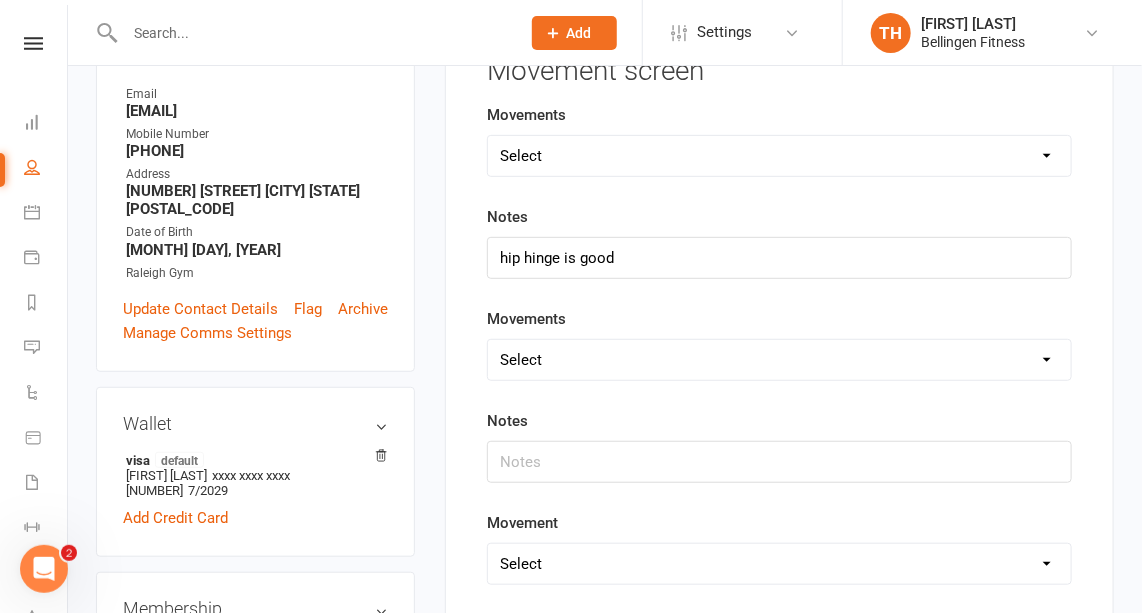 scroll, scrollTop: 170, scrollLeft: 0, axis: vertical 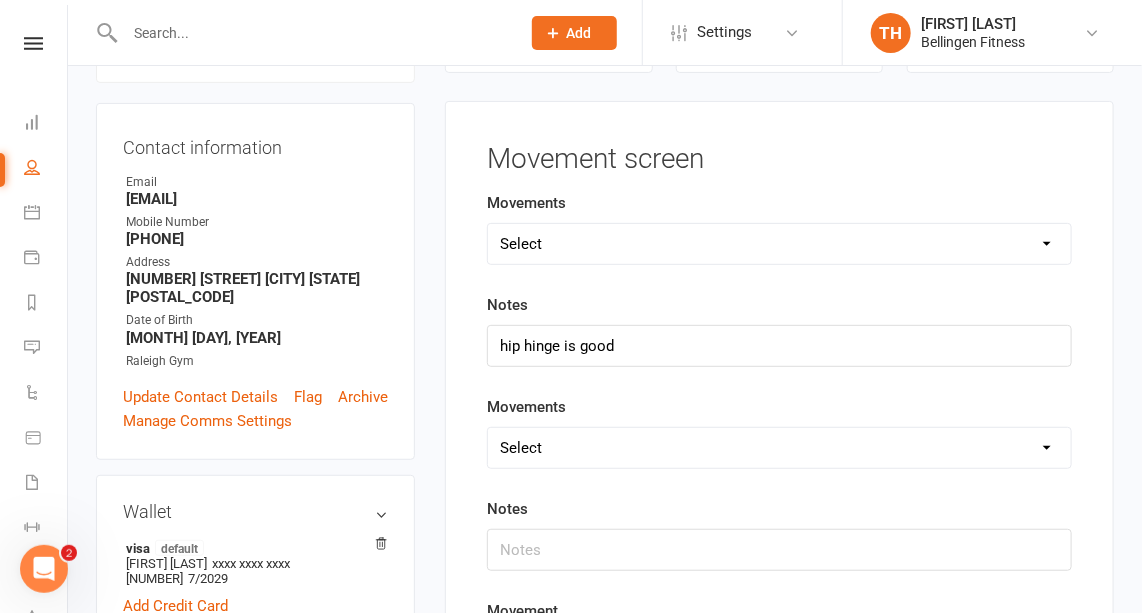 click on "Select Deadlift Squat Overhead press Push Pull Problem areas" at bounding box center [779, 448] 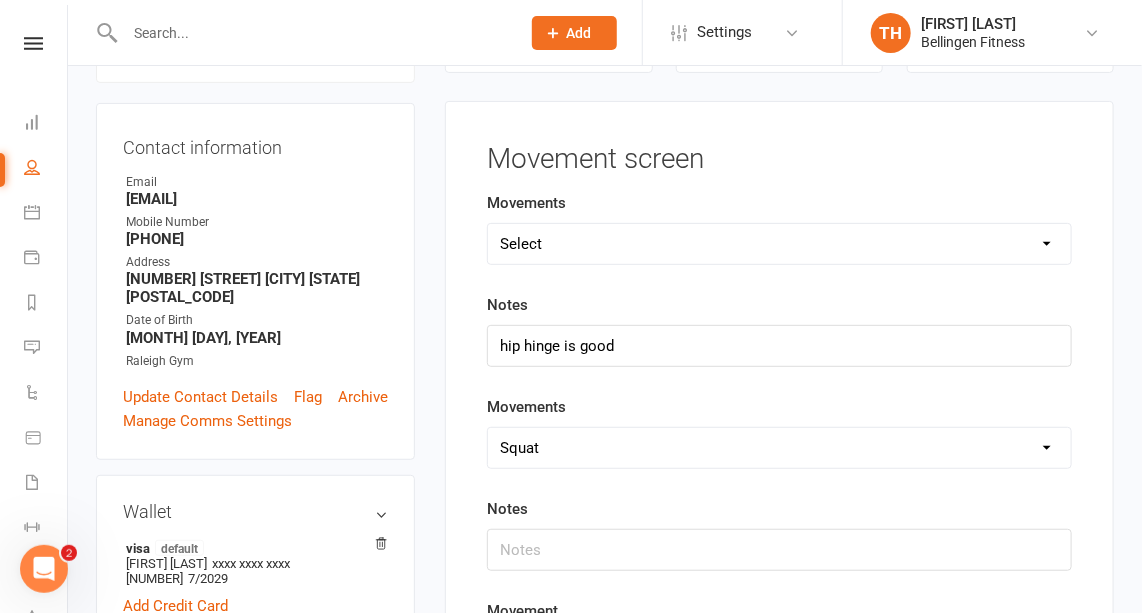click on "Select Deadlift Squat Overhead press Push Pull Problem areas" at bounding box center [779, 448] 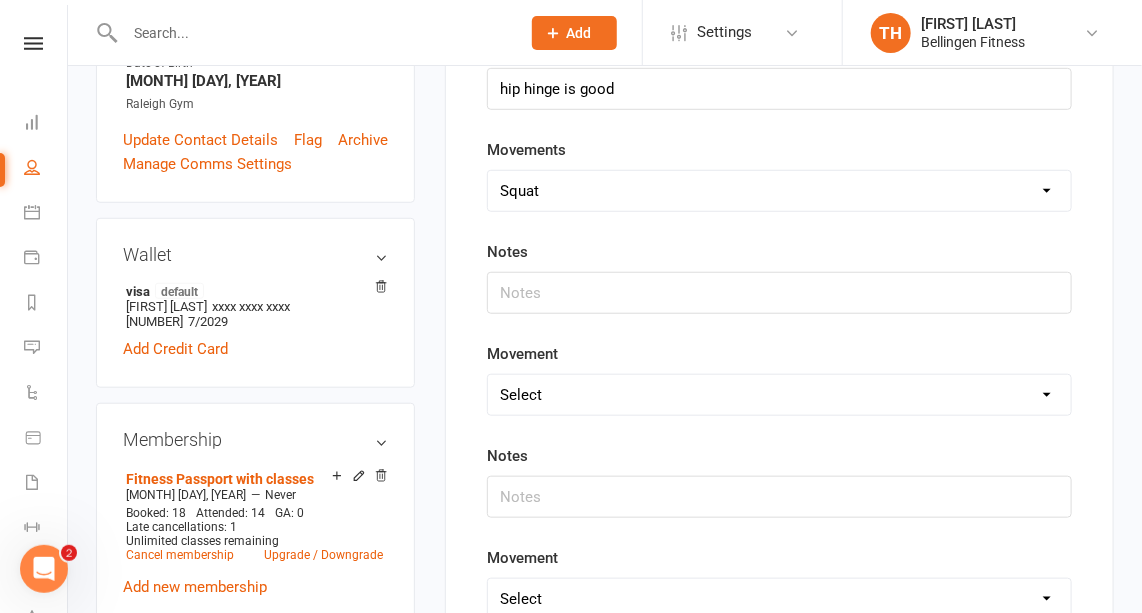 scroll, scrollTop: 428, scrollLeft: 0, axis: vertical 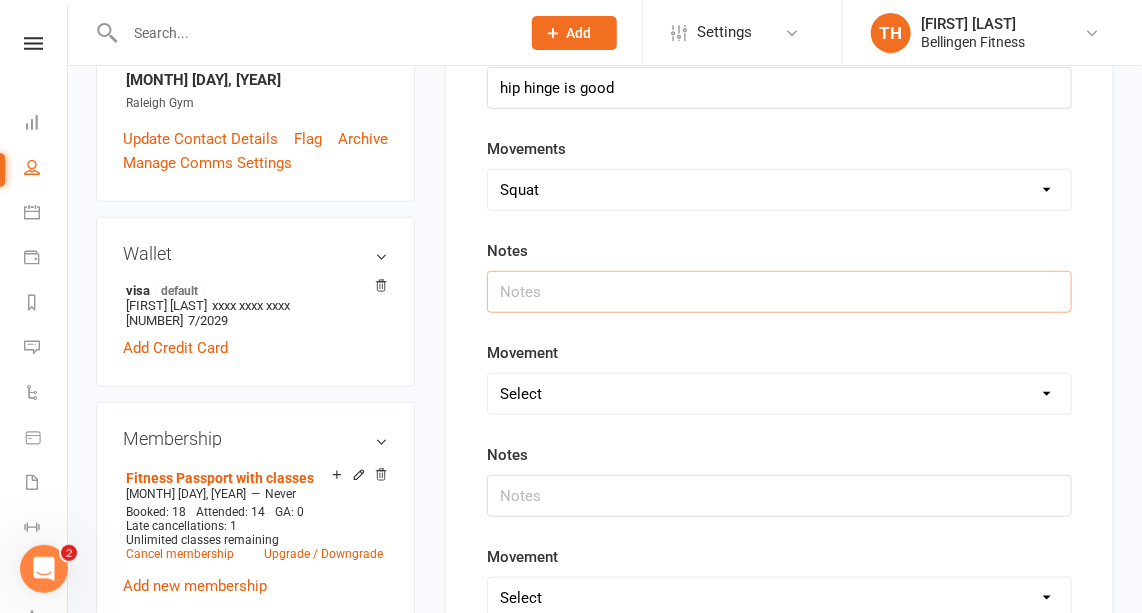 click at bounding box center [779, 292] 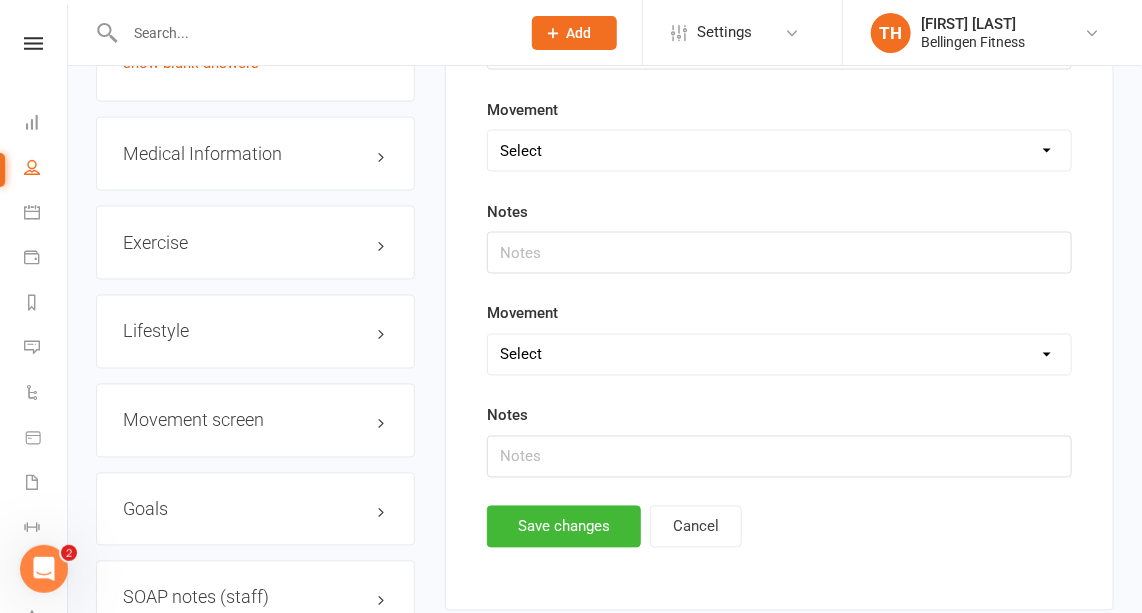 scroll, scrollTop: 1081, scrollLeft: 0, axis: vertical 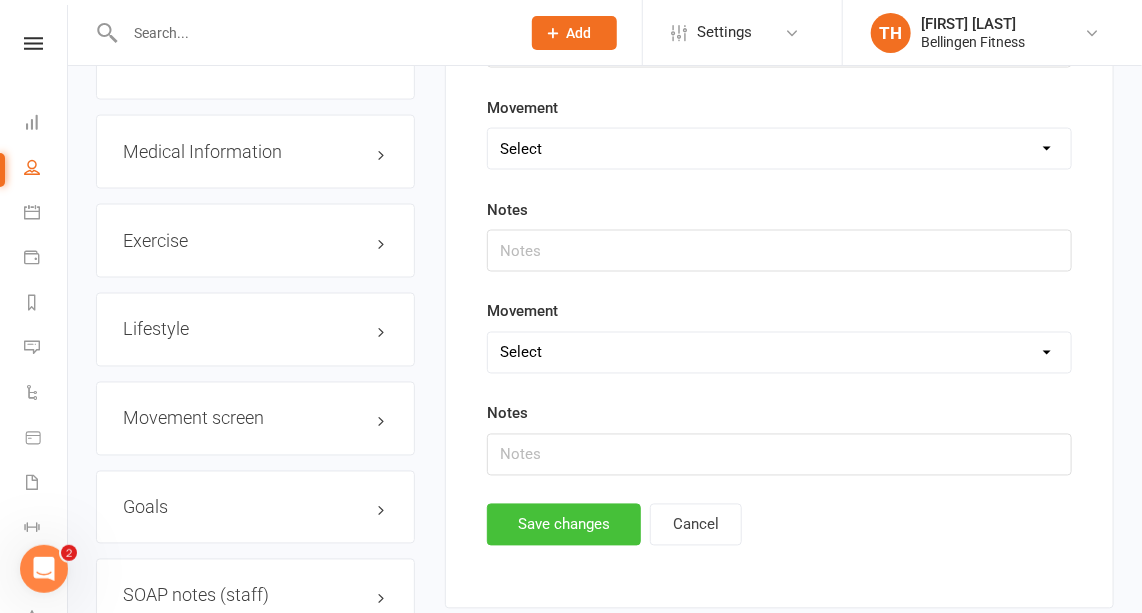 type on "good depth, good control, 8kg 10 reps easy." 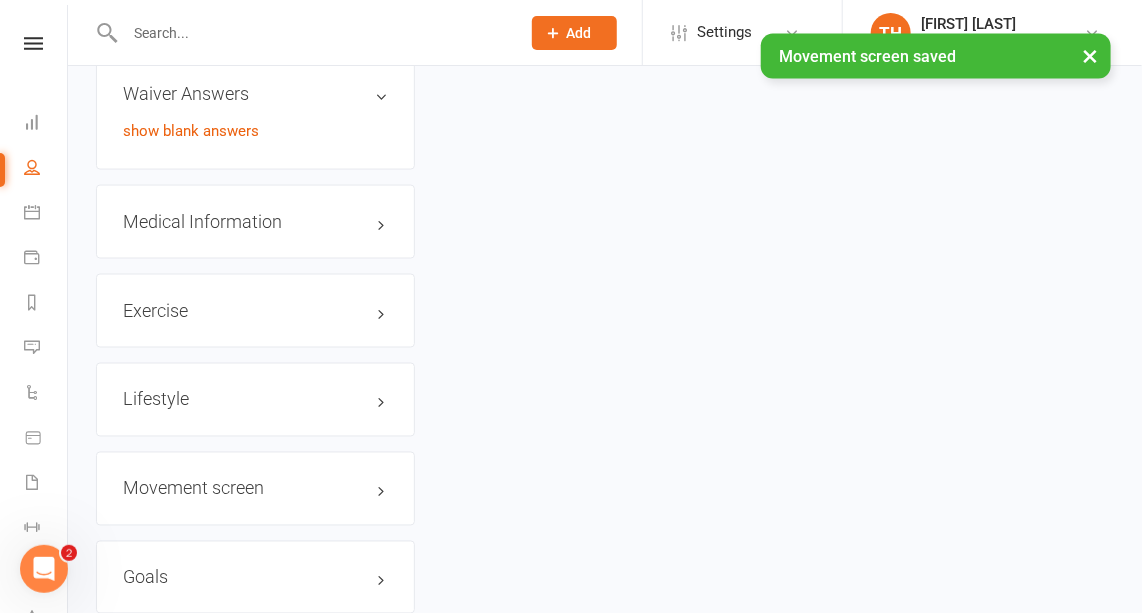 scroll, scrollTop: 1081, scrollLeft: 0, axis: vertical 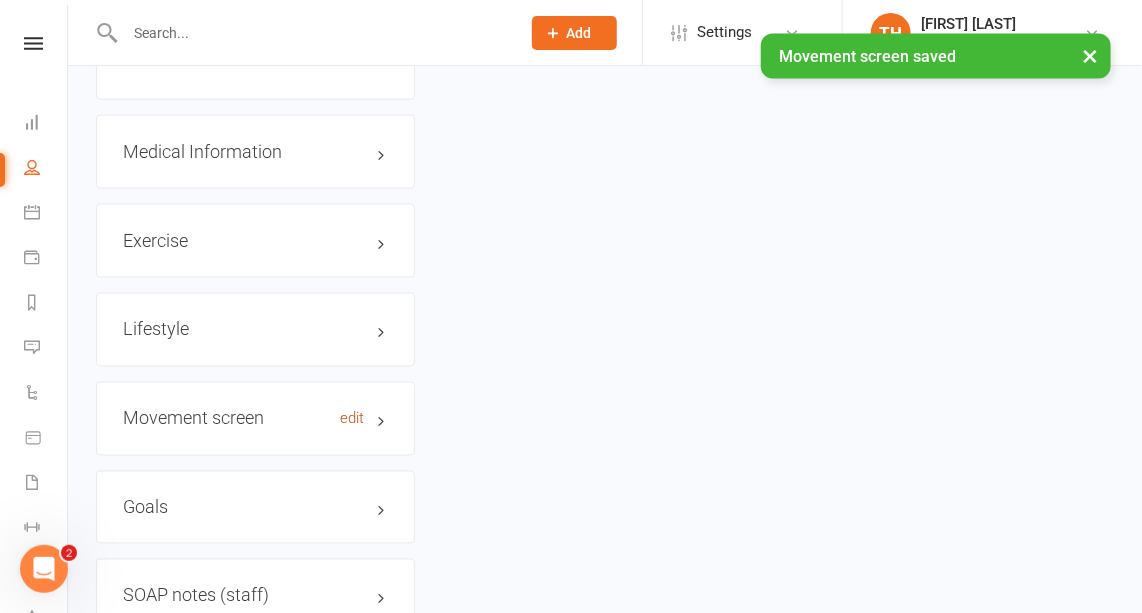 click on "edit" at bounding box center [352, 419] 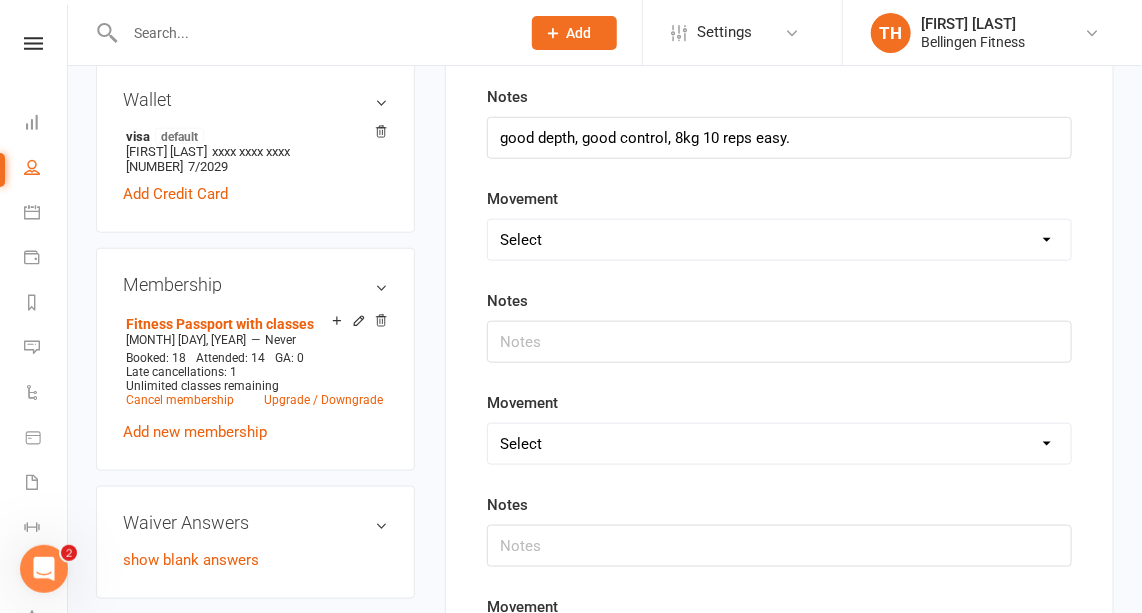 scroll, scrollTop: 583, scrollLeft: 0, axis: vertical 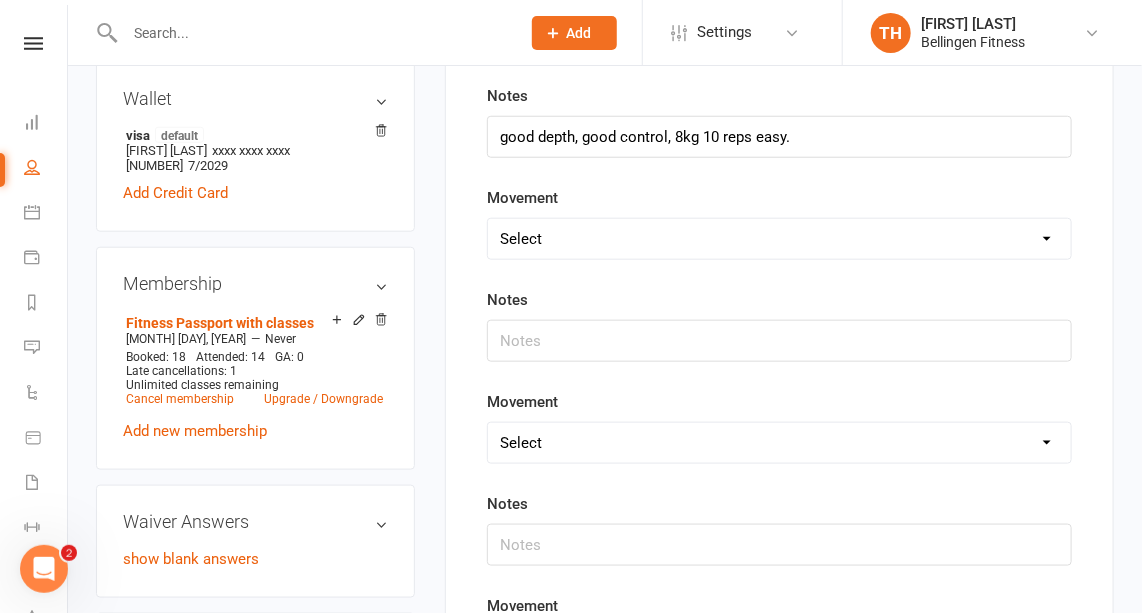 click on "Select Deadlift Squat Overhead press Push Pull Problem areas" at bounding box center [779, 239] 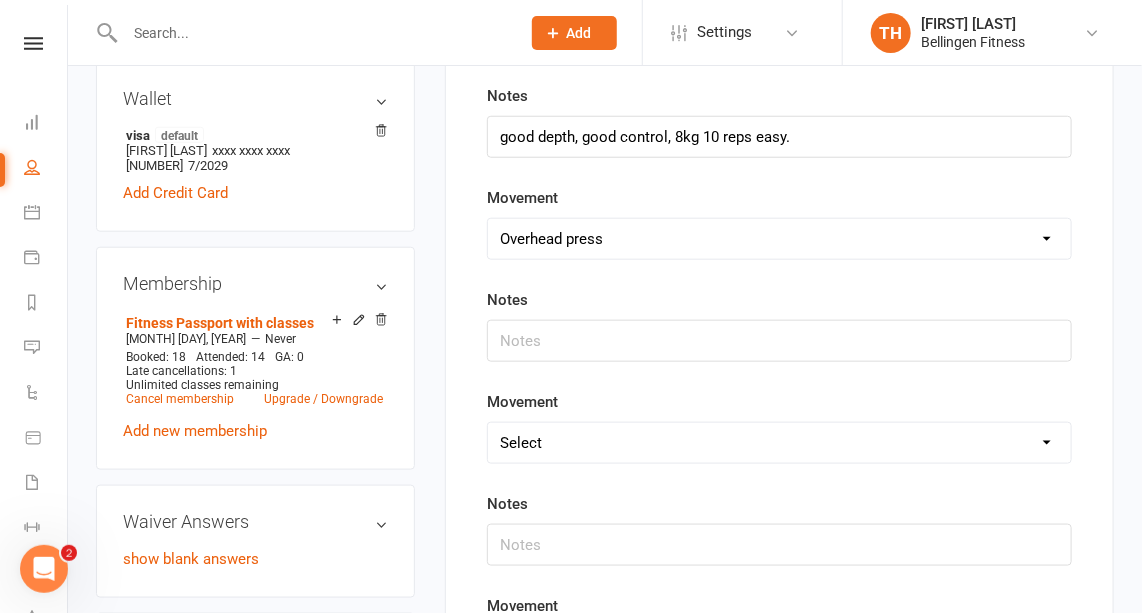 click on "Select Deadlift Squat Overhead press Push Pull Problem areas" at bounding box center [779, 239] 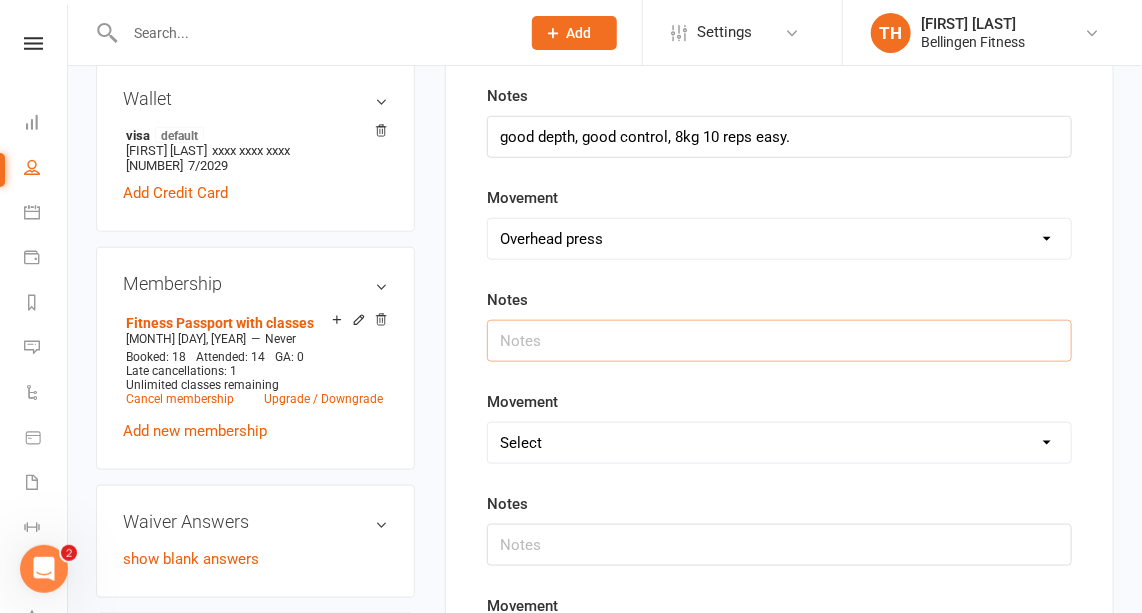 click at bounding box center [779, 341] 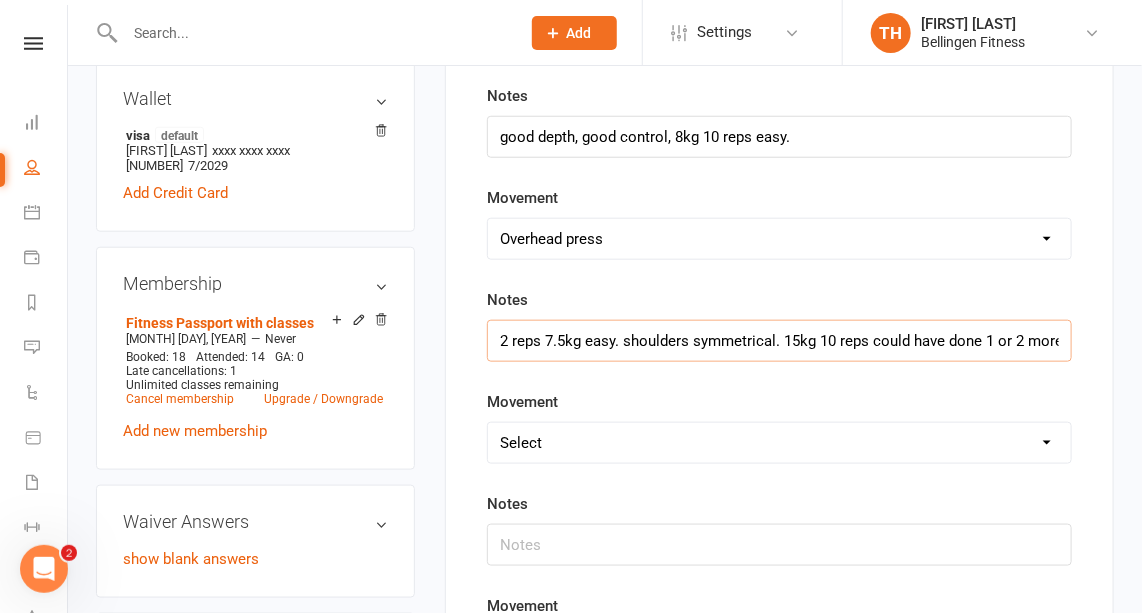 scroll, scrollTop: 0, scrollLeft: 70, axis: horizontal 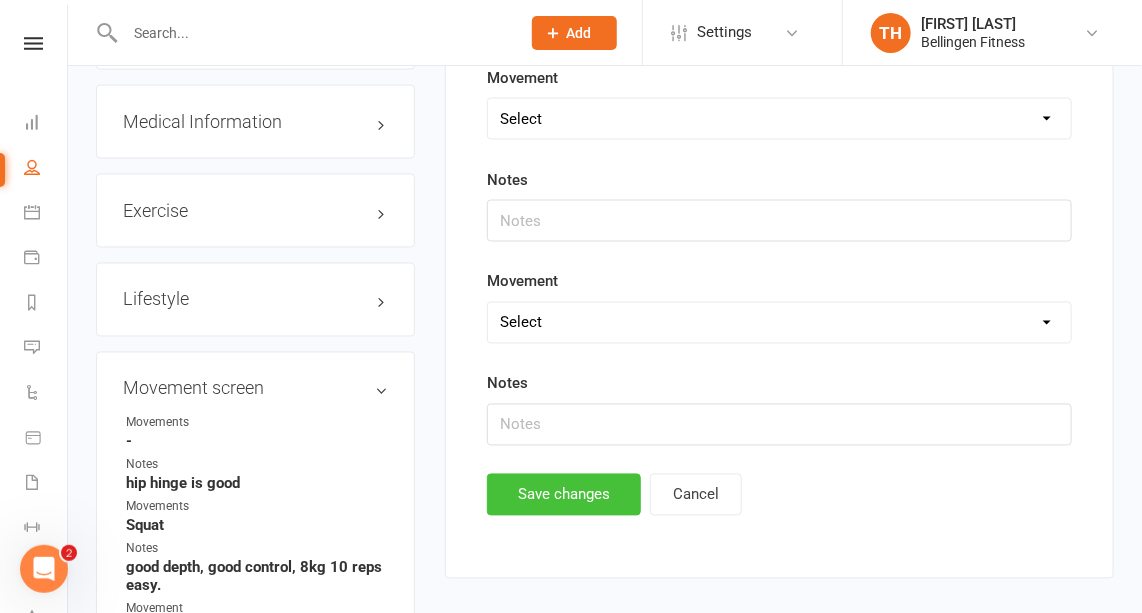 type on "full rom, 12 reps 7.5kg easy. shoulders symmetrical. 15kg 10 reps could have done 1 or 2 more." 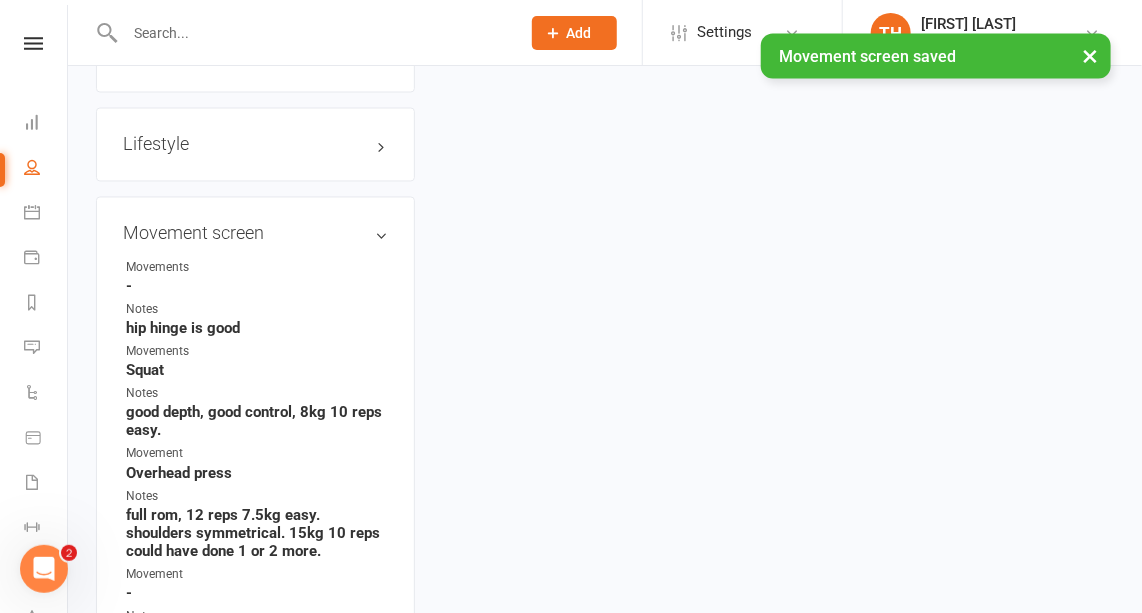 scroll, scrollTop: 1257, scrollLeft: 0, axis: vertical 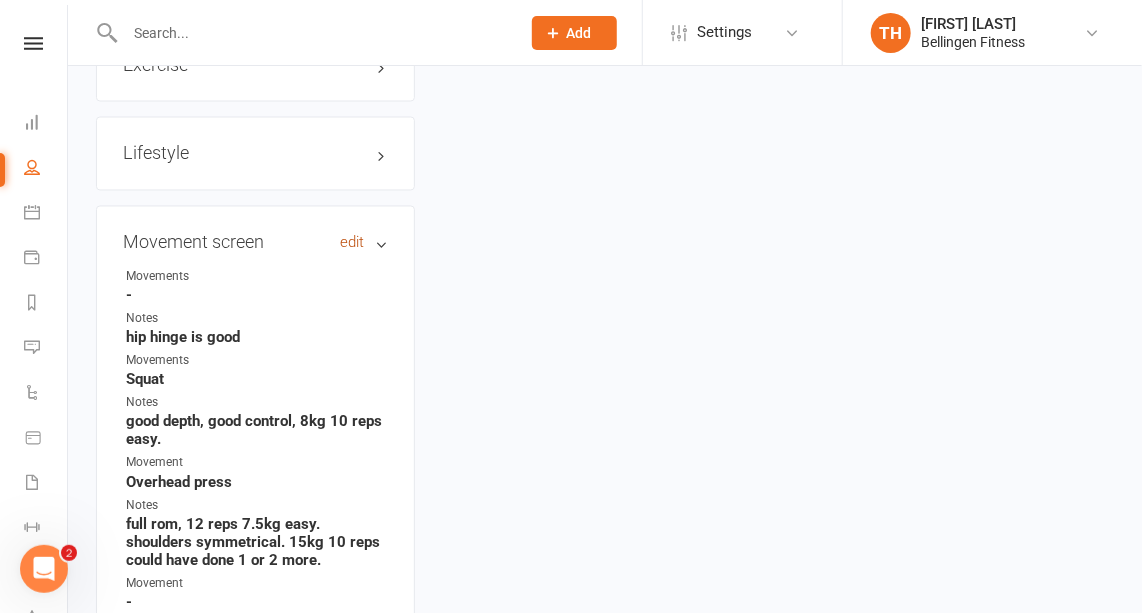 click on "edit" at bounding box center [352, 243] 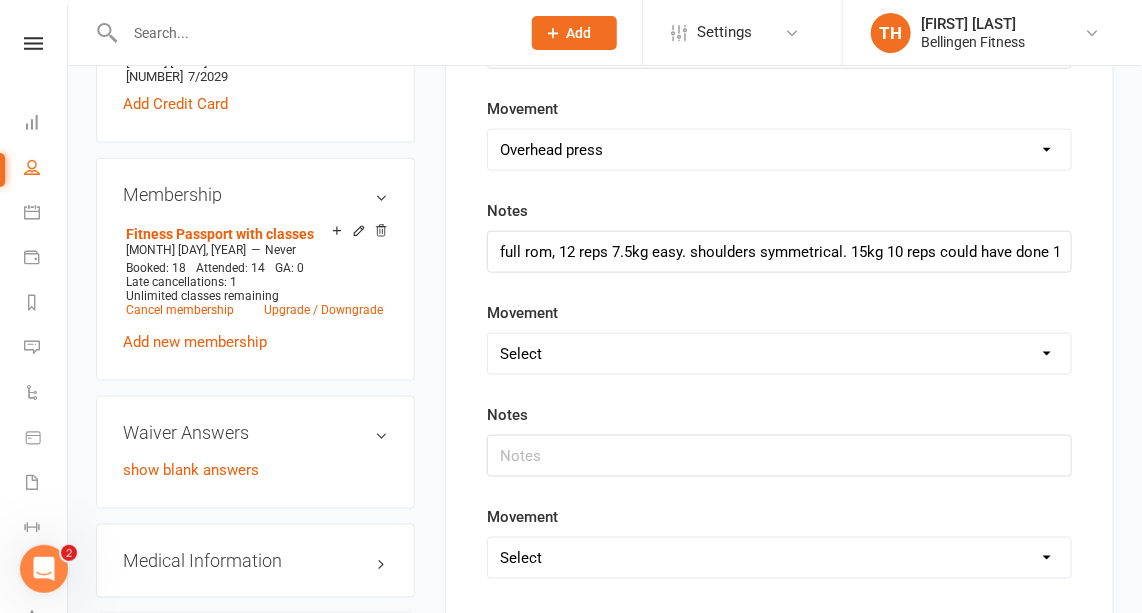 scroll, scrollTop: 673, scrollLeft: 0, axis: vertical 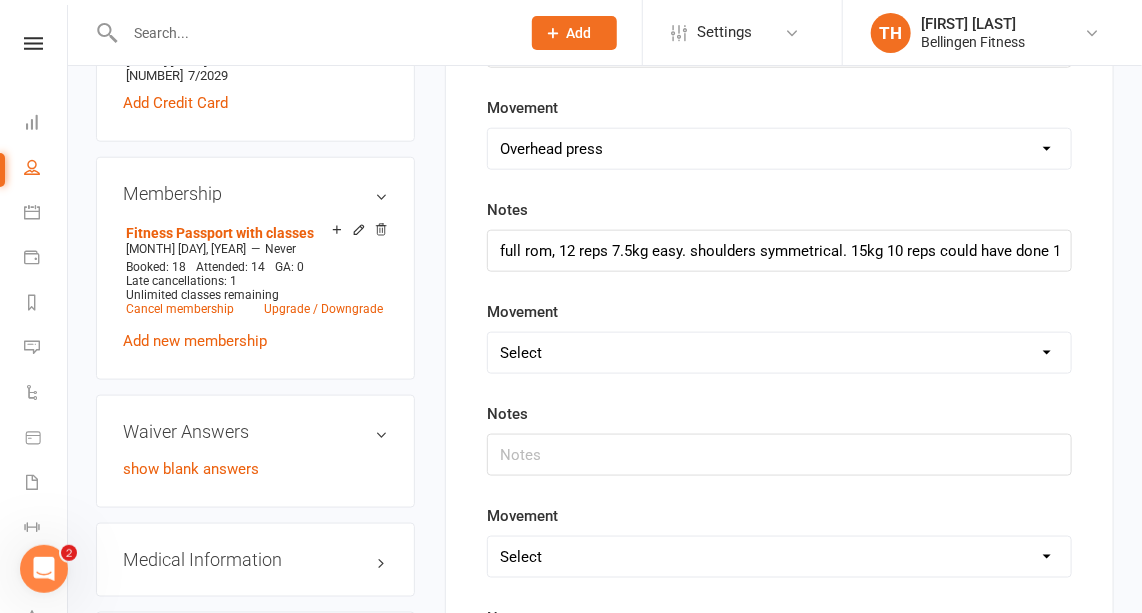 click on "Select Deadlift Squat Overhead press Push Pull Problem areas" at bounding box center (779, 353) 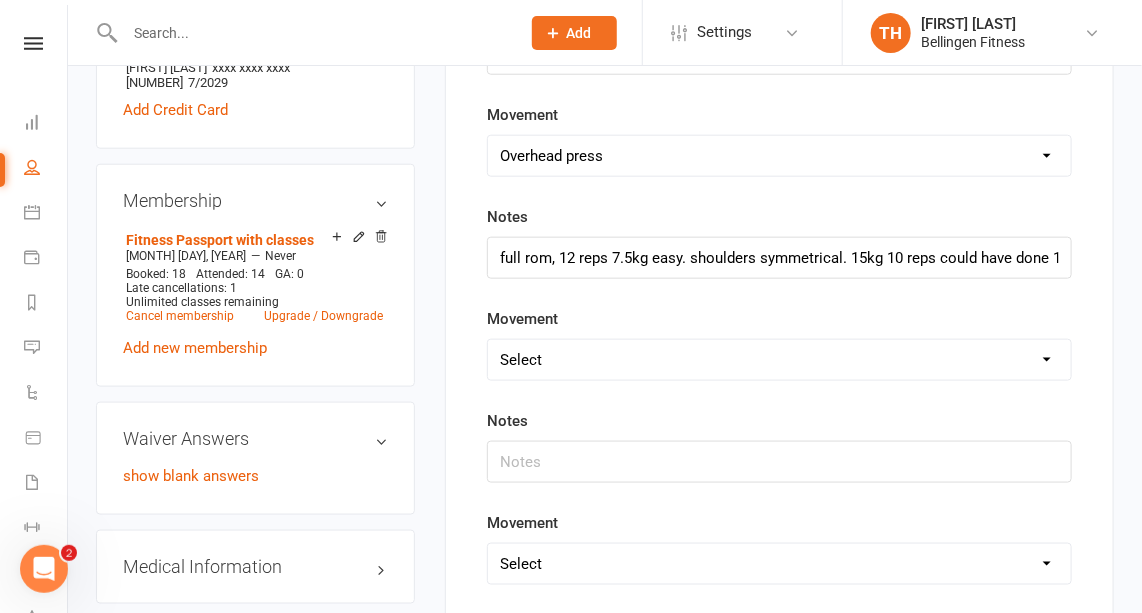 scroll, scrollTop: 666, scrollLeft: 0, axis: vertical 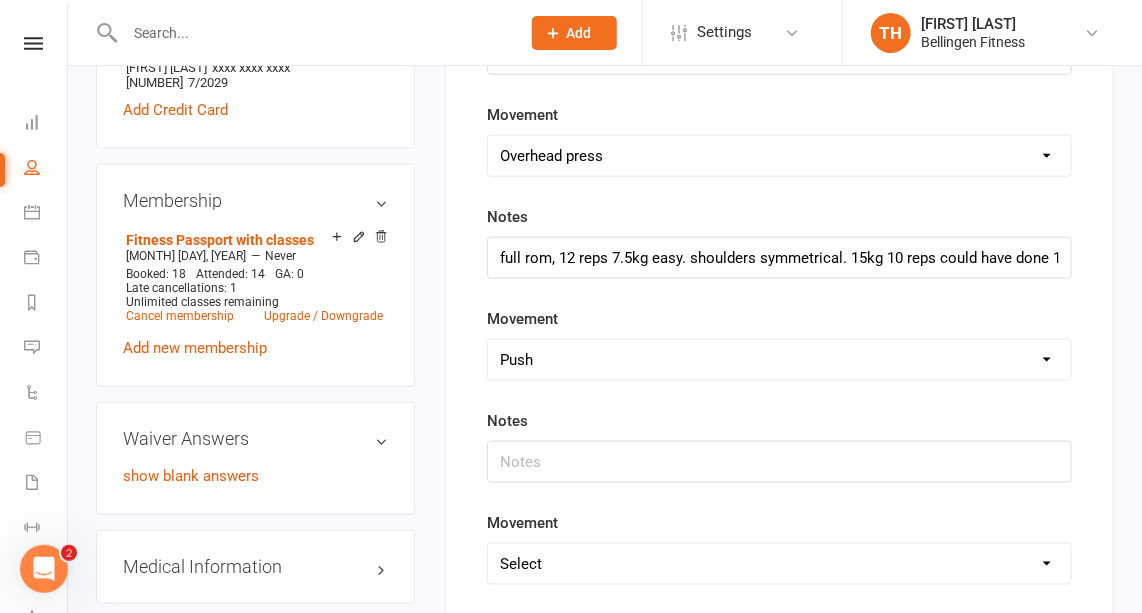 click on "Select Deadlift Squat Overhead press Push Pull Problem areas" at bounding box center [779, 360] 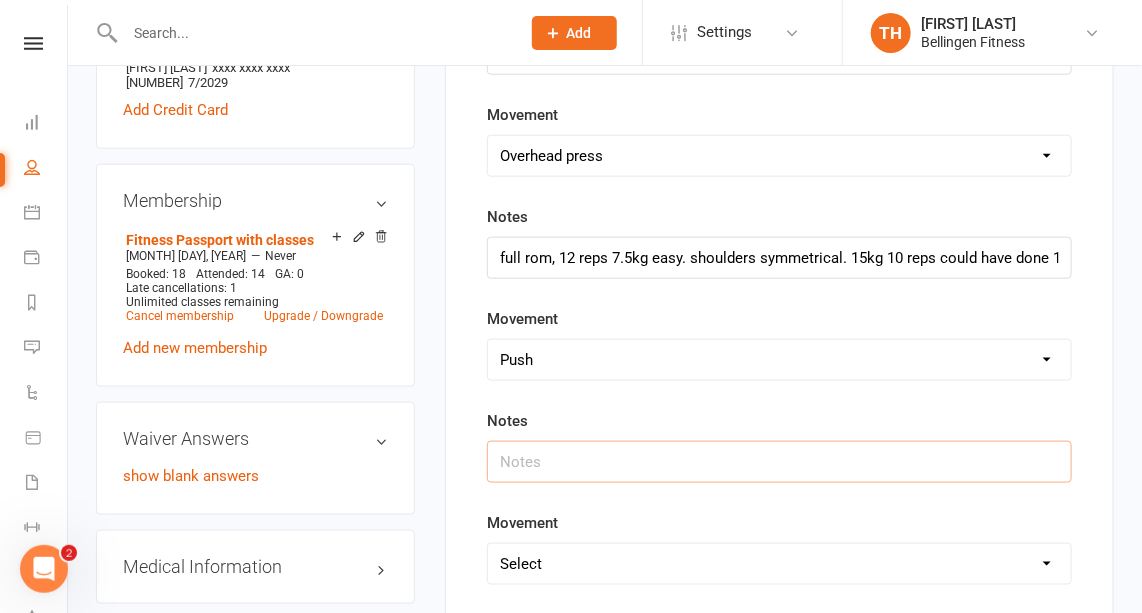 click at bounding box center [779, 462] 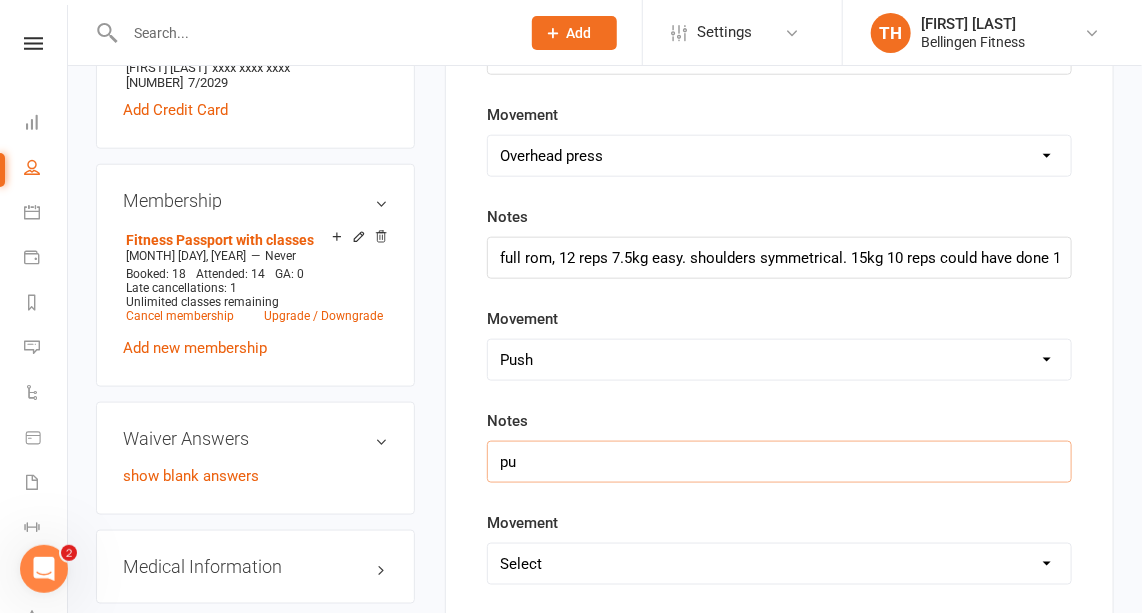 type on "p" 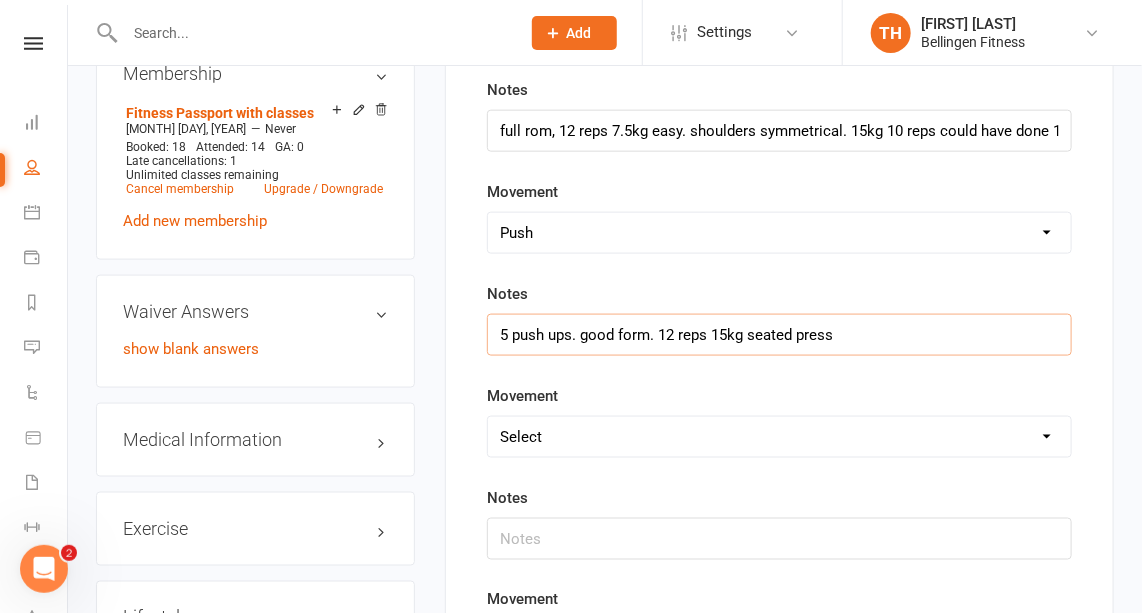 scroll, scrollTop: 793, scrollLeft: 0, axis: vertical 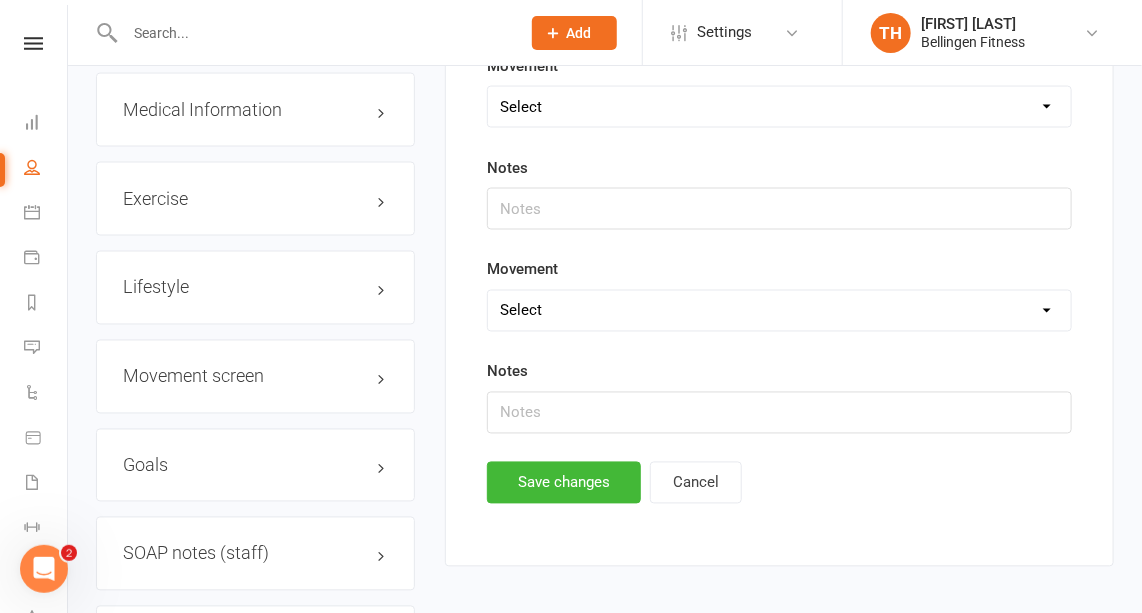 type on "5 push ups. good form. 12 reps 15kg seated press maybe 1 or 2 more" 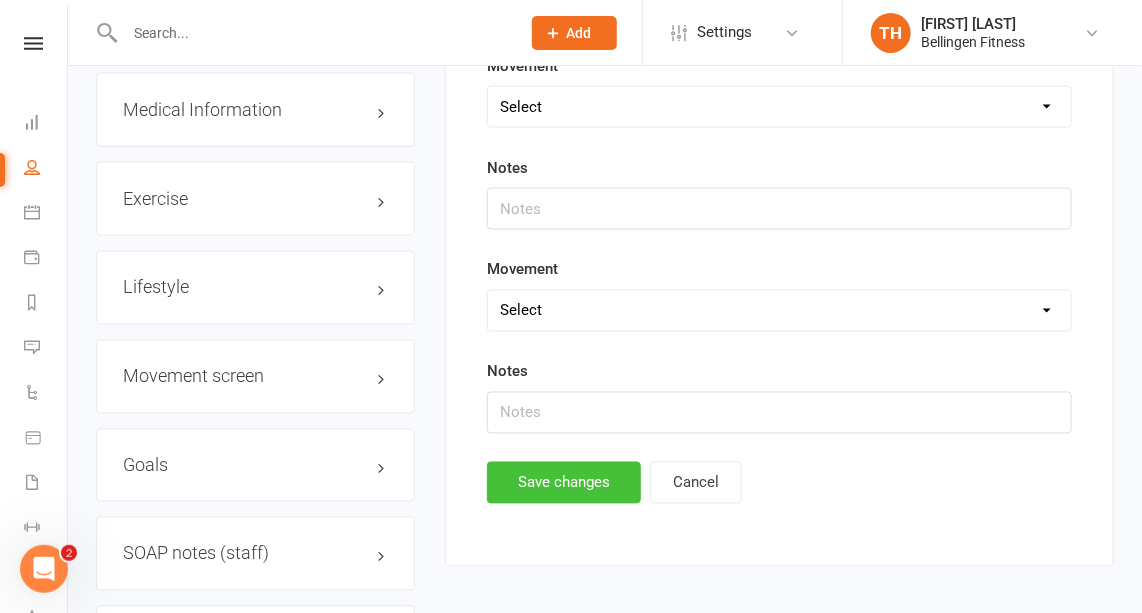 click on "Save changes" at bounding box center (564, 483) 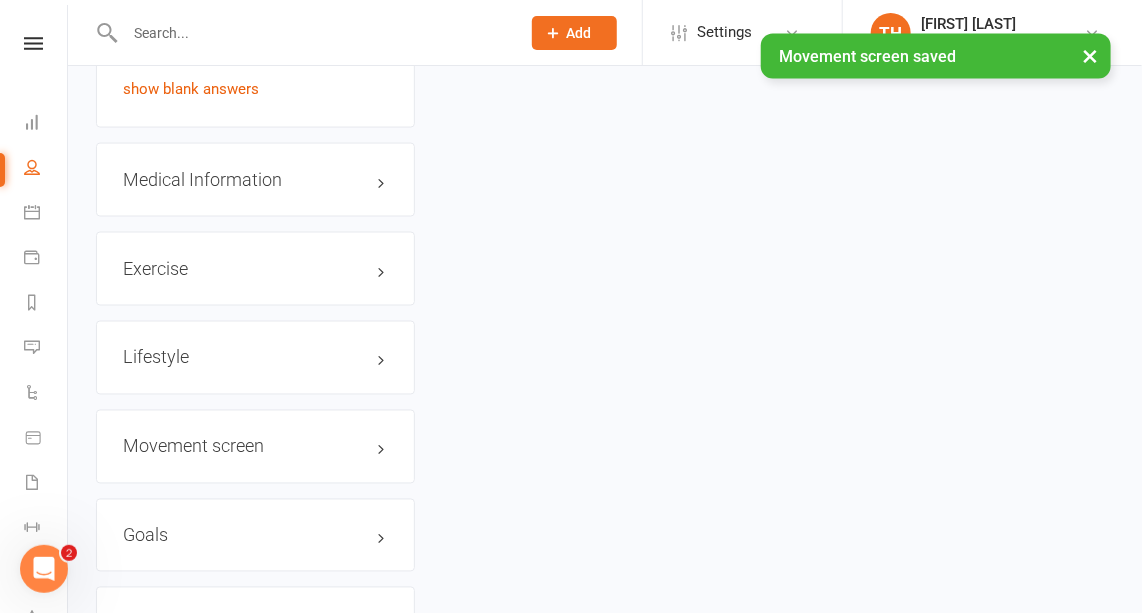 scroll, scrollTop: 1123, scrollLeft: 0, axis: vertical 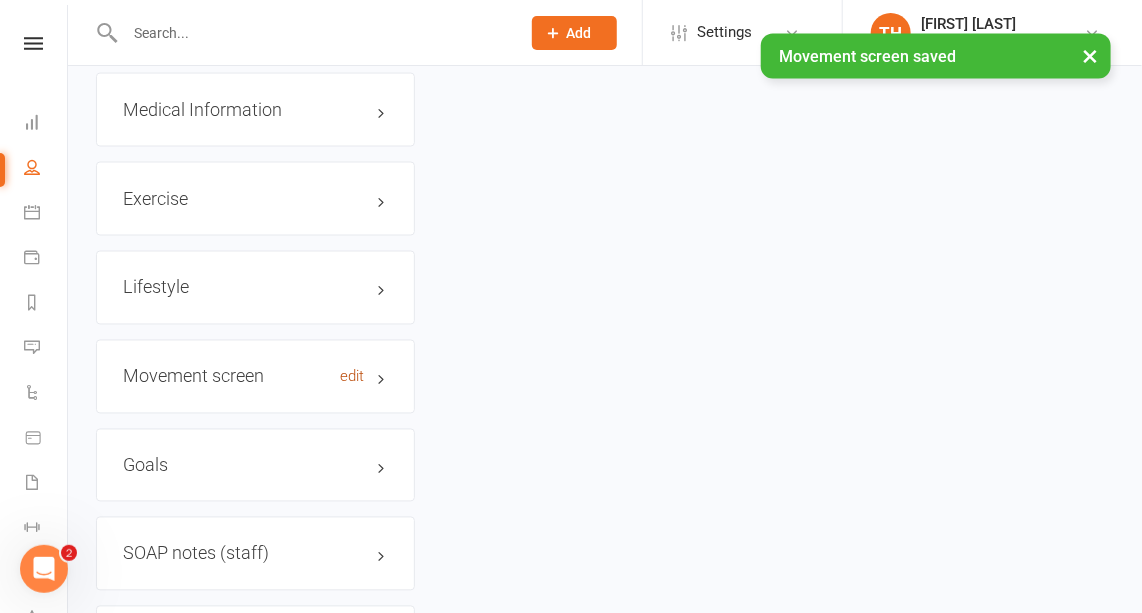 click on "edit" at bounding box center [352, 377] 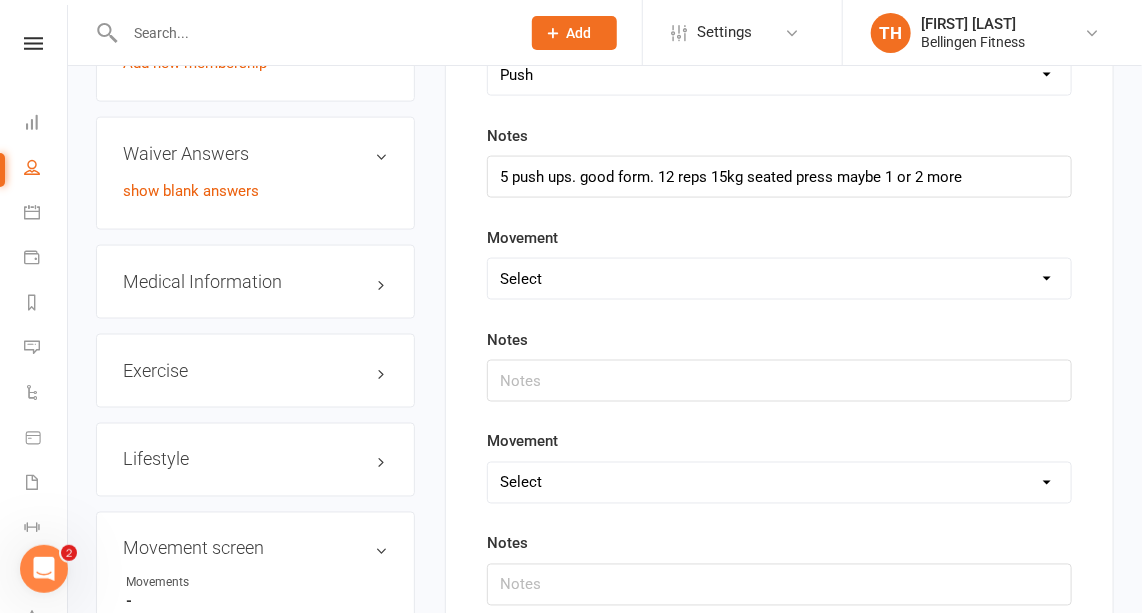 scroll, scrollTop: 946, scrollLeft: 0, axis: vertical 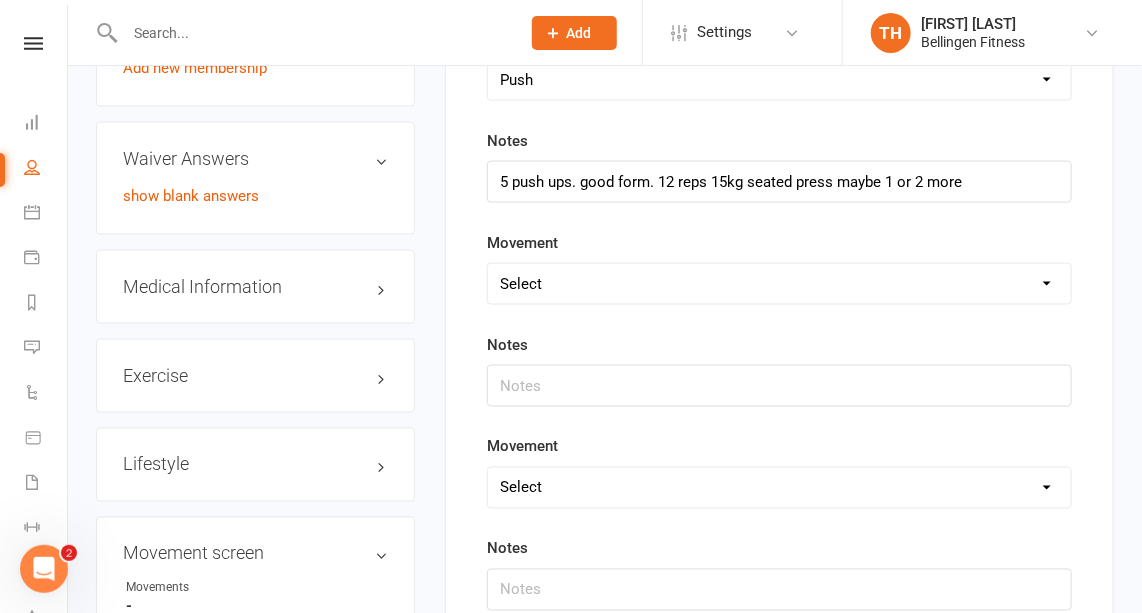 click on "Select Deadlift Squat Overhead press Push Pull Problem areas" at bounding box center [779, 284] 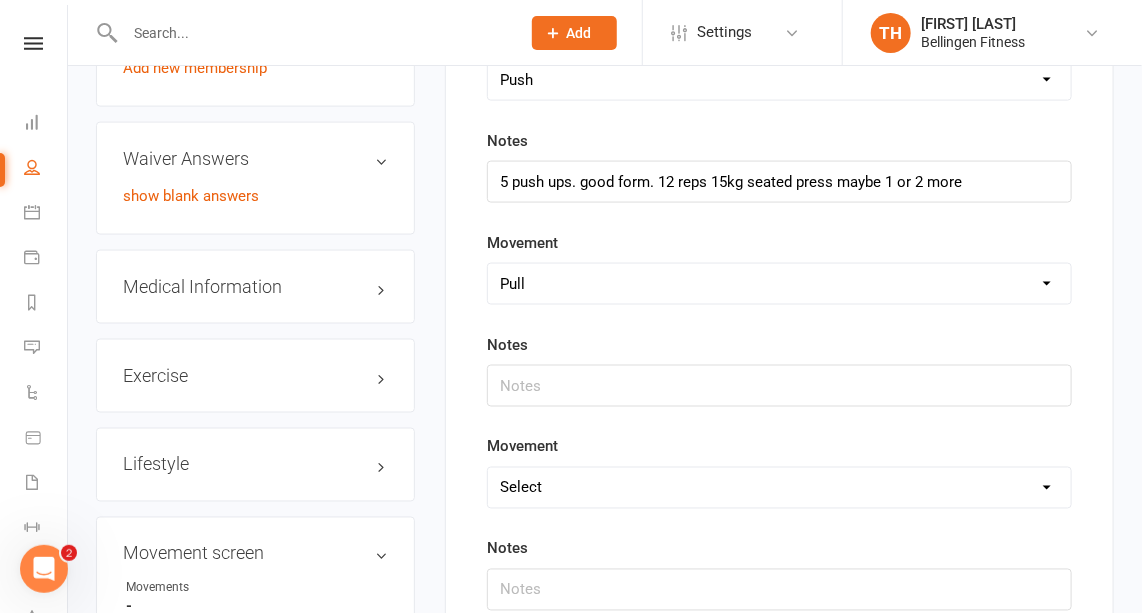 click on "Select Deadlift Squat Overhead press Push Pull Problem areas" at bounding box center [779, 284] 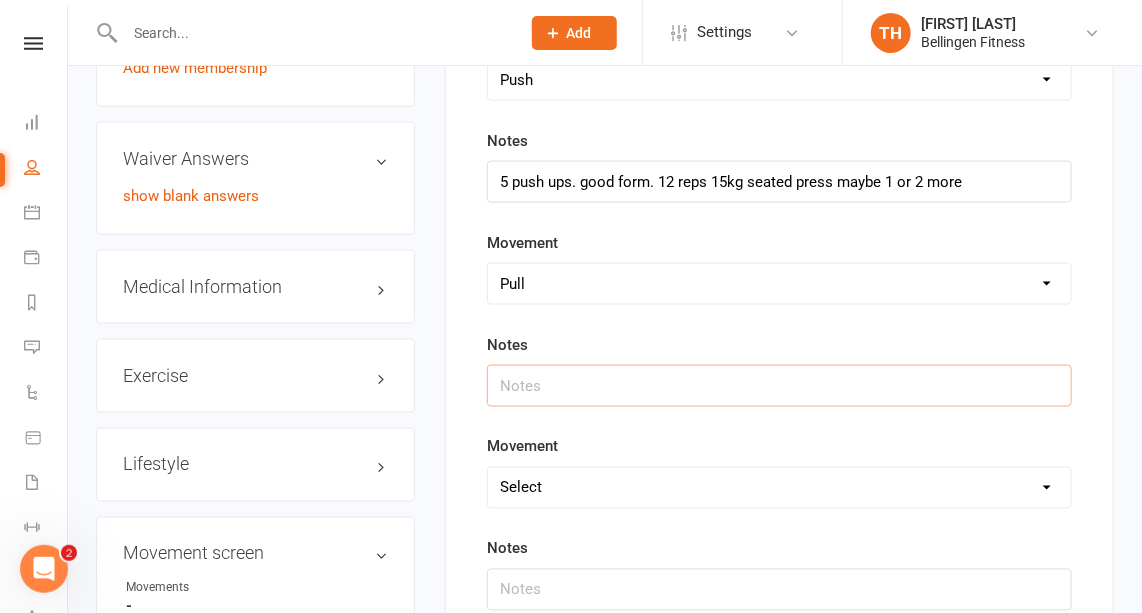 click at bounding box center (779, 386) 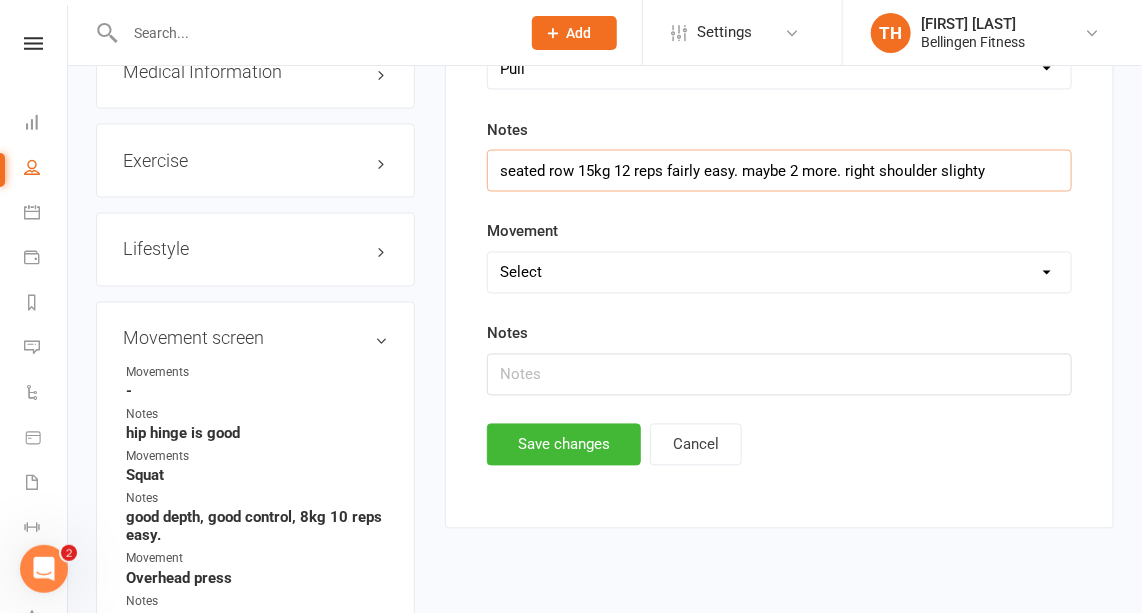scroll, scrollTop: 1170, scrollLeft: 0, axis: vertical 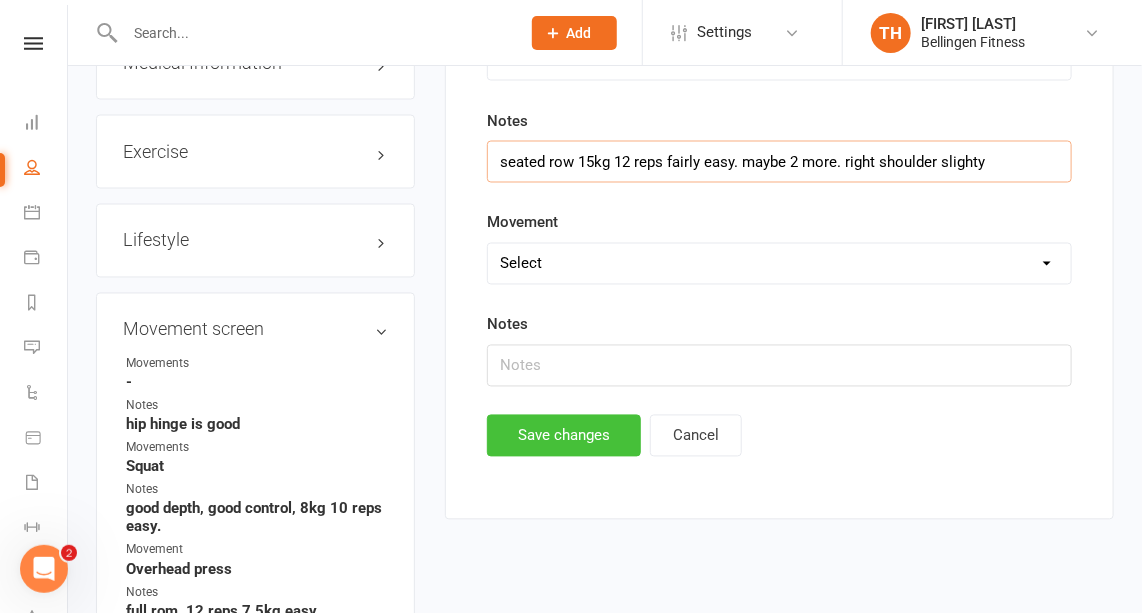 type on "seated row 15kg 12 reps fairly easy. maybe 2 more. right shoulder slighty" 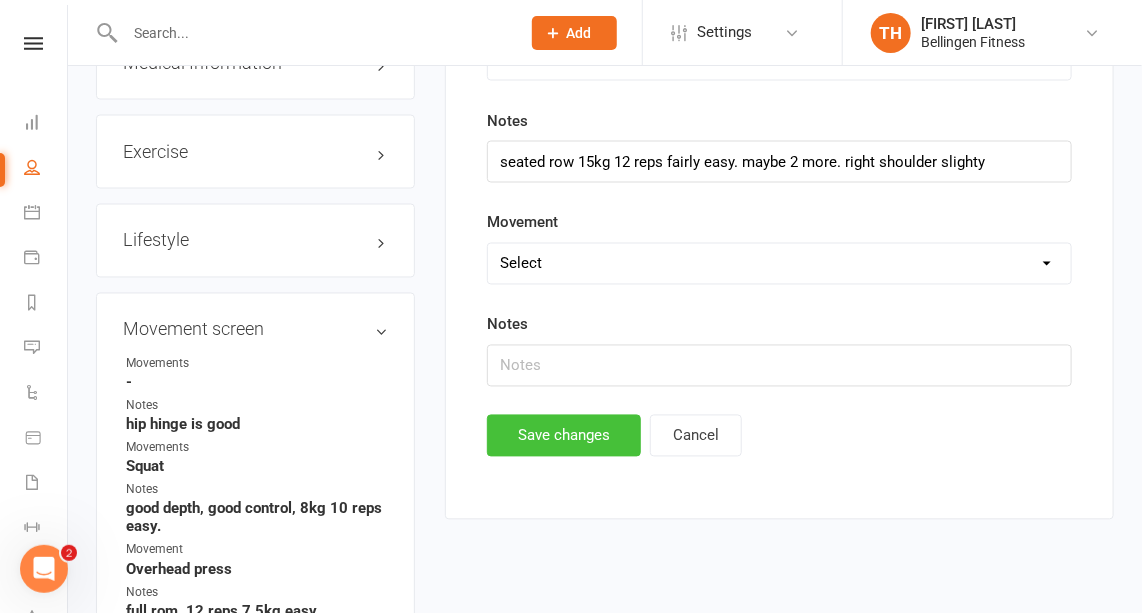 click on "Save changes" at bounding box center (564, 436) 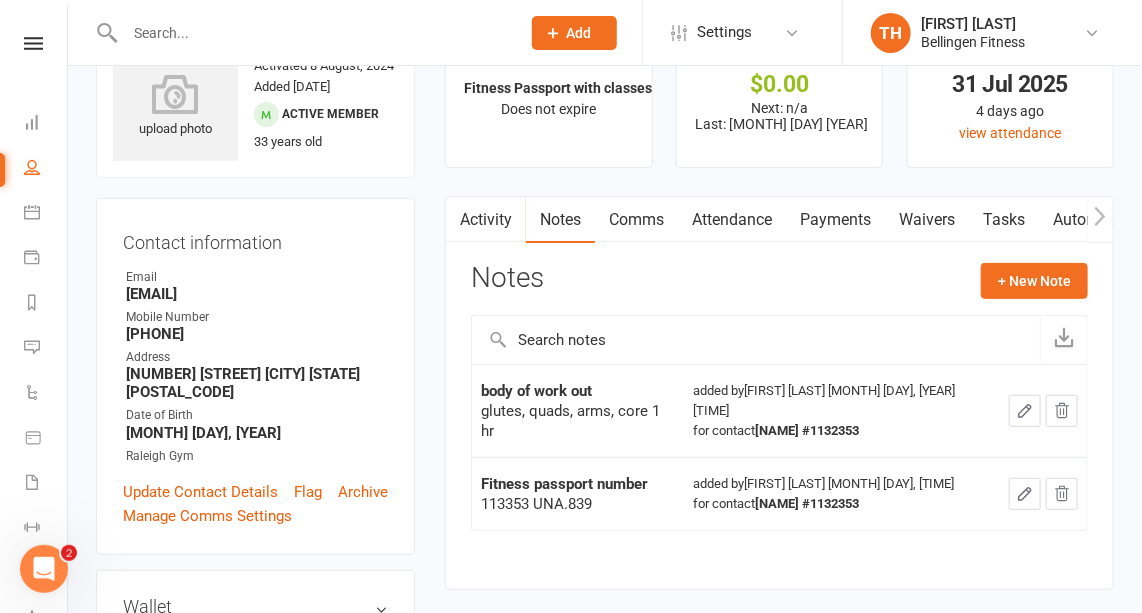 scroll, scrollTop: 0, scrollLeft: 0, axis: both 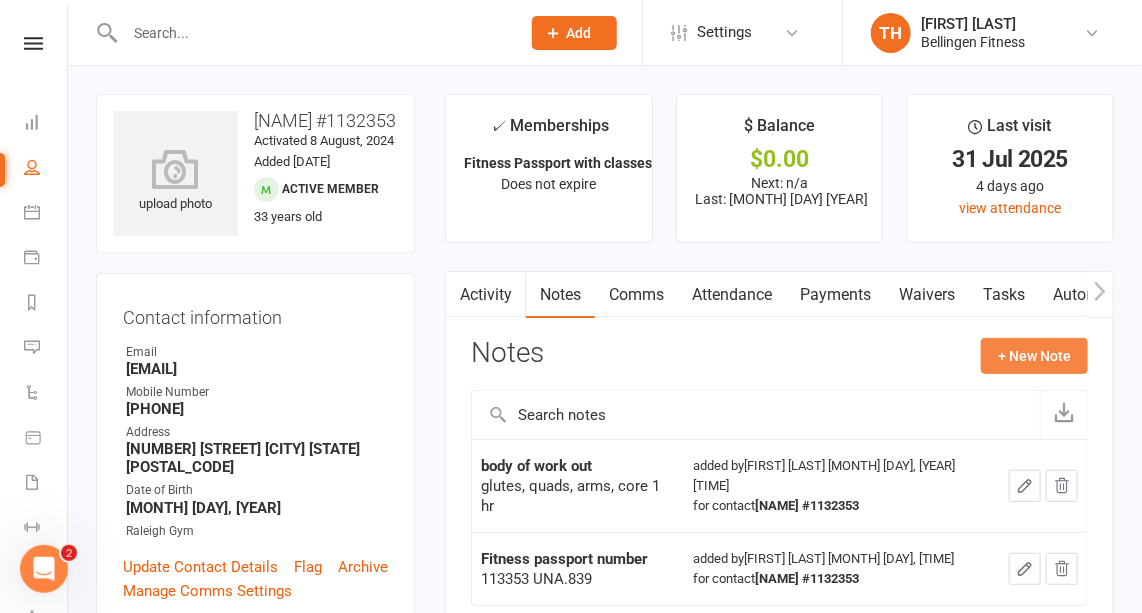 click on "+ New Note" at bounding box center (1034, 356) 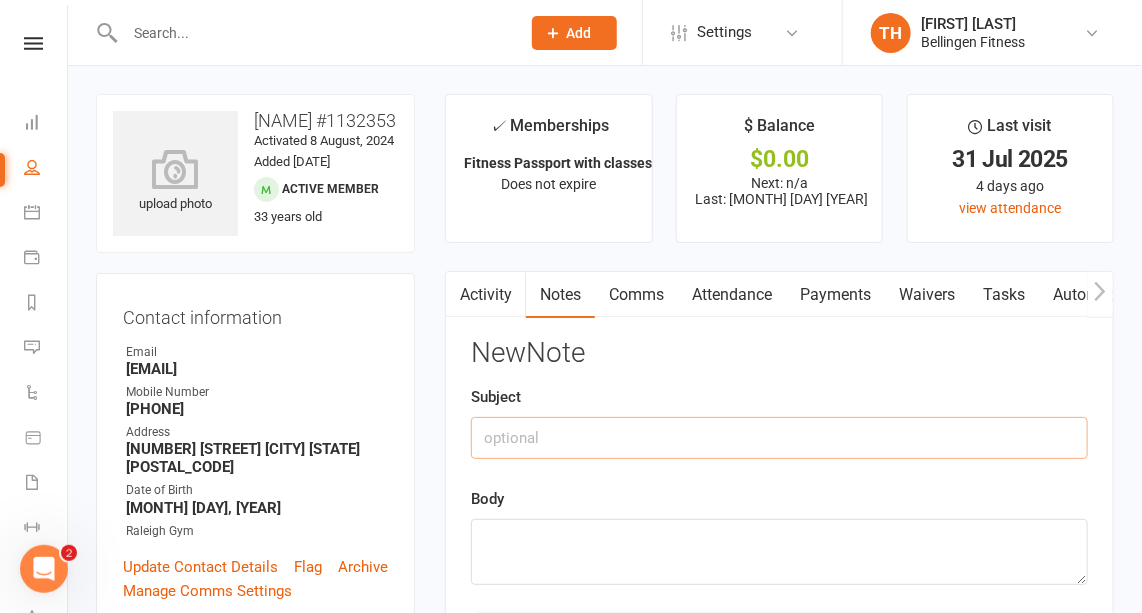 click at bounding box center [779, 438] 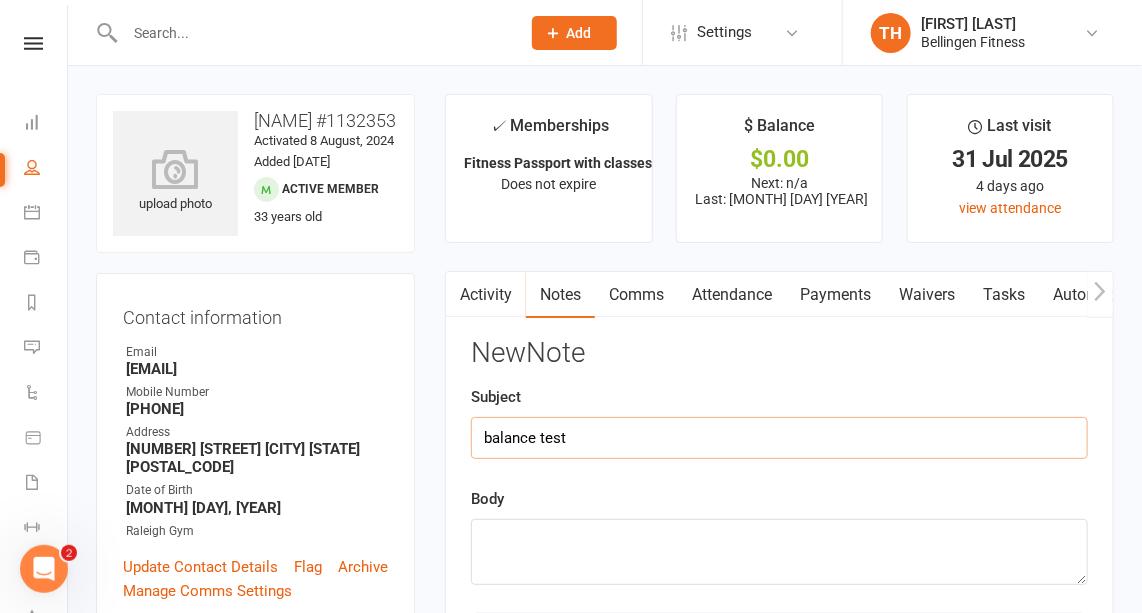 click on "balance test" at bounding box center [779, 438] 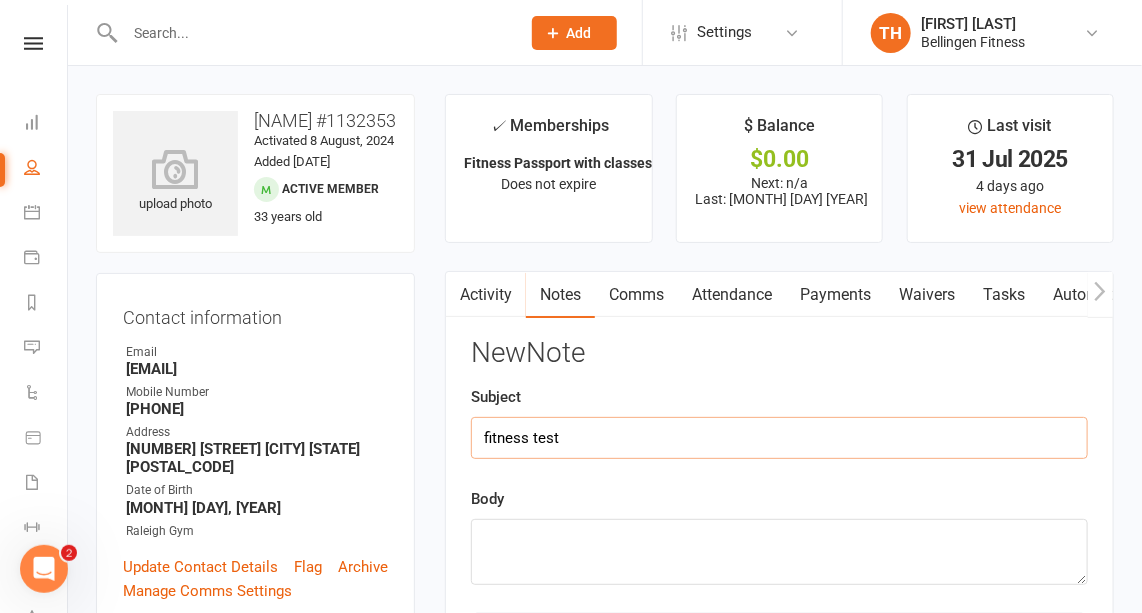 type on "fitness test" 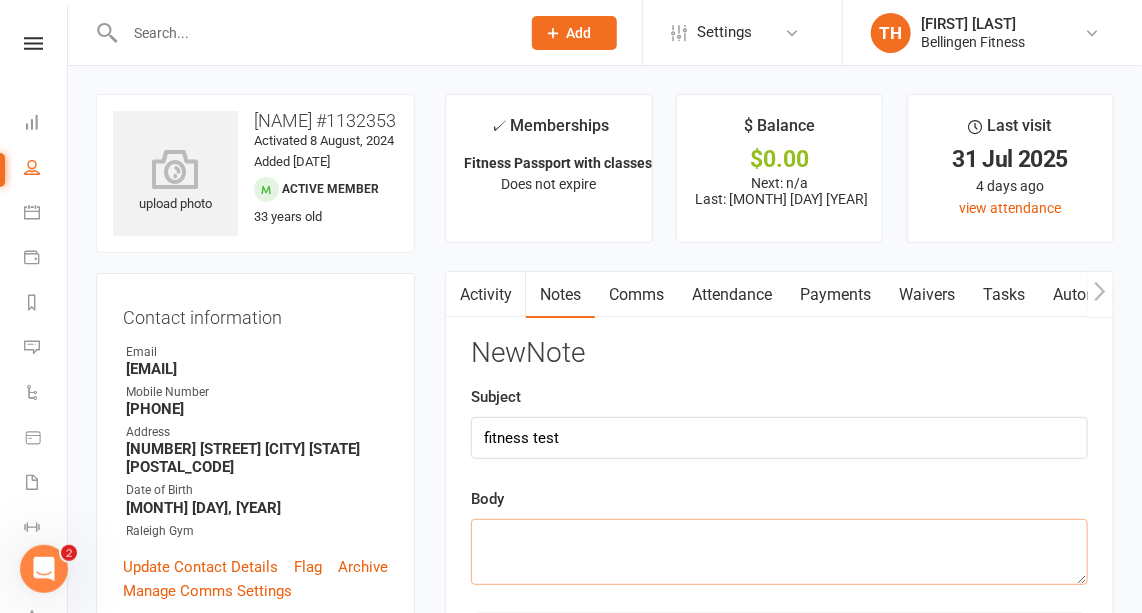 click at bounding box center (779, 552) 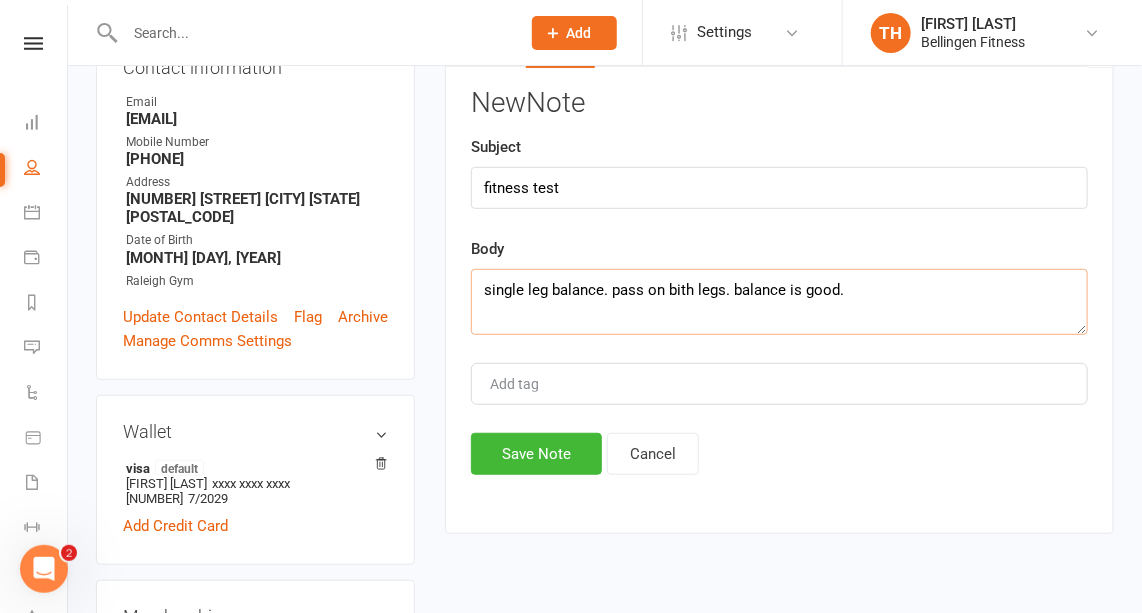 scroll, scrollTop: 250, scrollLeft: 0, axis: vertical 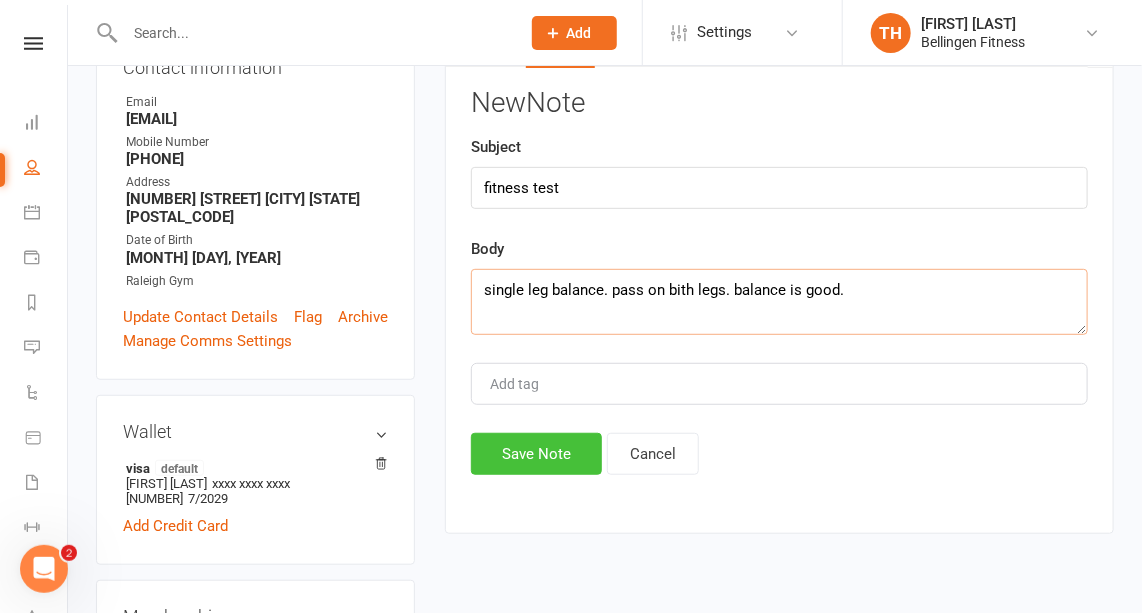 type on "single leg balance. pass on bith legs. balance is good." 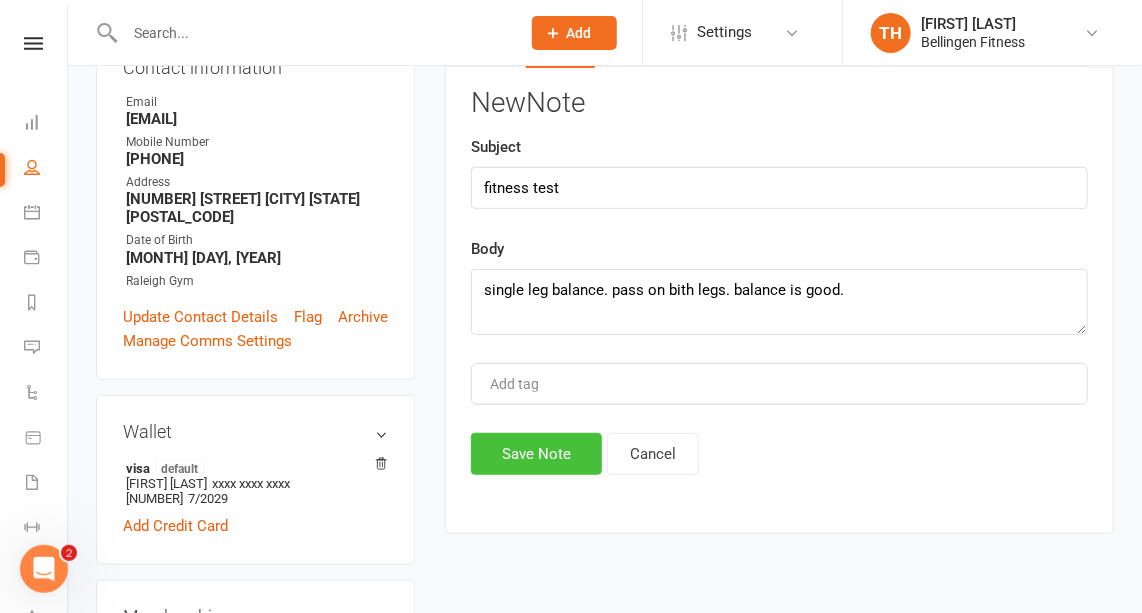 click on "Save Note" at bounding box center (536, 454) 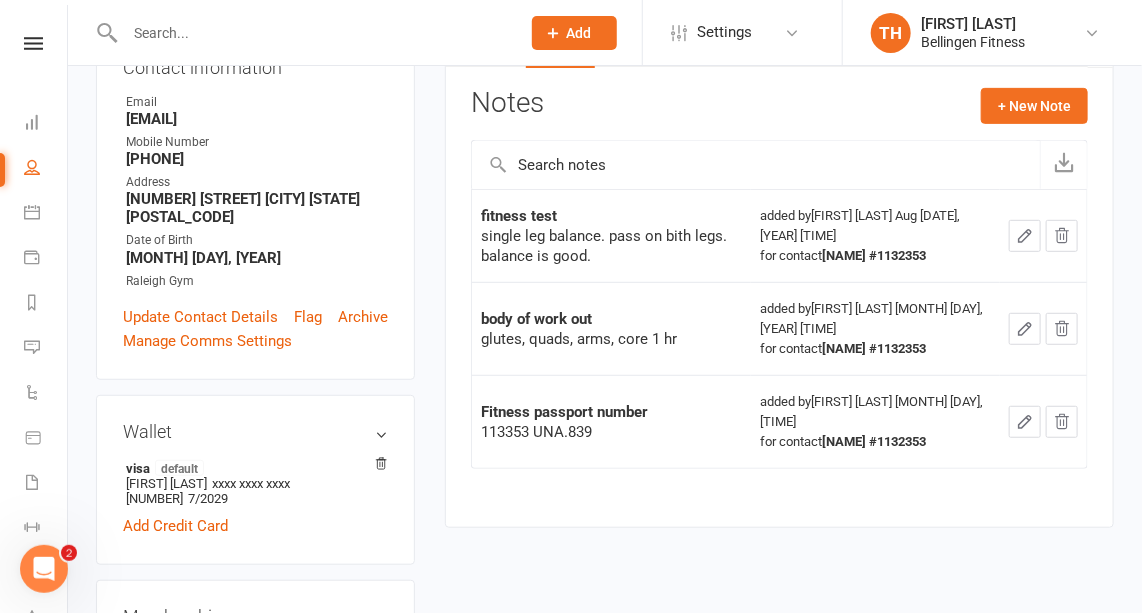 click 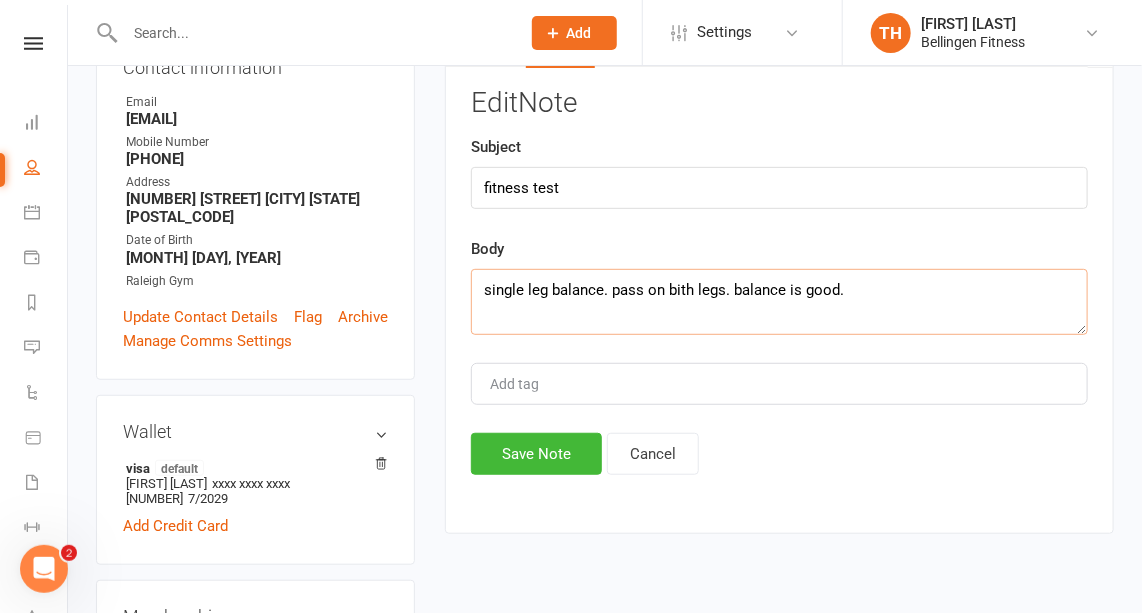 click on "single leg balance. pass on bith legs. balance is good." at bounding box center (779, 302) 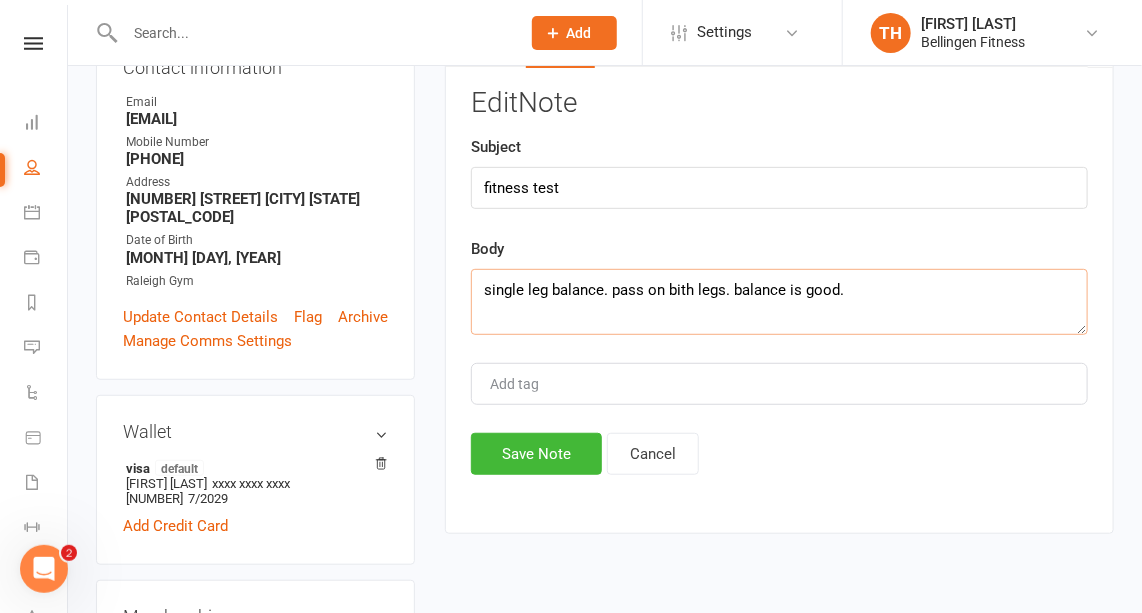 click on "single leg balance. pass on bith legs. balance is good." at bounding box center [779, 302] 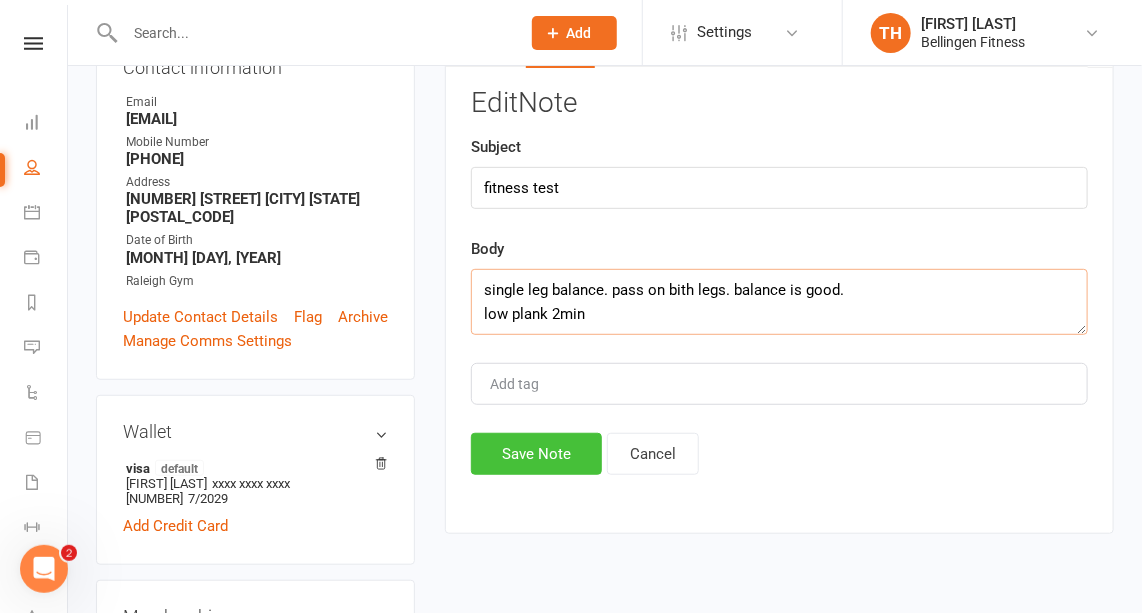type on "single leg balance. pass on bith legs. balance is good.
low plank 2min" 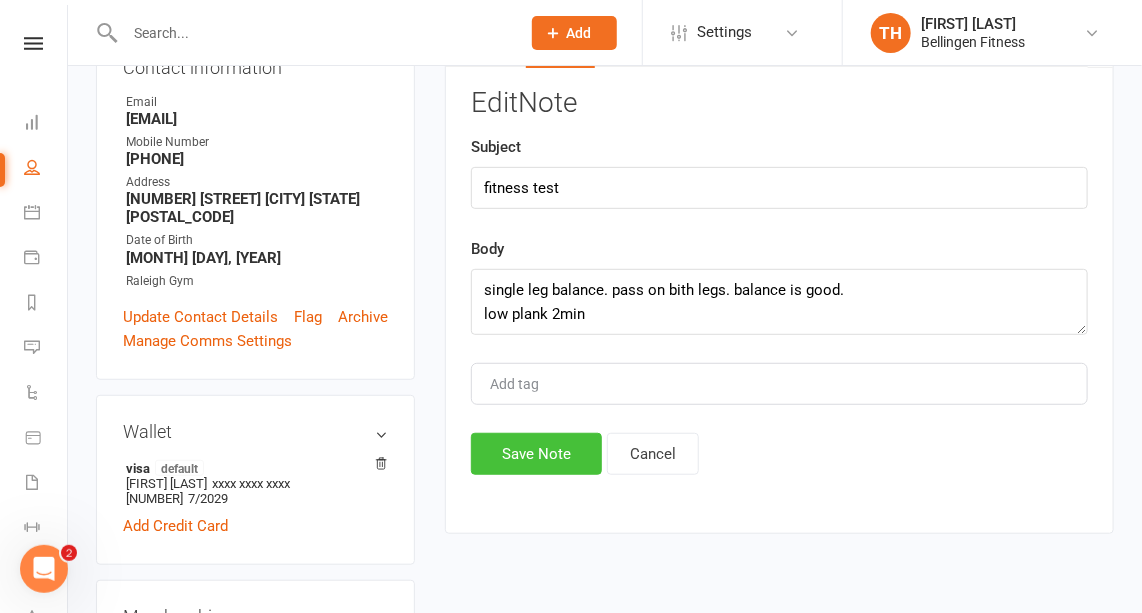 click on "Save Note" at bounding box center [536, 454] 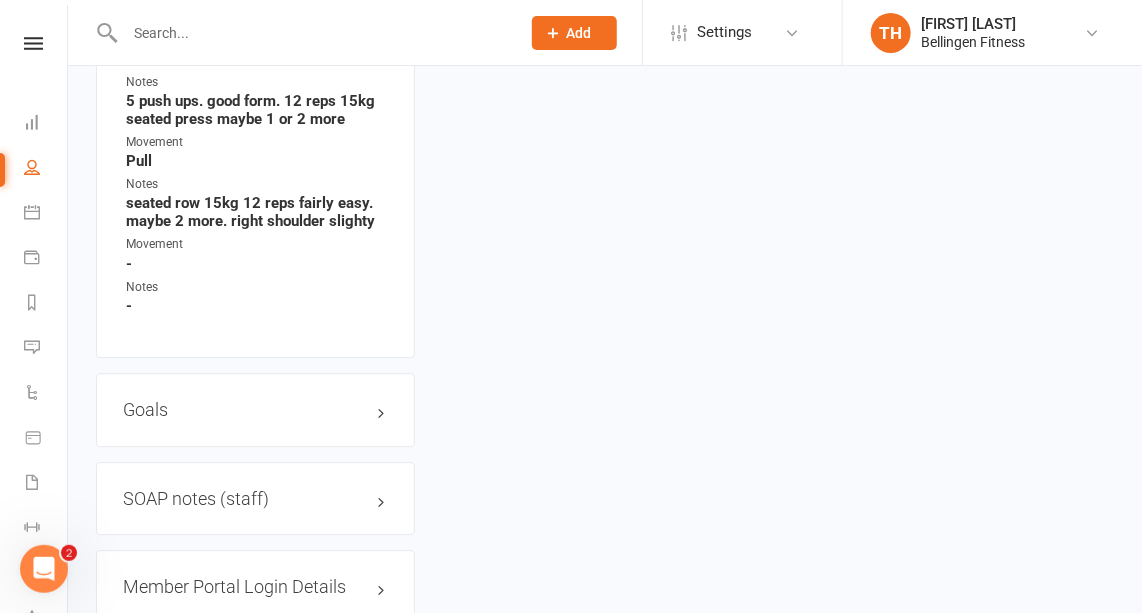 scroll, scrollTop: 1799, scrollLeft: 0, axis: vertical 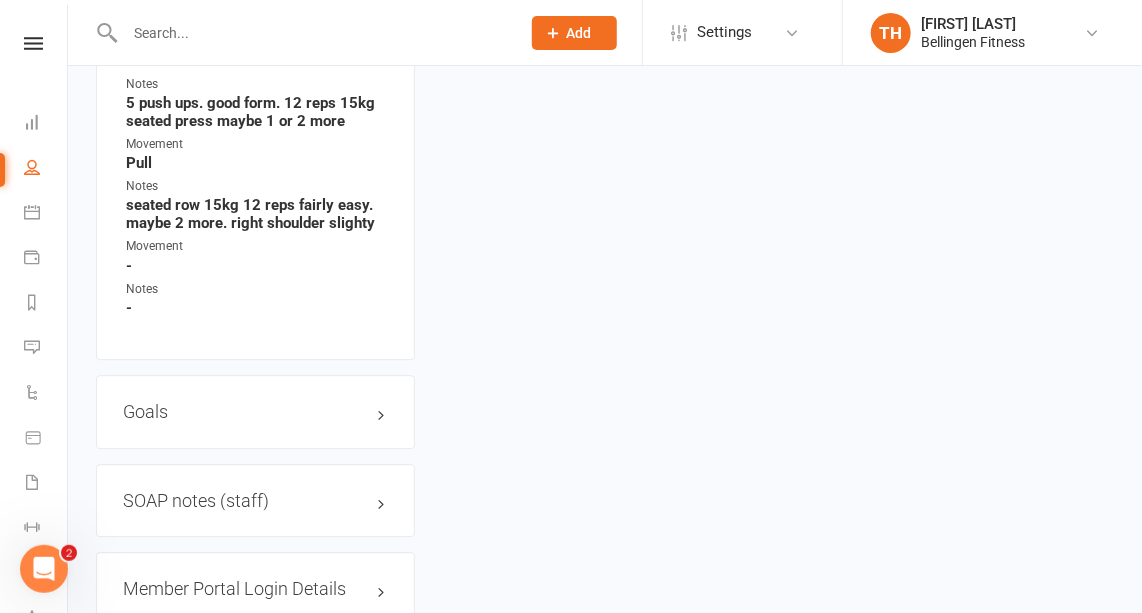 click on "Movement screen  edit Movements -
Notes hip hinge is good
Movements Squat
Notes good depth, good control, 8kg 10 reps easy.
Movement Overhead press
Notes full rom, 12 reps 7.5kg easy. shoulders symmetrical. 15kg 10 reps could have done 1 or 2 more.
Movement Push
Notes 5 push ups. good form. 12 reps 15kg seated press maybe 1 or 2 more
Movement Pull
Notes seated row 15kg 12 reps fairly easy. maybe 2 more. right shoulder slighty
Movement -
Notes -" at bounding box center [255, 12] 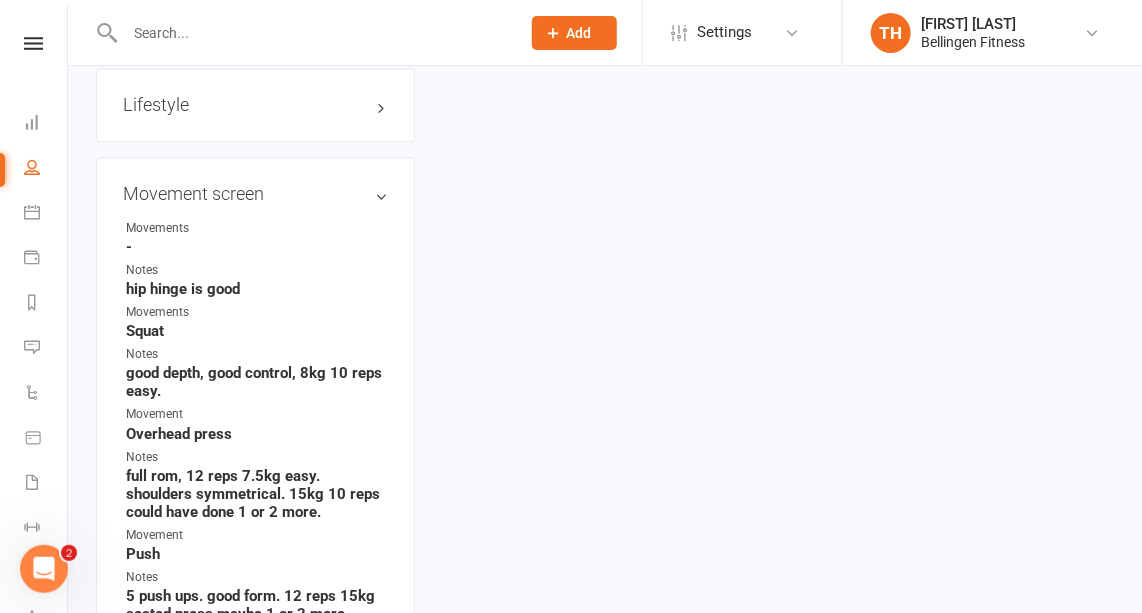 scroll, scrollTop: 1304, scrollLeft: 0, axis: vertical 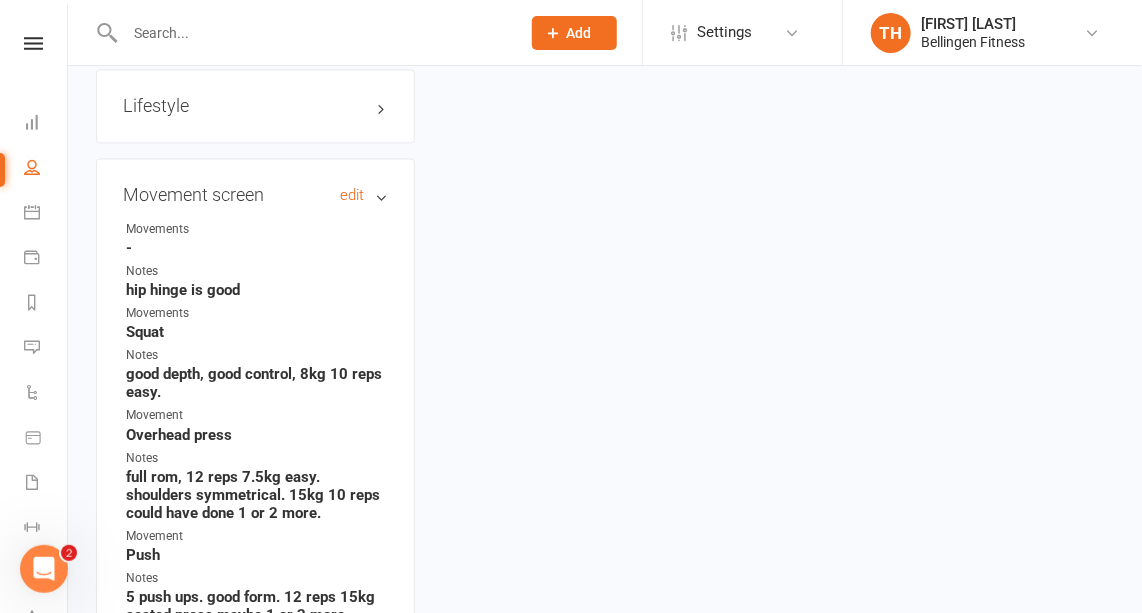 click on "Movement screen  edit" at bounding box center [255, 196] 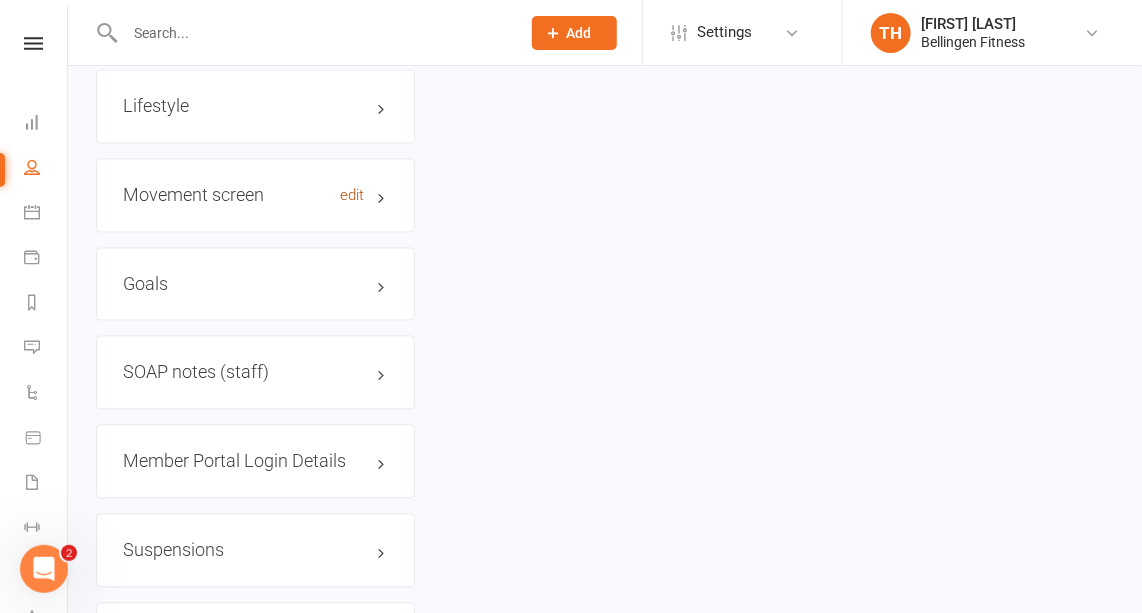 click on "edit" at bounding box center [352, 196] 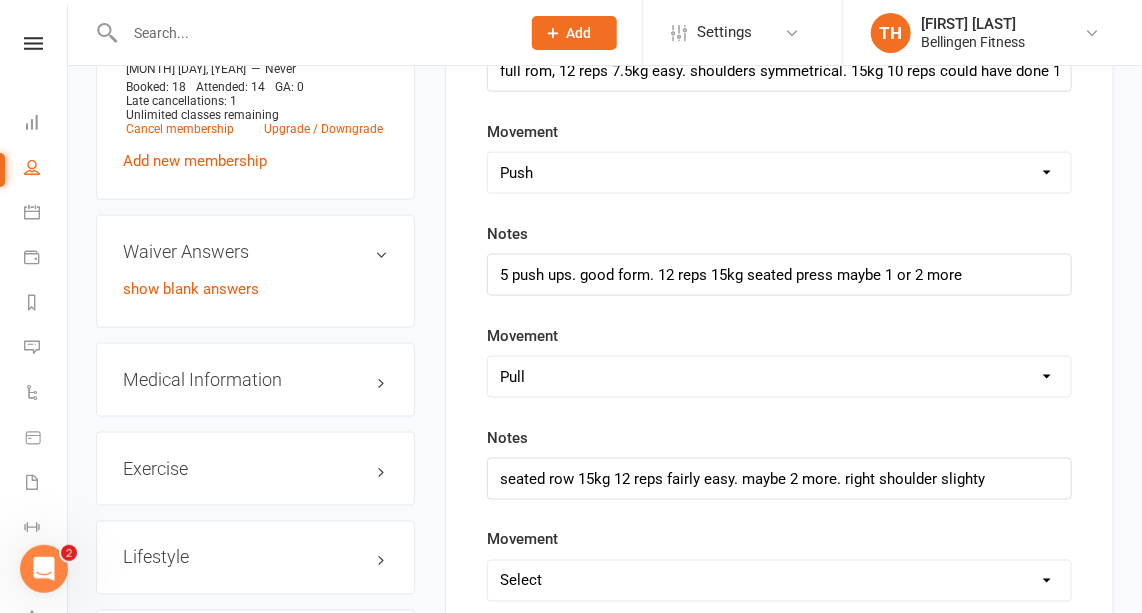 scroll, scrollTop: 858, scrollLeft: 0, axis: vertical 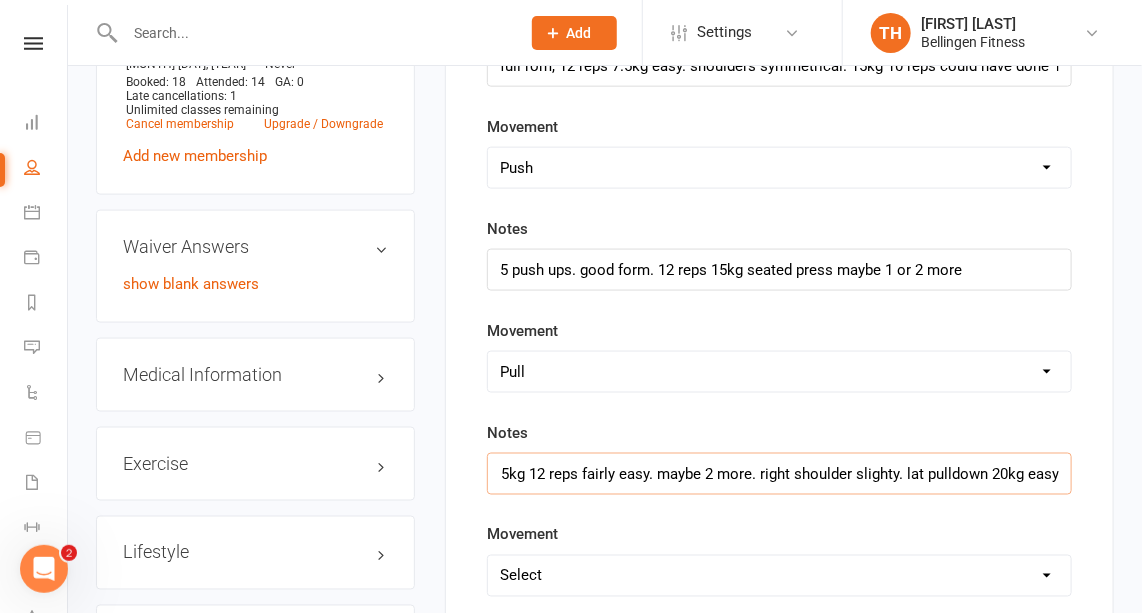click on "seated row 15kg 12 reps fairly easy. maybe 2 more. right shoulder slighty. lat pulldown 20kg easy." at bounding box center (779, 474) 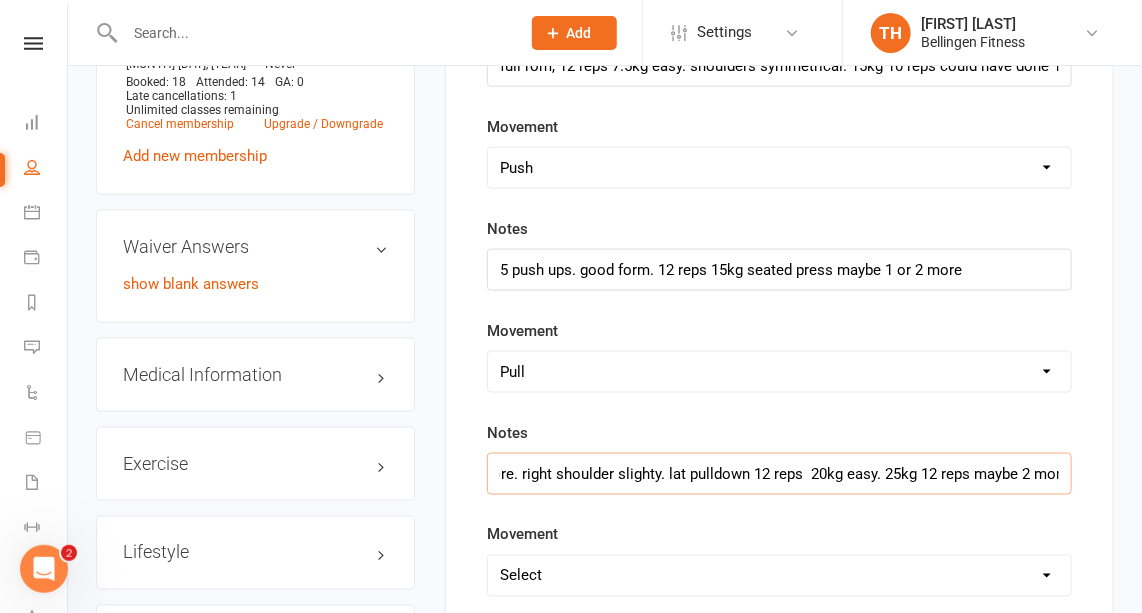 scroll, scrollTop: 0, scrollLeft: 331, axis: horizontal 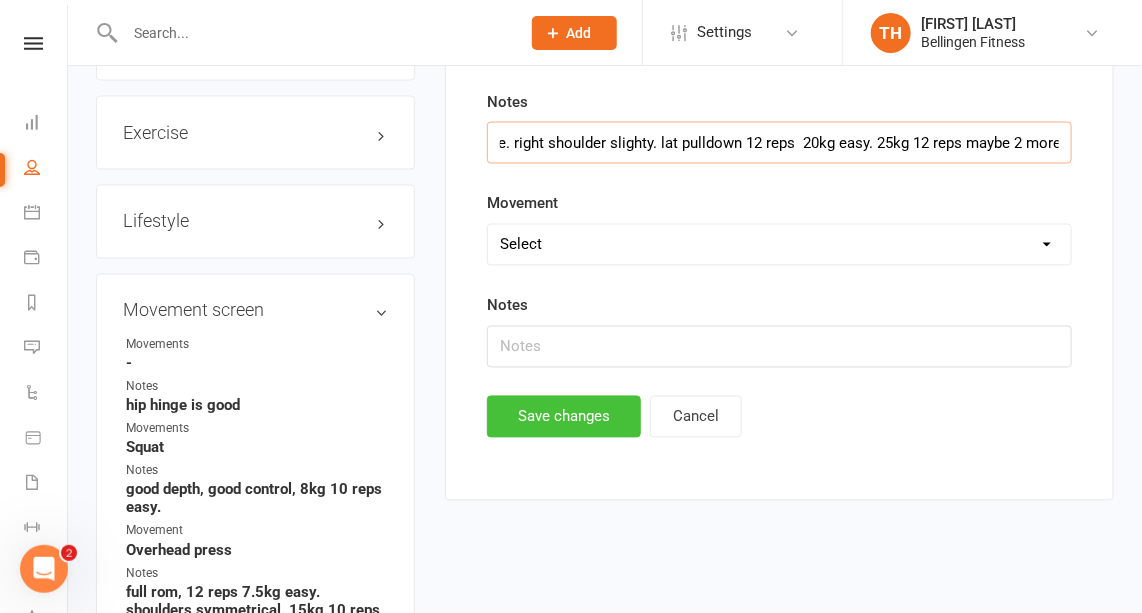 type on "seated row 15kg 12 reps fairly easy. maybe 2 more. right shoulder slighty. lat pulldown 12 reps  20kg easy. 25kg 12 reps maybe 2 more" 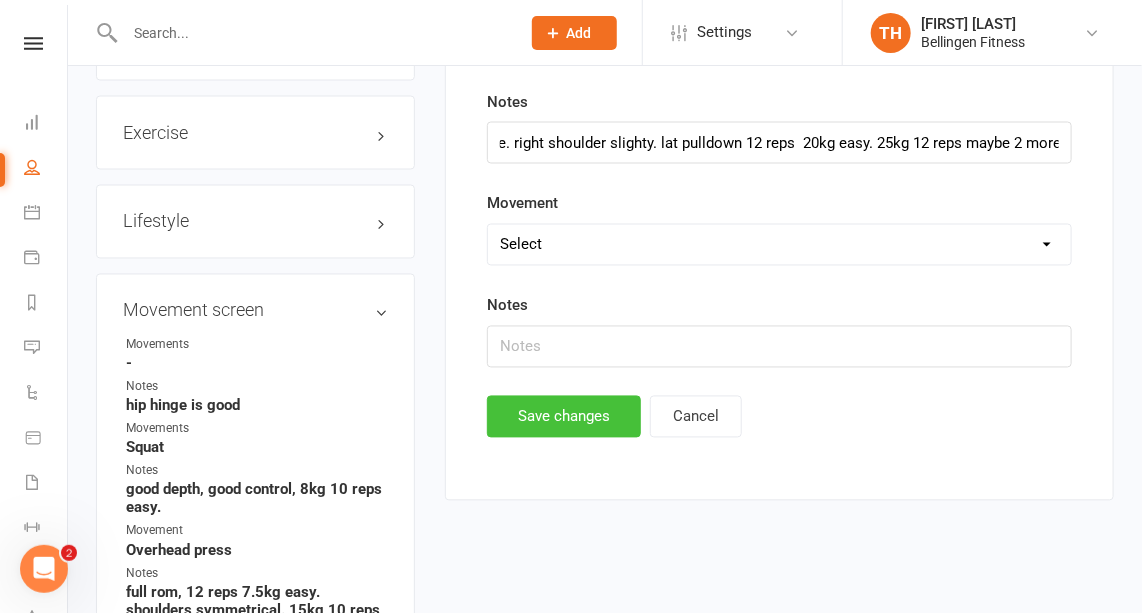 scroll, scrollTop: 0, scrollLeft: 0, axis: both 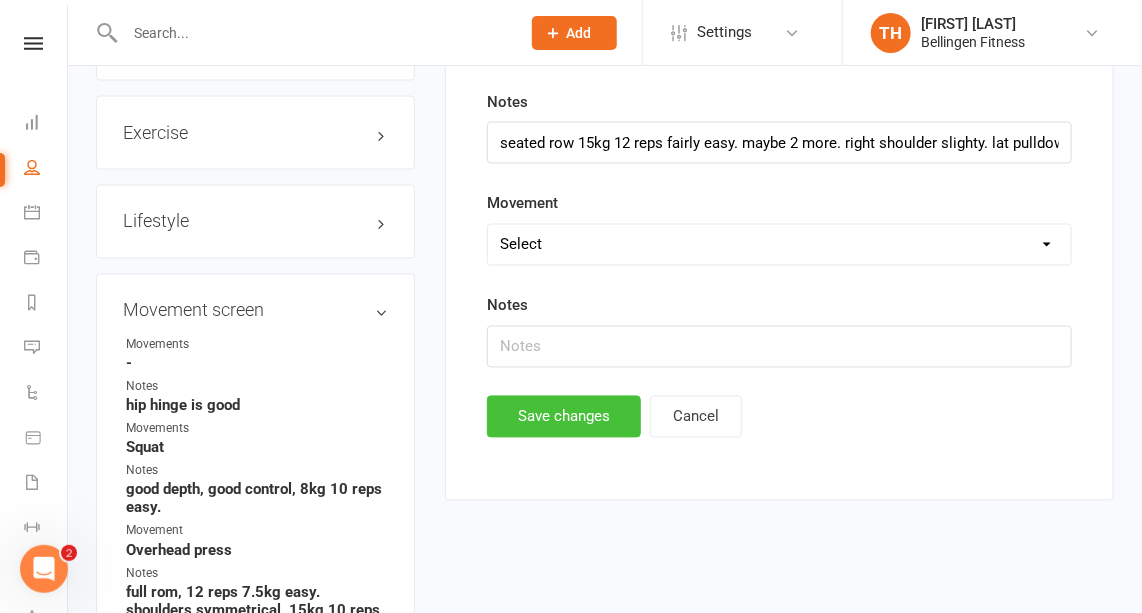 click on "Save changes" at bounding box center (564, 417) 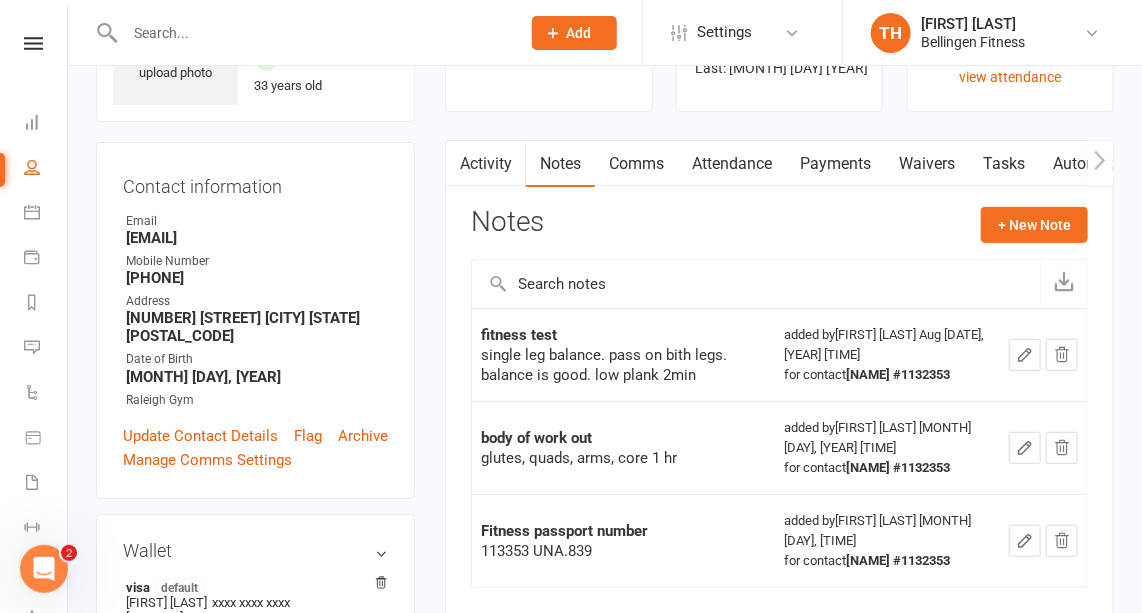 scroll, scrollTop: 0, scrollLeft: 0, axis: both 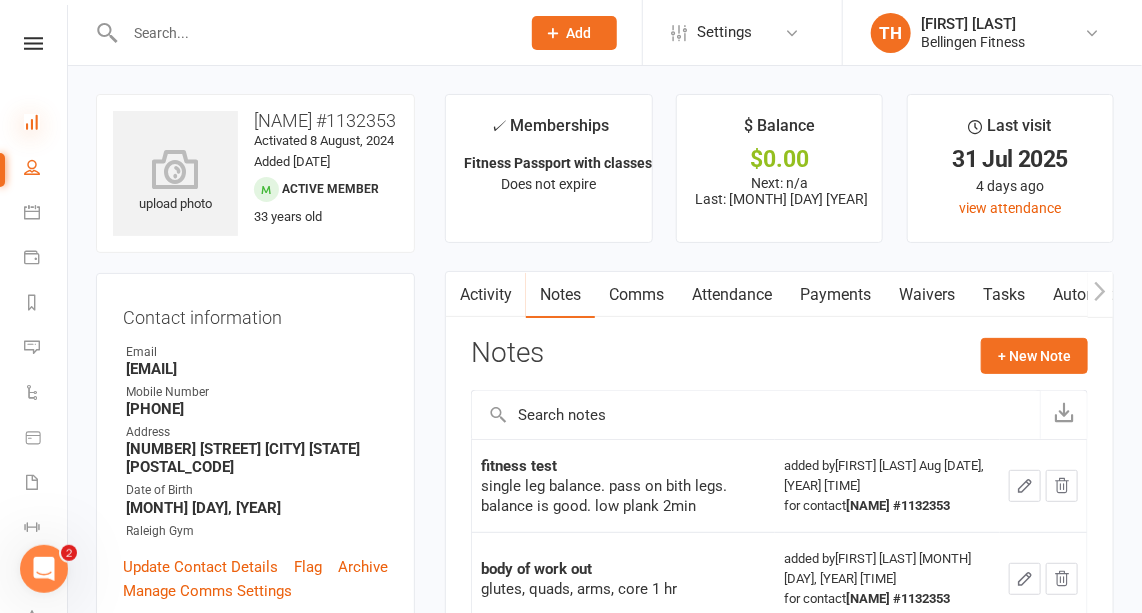 click at bounding box center [32, 122] 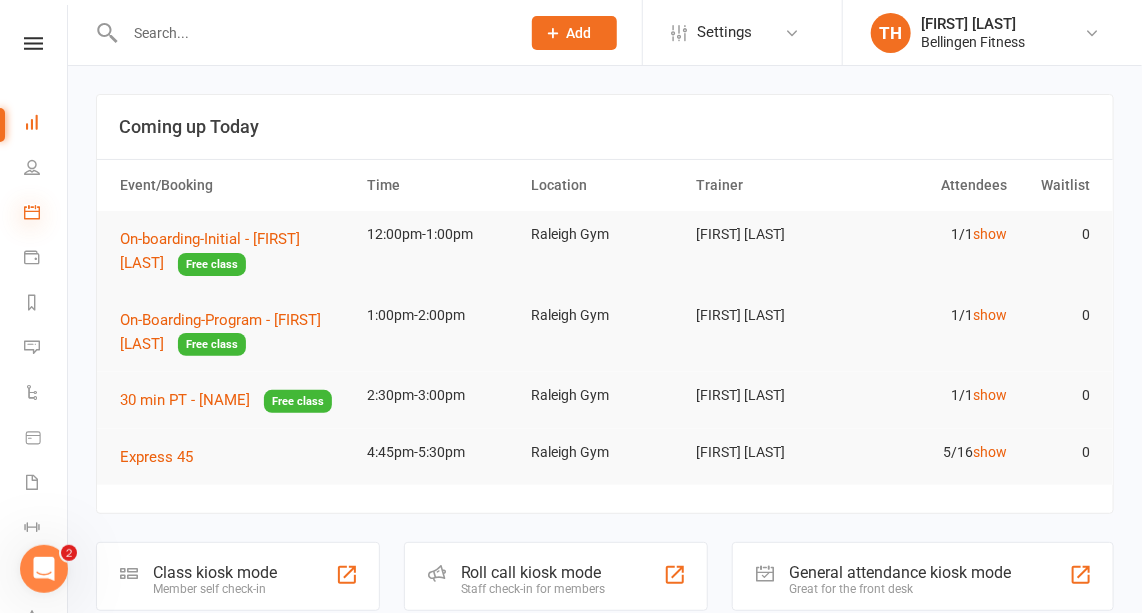 click at bounding box center [32, 212] 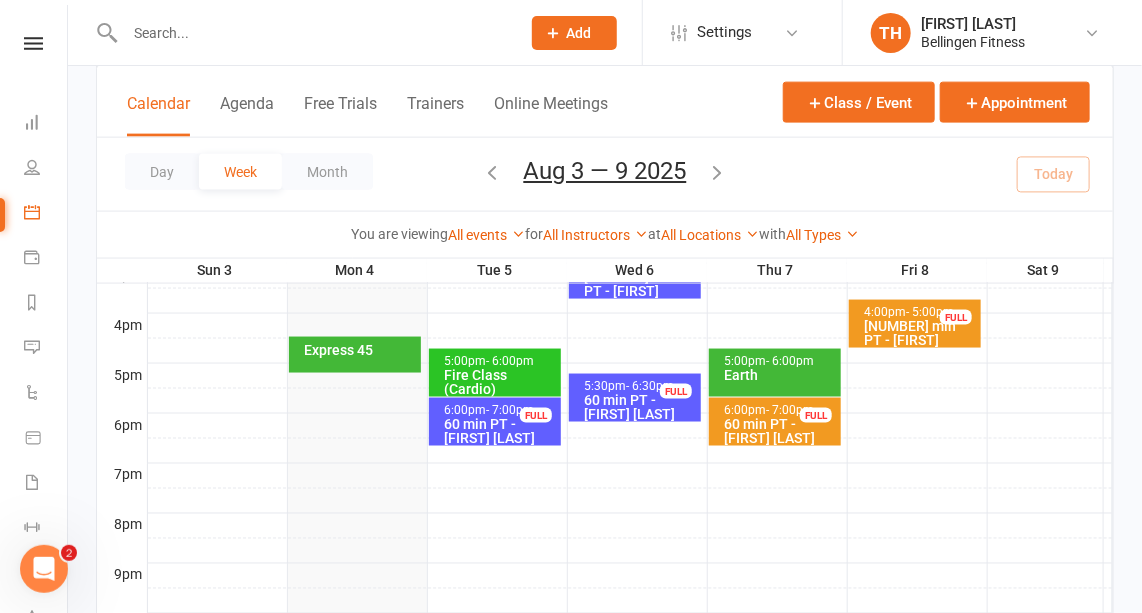 scroll, scrollTop: 894, scrollLeft: 0, axis: vertical 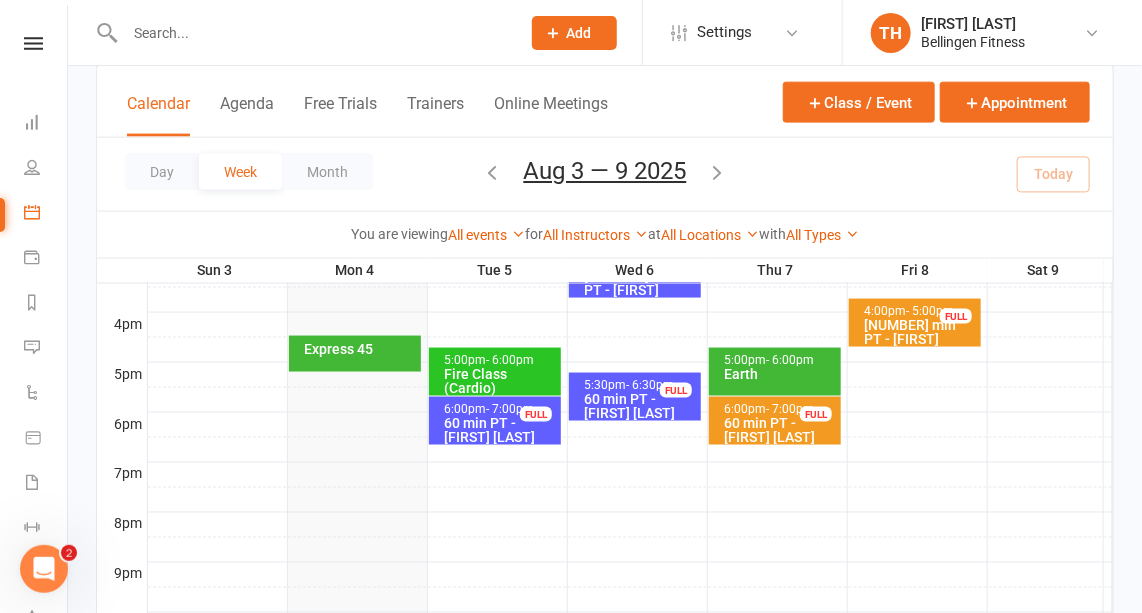 click at bounding box center (630, 350) 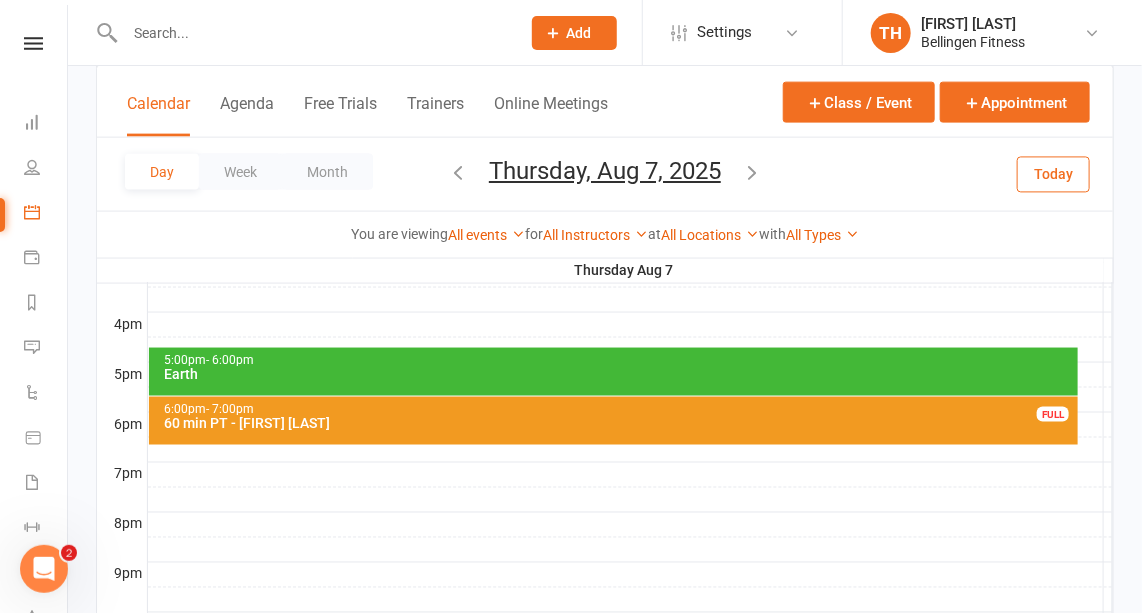 click at bounding box center (630, 325) 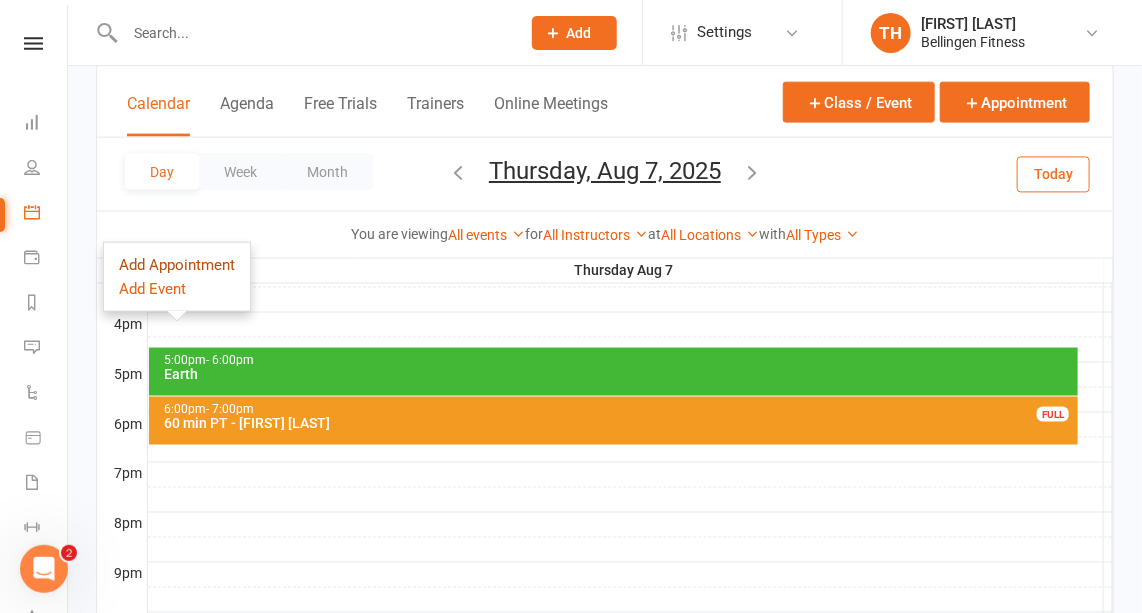 click on "Add Appointment" at bounding box center (177, 265) 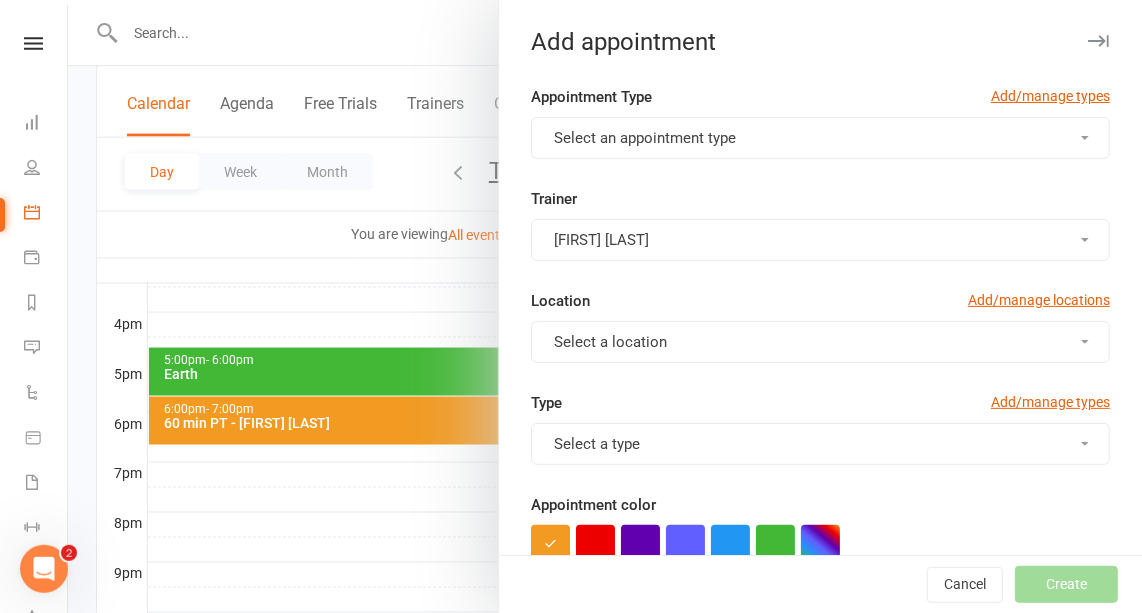 click at bounding box center [1098, 41] 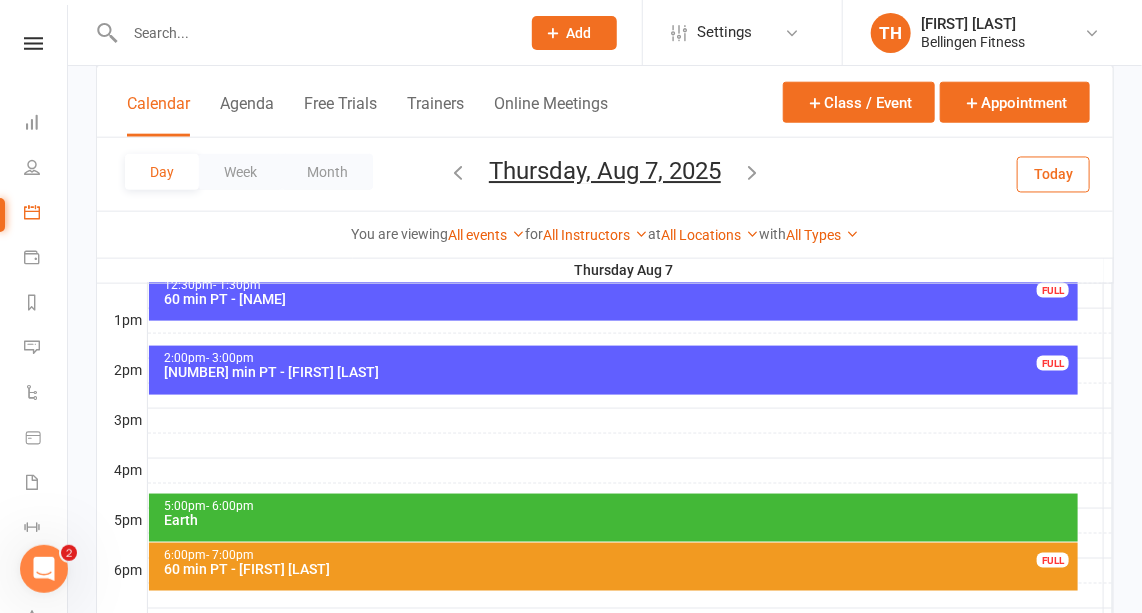 scroll, scrollTop: 745, scrollLeft: 0, axis: vertical 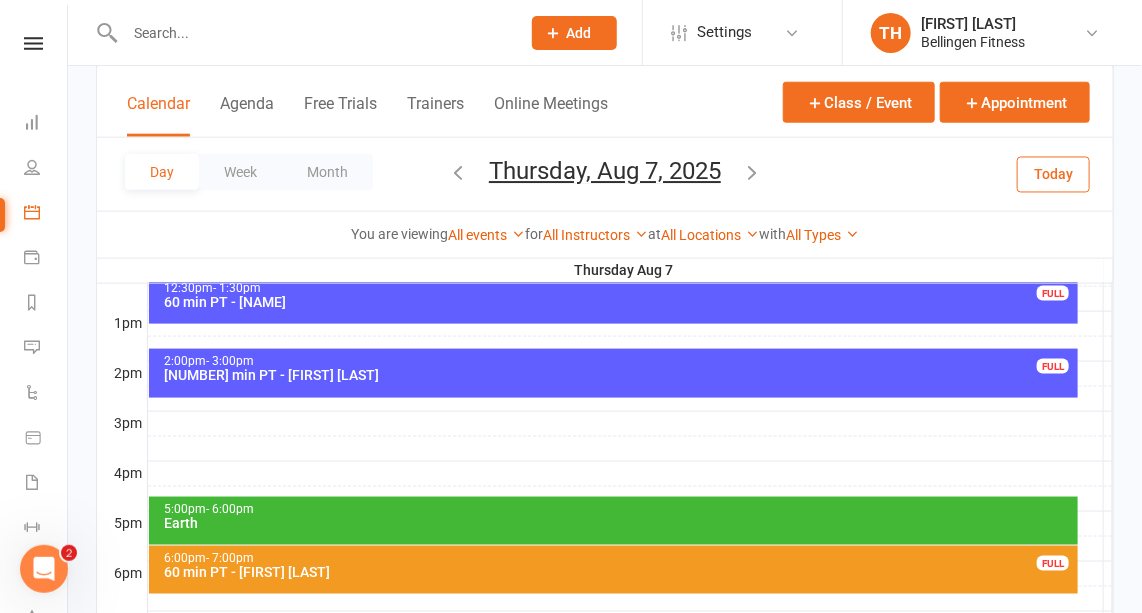 click at bounding box center (630, 474) 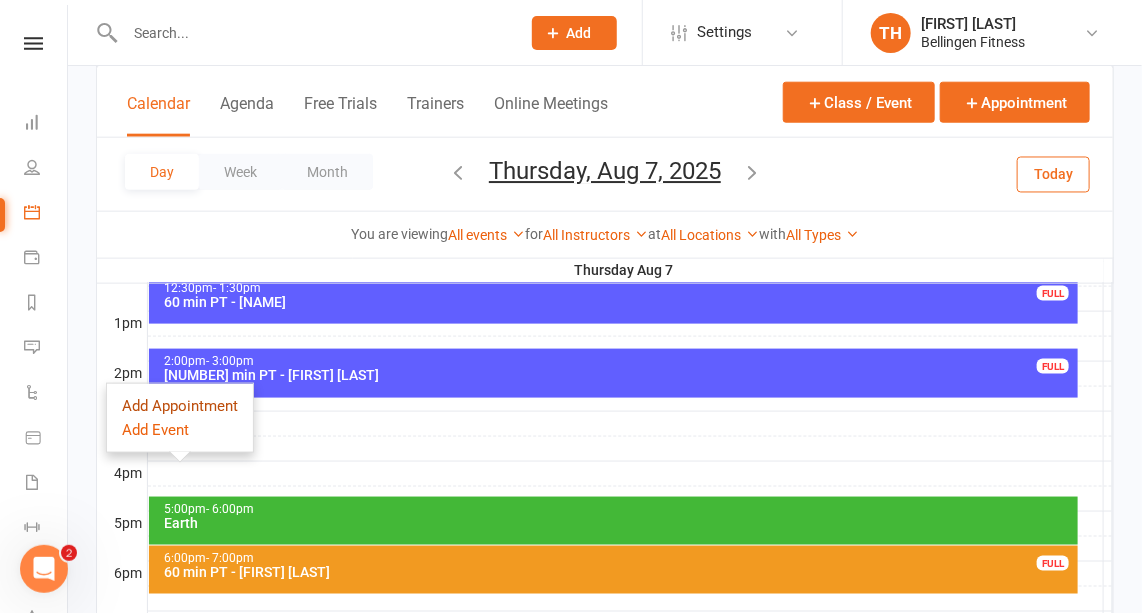 click on "Add Appointment" at bounding box center (180, 406) 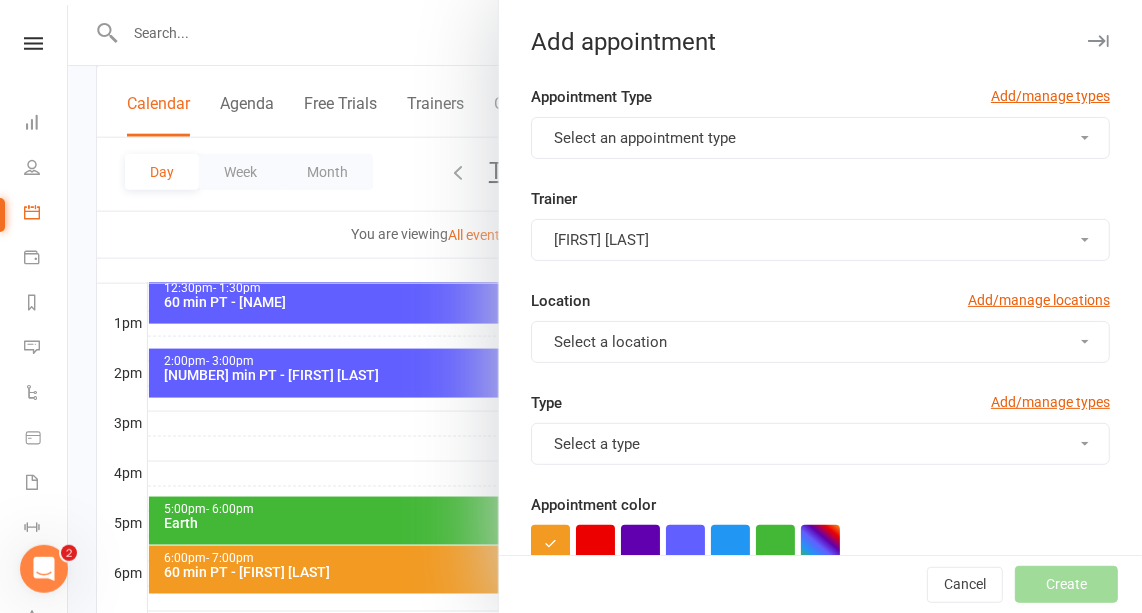 click on "Select an appointment type" at bounding box center [820, 138] 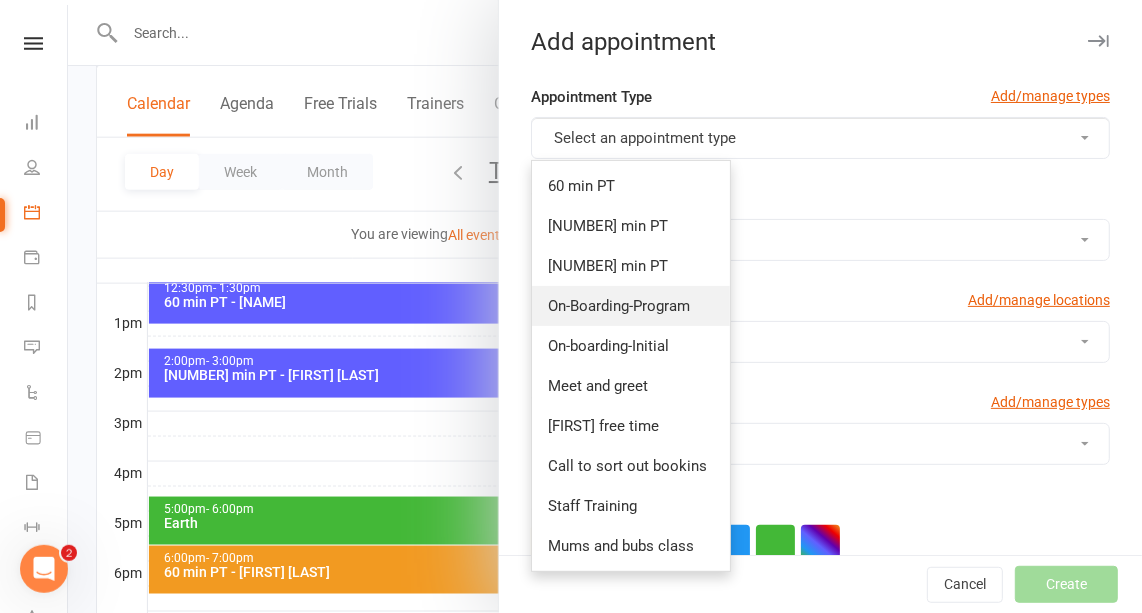 click on "On-Boarding-Program" at bounding box center [619, 306] 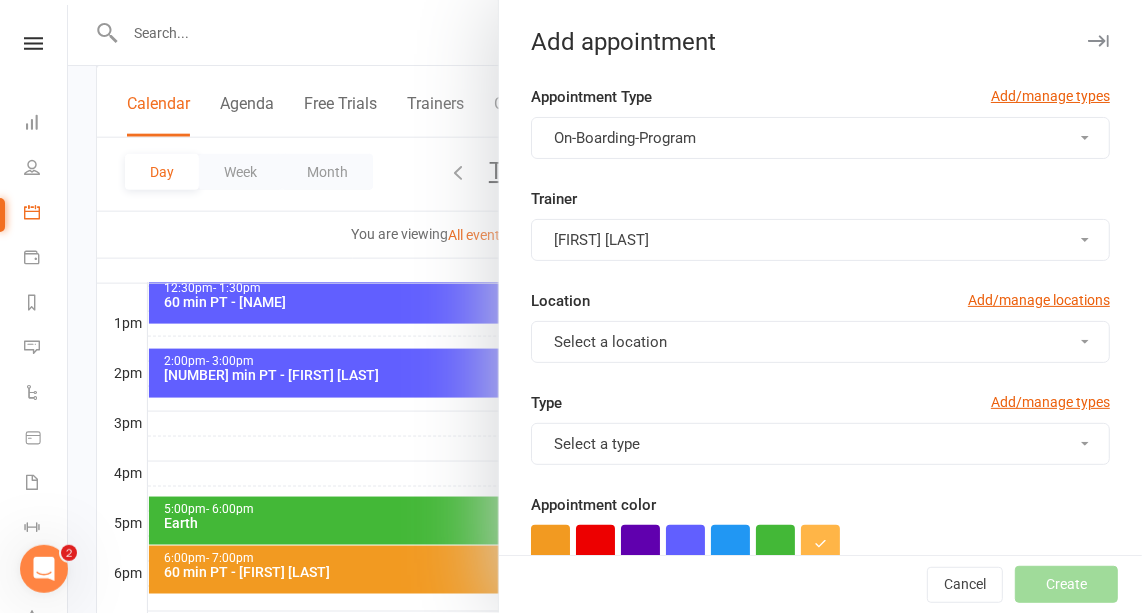 click on "Select a location" at bounding box center (820, 342) 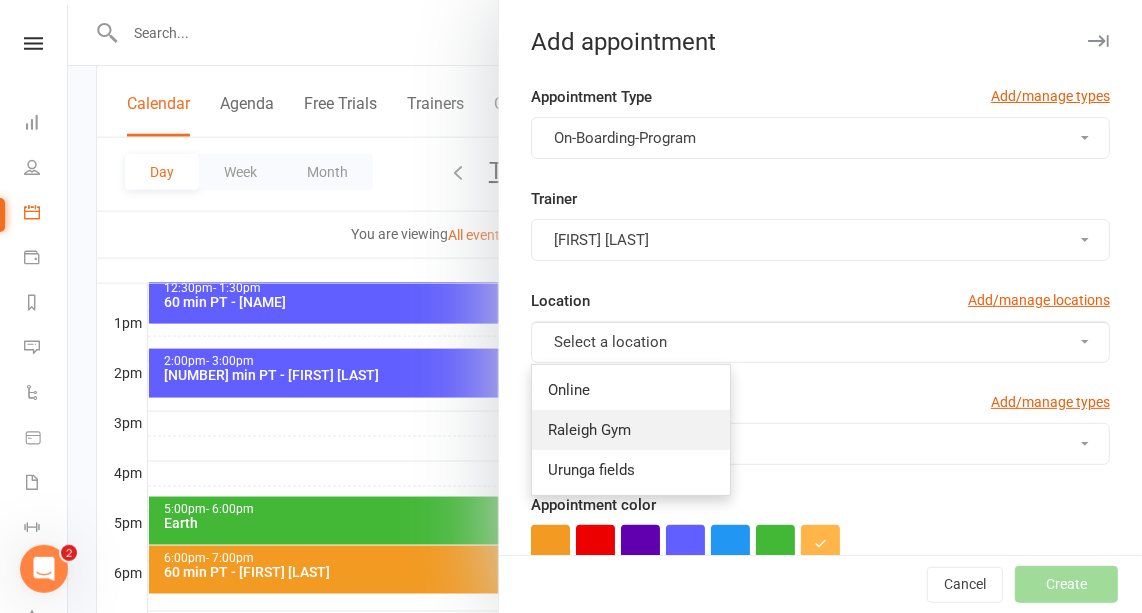 click on "Raleigh Gym" at bounding box center [589, 430] 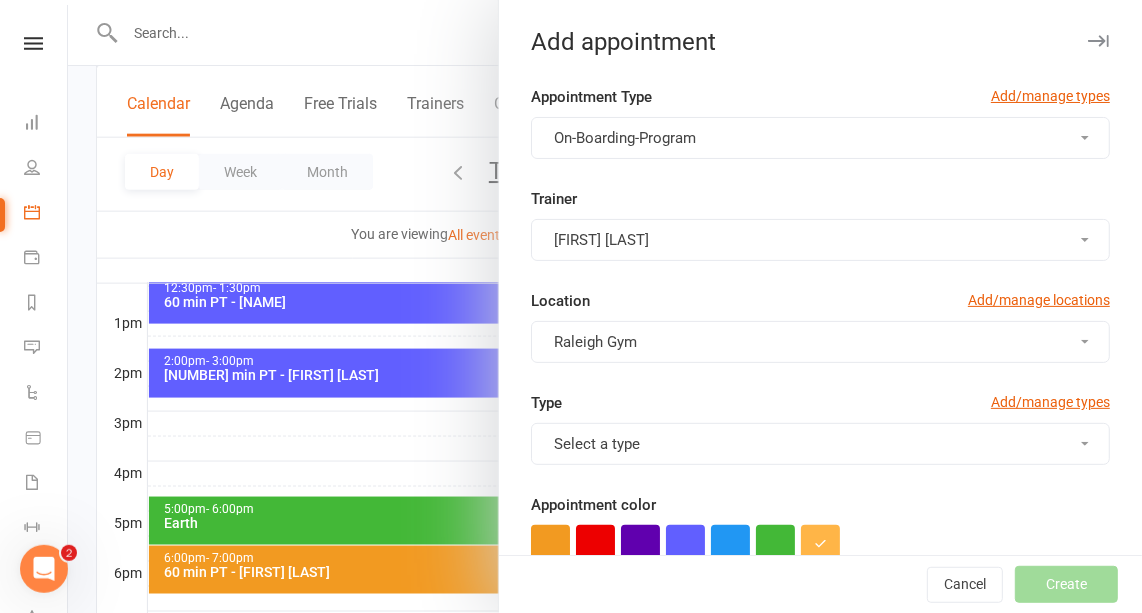 click on "Select a type" at bounding box center (597, 444) 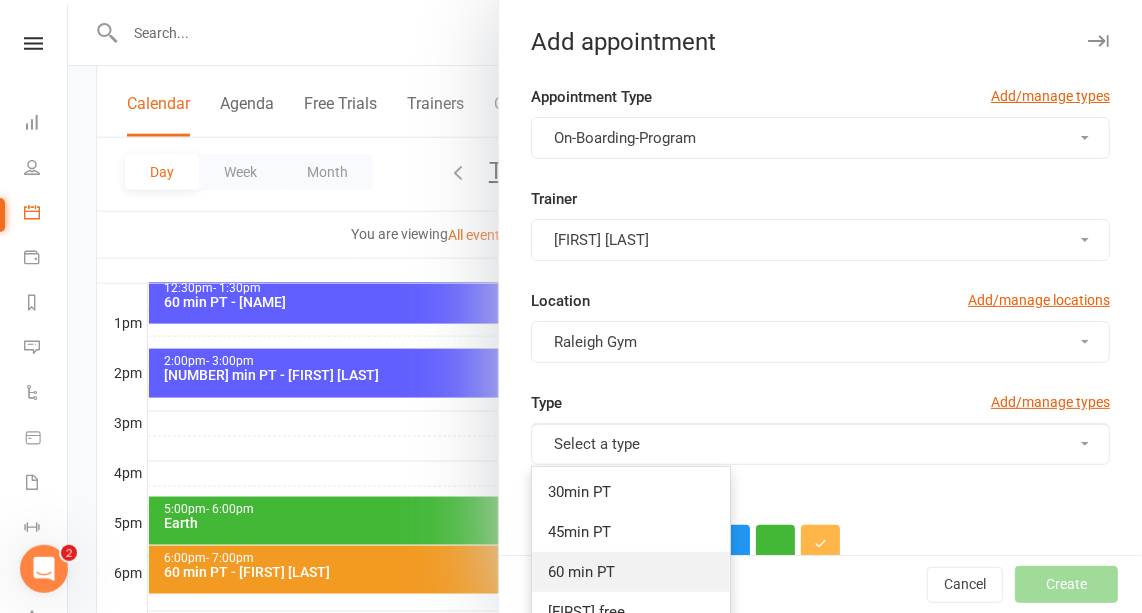 click on "60 min PT" at bounding box center (581, 572) 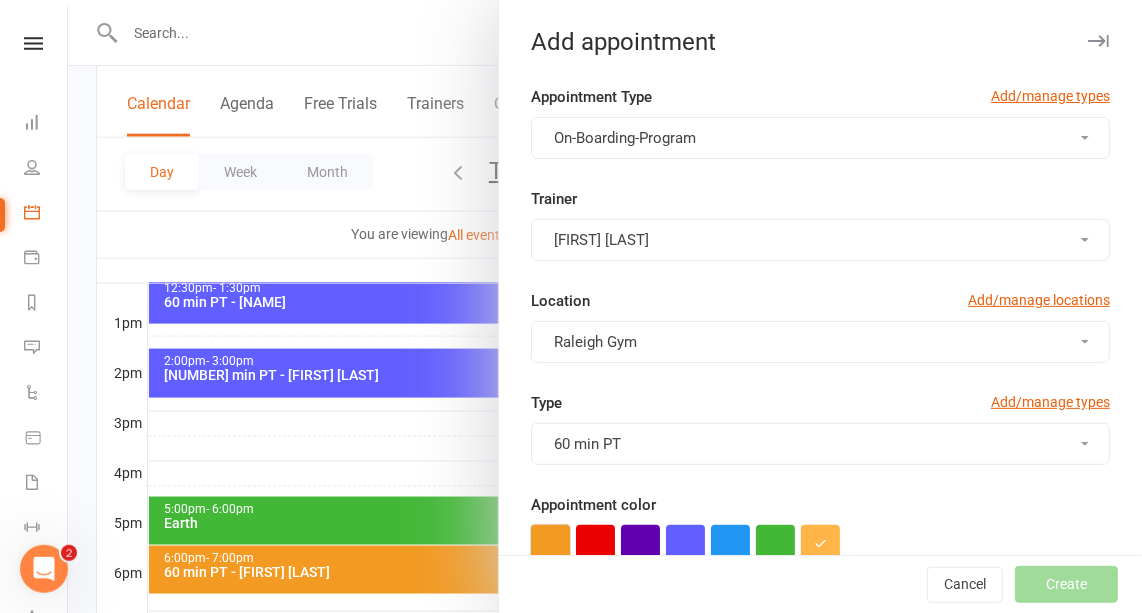 click at bounding box center (550, 544) 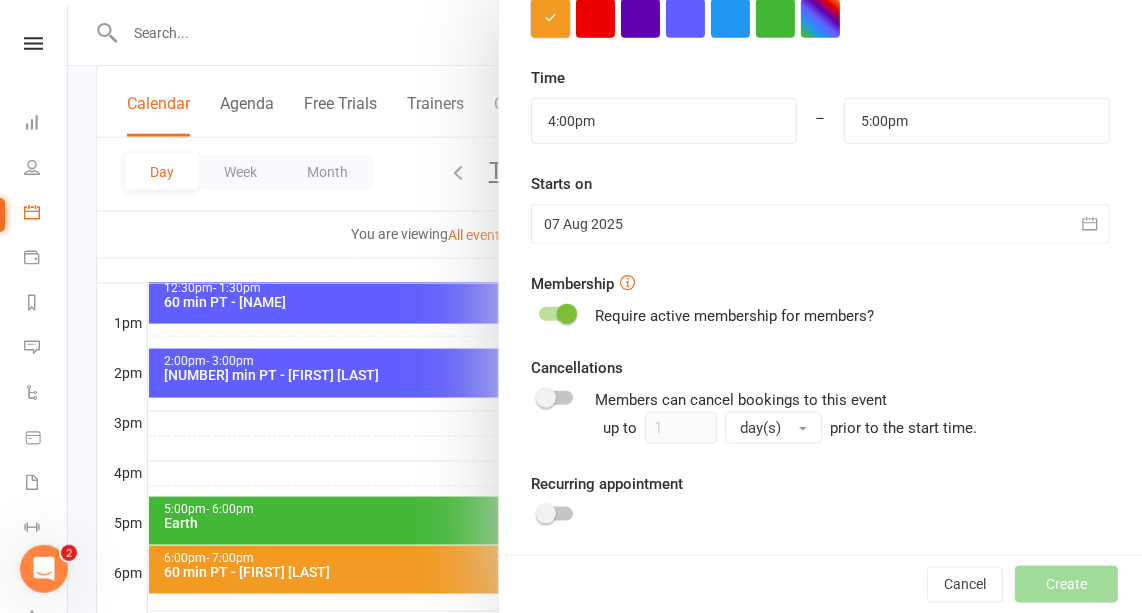 scroll, scrollTop: 527, scrollLeft: 0, axis: vertical 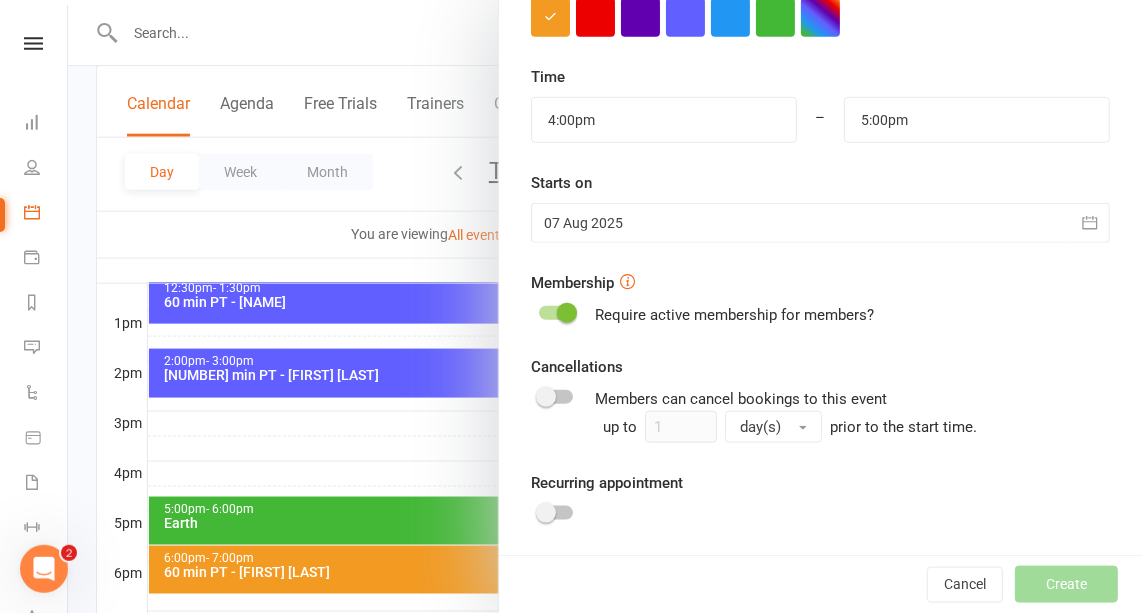 click at bounding box center (567, 313) 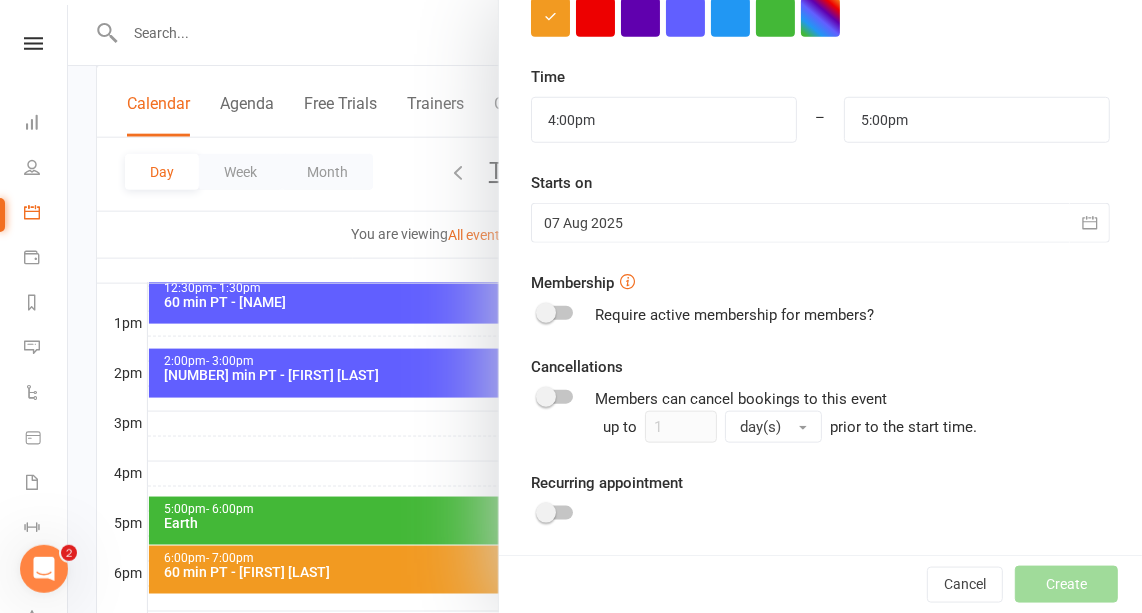 scroll, scrollTop: 623, scrollLeft: 0, axis: vertical 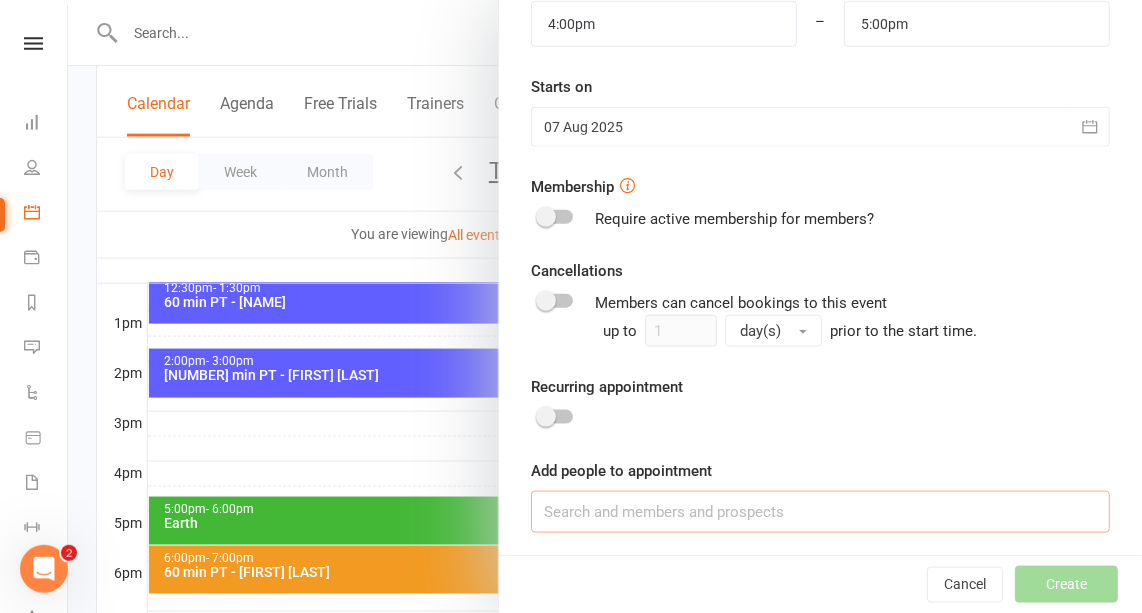 click at bounding box center (820, 512) 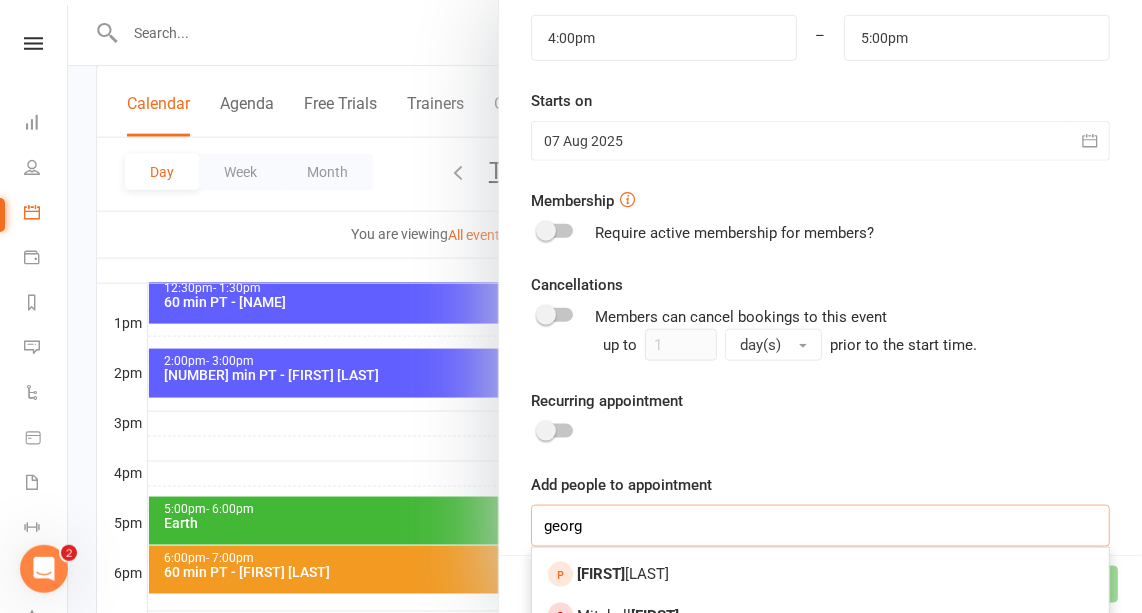 scroll, scrollTop: 638, scrollLeft: 0, axis: vertical 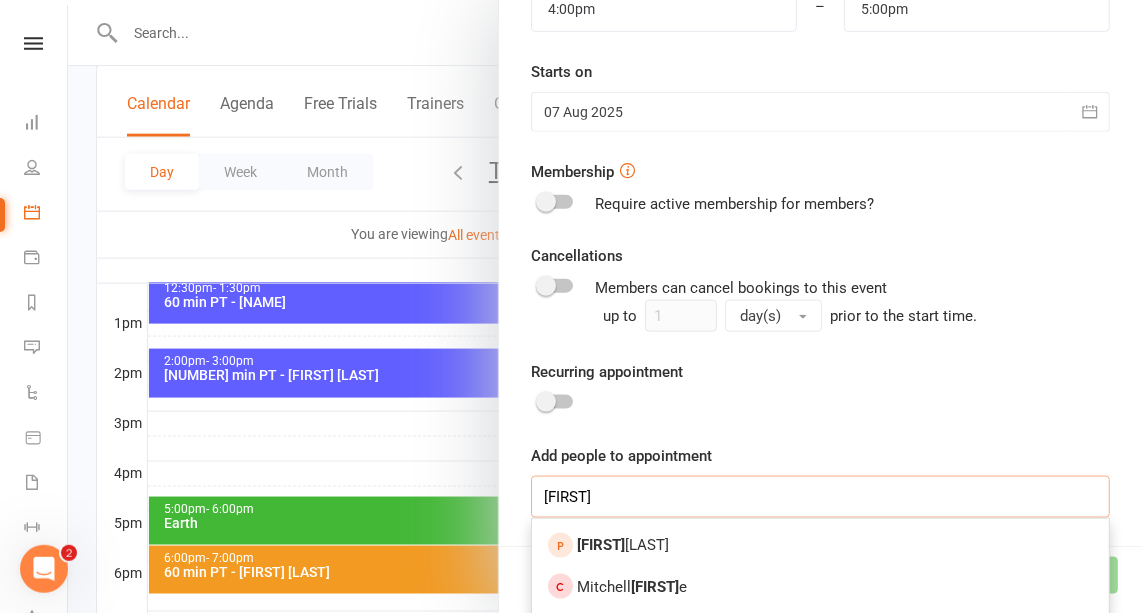 type on "[NAME]" 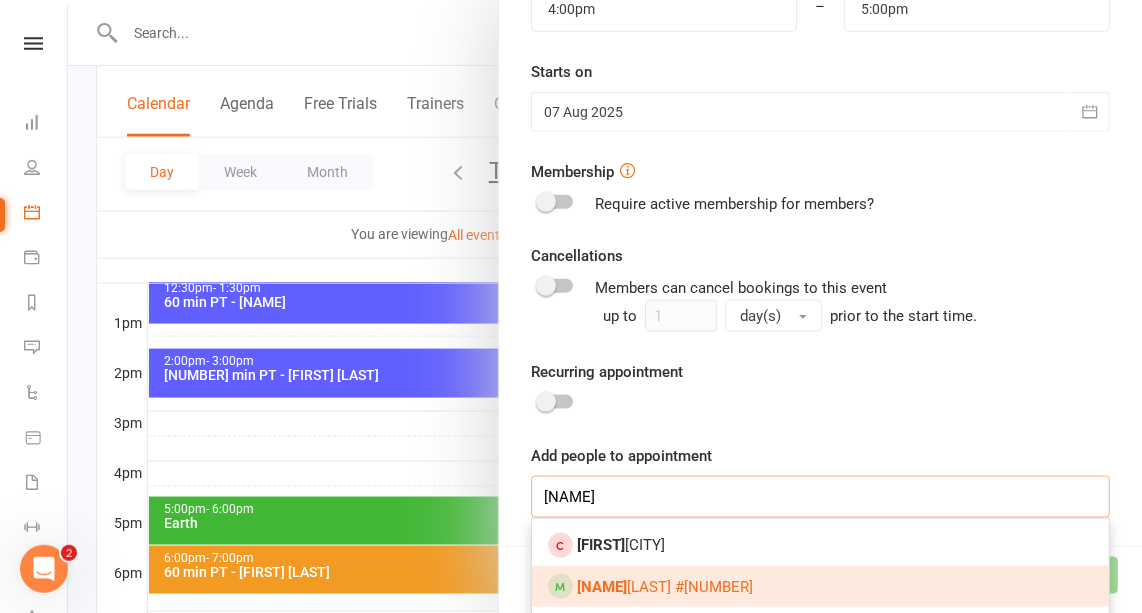 type 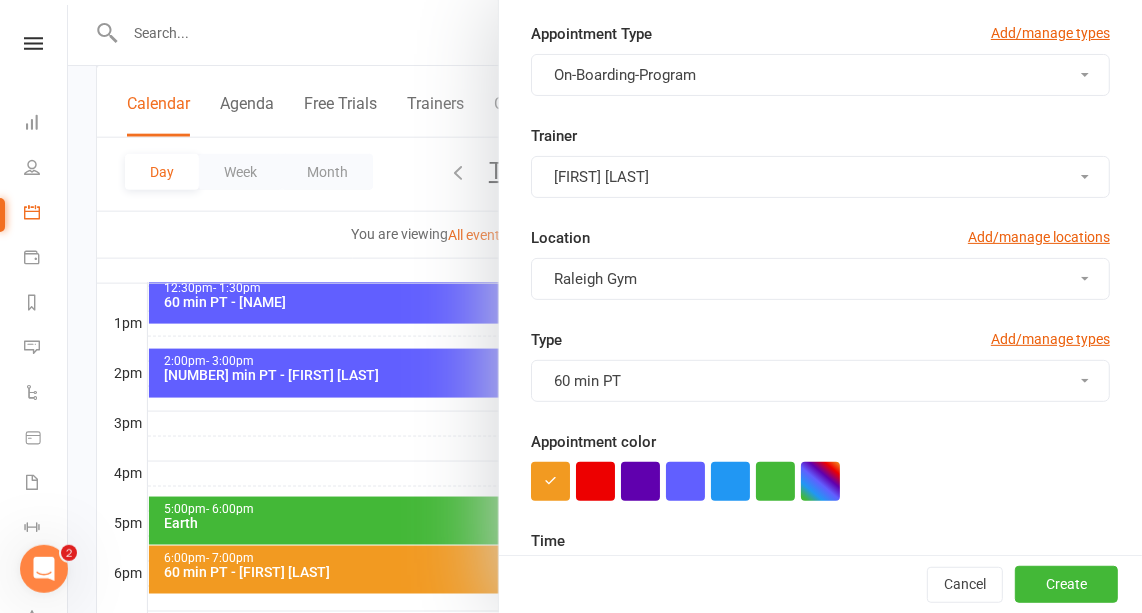 scroll, scrollTop: 0, scrollLeft: 0, axis: both 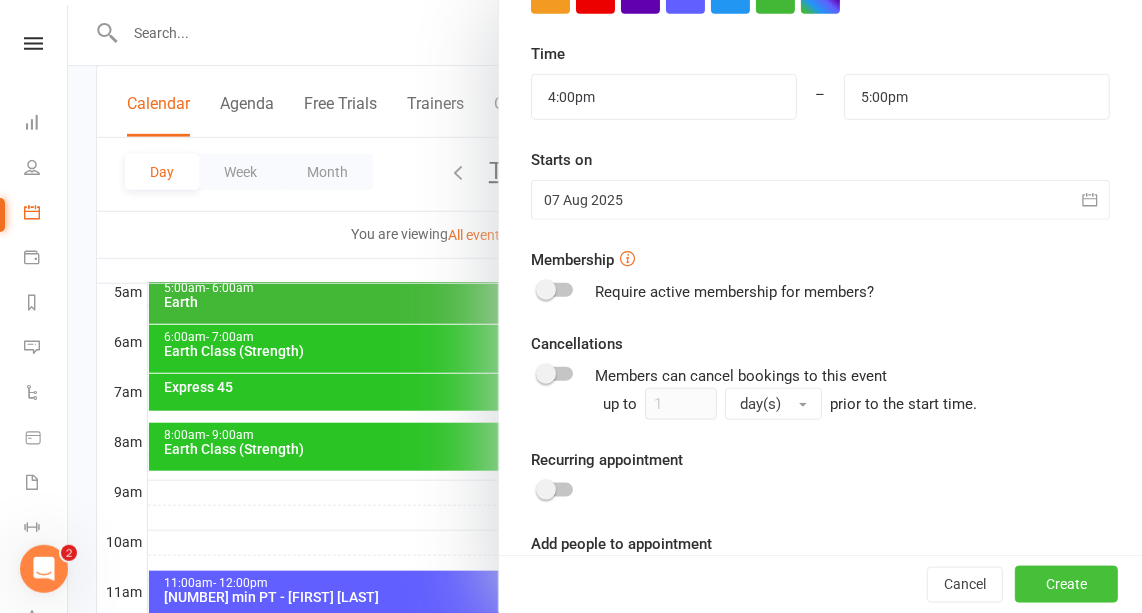 click on "Create" at bounding box center [1066, 585] 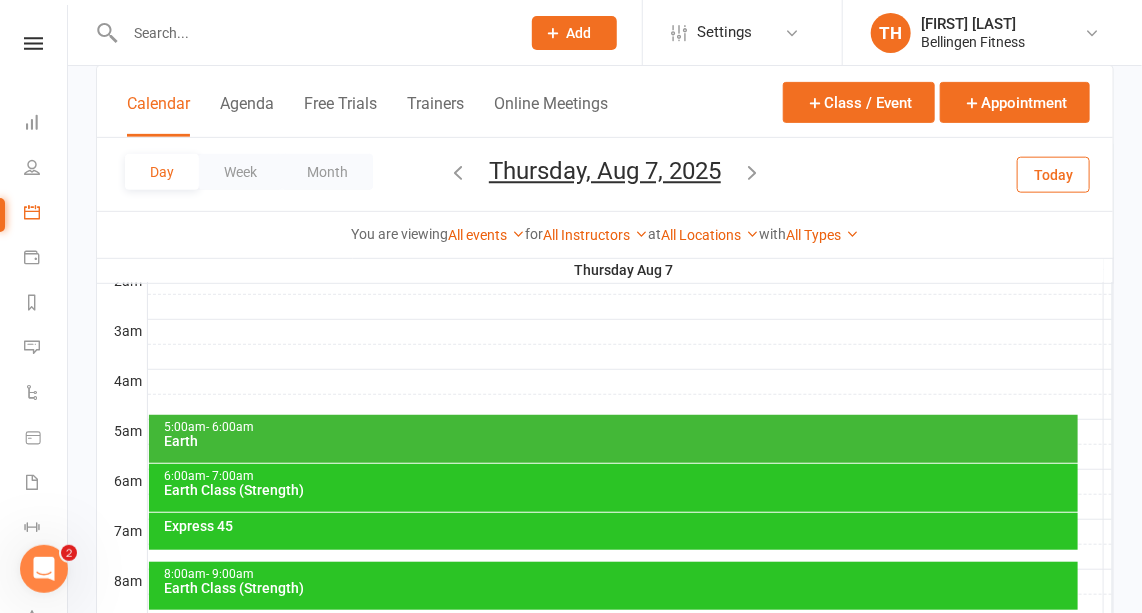 scroll, scrollTop: 0, scrollLeft: 0, axis: both 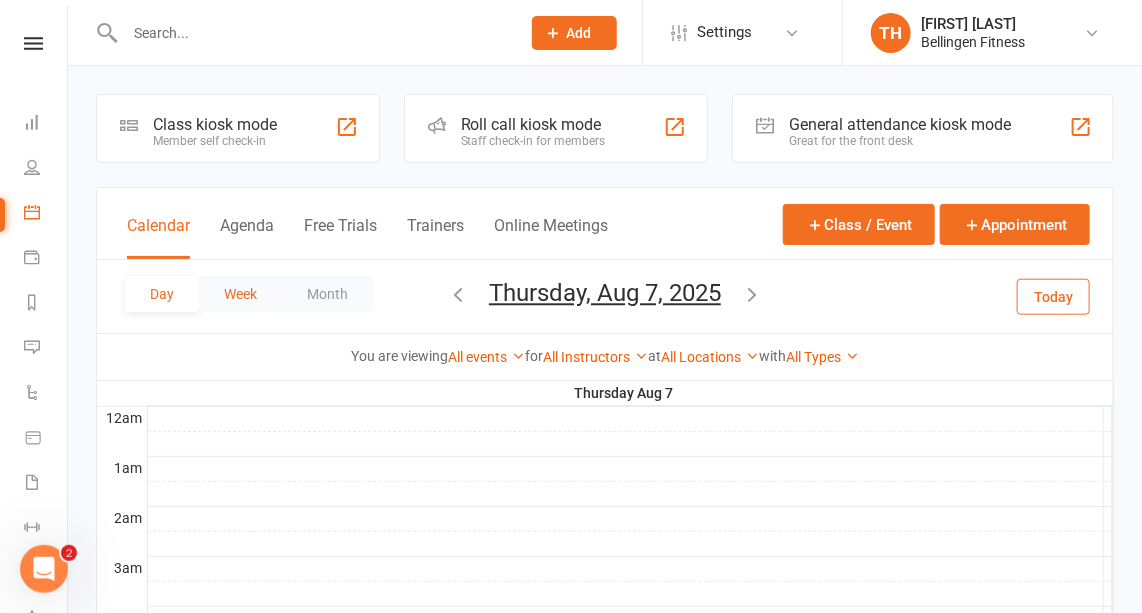 click on "Week" at bounding box center (240, 294) 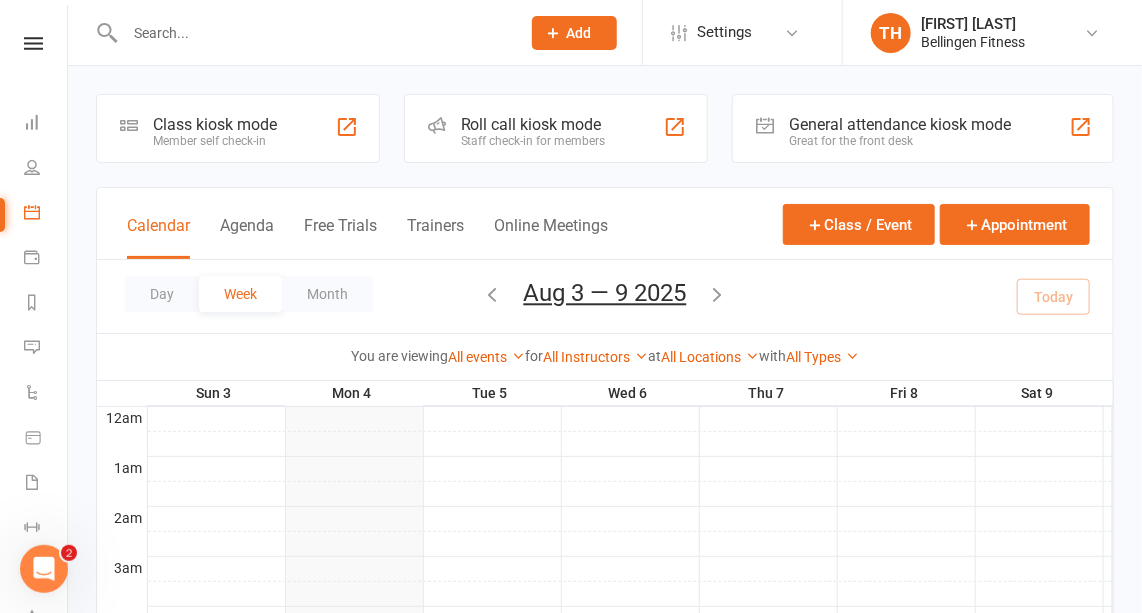 click at bounding box center [312, 33] 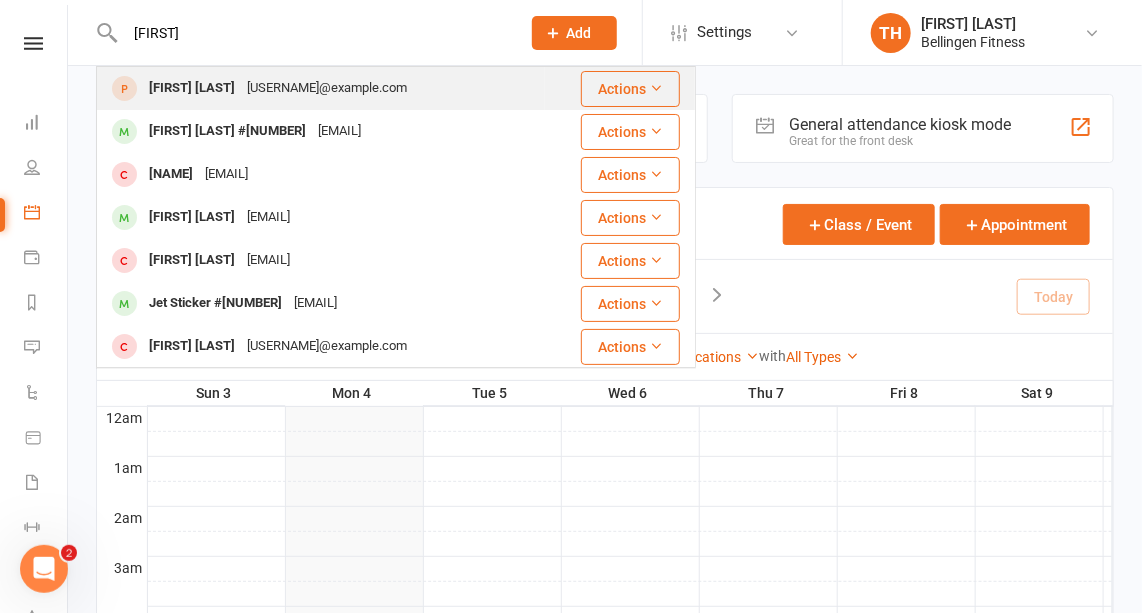 type on "[FIRST]" 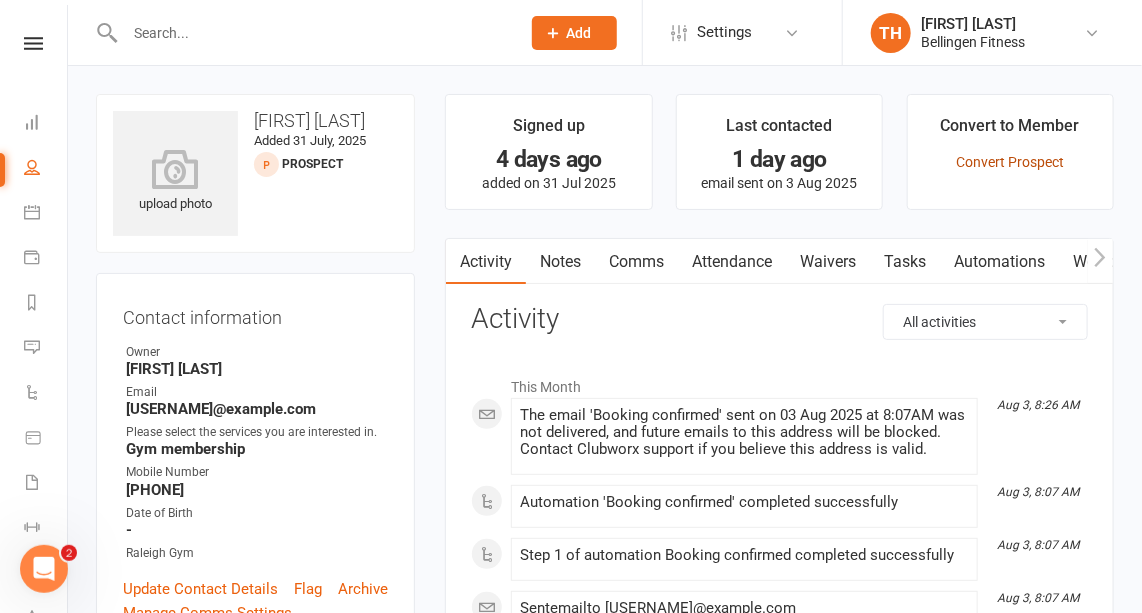 click on "Convert Prospect" at bounding box center (1010, 162) 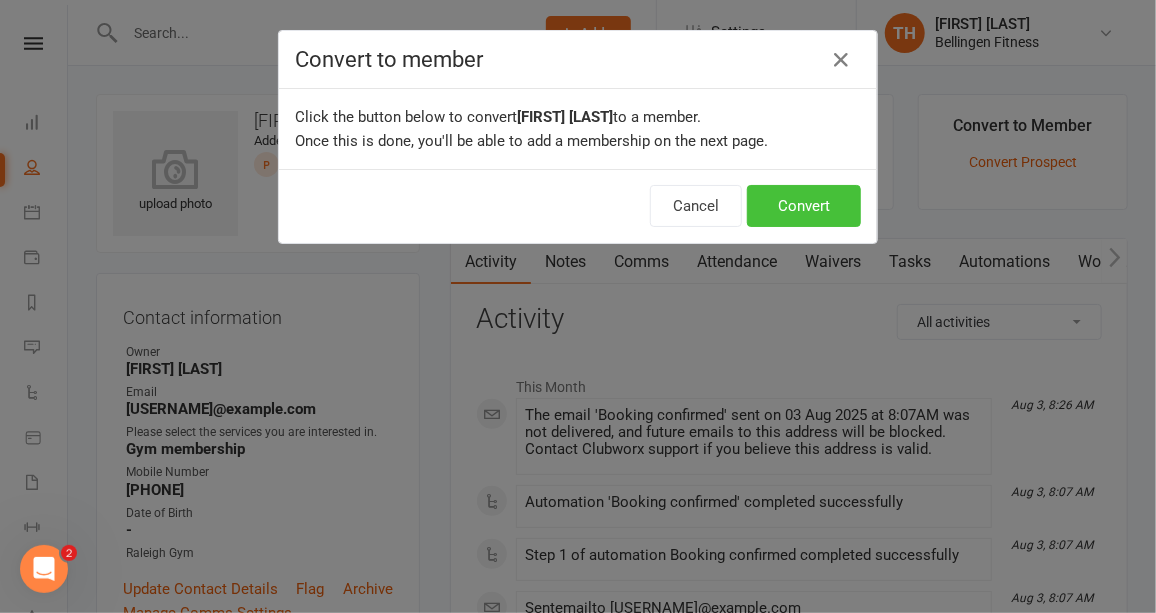 click on "Convert" at bounding box center (804, 206) 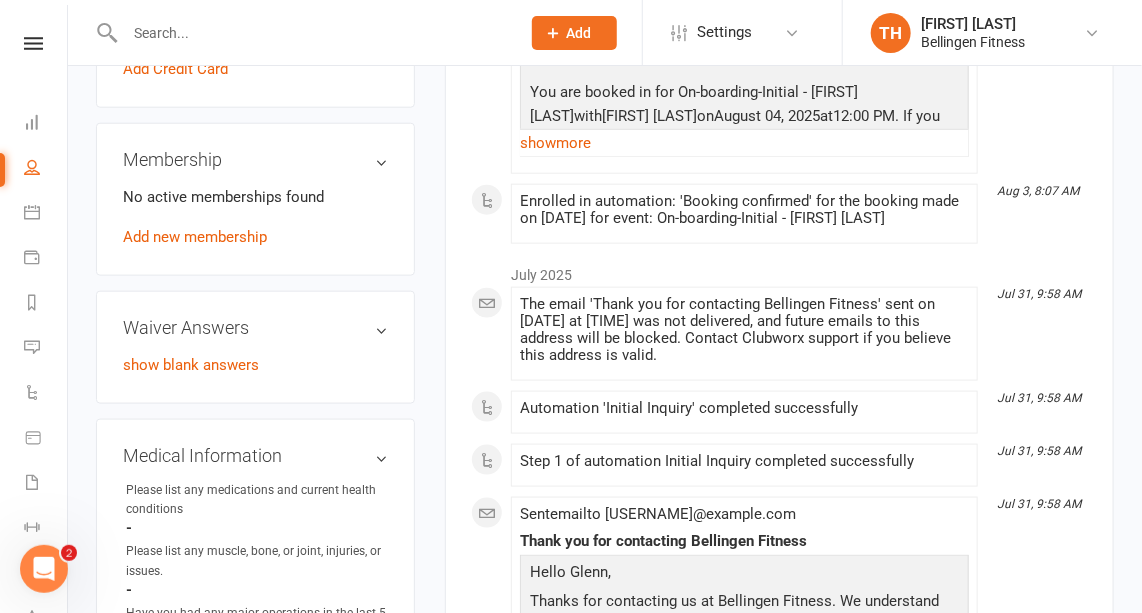 scroll, scrollTop: 701, scrollLeft: 0, axis: vertical 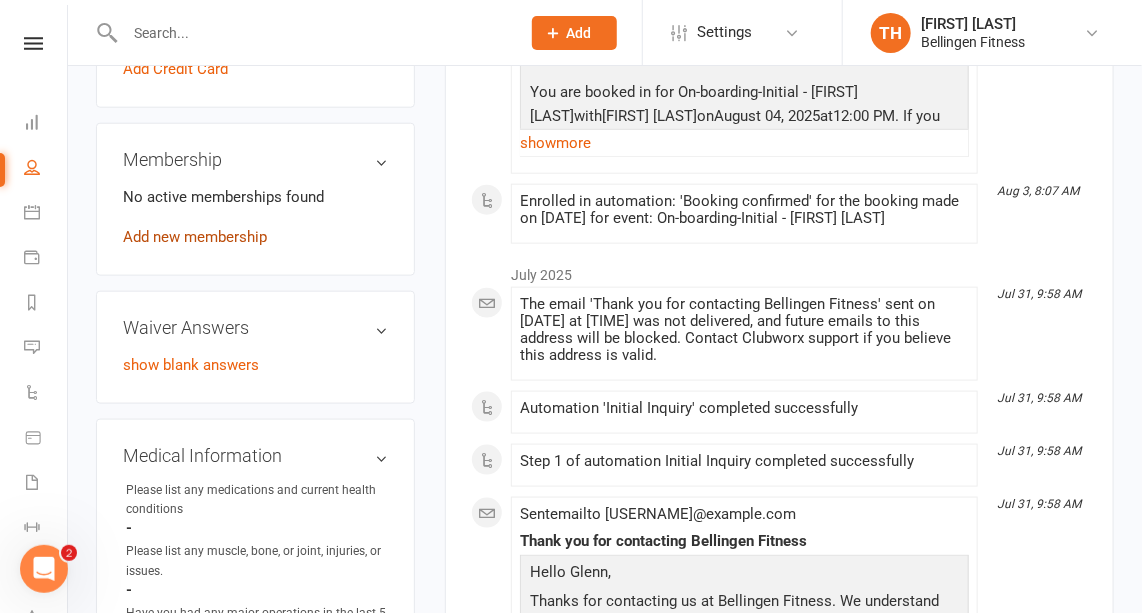click on "Add new membership" at bounding box center [195, 237] 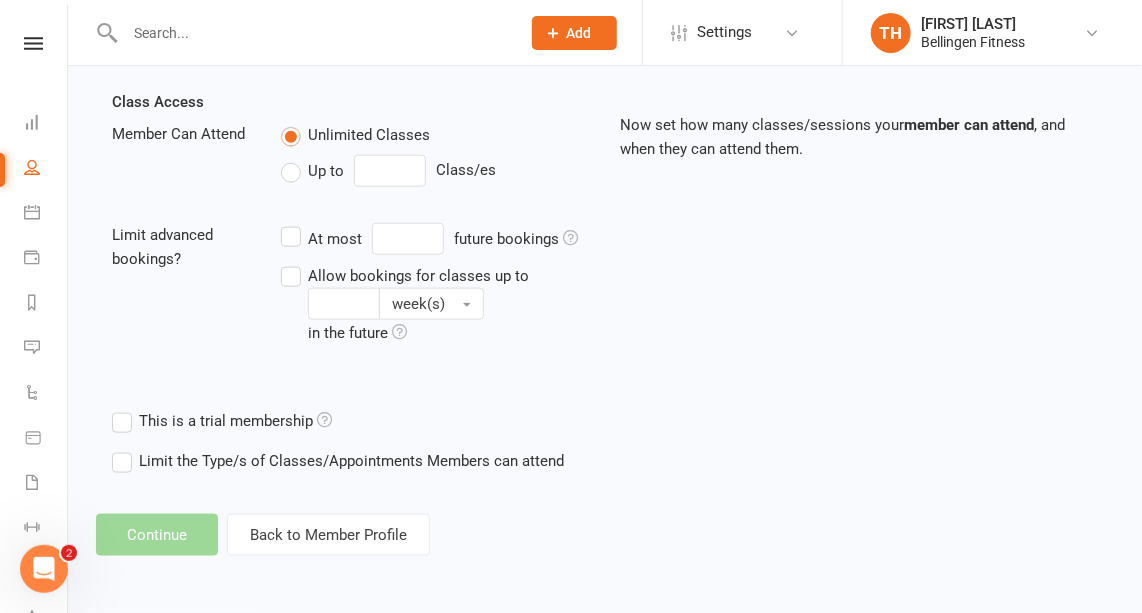 scroll, scrollTop: 0, scrollLeft: 0, axis: both 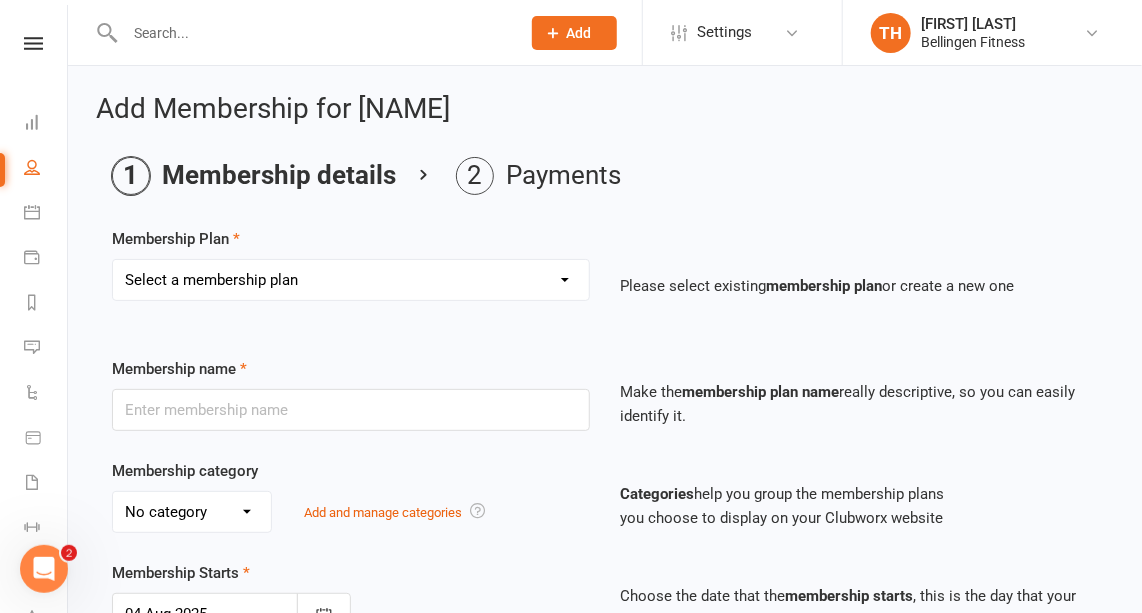 click on "Select a membership plan Create new Membership Plan Gym membership WITH classes Group Training 10 pass excluding Pilates and Yoga (4 month expiry) Drop in 60min Personal Training 45min Personal Training 30min Personal Training Weekly pass WITH classes Small Group Training 1 month WITH classes Kids Membership 1 month WITHOUT classes Gym membership WITHOUT classes Fortnight pass Weekly pass WITHOUT classes Fitness Passport with classes Fitness passport no classes Yoga and Pilates MEMBER PASS $5/class Pilates or Yoga class Ten pass Yoga/Pilates (4month expiry) - non members Hybrid training - app access Onboarding gym sessions Members mums and bubs class add on Veteran's classes Muay Thai drop in Muay Thai - 5 weeks Muay Thai x4 classes" at bounding box center [351, 280] 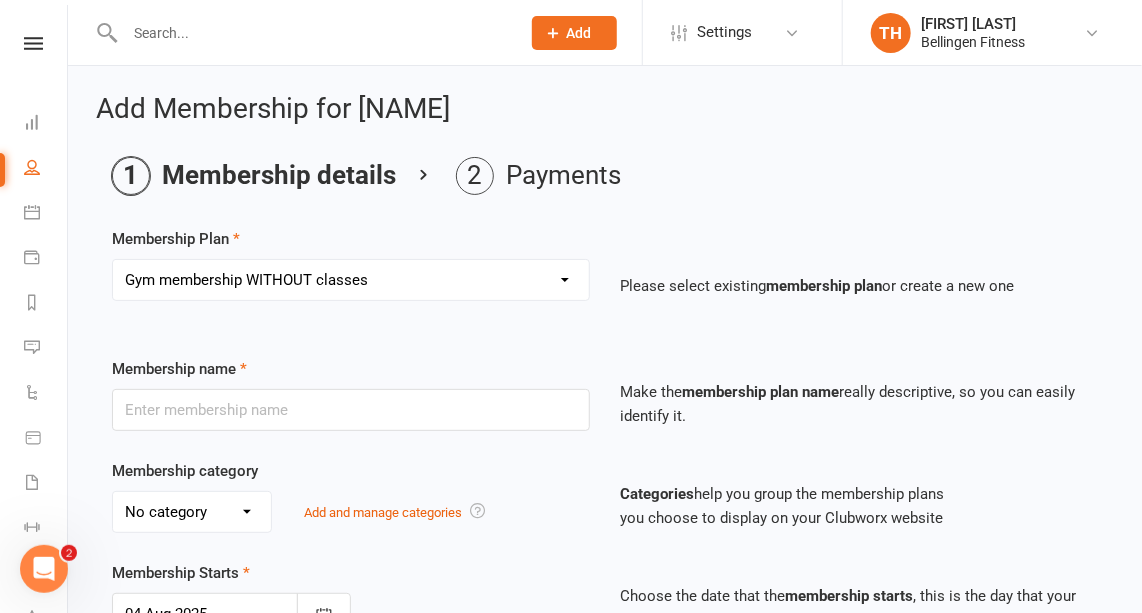 click on "Select a membership plan Create new Membership Plan Gym membership WITH classes Group Training 10 pass excluding Pilates and Yoga (4 month expiry) Drop in 60min Personal Training 45min Personal Training 30min Personal Training Weekly pass WITH classes Small Group Training 1 month WITH classes Kids Membership 1 month WITHOUT classes Gym membership WITHOUT classes Fortnight pass Weekly pass WITHOUT classes Fitness Passport with classes Fitness passport no classes Yoga and Pilates MEMBER PASS $5/class Pilates or Yoga class Ten pass Yoga/Pilates (4month expiry) - non members Hybrid training - app access Onboarding gym sessions Members mums and bubs class add on Veteran's classes Muay Thai drop in Muay Thai - 5 weeks Muay Thai x4 classes" at bounding box center [351, 280] 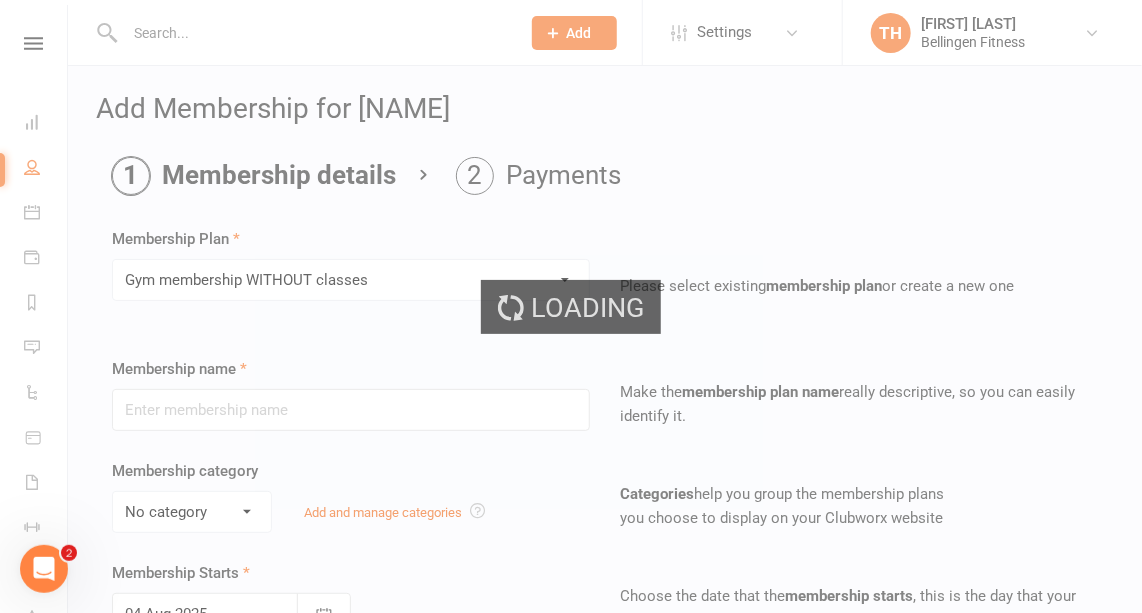 type on "Gym membership WITHOUT classes" 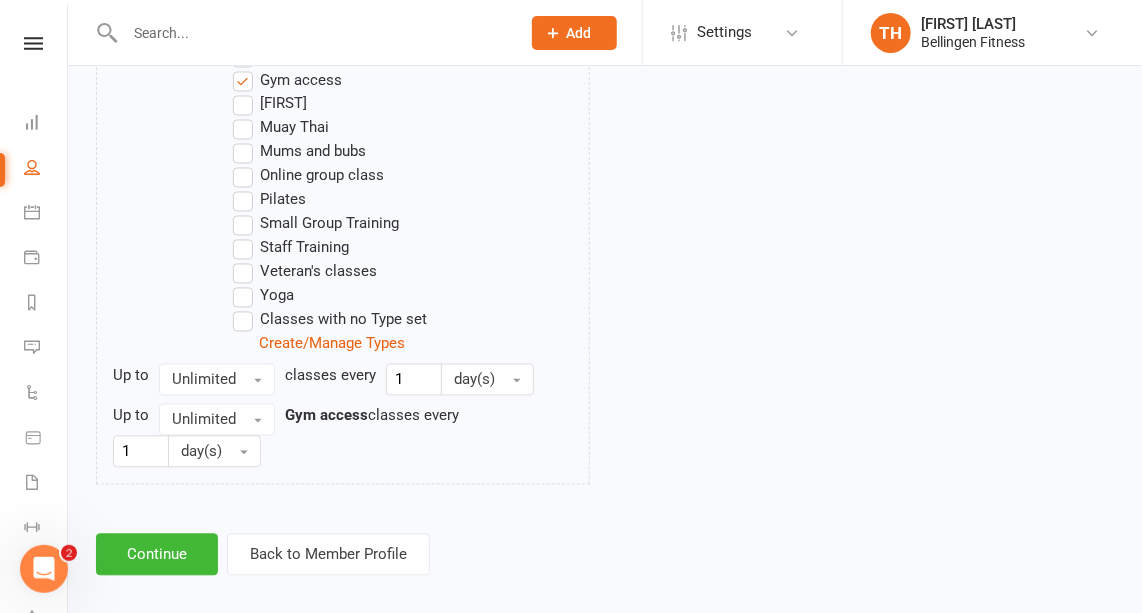 scroll, scrollTop: 1278, scrollLeft: 0, axis: vertical 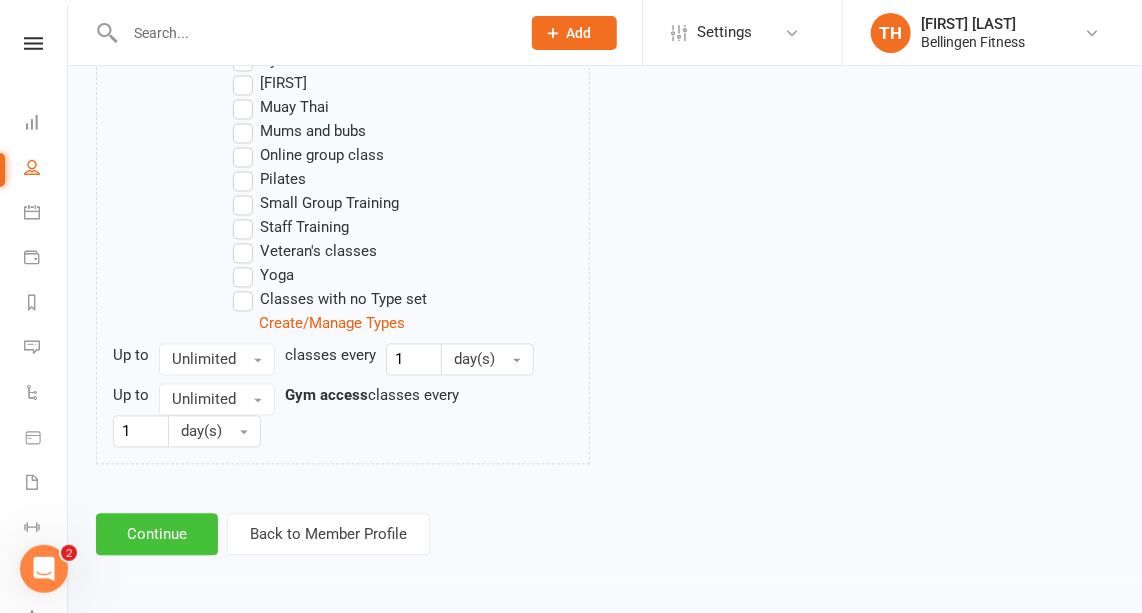 click on "Continue" at bounding box center (157, 535) 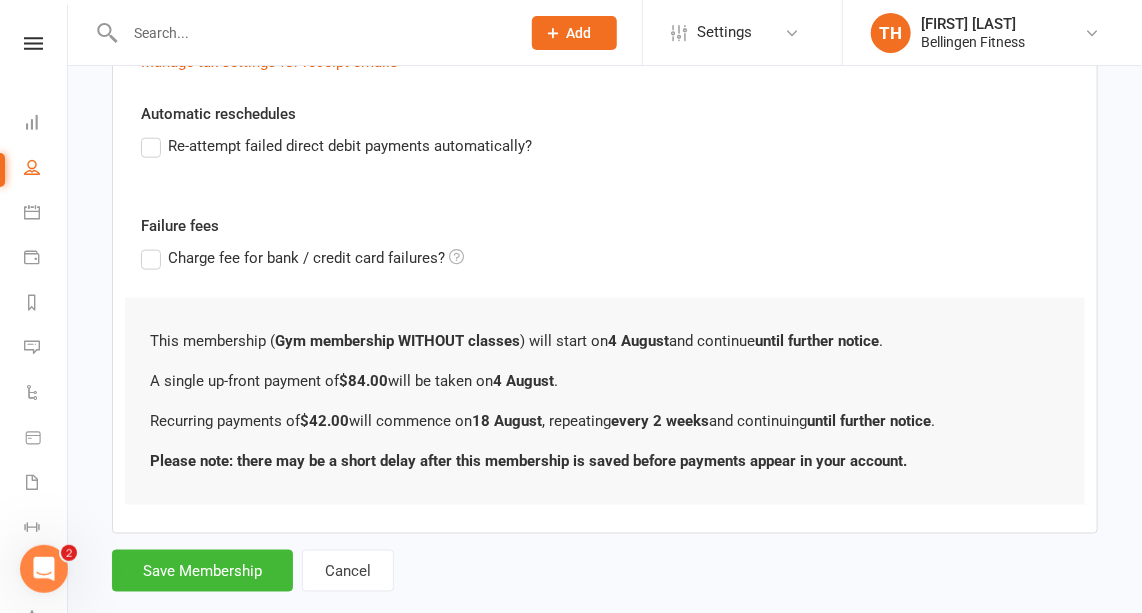 scroll, scrollTop: 794, scrollLeft: 0, axis: vertical 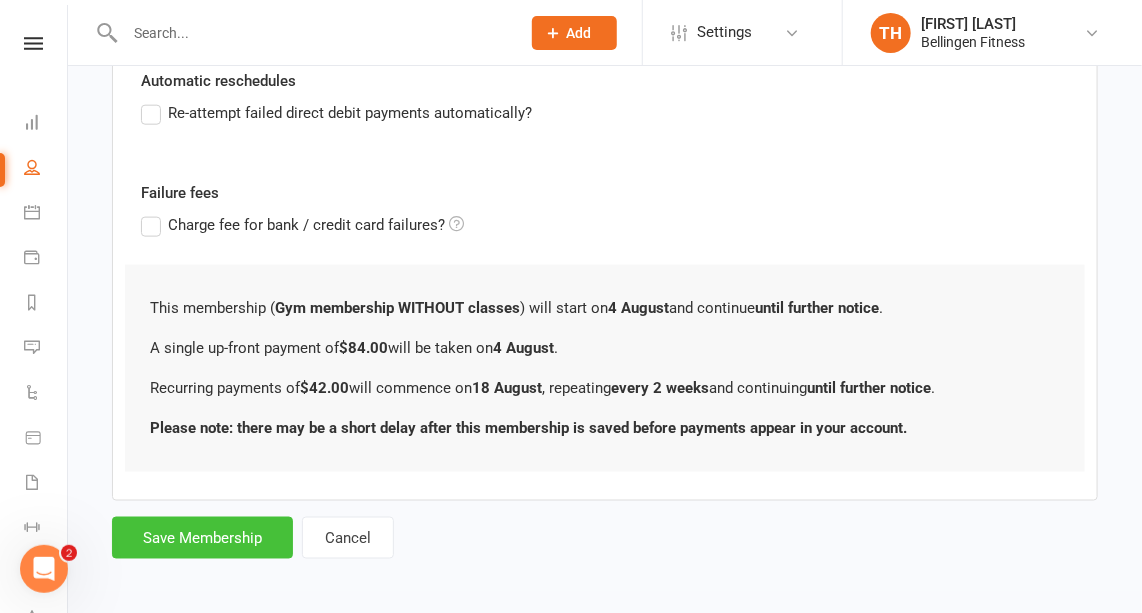 click on "Save Membership" at bounding box center (202, 538) 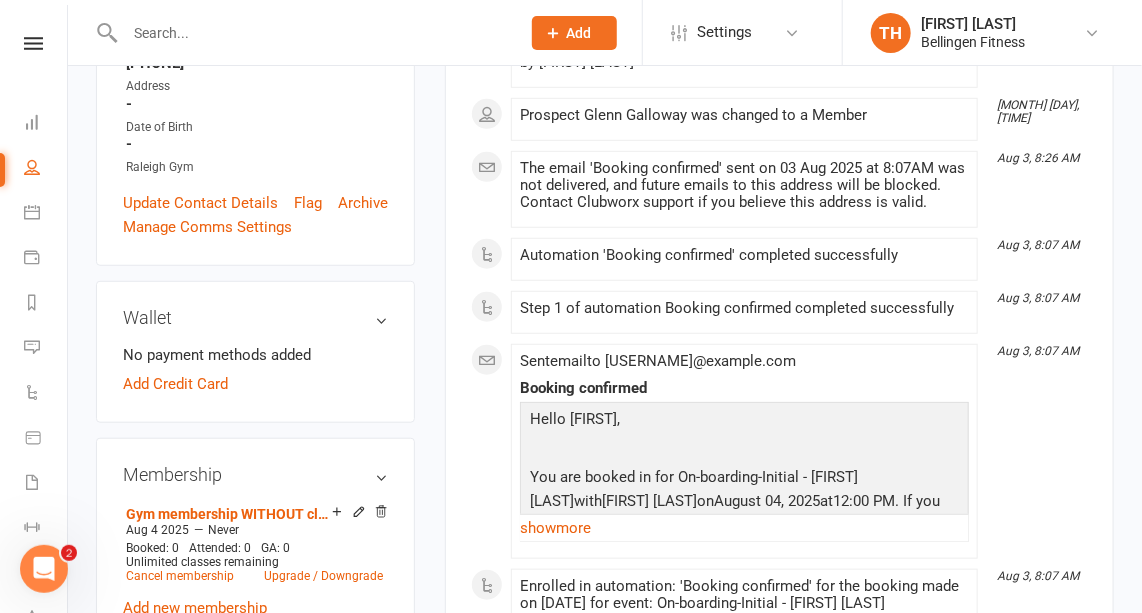 scroll, scrollTop: 385, scrollLeft: 0, axis: vertical 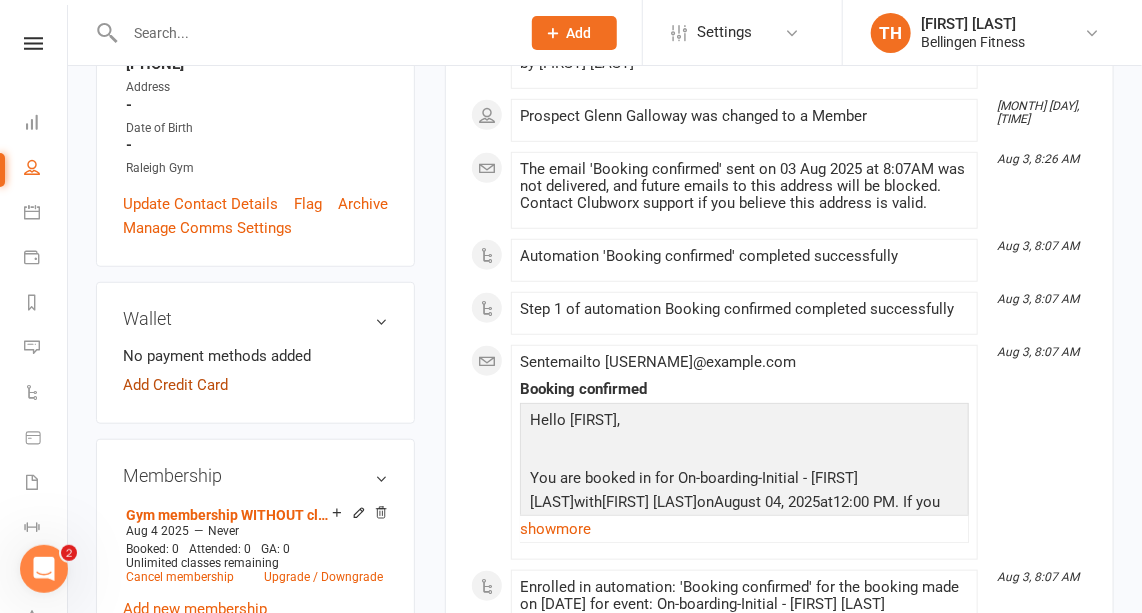 click on "Add Credit Card" at bounding box center [175, 385] 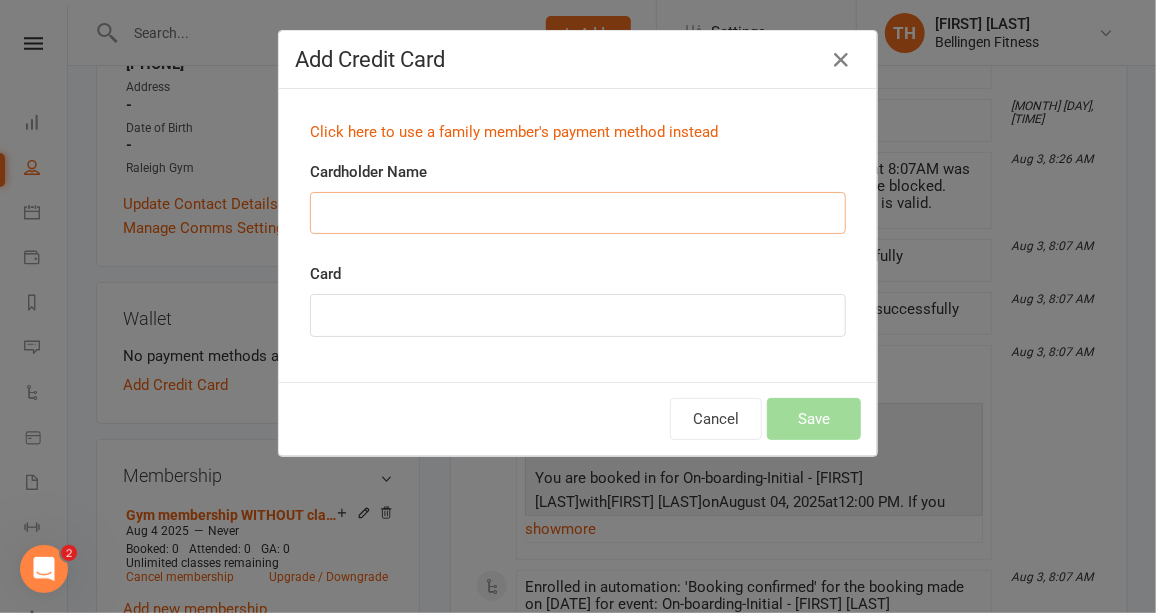 click on "Cardholder Name" at bounding box center (578, 213) 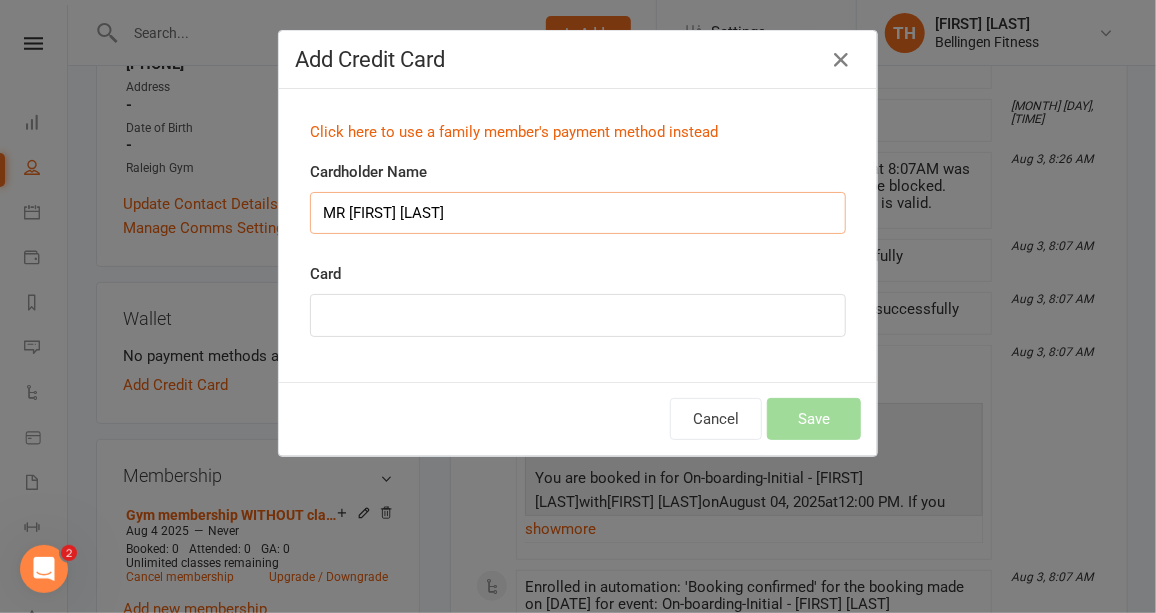 type on "MR [FIRST] [LAST]" 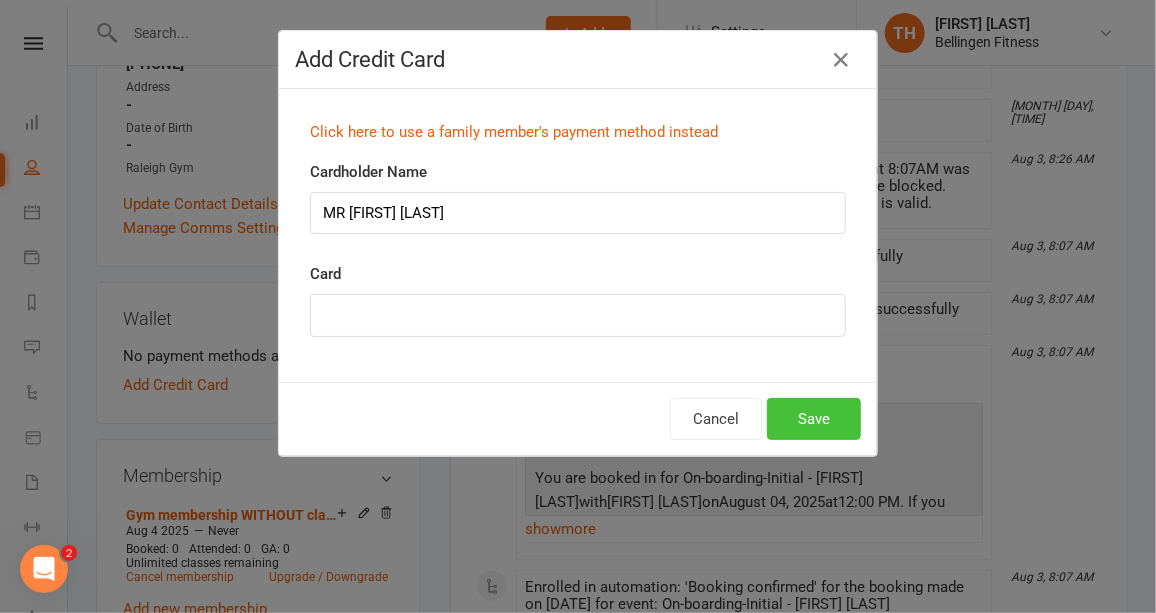click on "Save" at bounding box center [814, 419] 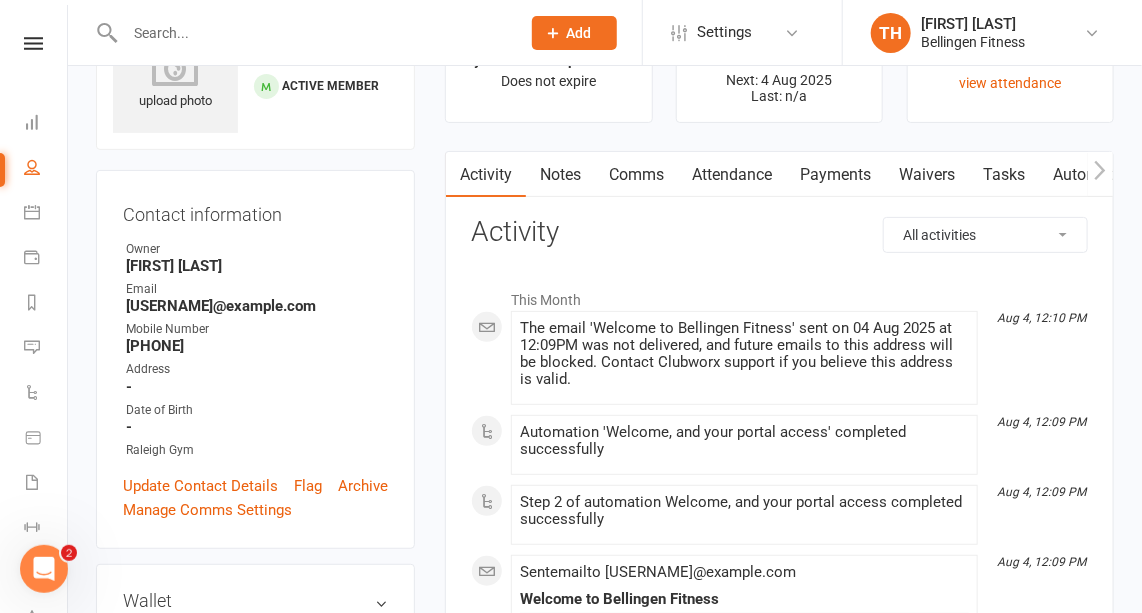 scroll, scrollTop: 107, scrollLeft: 0, axis: vertical 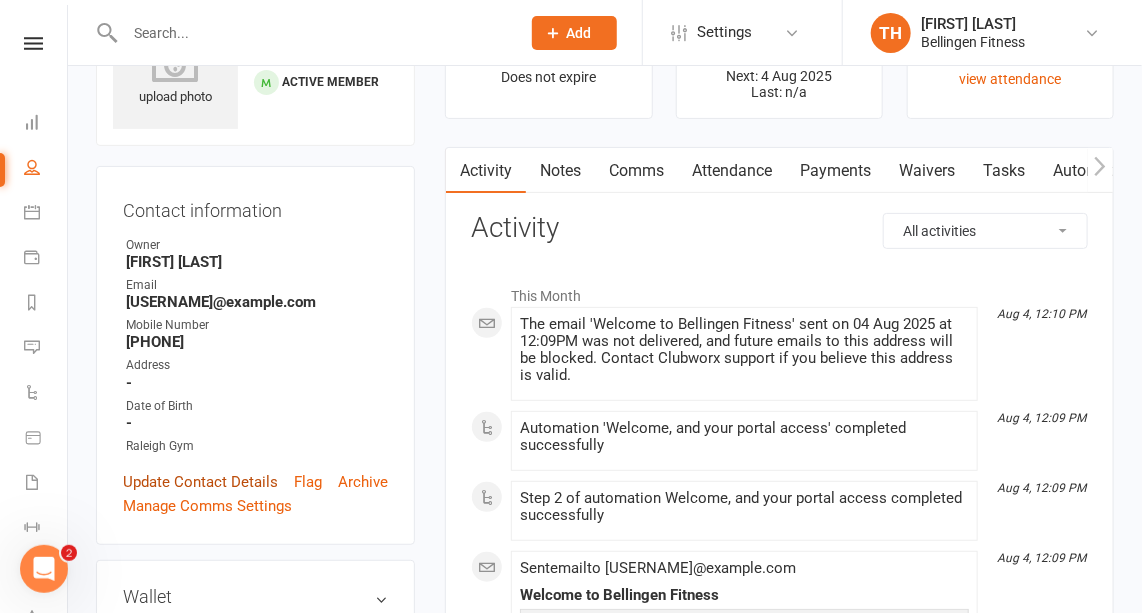 click on "Update Contact Details" at bounding box center [200, 482] 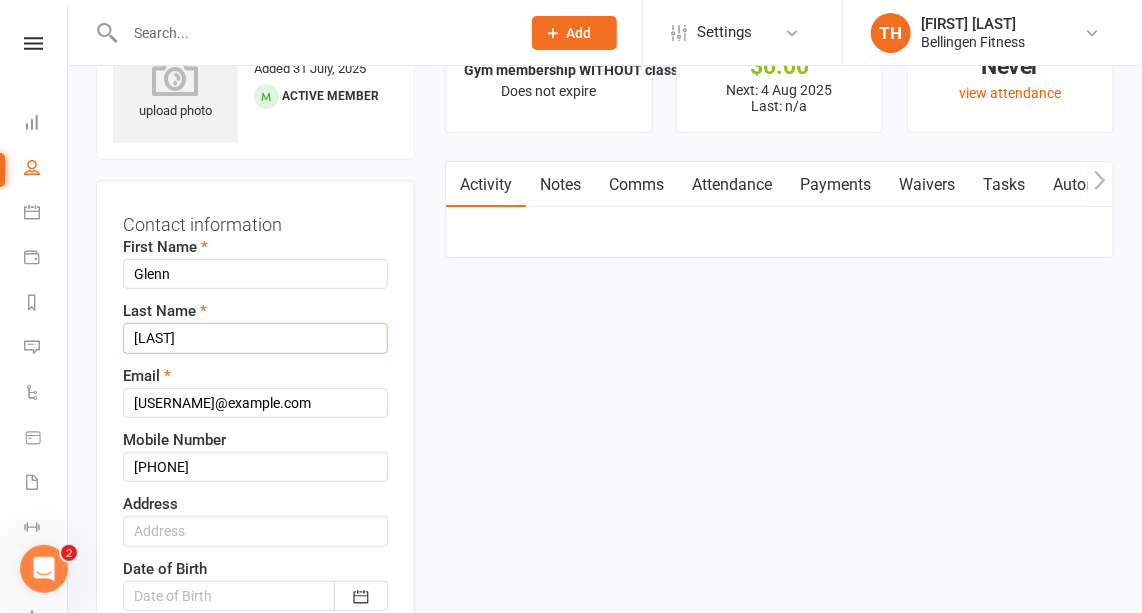 click on "[LAST]" at bounding box center (255, 338) 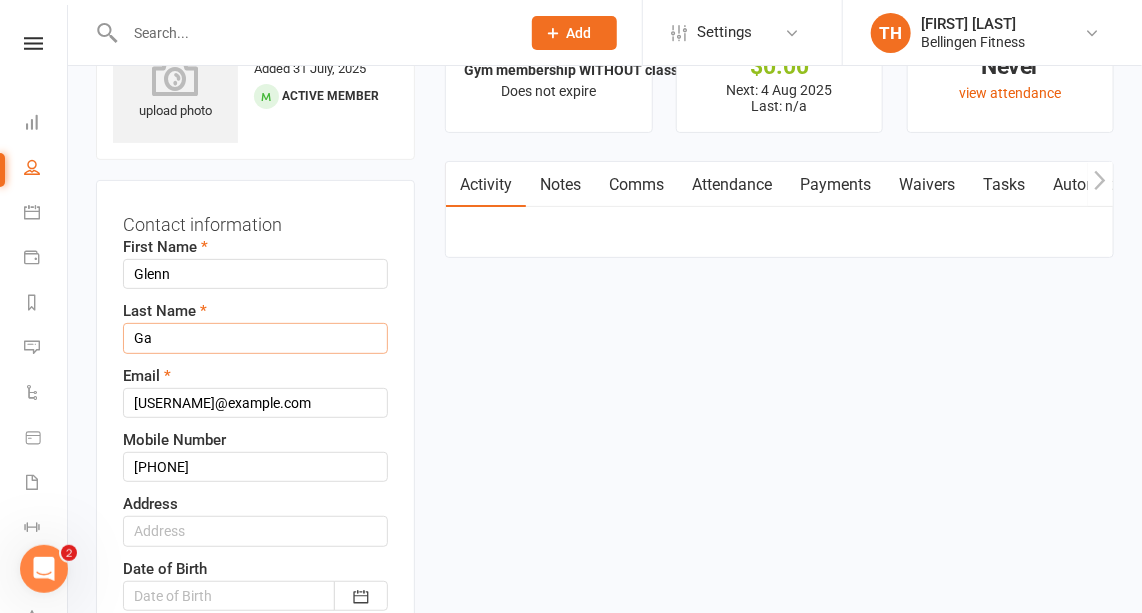 type on "G" 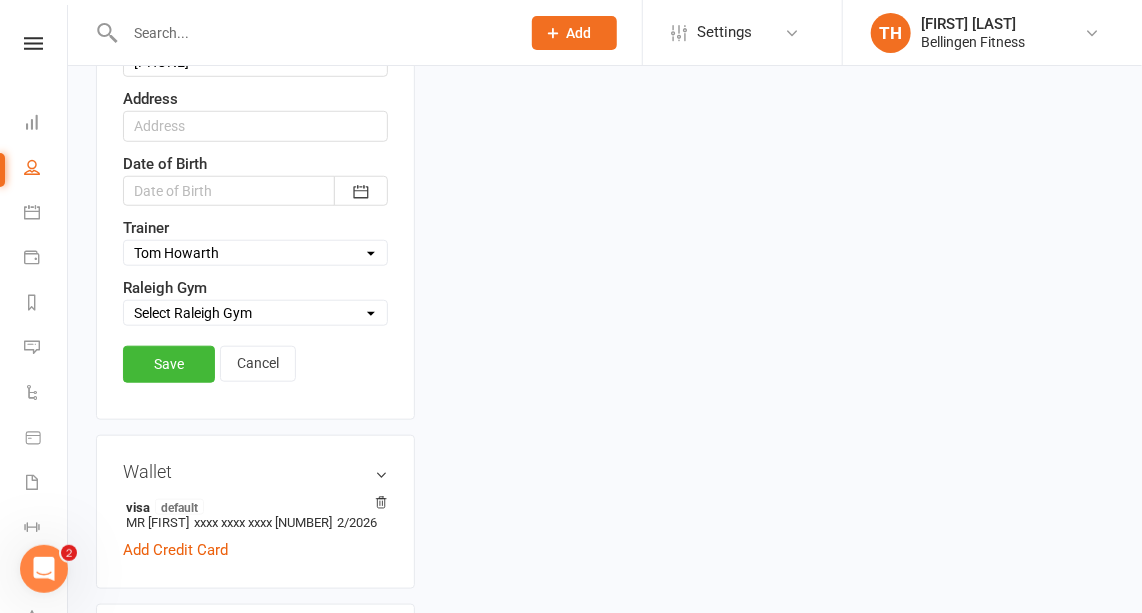 scroll, scrollTop: 504, scrollLeft: 0, axis: vertical 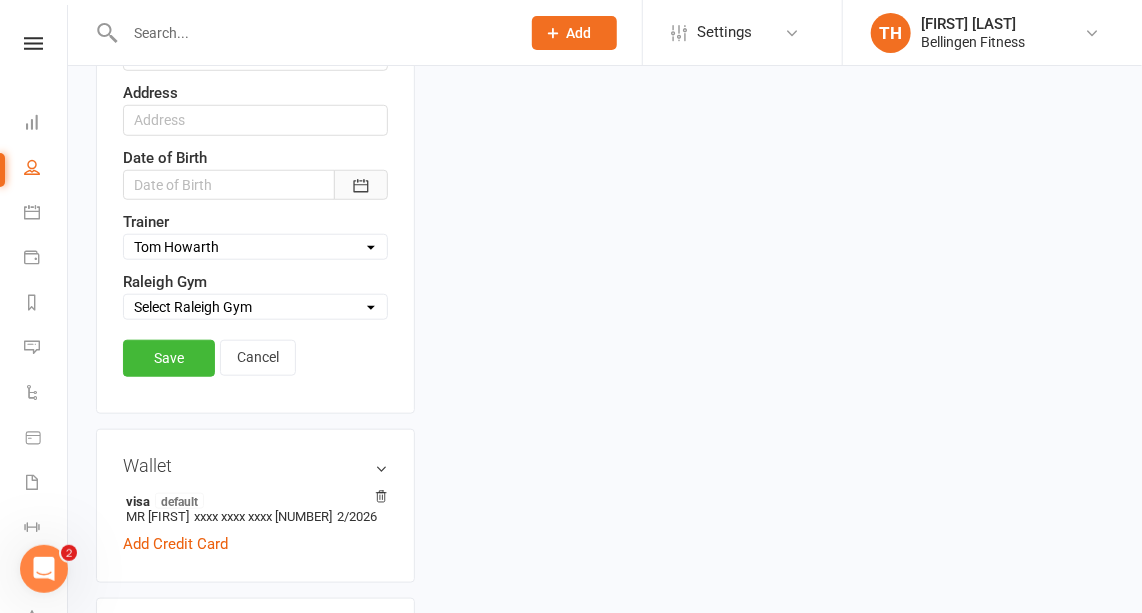 type on "[FIRST]" 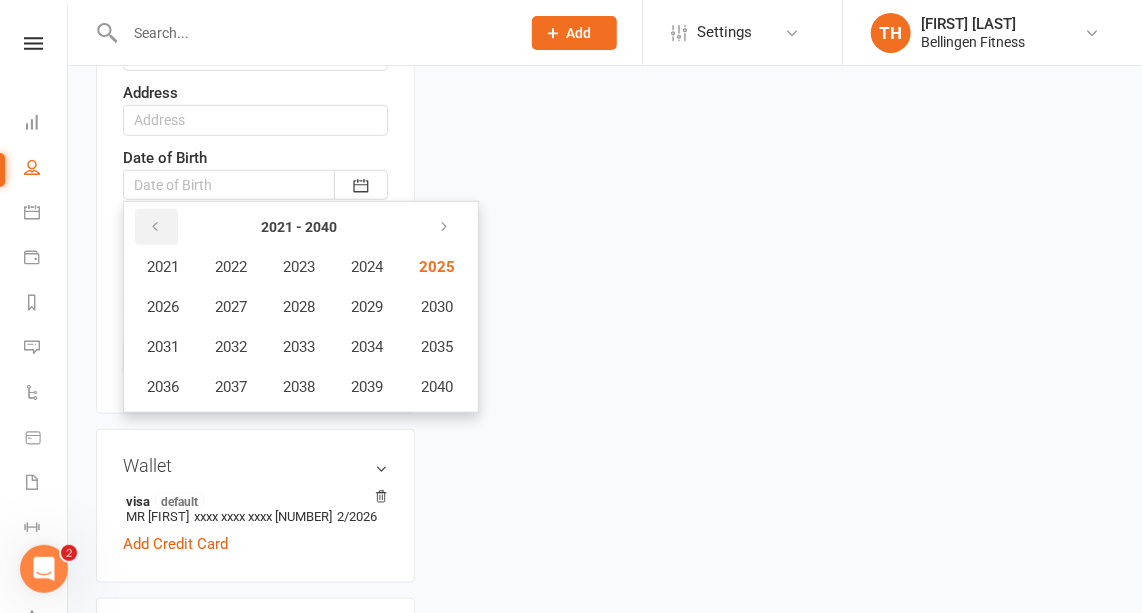 click at bounding box center (155, 227) 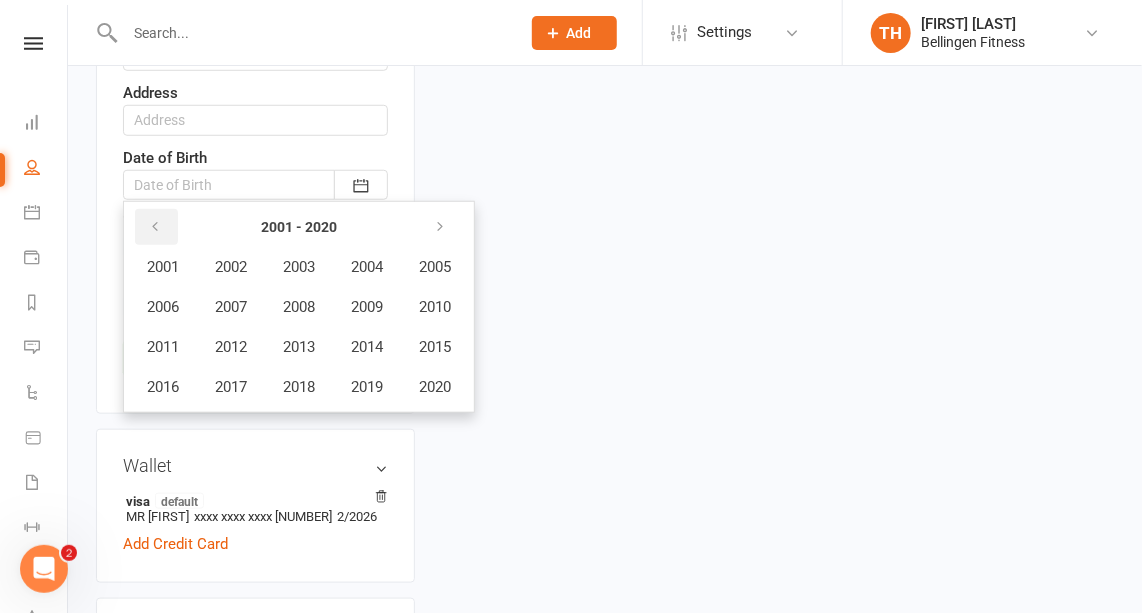 click at bounding box center [155, 227] 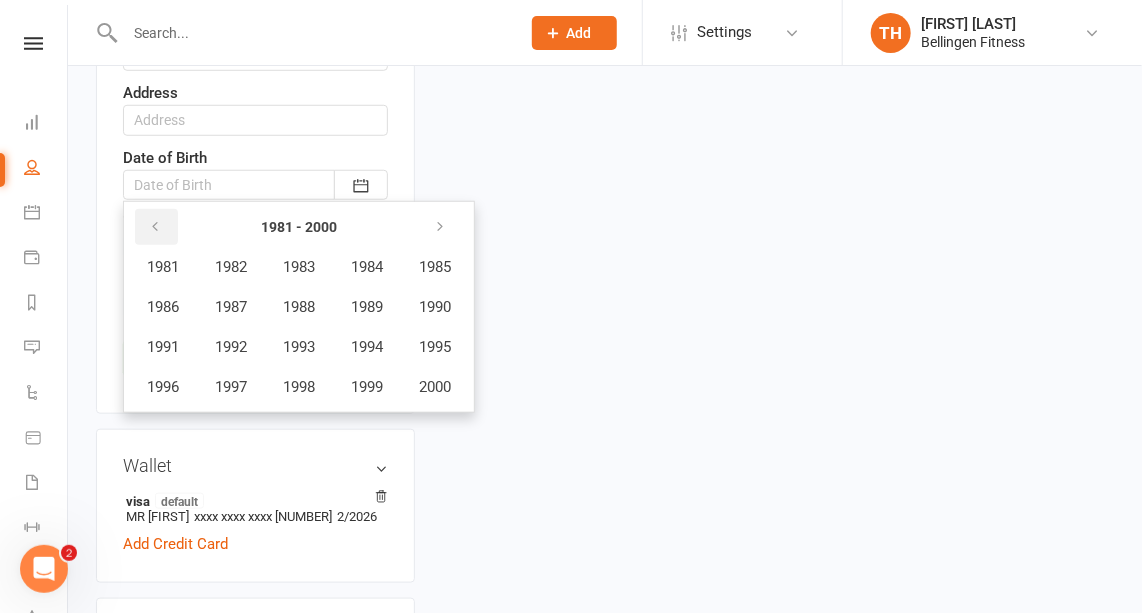 click at bounding box center (155, 227) 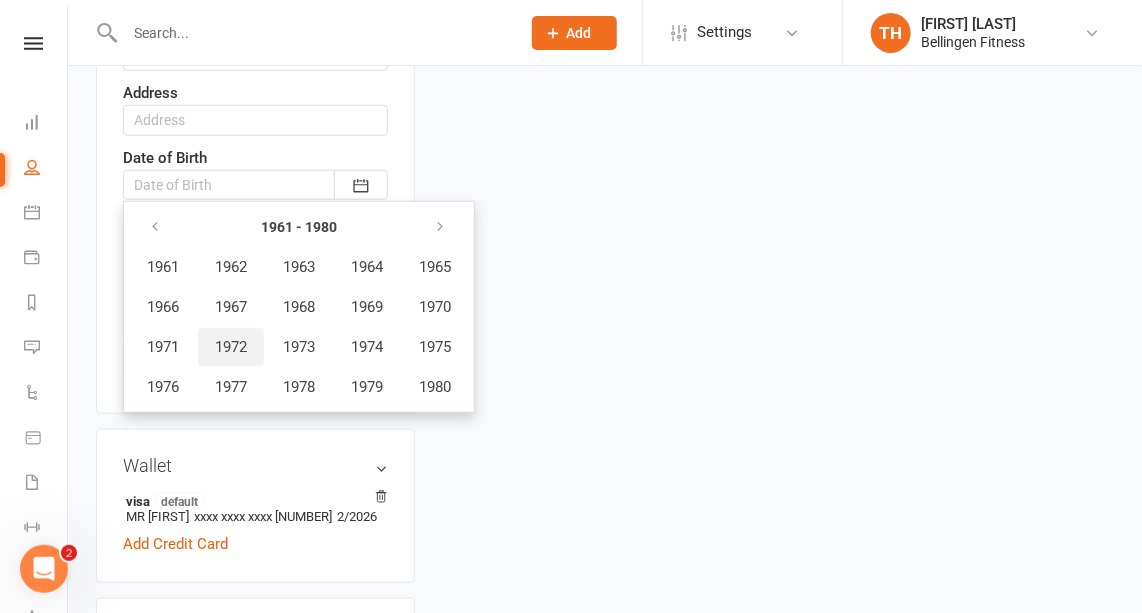 click on "1972" at bounding box center (231, 347) 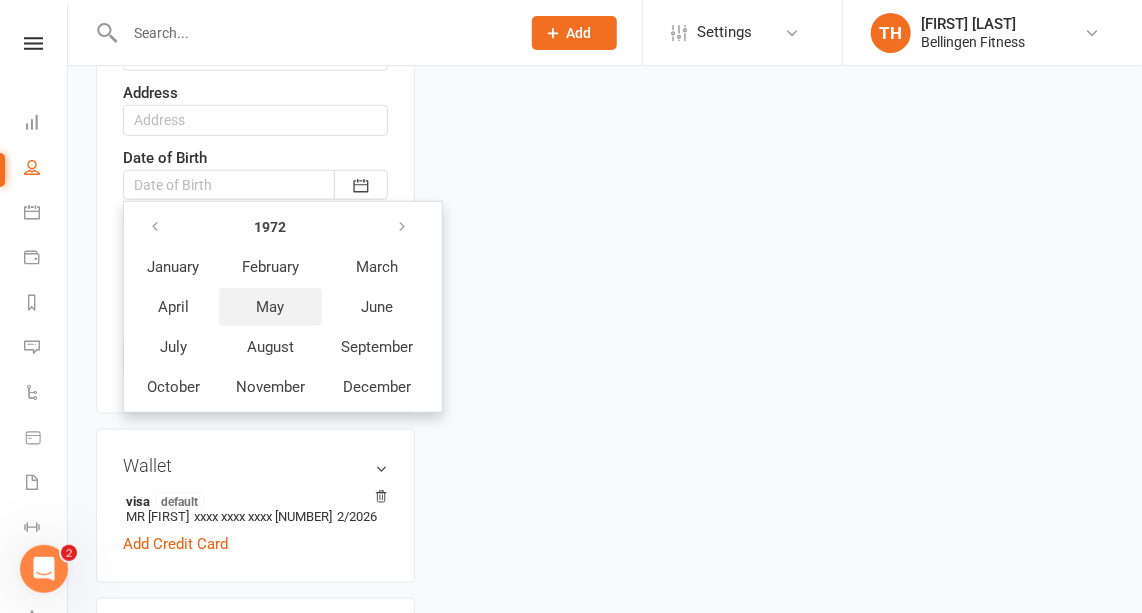 click on "May" at bounding box center (271, 307) 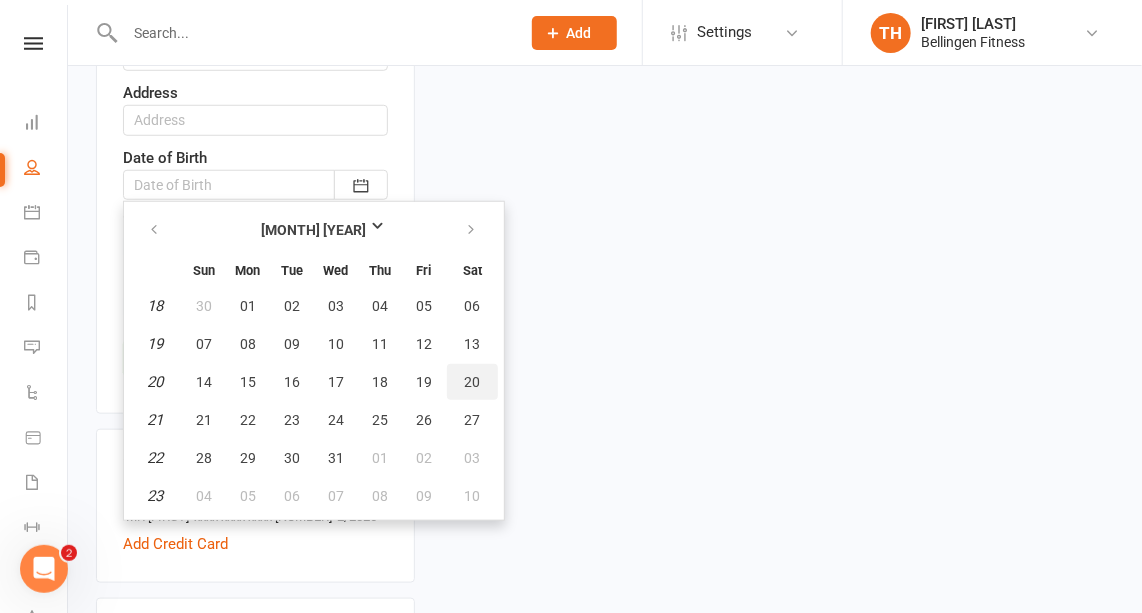 click on "20" at bounding box center [472, 382] 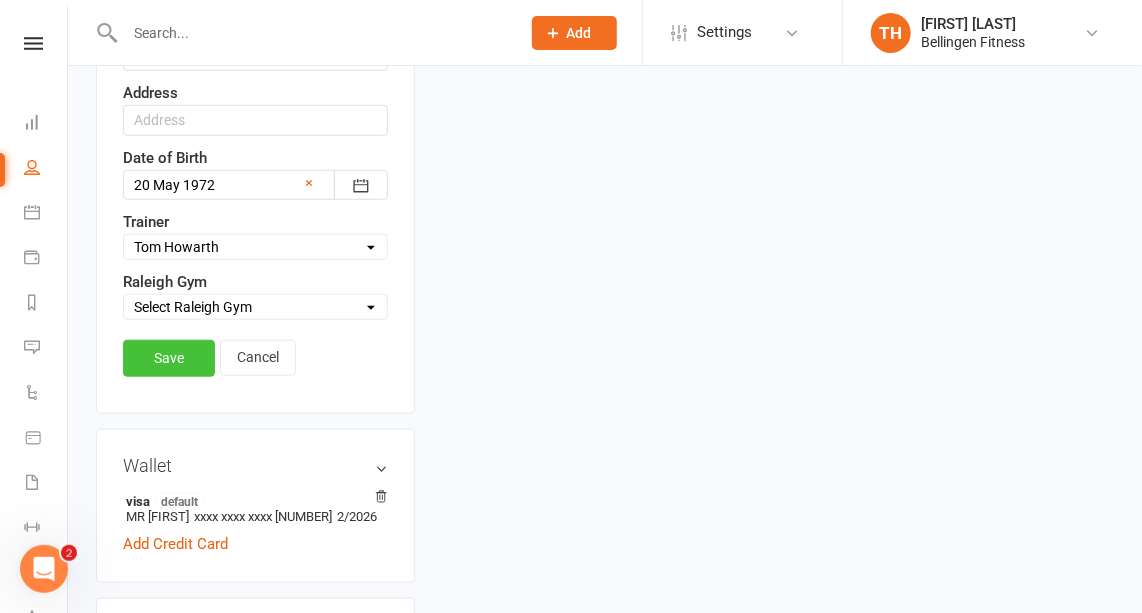 click on "Save" at bounding box center [169, 358] 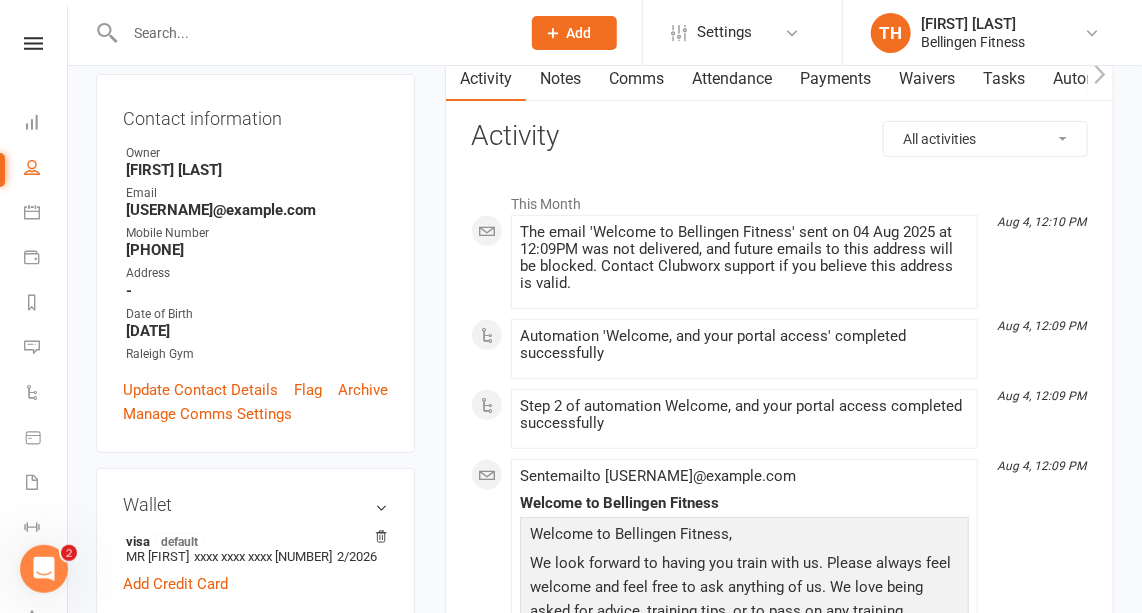scroll, scrollTop: 69, scrollLeft: 0, axis: vertical 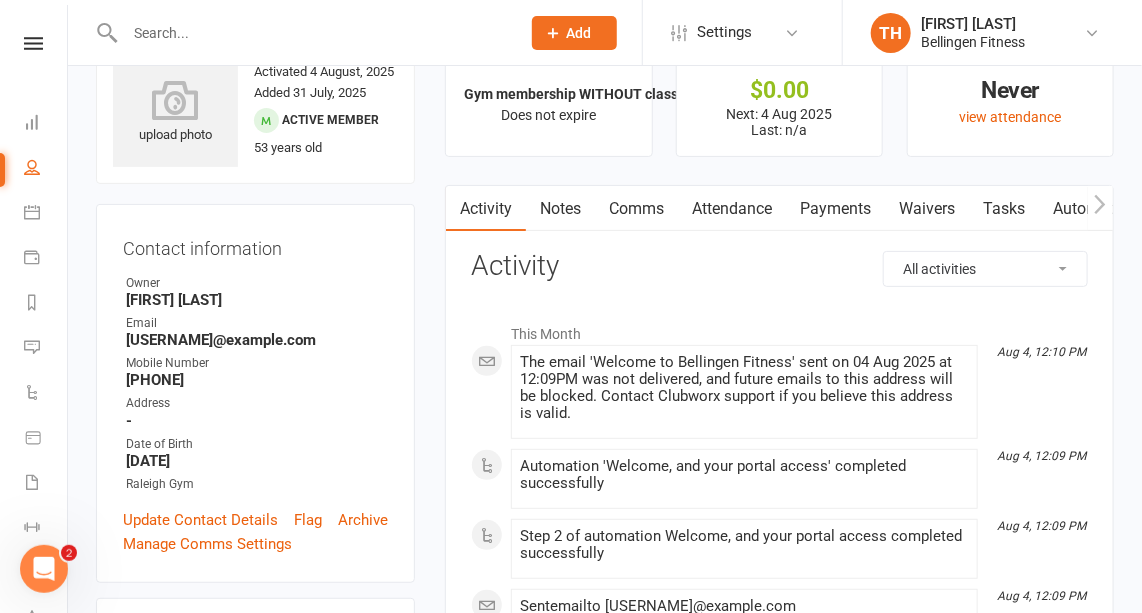 click on "Waivers" at bounding box center (927, 209) 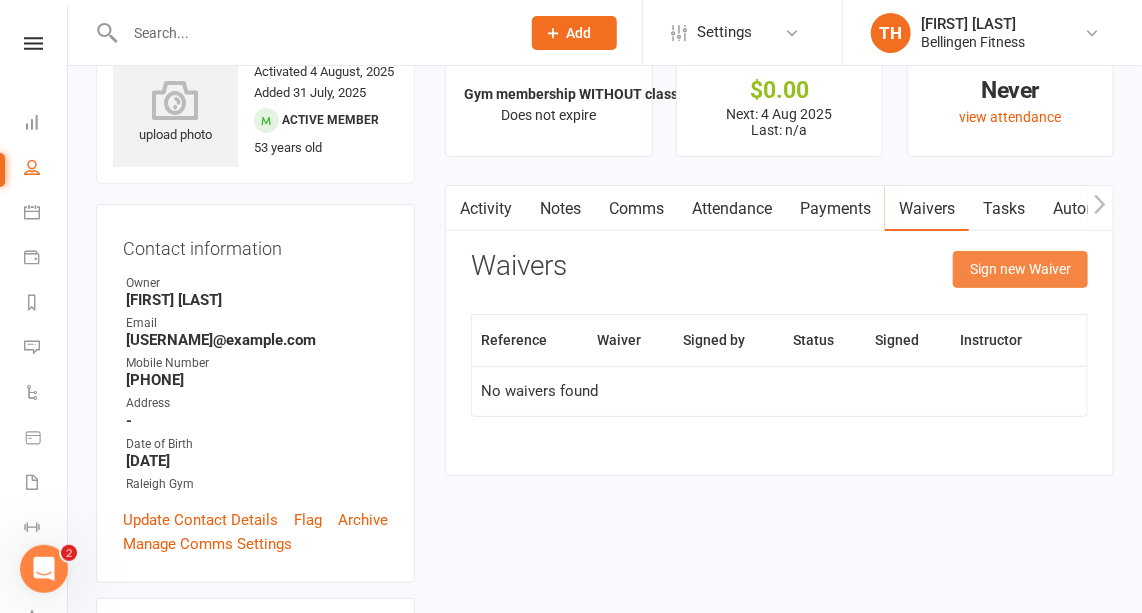 click on "Sign new Waiver" at bounding box center [1020, 269] 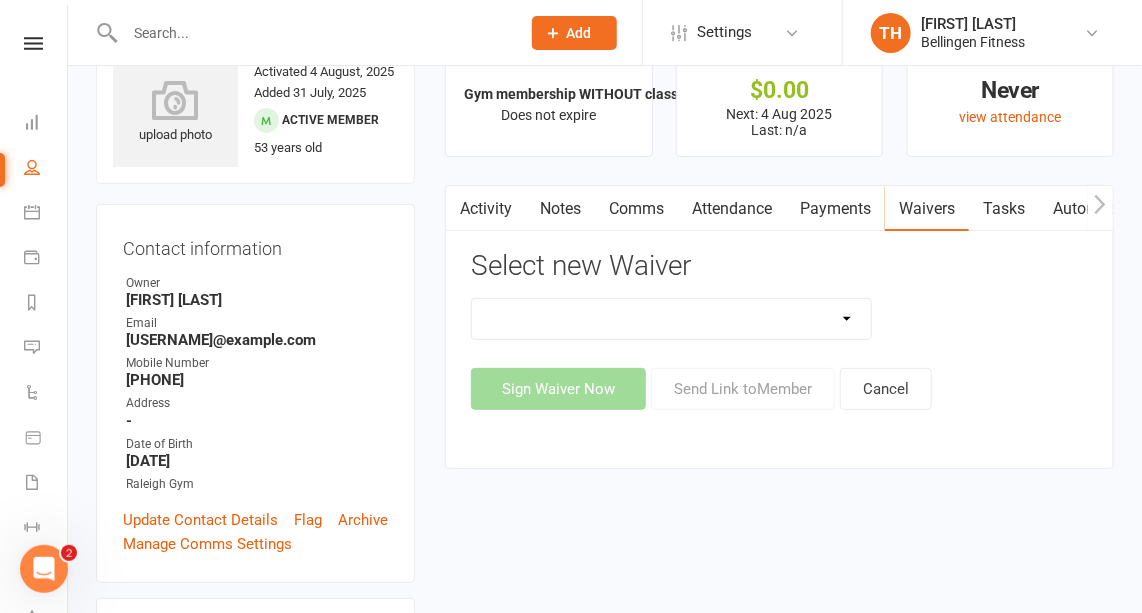click on "Initial Assessment Membership Sign Up Parq Payment Details" at bounding box center (671, 319) 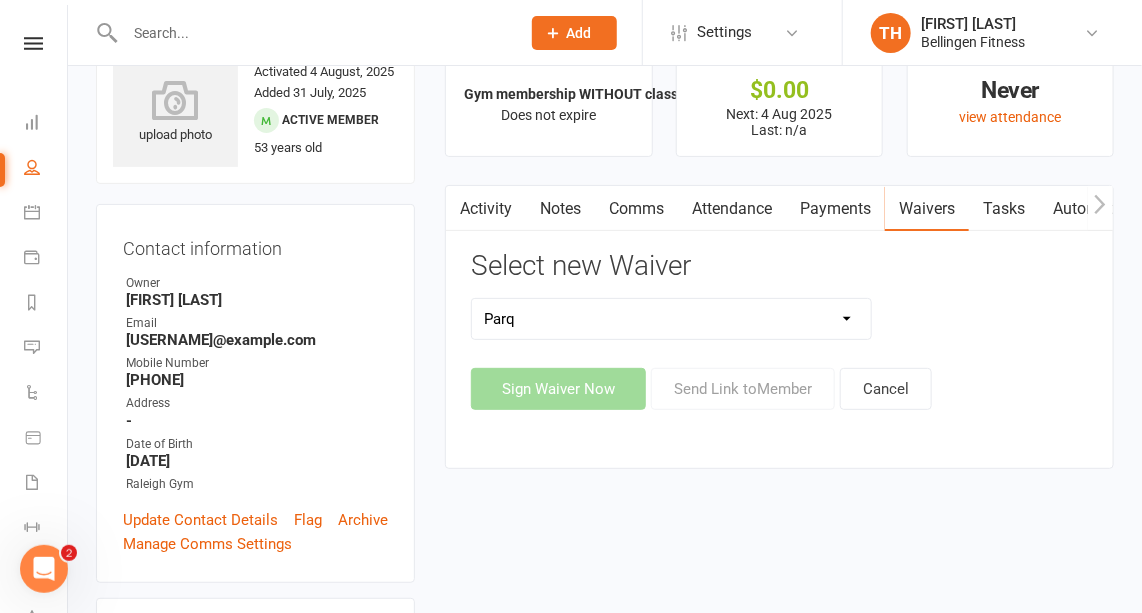click on "Initial Assessment Membership Sign Up Parq Payment Details" at bounding box center (671, 319) 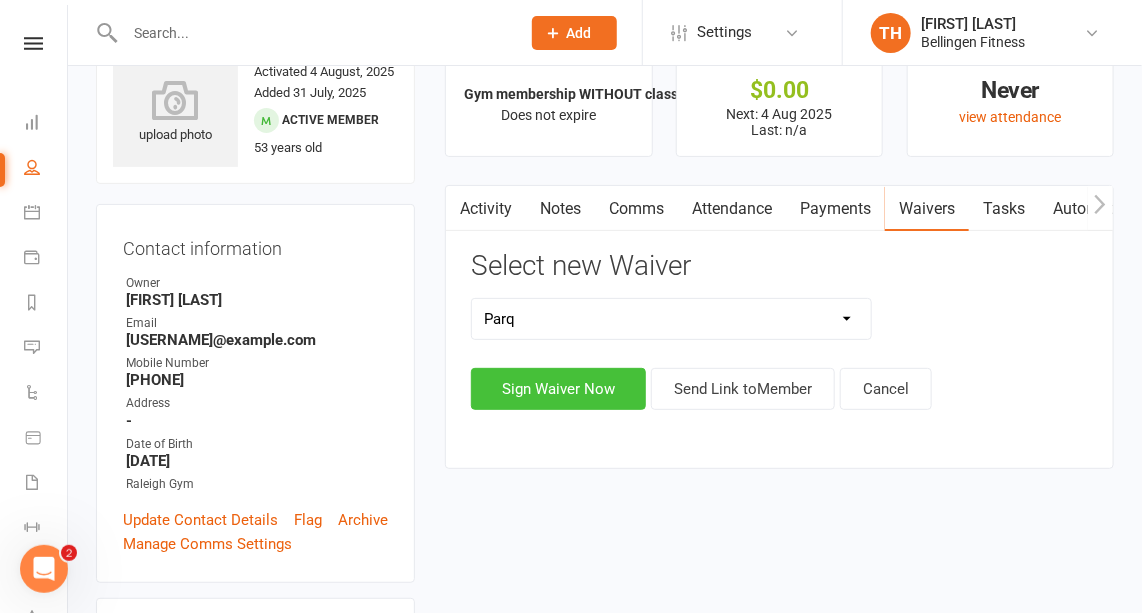 click on "Sign Waiver Now" at bounding box center (558, 389) 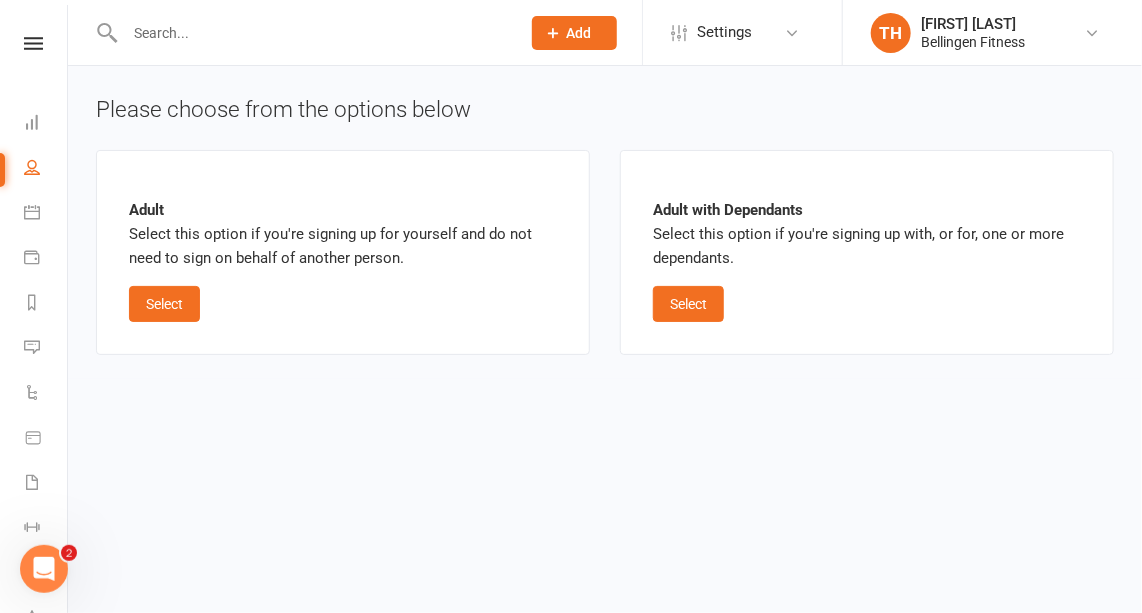 scroll, scrollTop: 0, scrollLeft: 0, axis: both 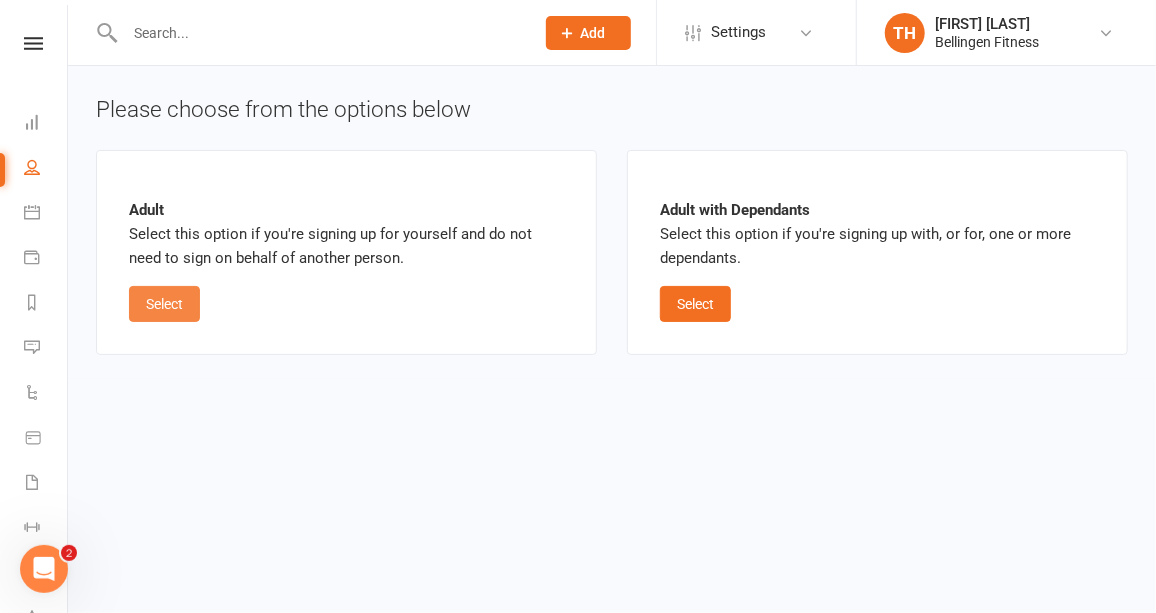 click on "Select" at bounding box center [164, 304] 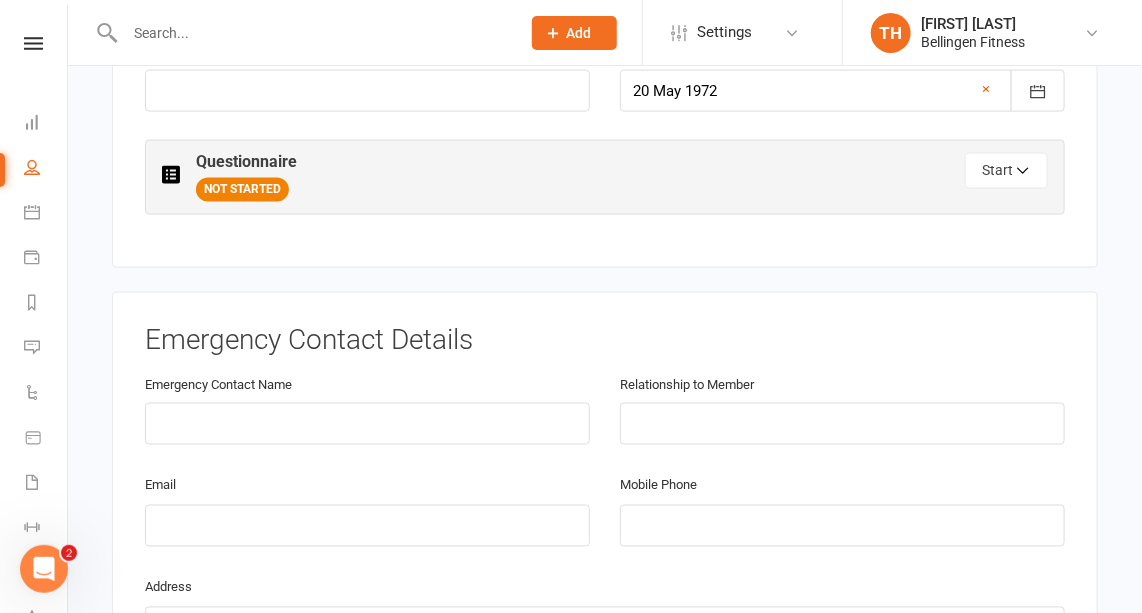 scroll, scrollTop: 956, scrollLeft: 0, axis: vertical 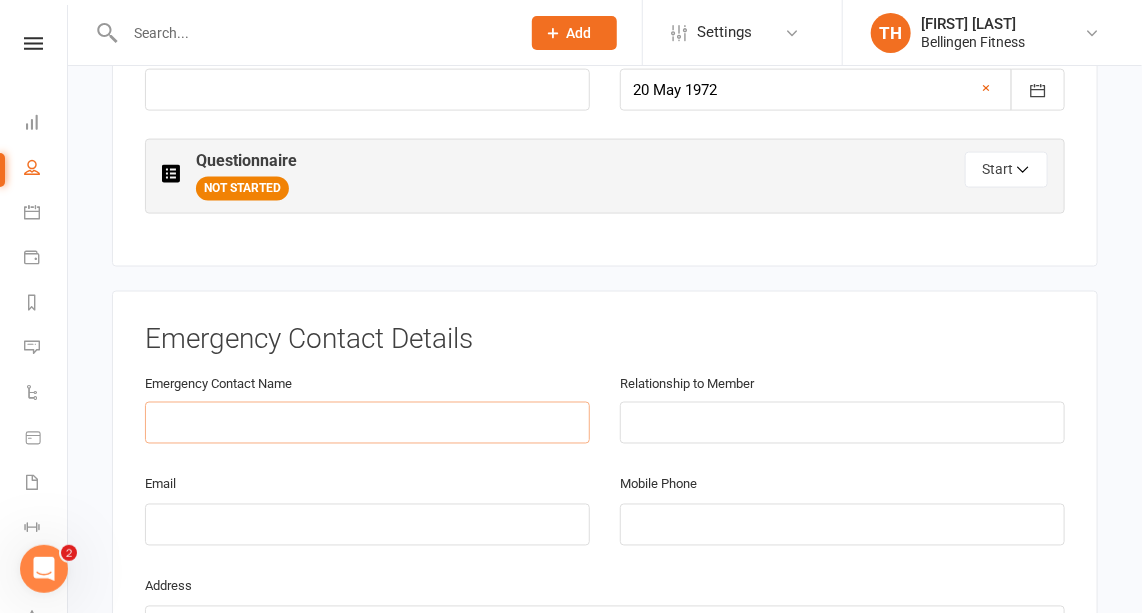 click at bounding box center (367, 423) 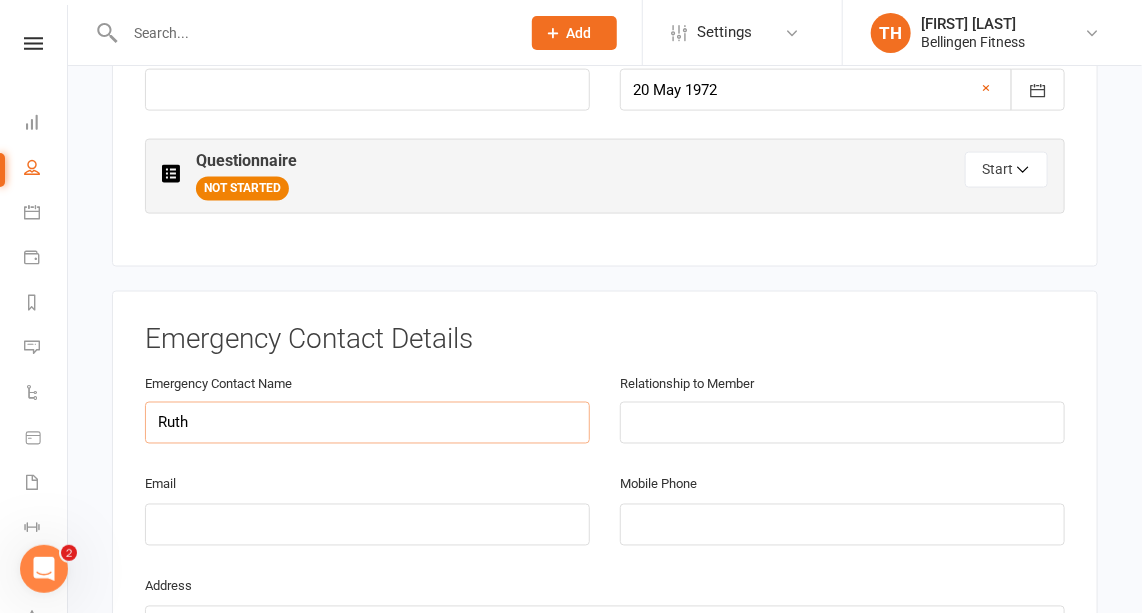 type on "Ruth" 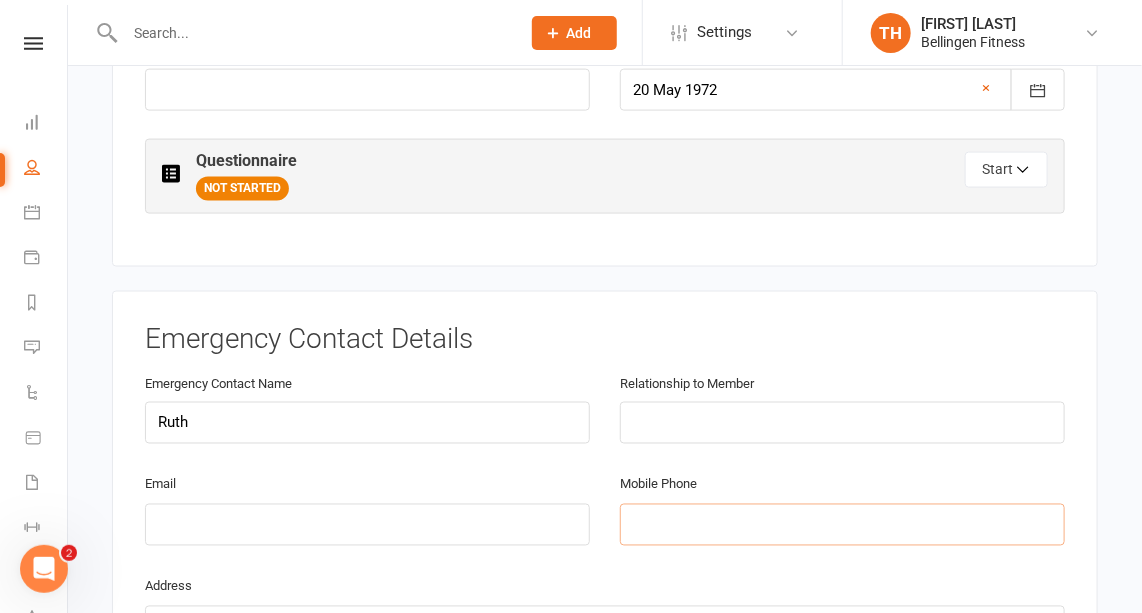 click at bounding box center (842, 525) 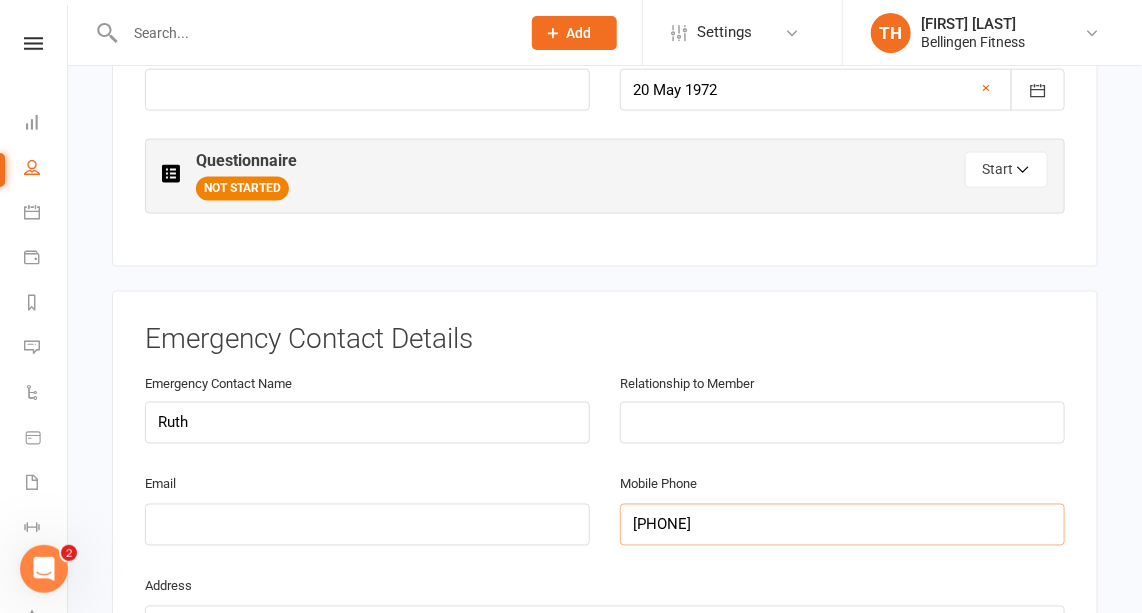 scroll, scrollTop: 1119, scrollLeft: 0, axis: vertical 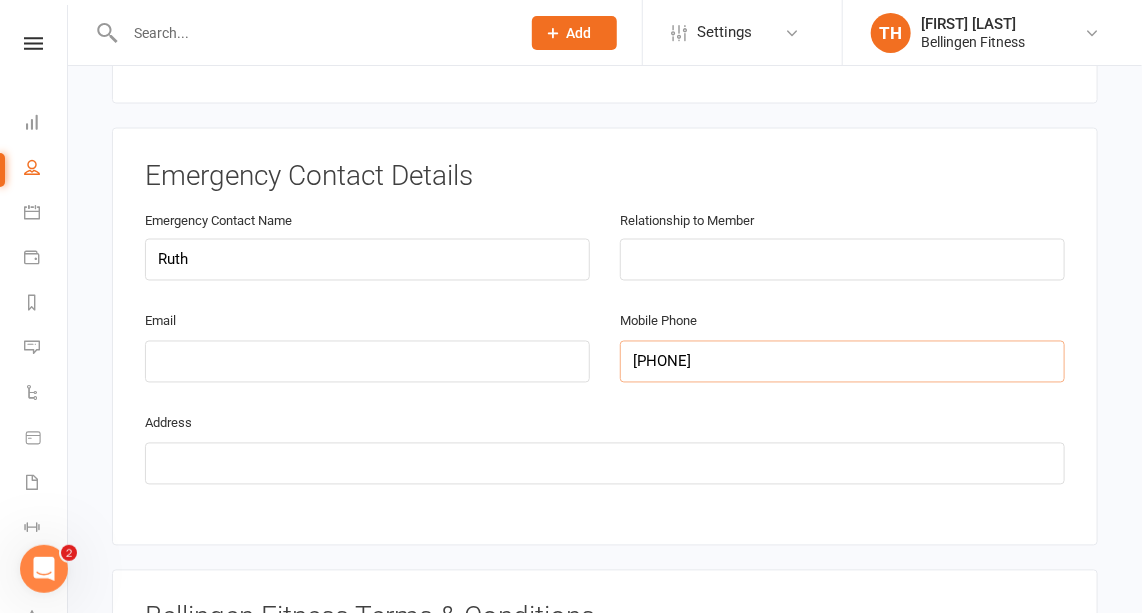 type on "[PHONE]" 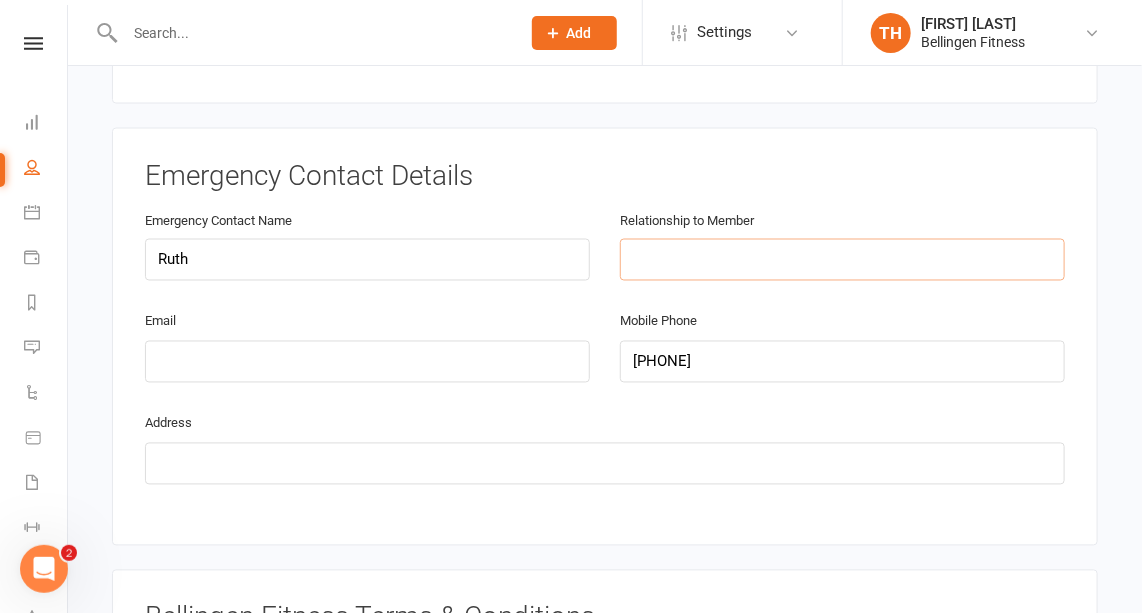 click at bounding box center [842, 260] 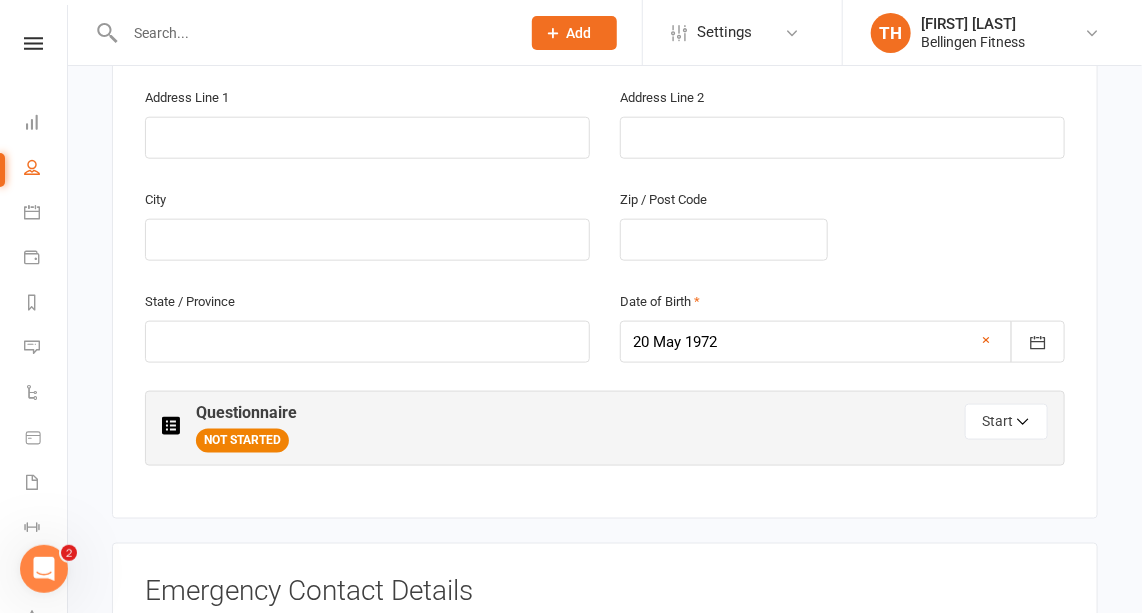 scroll, scrollTop: 697, scrollLeft: 0, axis: vertical 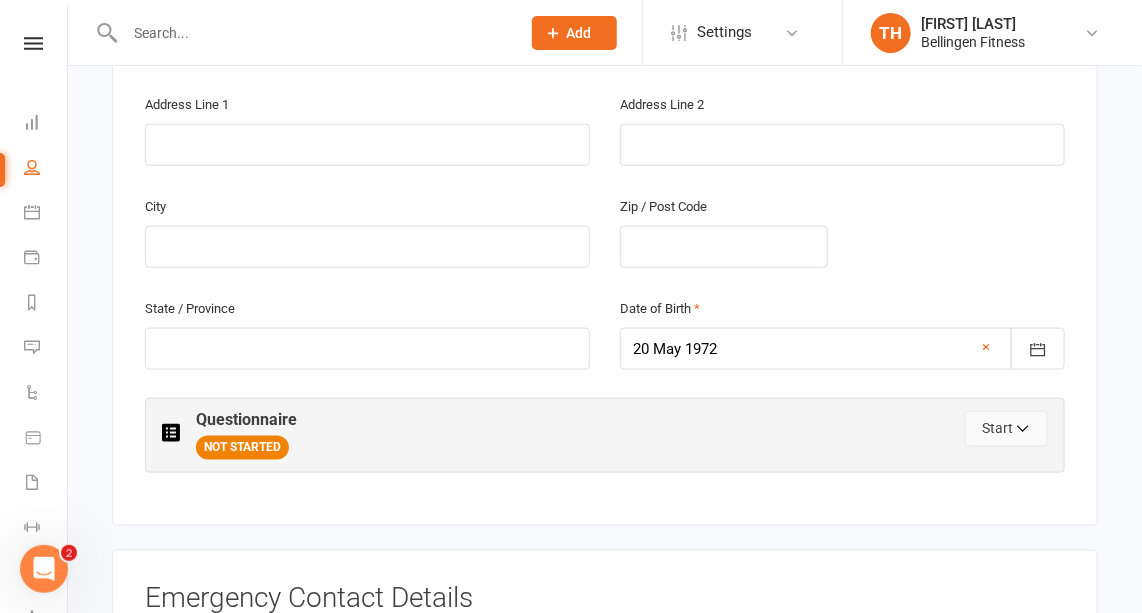 type on "wife" 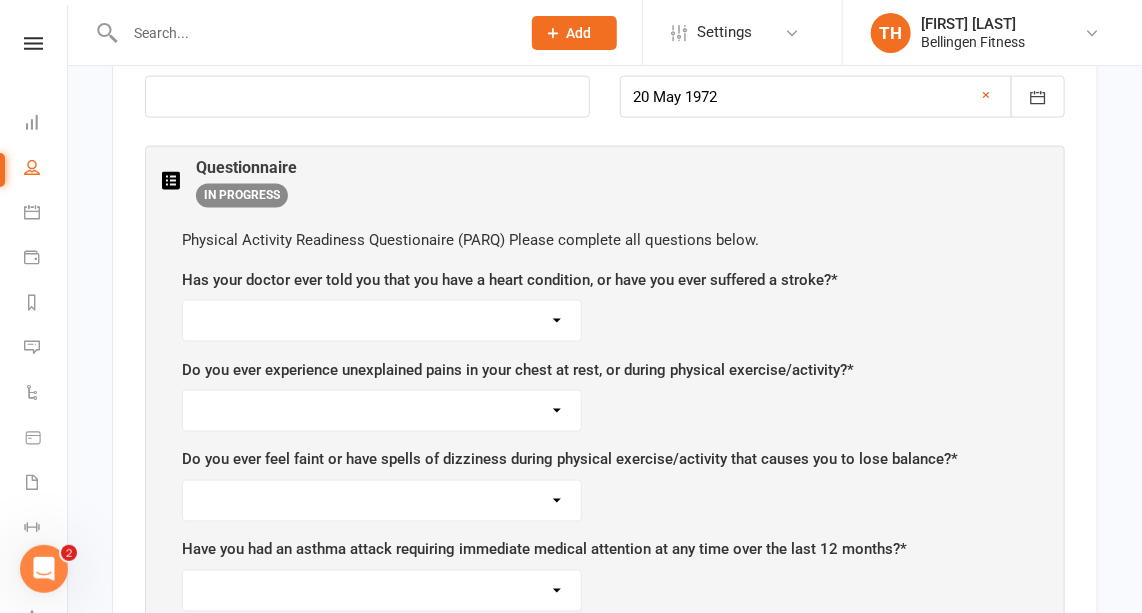 scroll, scrollTop: 950, scrollLeft: 0, axis: vertical 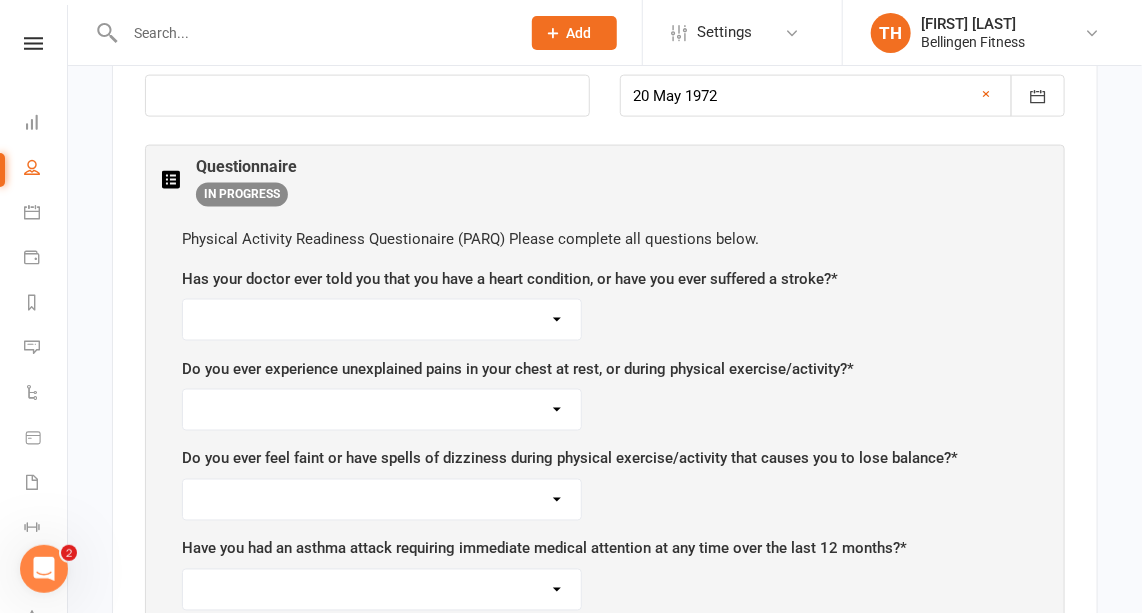 click on "Yes No" at bounding box center [382, 320] 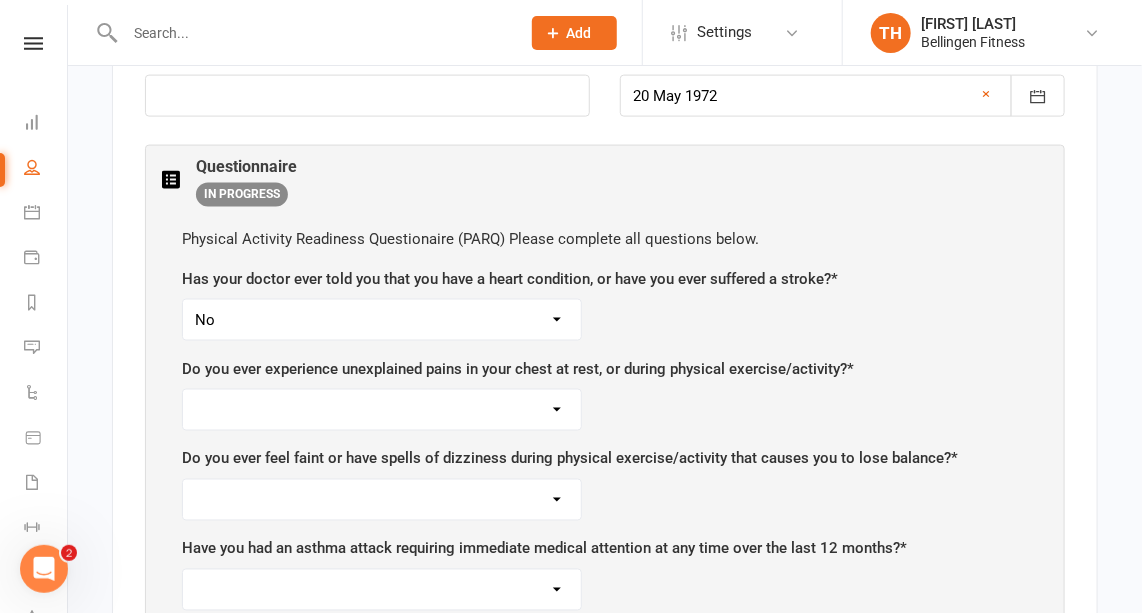 click on "Yes No" at bounding box center [382, 320] 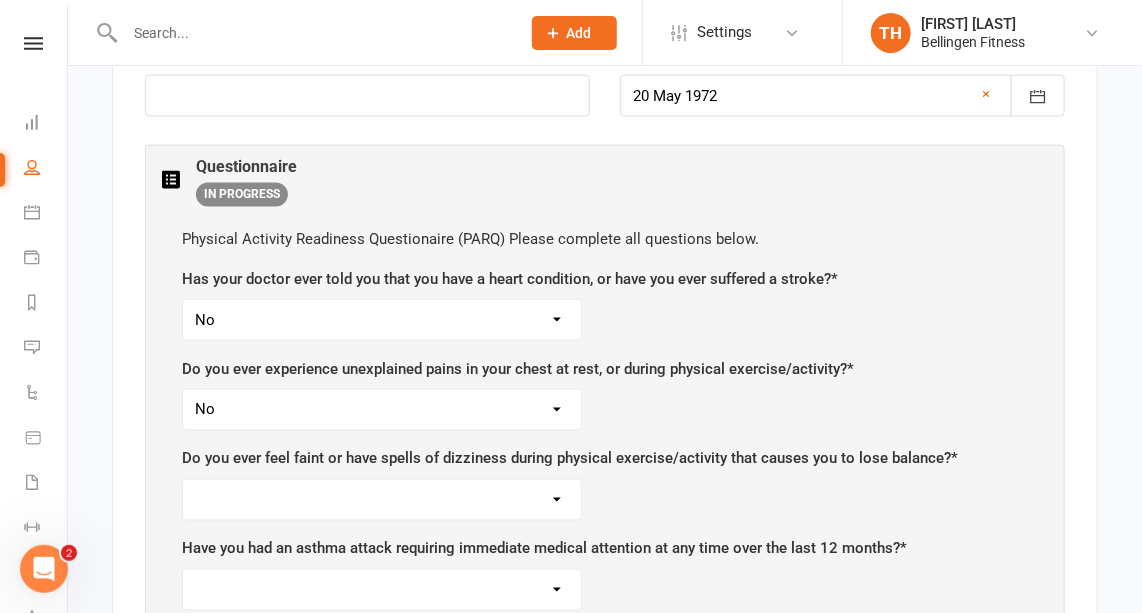 click on "Yes No" at bounding box center (382, 410) 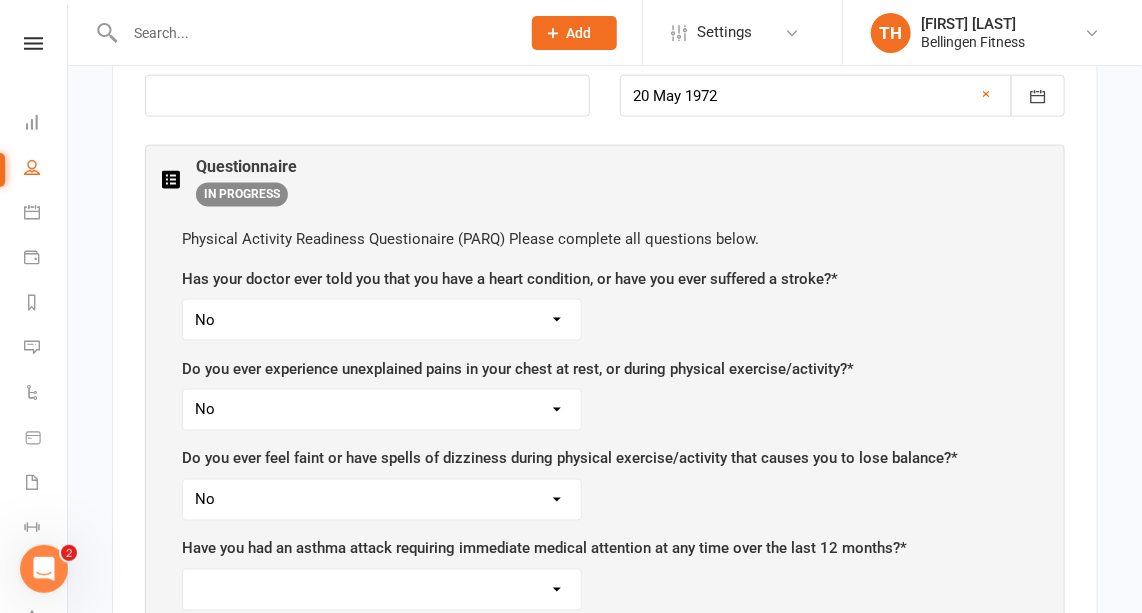 click on "Yes No" at bounding box center [382, 500] 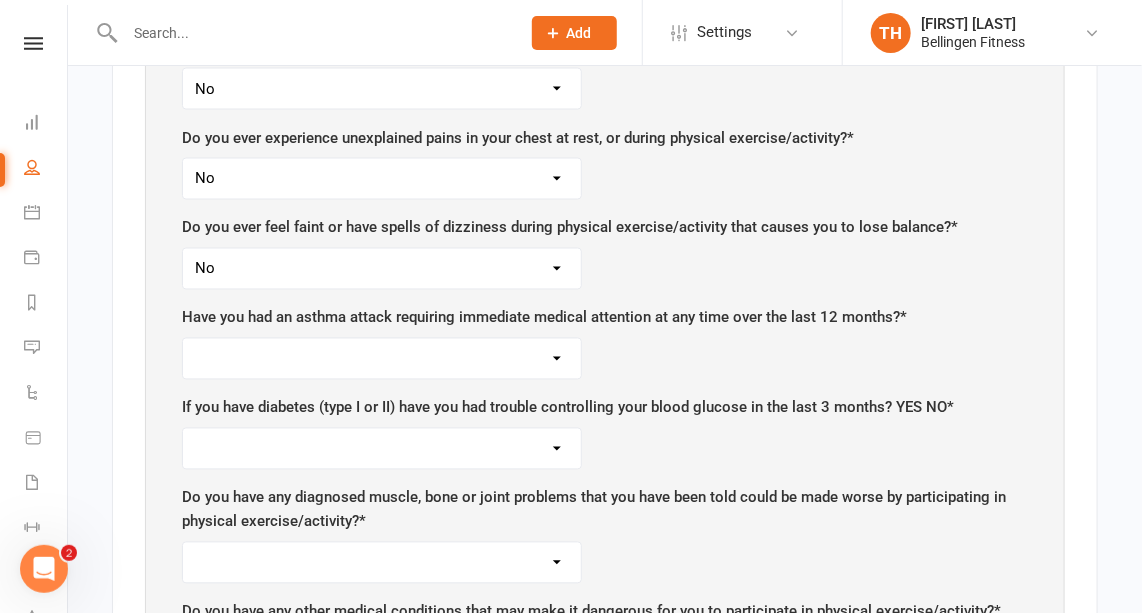 scroll, scrollTop: 1181, scrollLeft: 0, axis: vertical 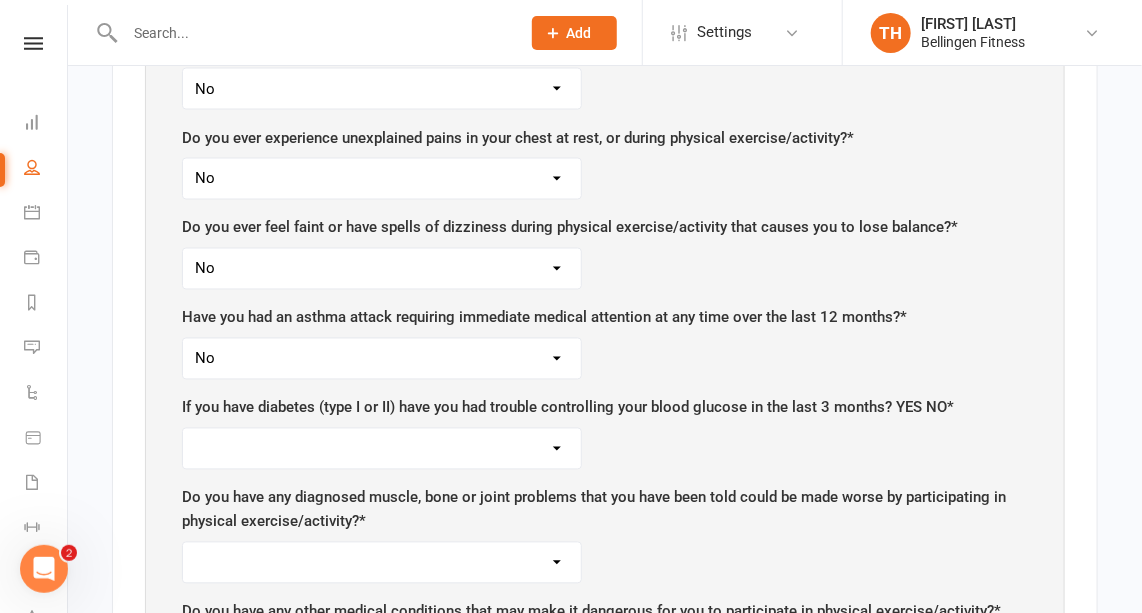 click on "Yes No" at bounding box center (382, 359) 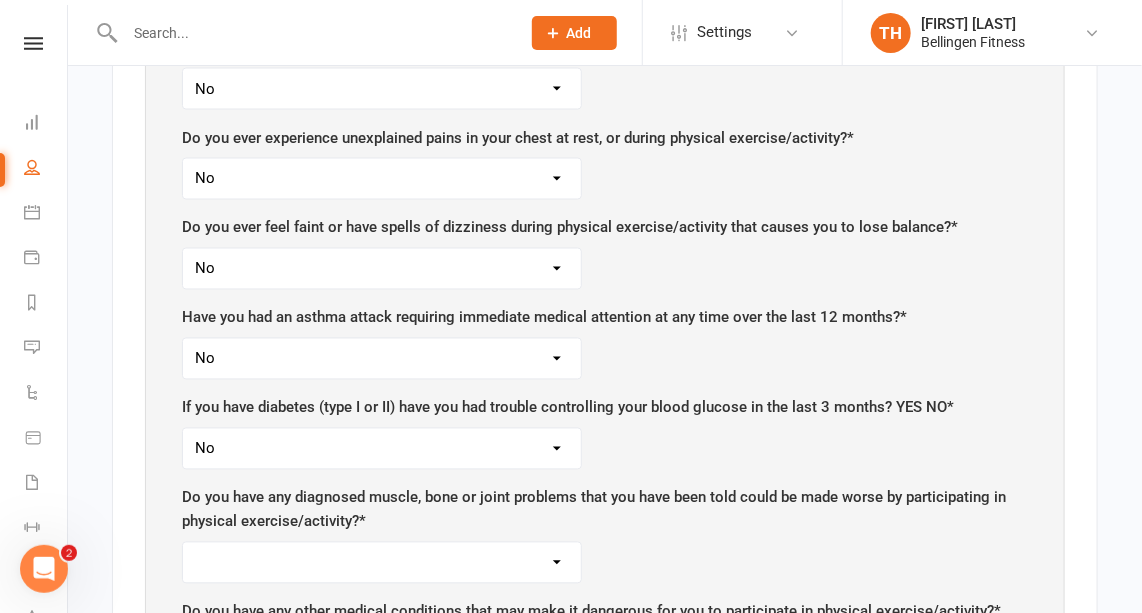 click on "Yes No" at bounding box center [382, 449] 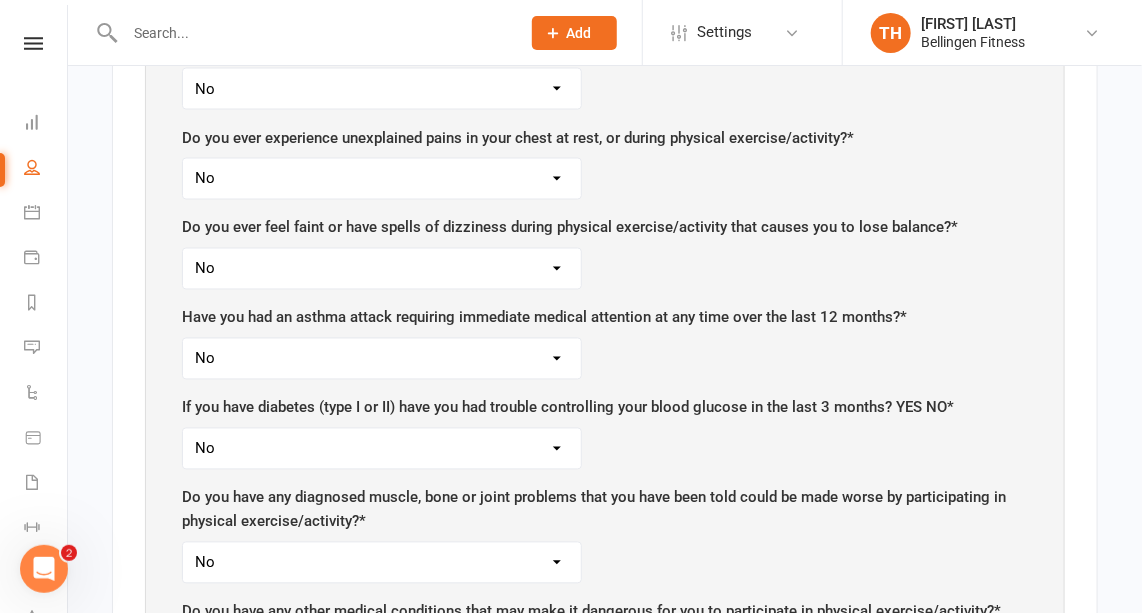 click on "Yes No" at bounding box center (382, 563) 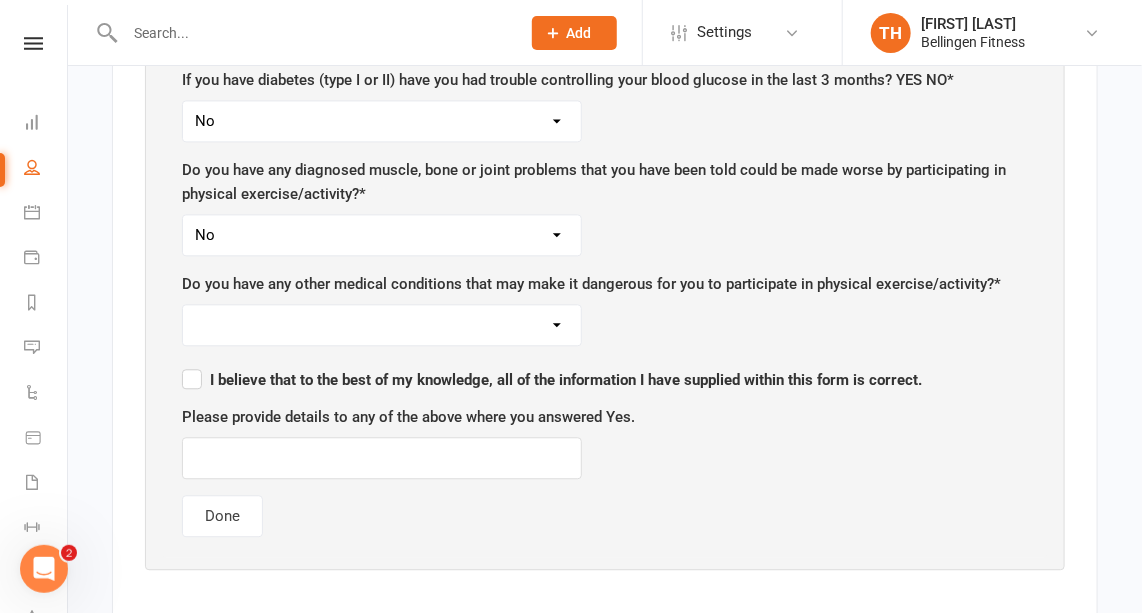 scroll, scrollTop: 1510, scrollLeft: 0, axis: vertical 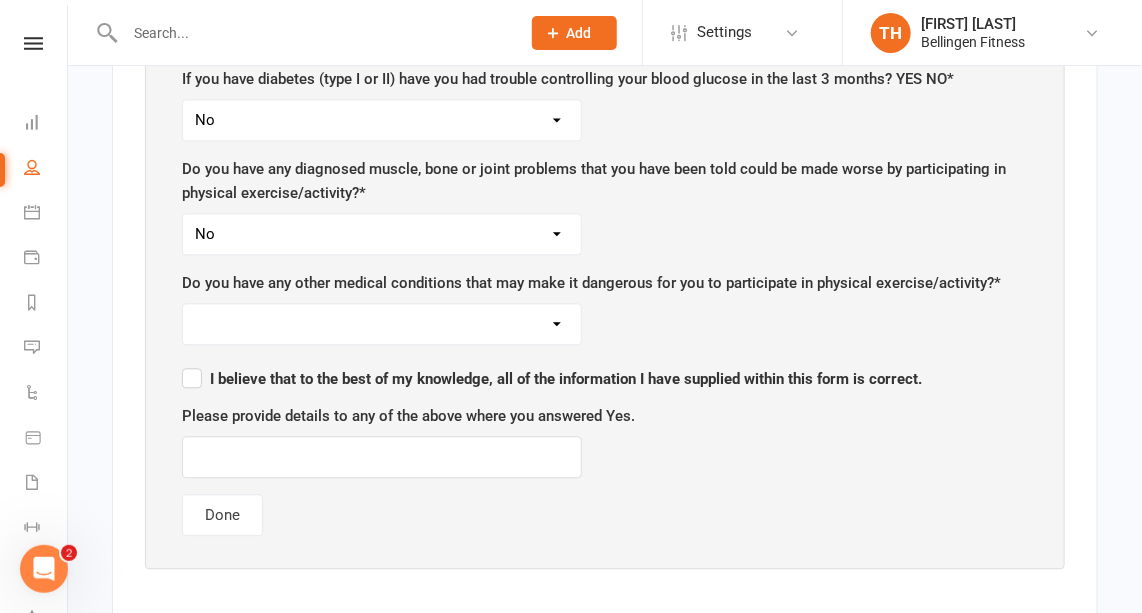 click on "Yes No" at bounding box center (382, 324) 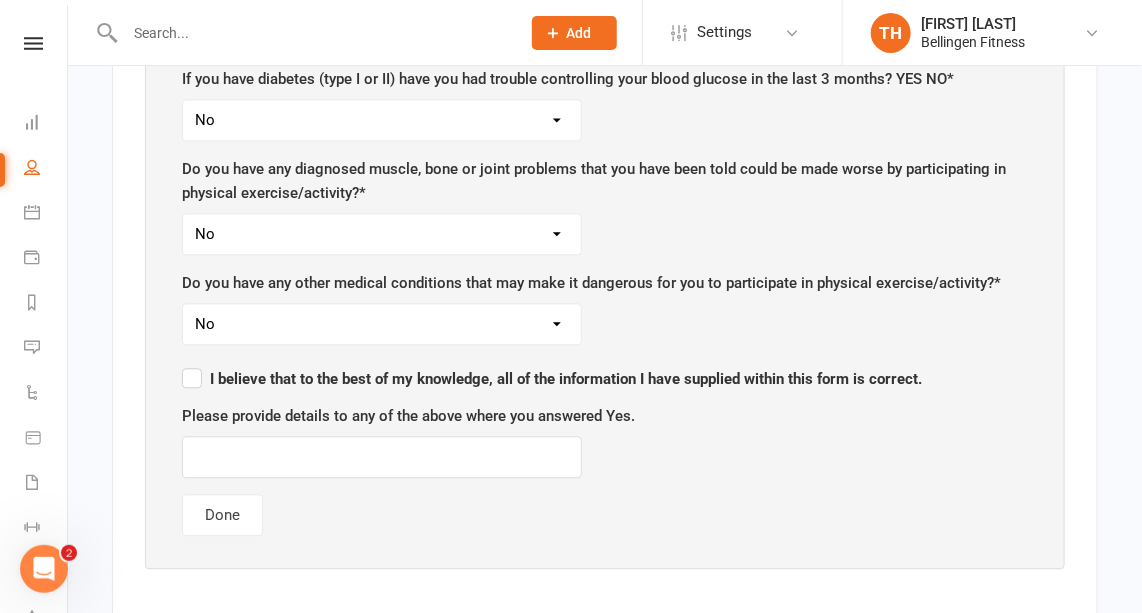 click on "Yes No" at bounding box center [382, 324] 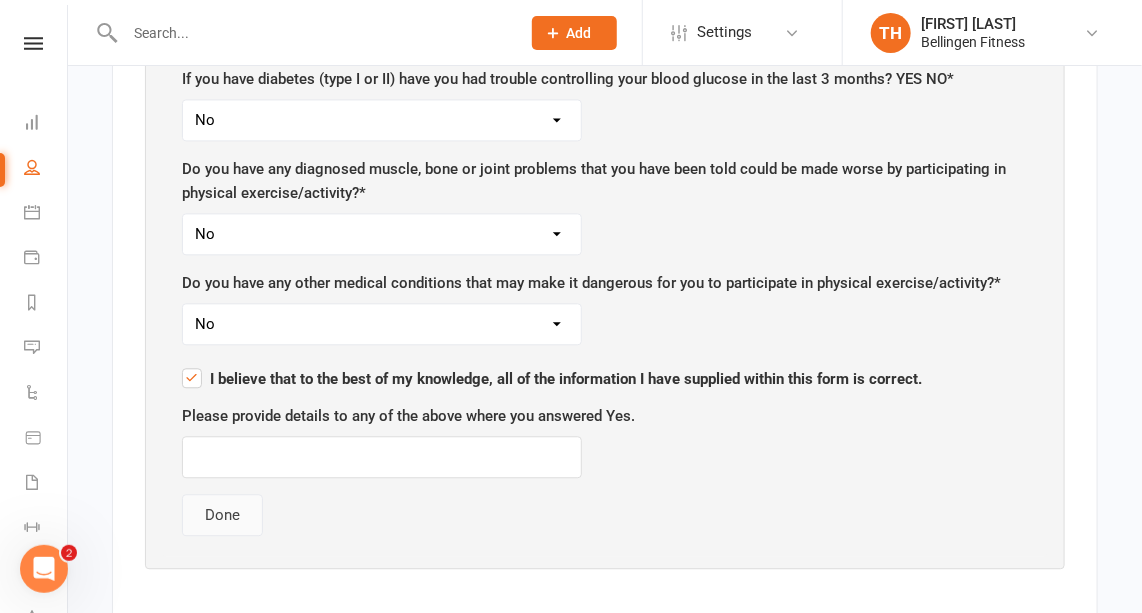 click on "Done" at bounding box center (222, 515) 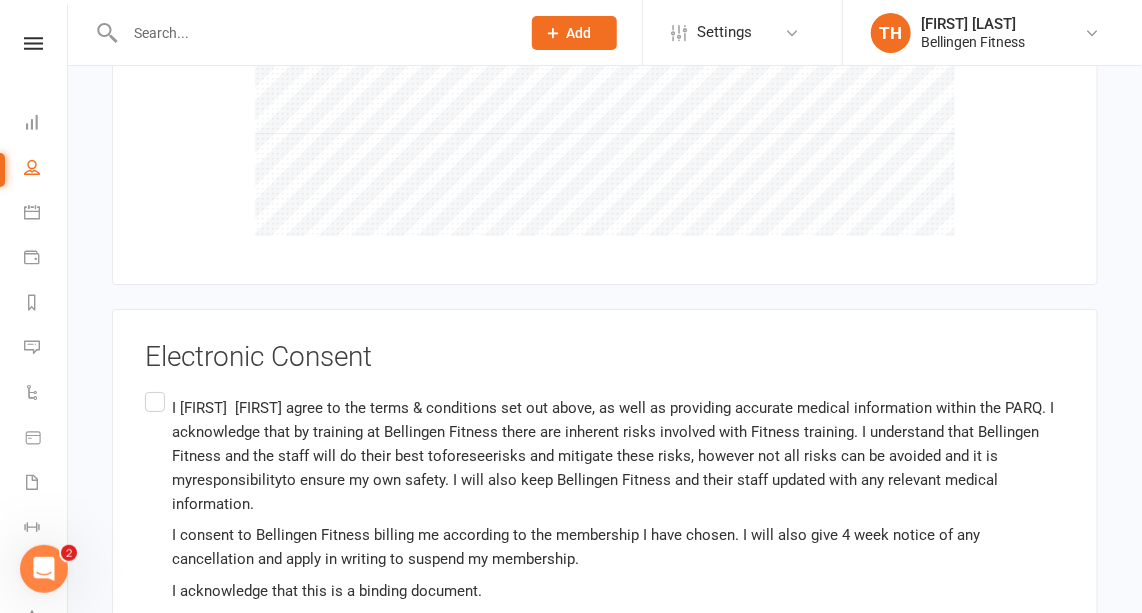 scroll, scrollTop: 2526, scrollLeft: 0, axis: vertical 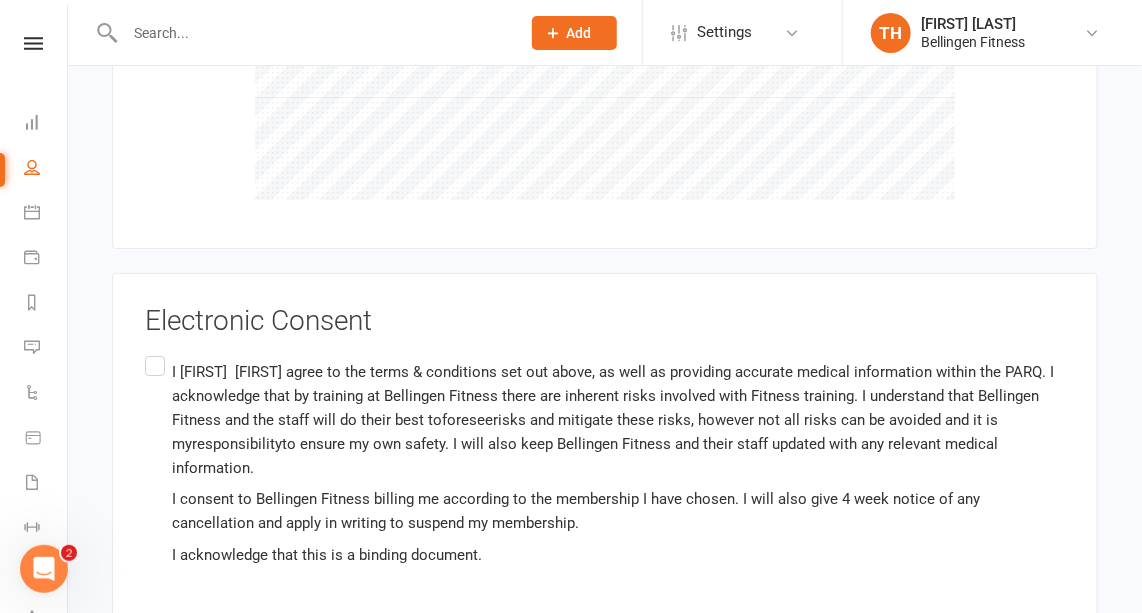 click on "I [NAME] agree to the terms & conditions set out above, as well as providing accurate medical information within the PARQ. I acknowledge that by training at Bellingen Fitness there are inherent risks involved with Fitness training. I understand that Bellingen Fitness and the staff will do their best to foresee risks and mitigate these risks, however not all risks can be avoided and it is my responsibility to ensure my own safety. I will also keep Bellingen Fitness and their staff updated with any relevant medical information. I consent to Bellingen Fitness billing me according to the membership I have chosen. I will also give 4 week notice of any cancellation and apply in writing to suspend my membership. I acknowledge that this is a binding document." at bounding box center [605, 463] 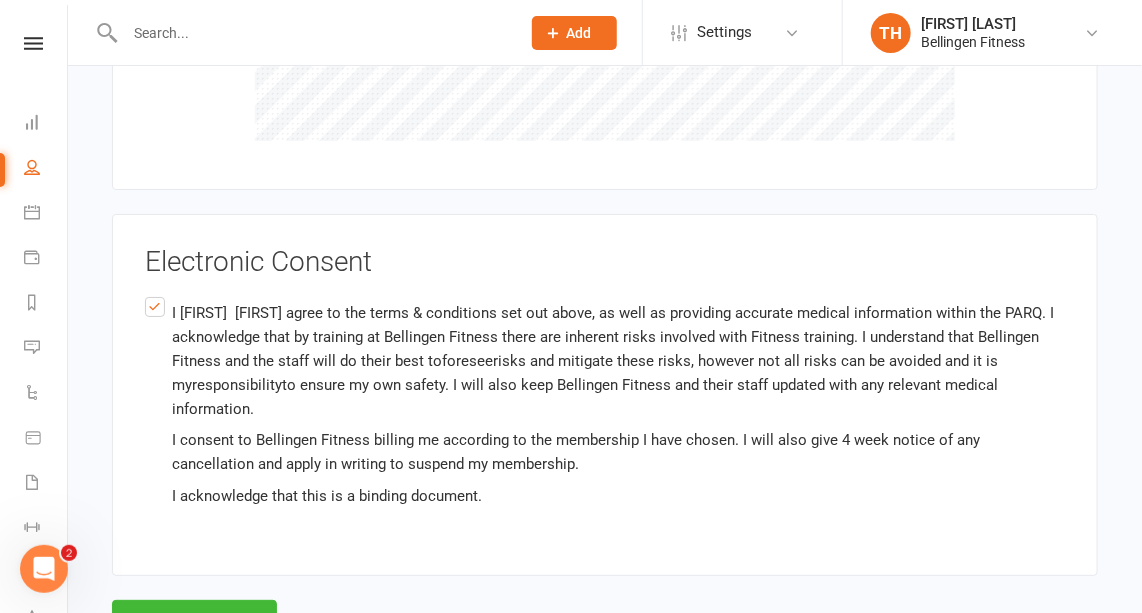 scroll, scrollTop: 2614, scrollLeft: 0, axis: vertical 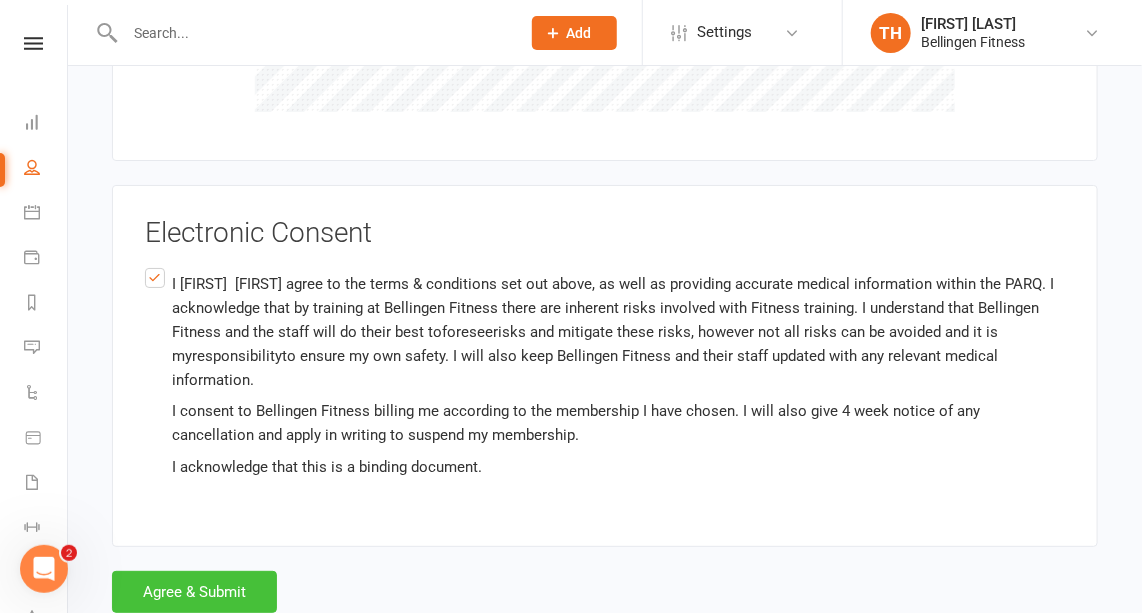 click on "Agree & Submit" at bounding box center [194, 592] 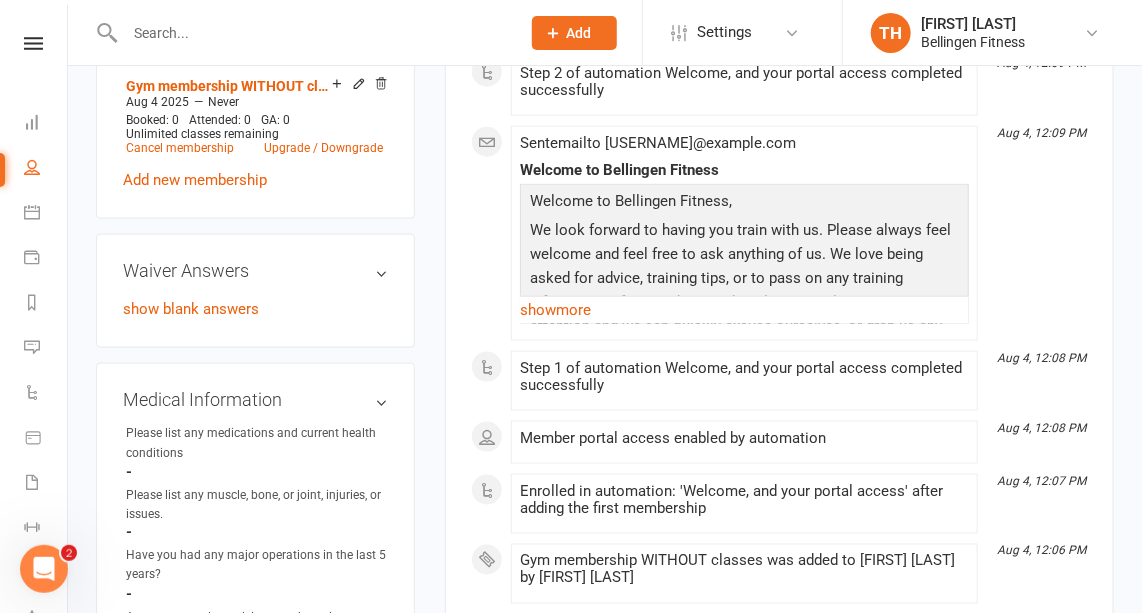 scroll, scrollTop: 830, scrollLeft: 0, axis: vertical 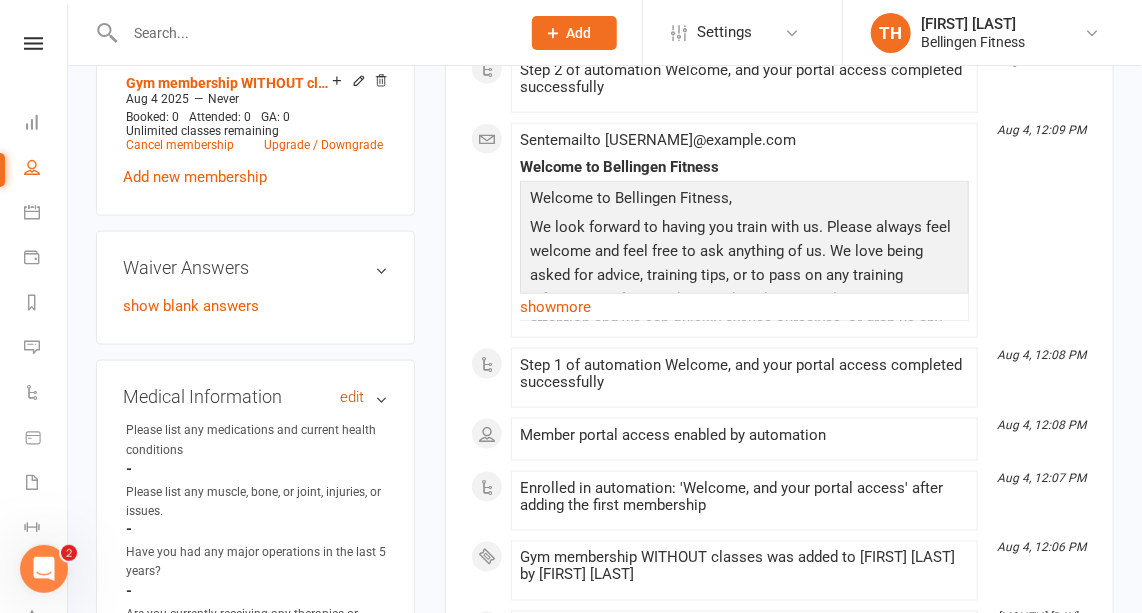 click on "edit" at bounding box center [352, 397] 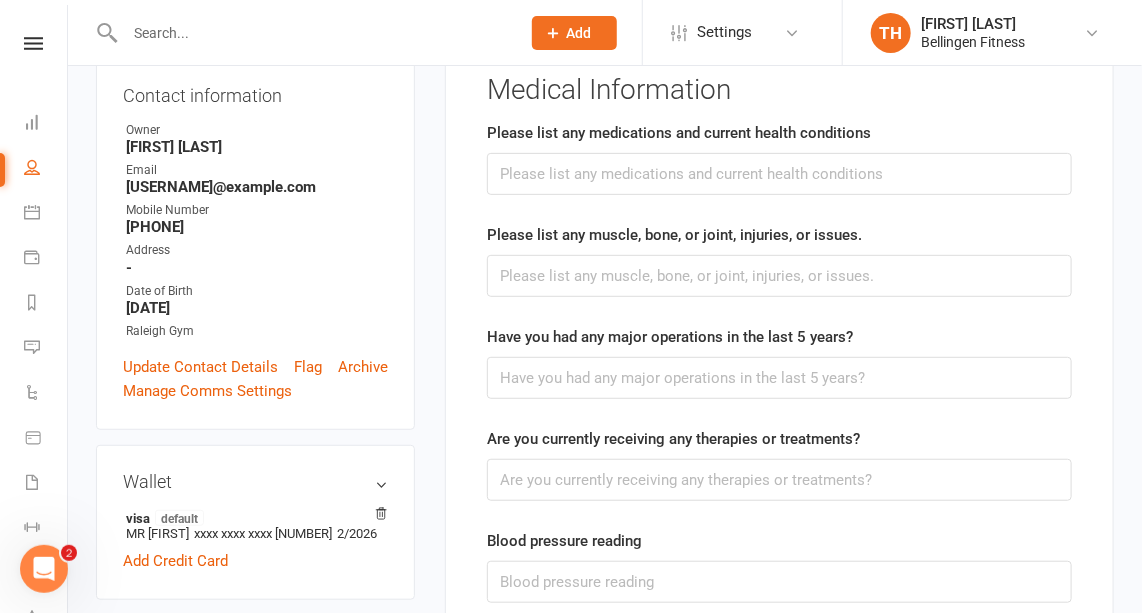 scroll, scrollTop: 152, scrollLeft: 0, axis: vertical 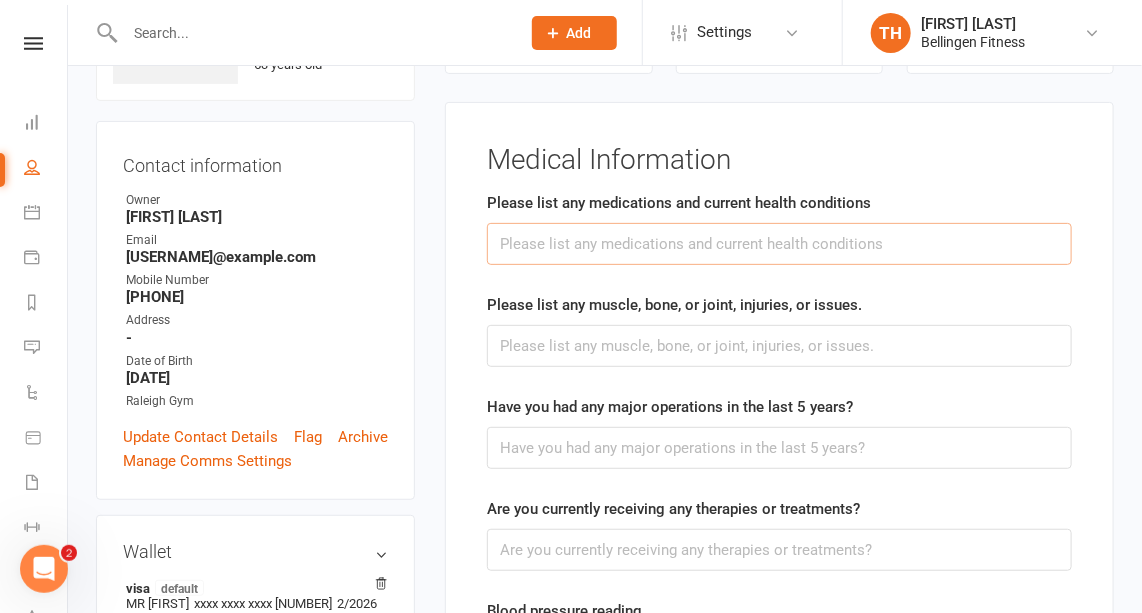 click at bounding box center (779, 244) 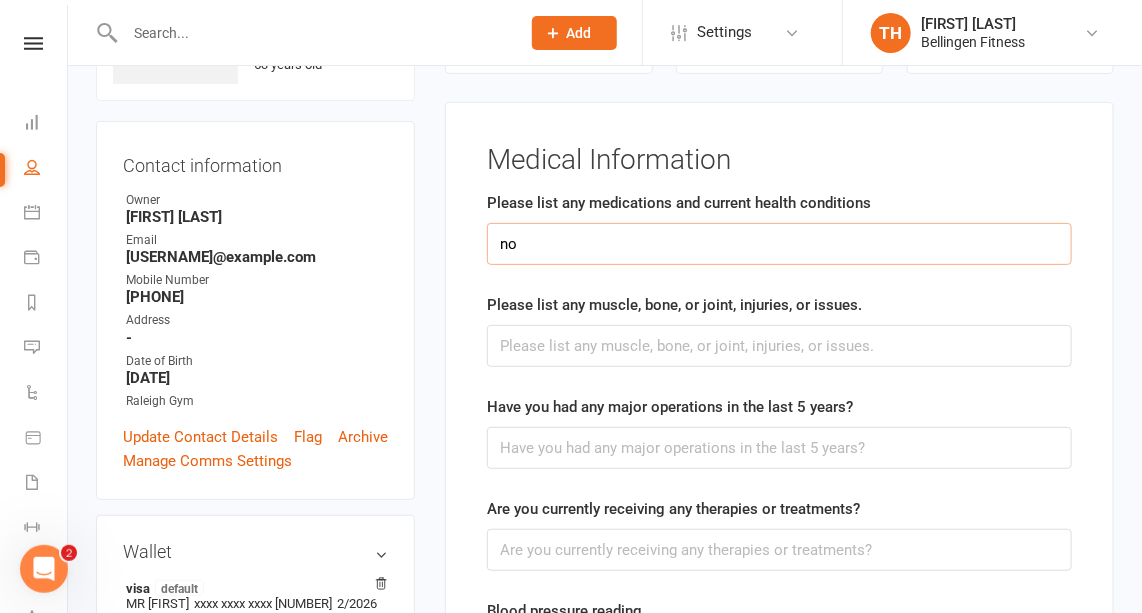 type on "no" 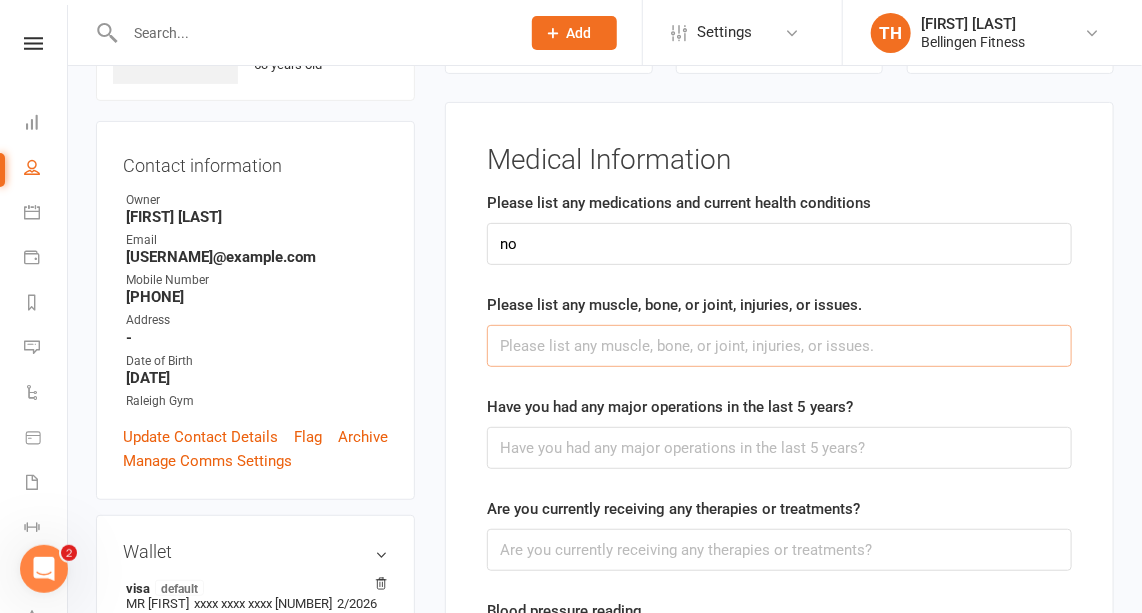 click at bounding box center (779, 346) 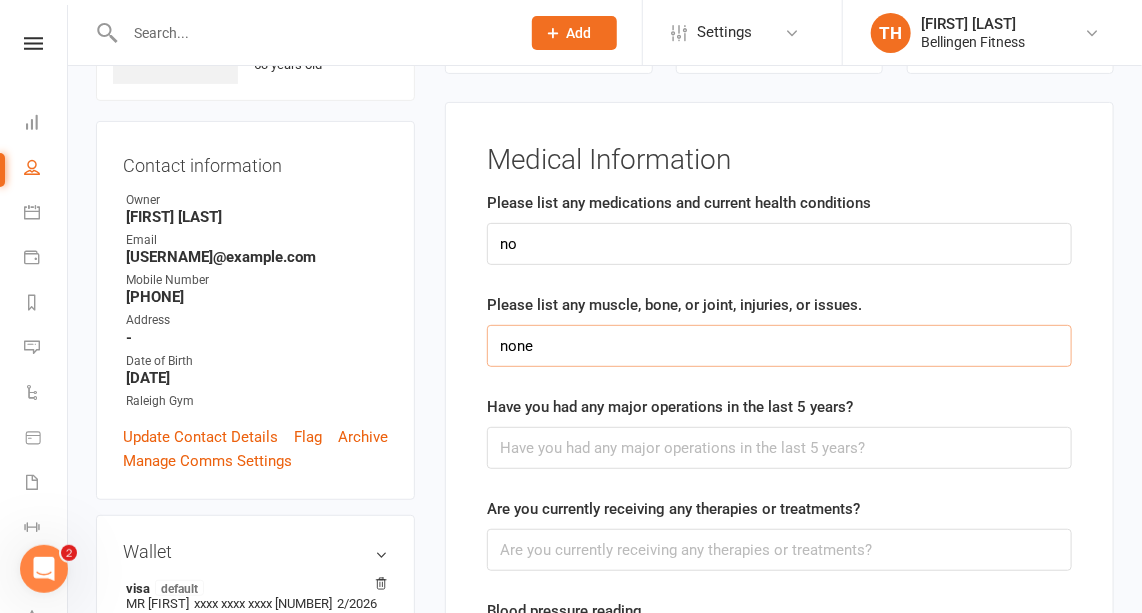 type on "none" 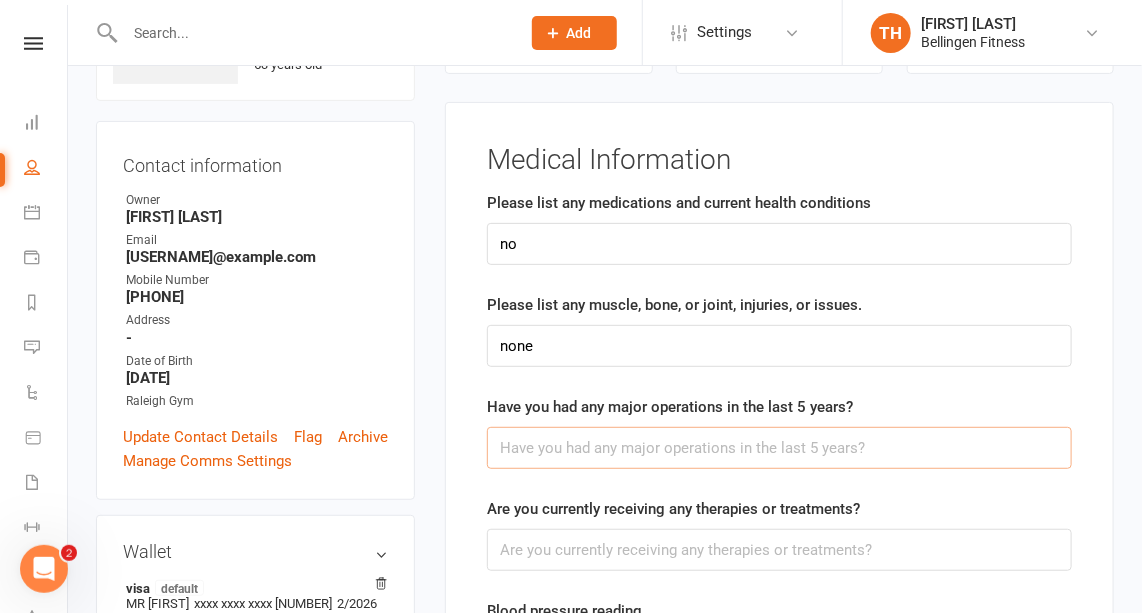 click at bounding box center [779, 448] 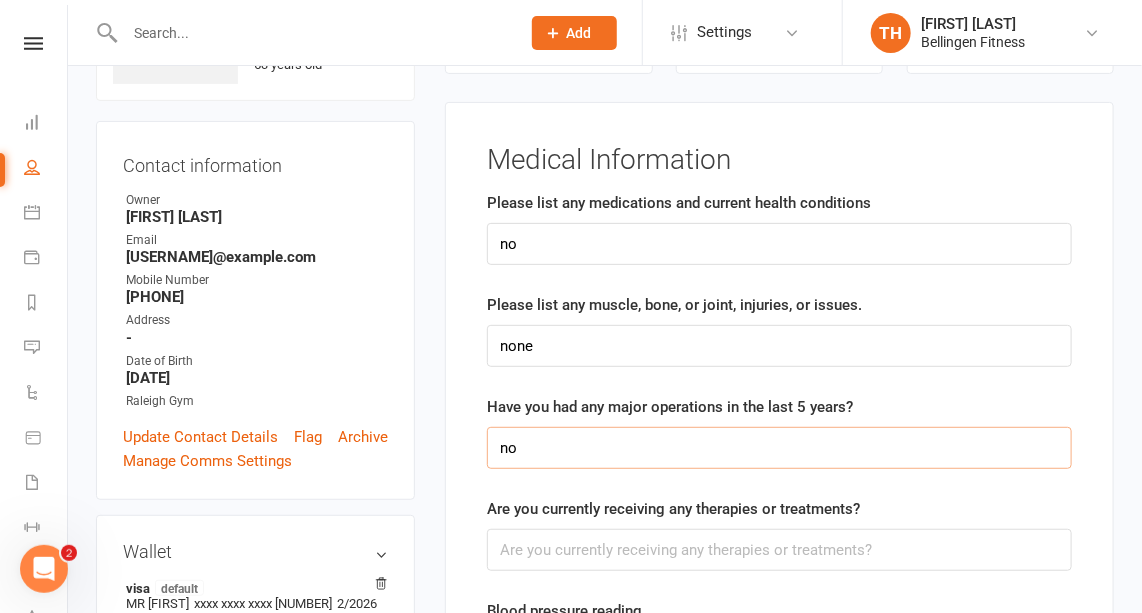 type on "no" 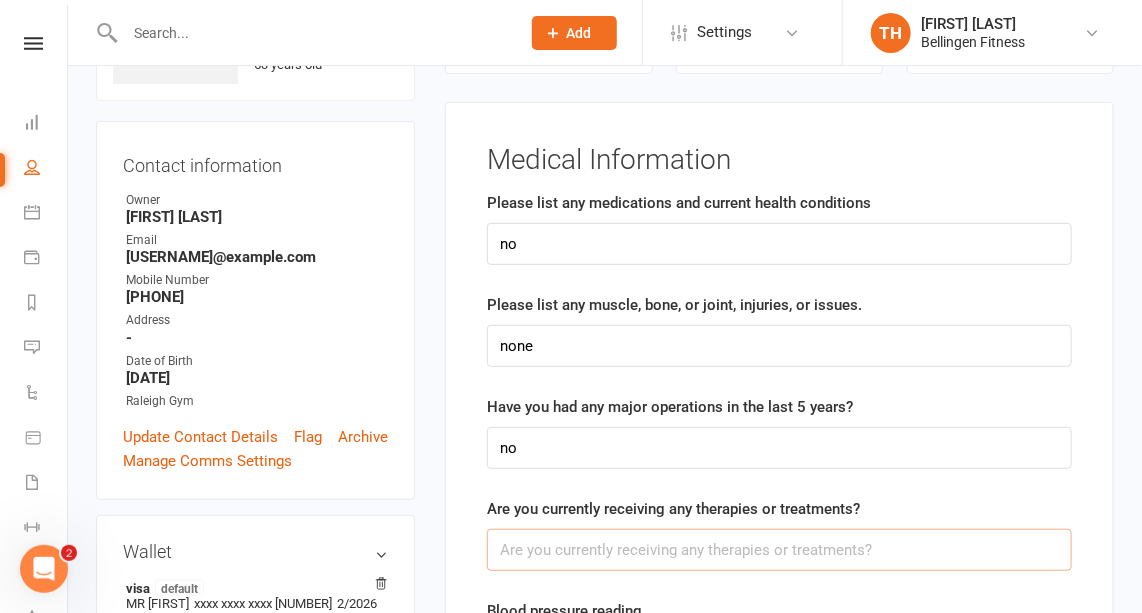click at bounding box center [779, 550] 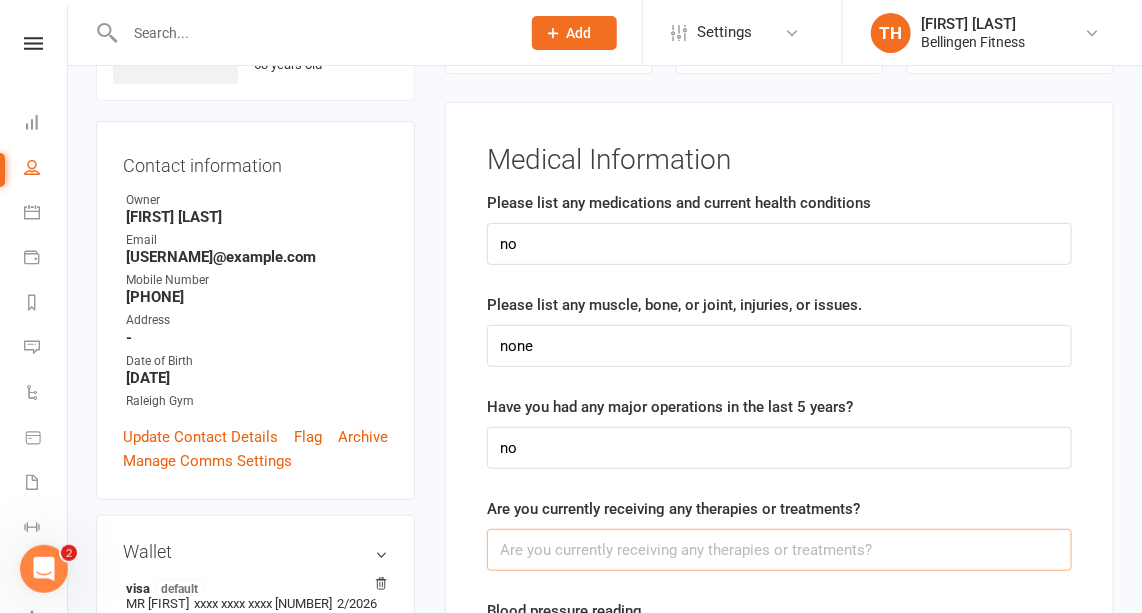 click at bounding box center [779, 550] 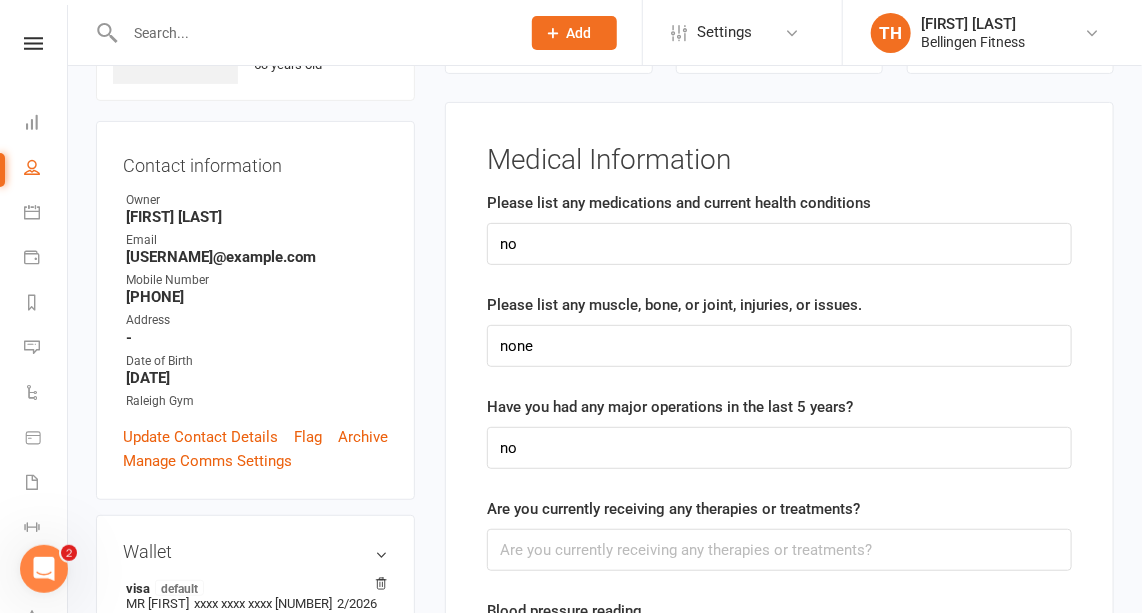 click on "Please list any medications and current health conditions  no
Please list any muscle, bone, or joint, injuries, or issues.  none
Have you had any major operations in the last 5 years?  no
Are you currently receiving any therapies or treatments?
Blood pressure reading
Resting heart rate
Body weight  kg" at bounding box center [779, 534] 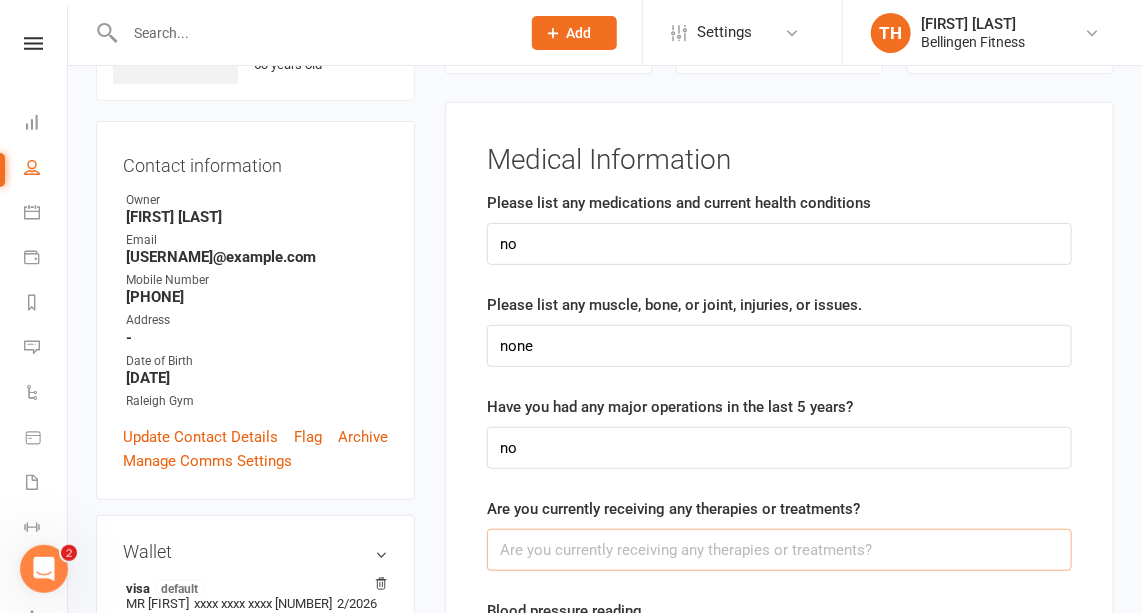 click at bounding box center [779, 550] 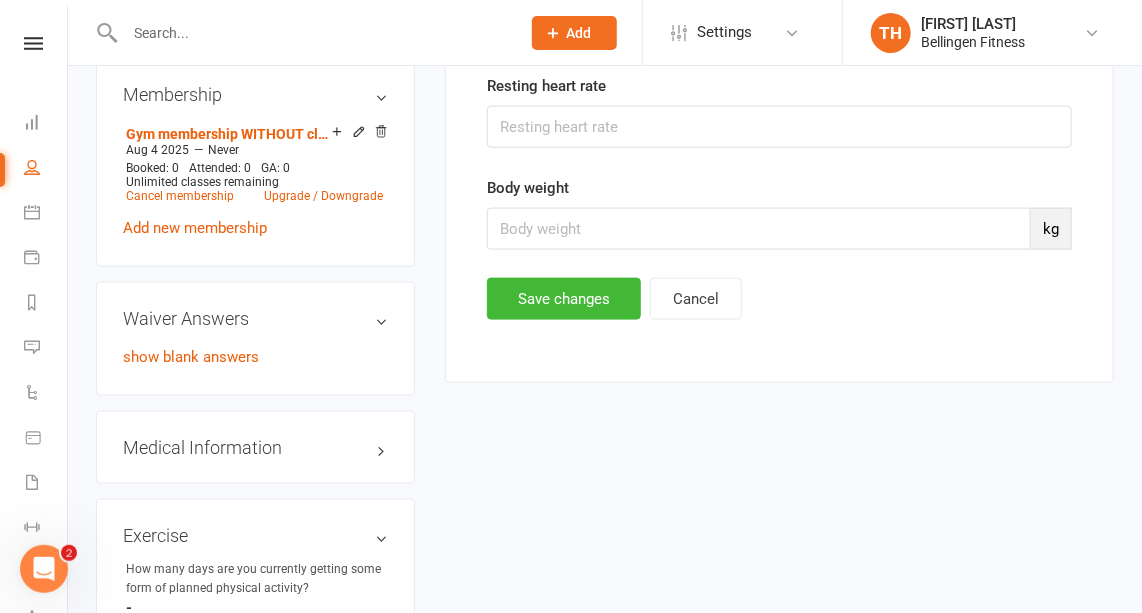 scroll, scrollTop: 783, scrollLeft: 0, axis: vertical 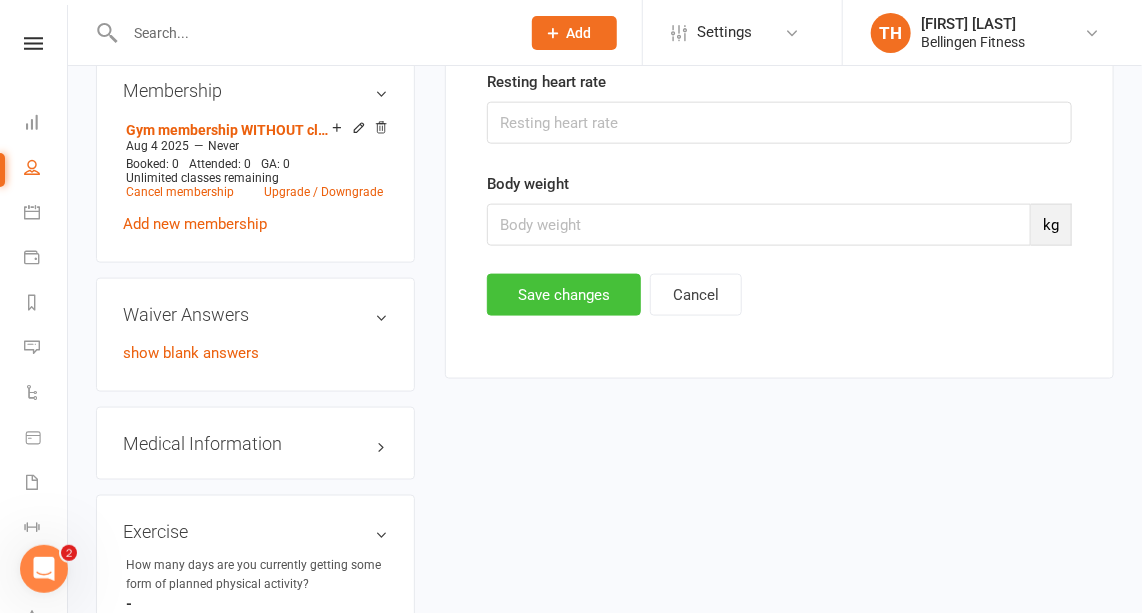 type on "no" 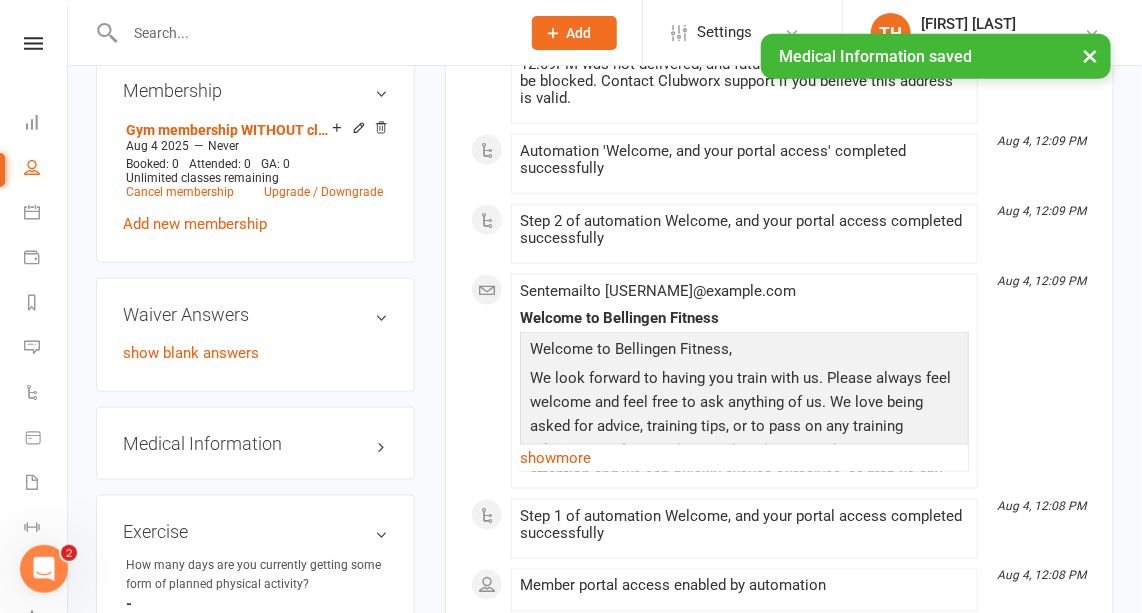 click on "Exercise  edit How many days are you currently getting some form of planned physical activity? -
Whats the average intensity of these sessions? -
Please describe these physical activities? i.e. walking, running, gym... -
whats the average length of these sessions? -
How do you feel about exercise? -
Have you trained in a gym before? Please describe. i.e. How long, type of training, like/dislikes... -" at bounding box center [255, 710] 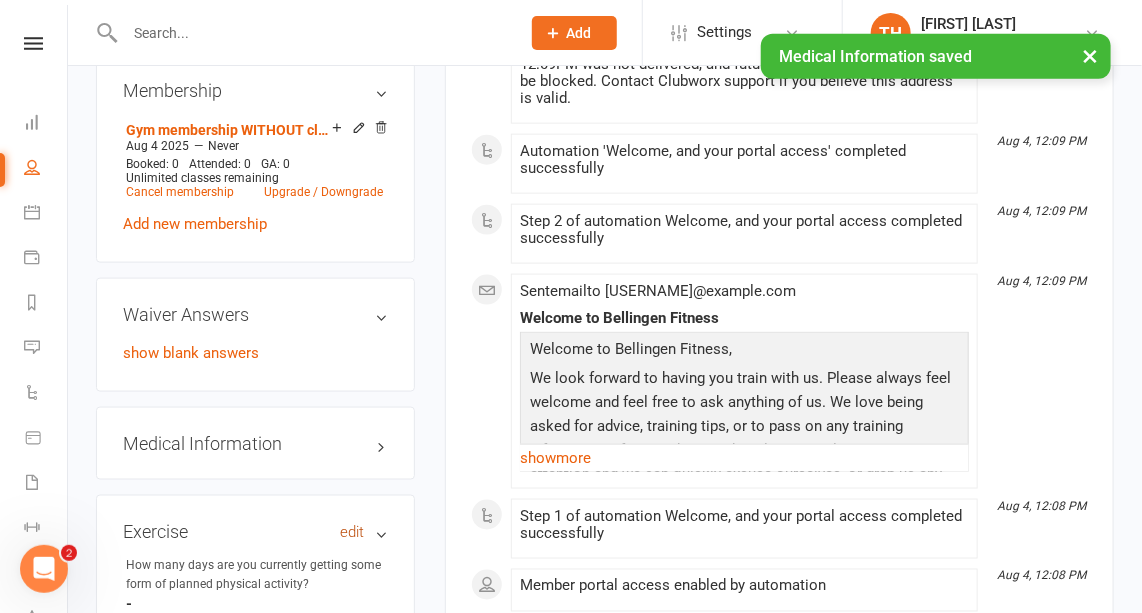 click on "edit" at bounding box center (352, 532) 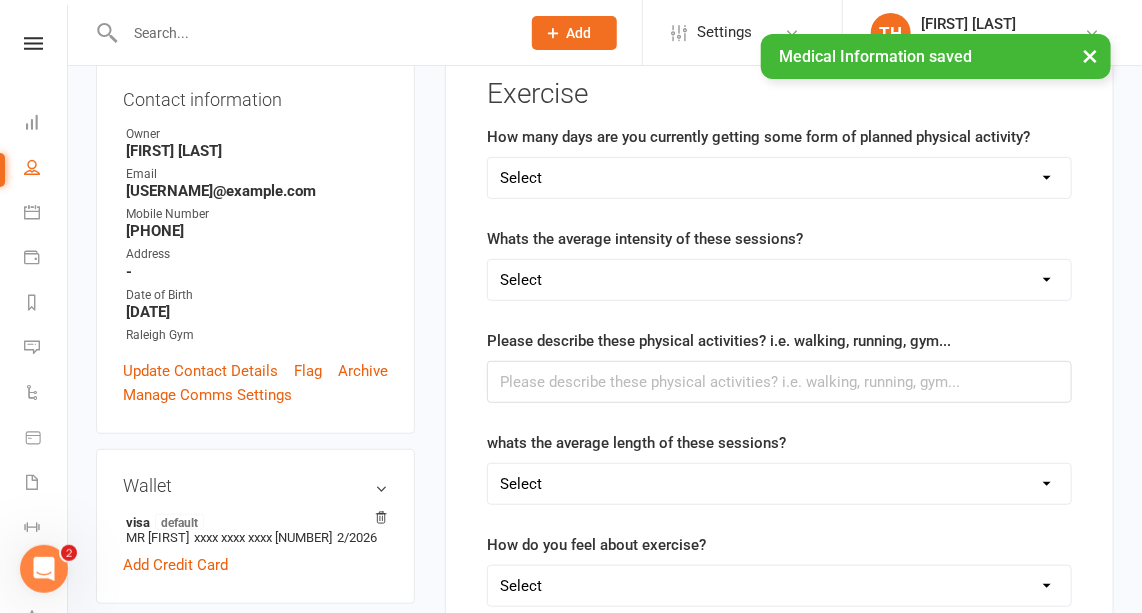 scroll, scrollTop: 152, scrollLeft: 0, axis: vertical 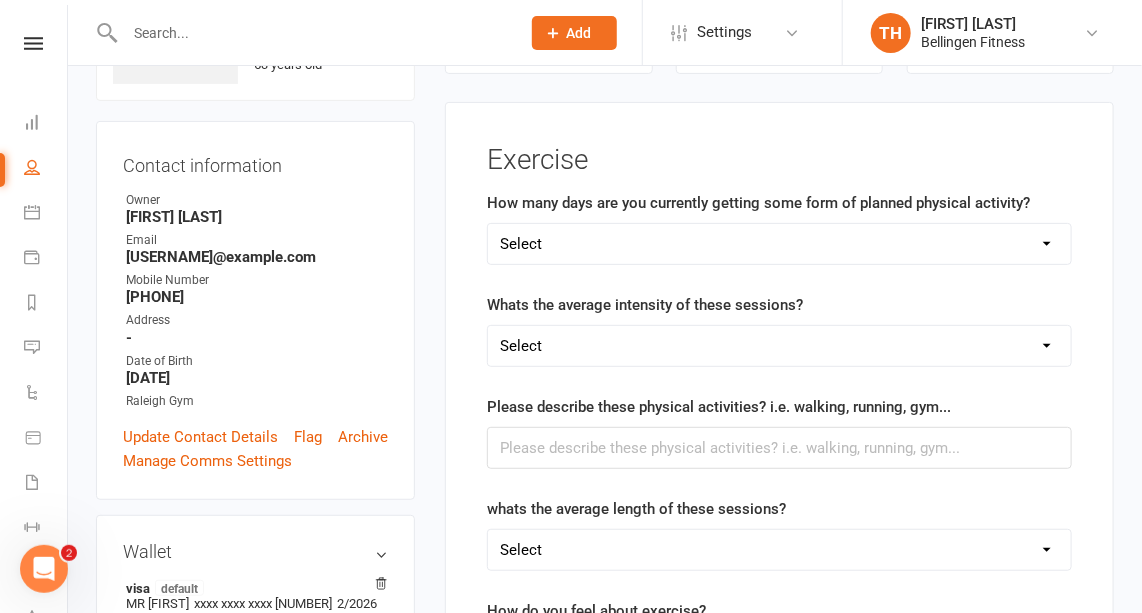 click on "Select 1 day 2 days 3 days 4 days 5 days 6 days 7 days" at bounding box center (779, 244) 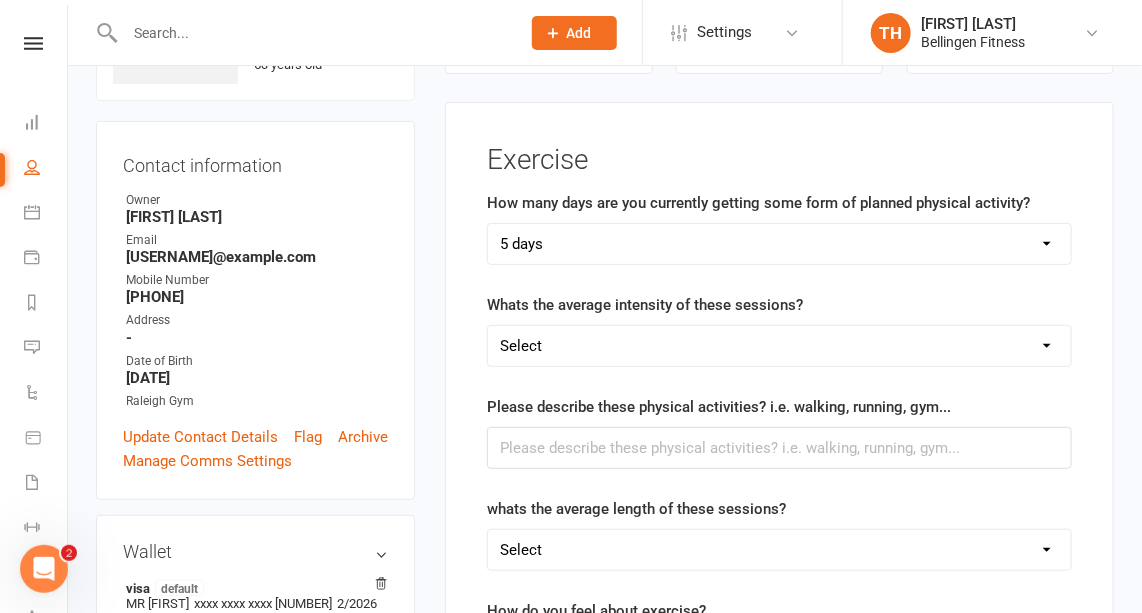 click on "Select 1 day 2 days 3 days 4 days 5 days 6 days 7 days" at bounding box center [779, 244] 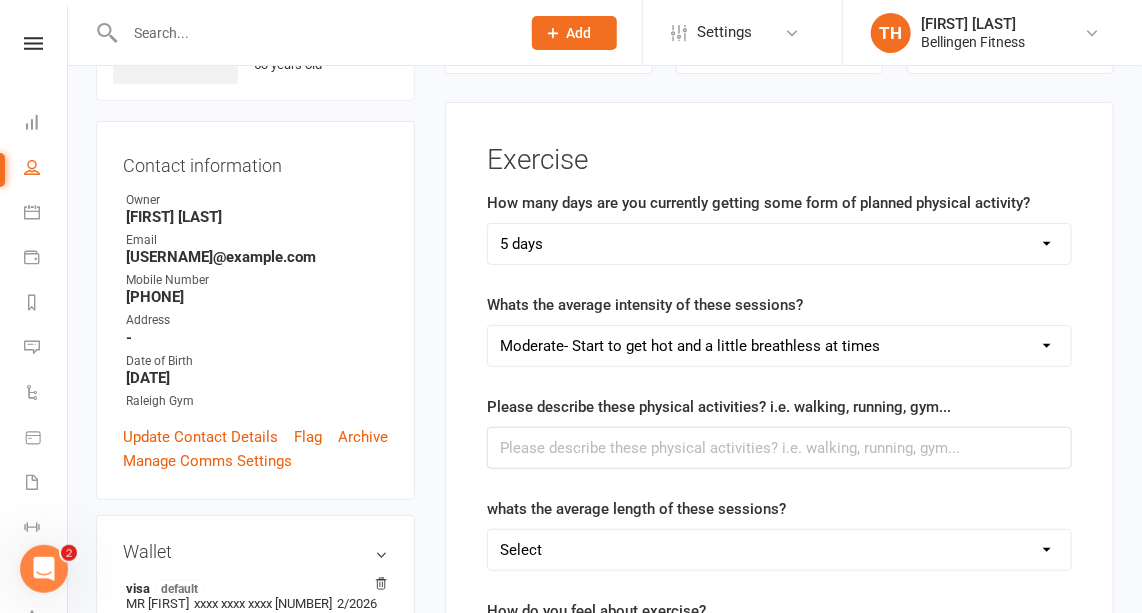 click on "Select Low-Barley break a sweat and can easily talk Moderate- Start to get hot and a little breathless at times High- Sweating, and breathing heavy" at bounding box center [779, 346] 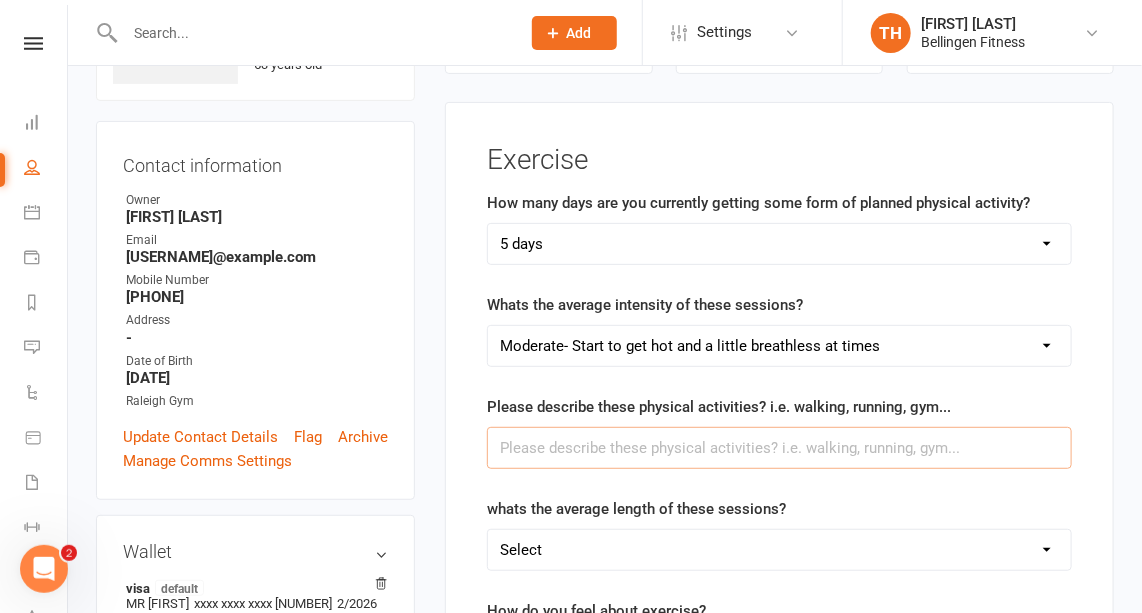 click at bounding box center (779, 448) 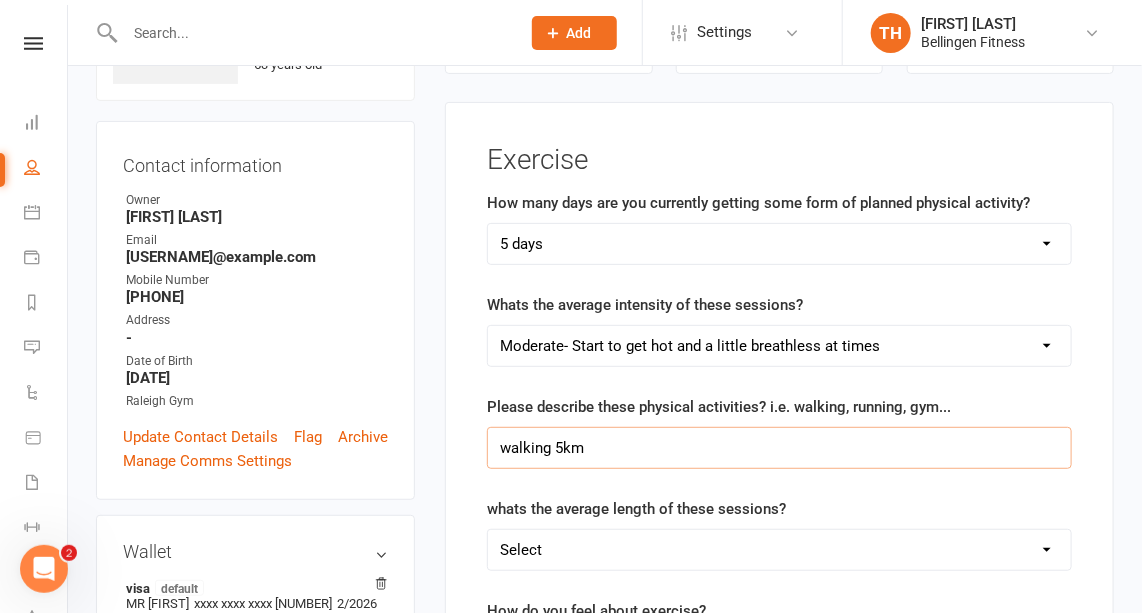 click on "walking 5km" at bounding box center [779, 448] 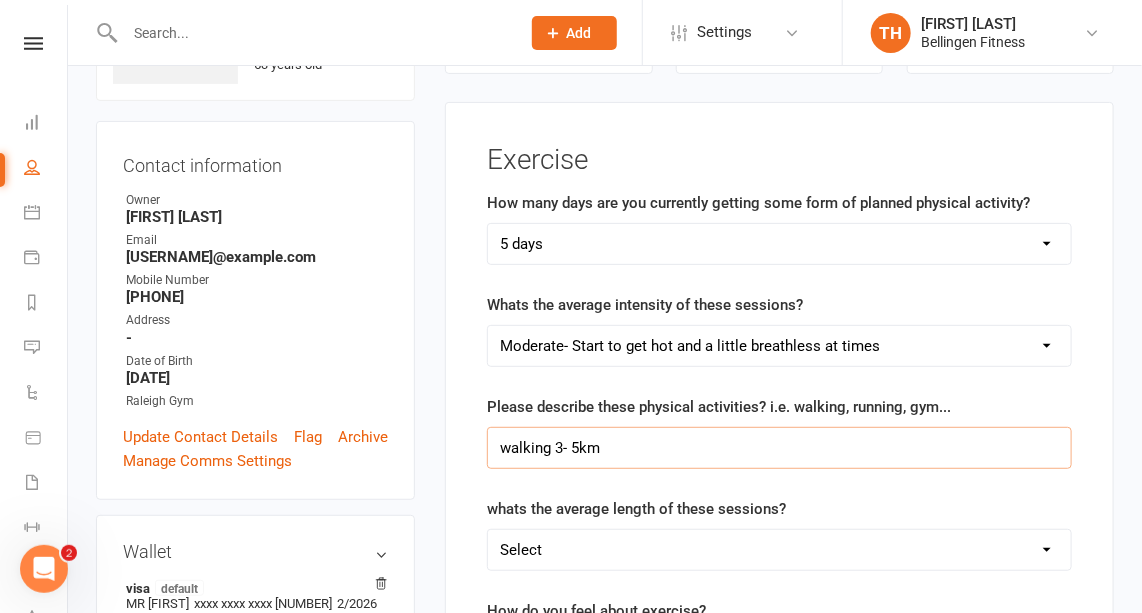 click on "walking 3- 5km" at bounding box center (779, 448) 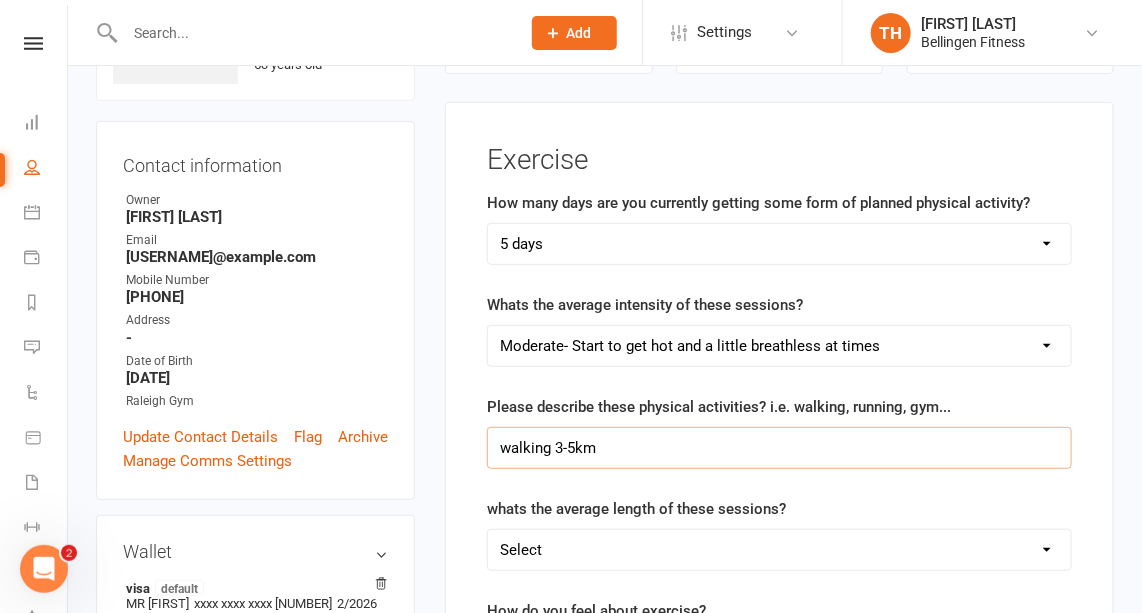type on "walking 3-5km" 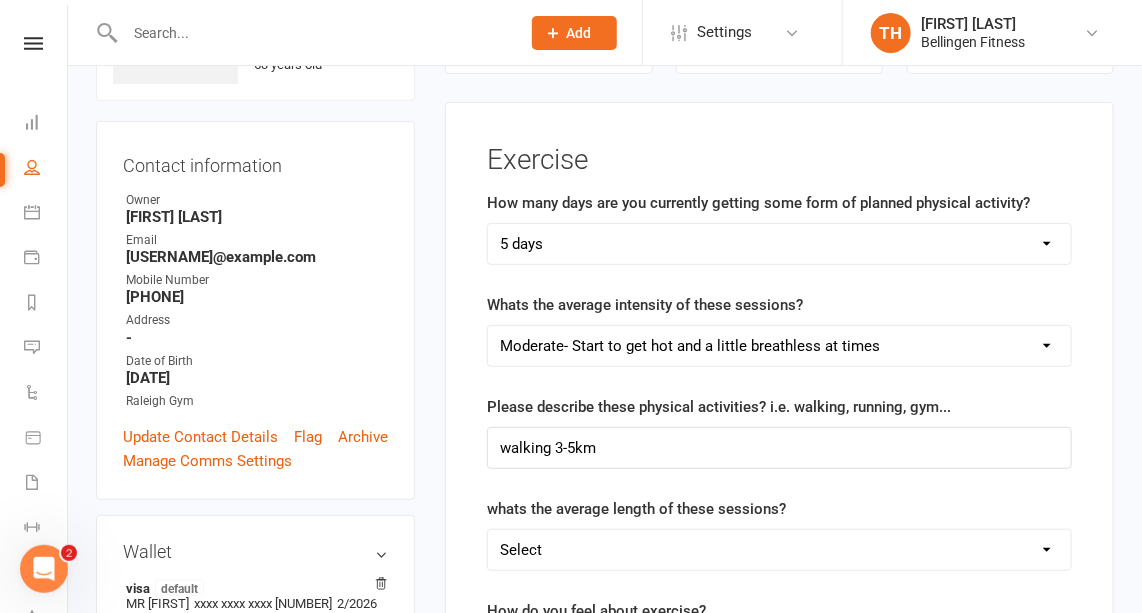 click on "Select 0-30mins 30-45mins 45-60mins 60mins+" at bounding box center [779, 550] 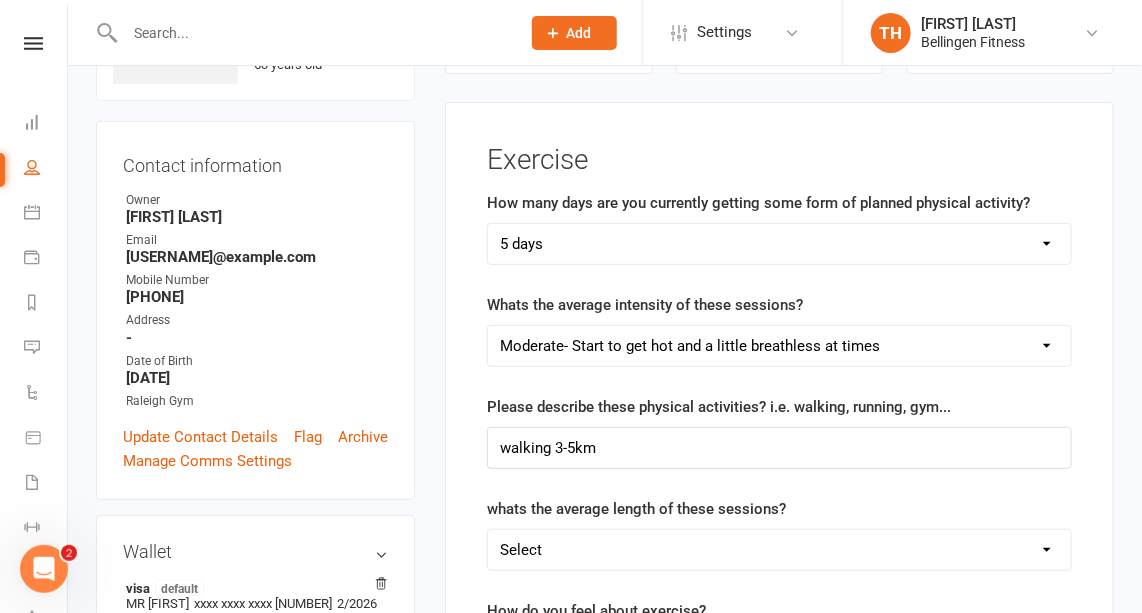 select on "30-45mins" 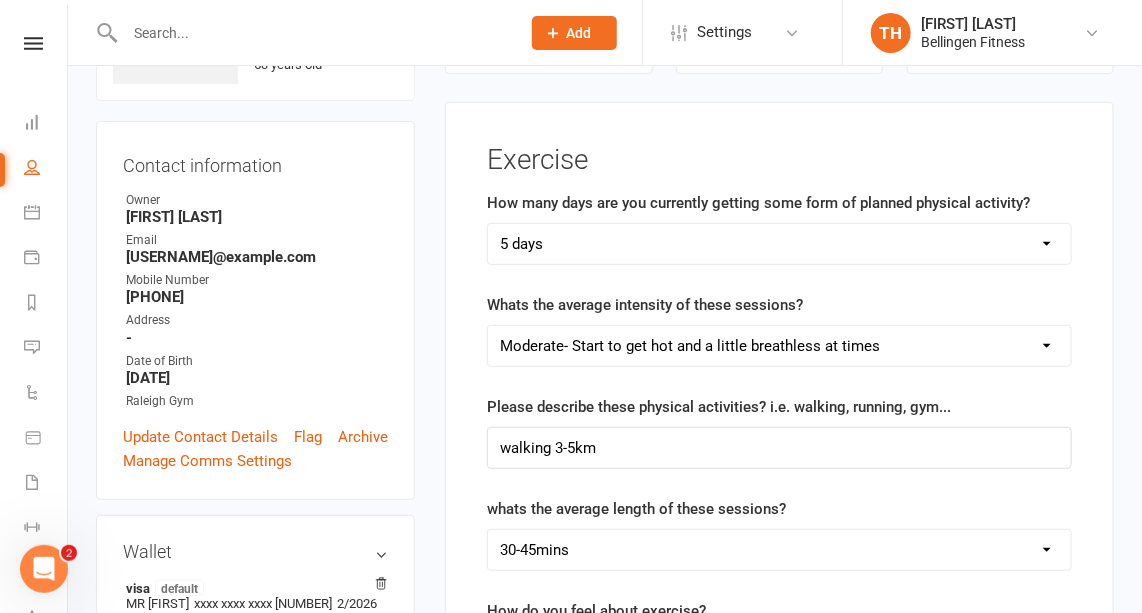 click on "Select 0-30mins 30-45mins 45-60mins 60mins+" at bounding box center [779, 550] 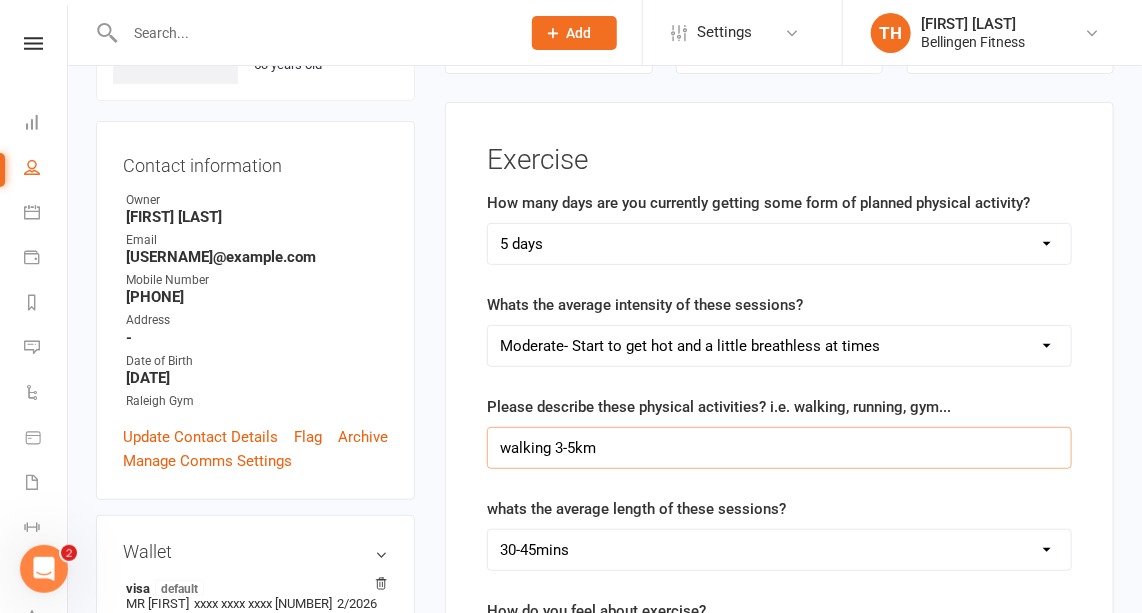 click on "walking 3-5km" at bounding box center (779, 448) 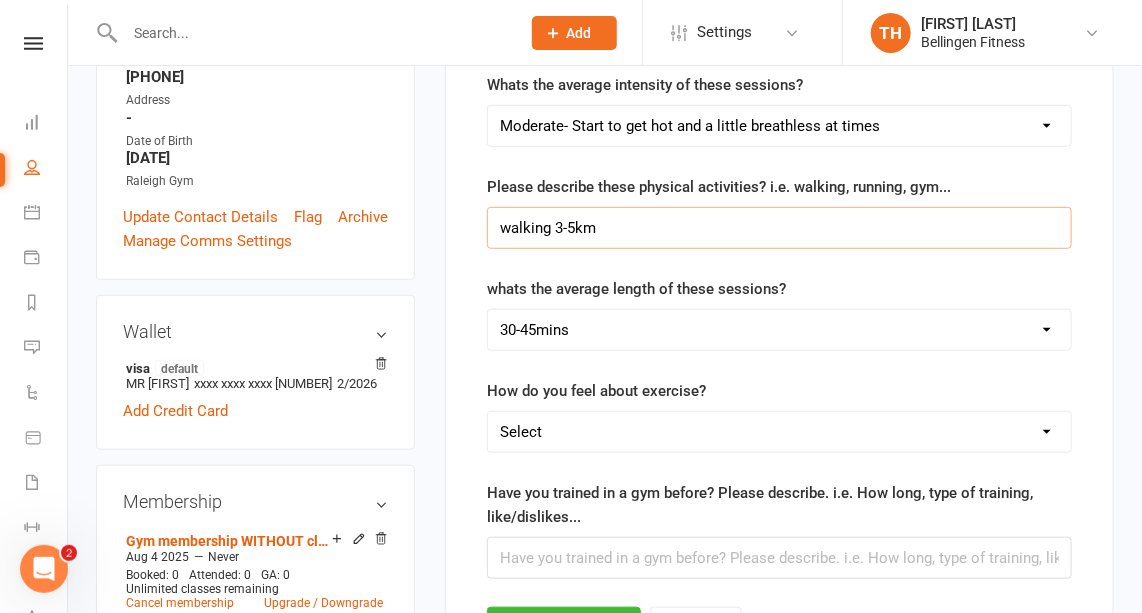 scroll, scrollTop: 372, scrollLeft: 0, axis: vertical 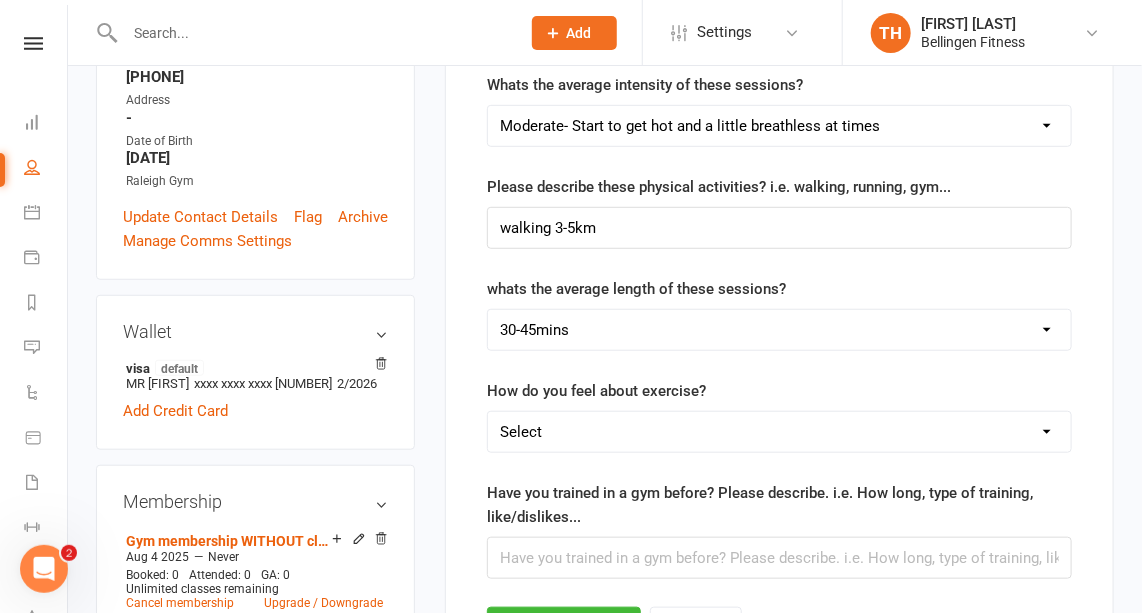 click on "Select I love it!! I enjoy it most of the time It's ok and I know it's good for me I loathe it and find it hard to do" at bounding box center (779, 432) 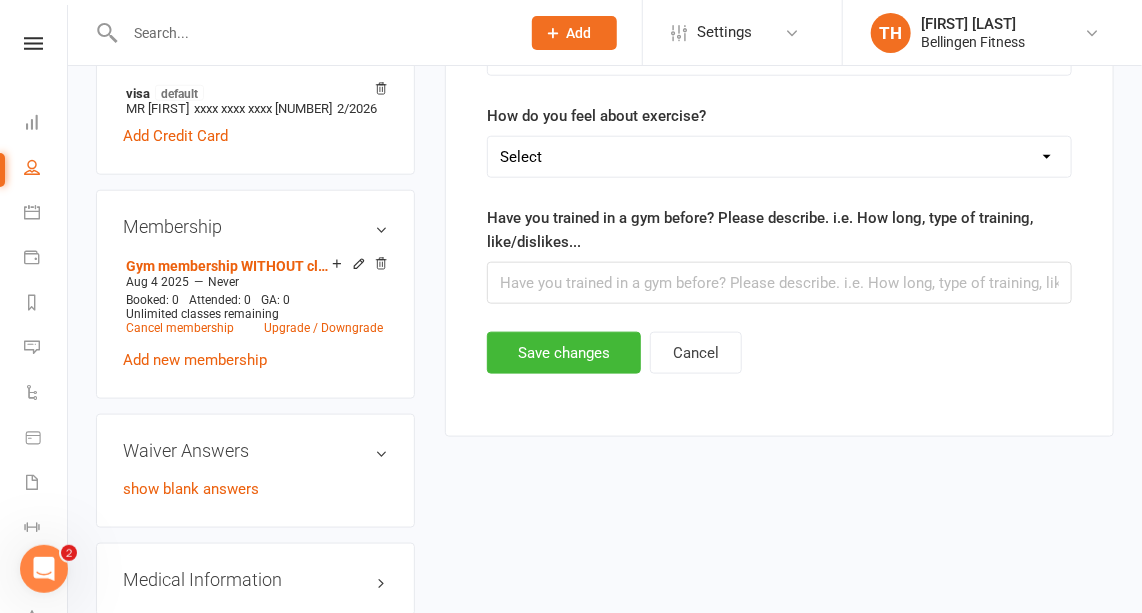 scroll, scrollTop: 647, scrollLeft: 0, axis: vertical 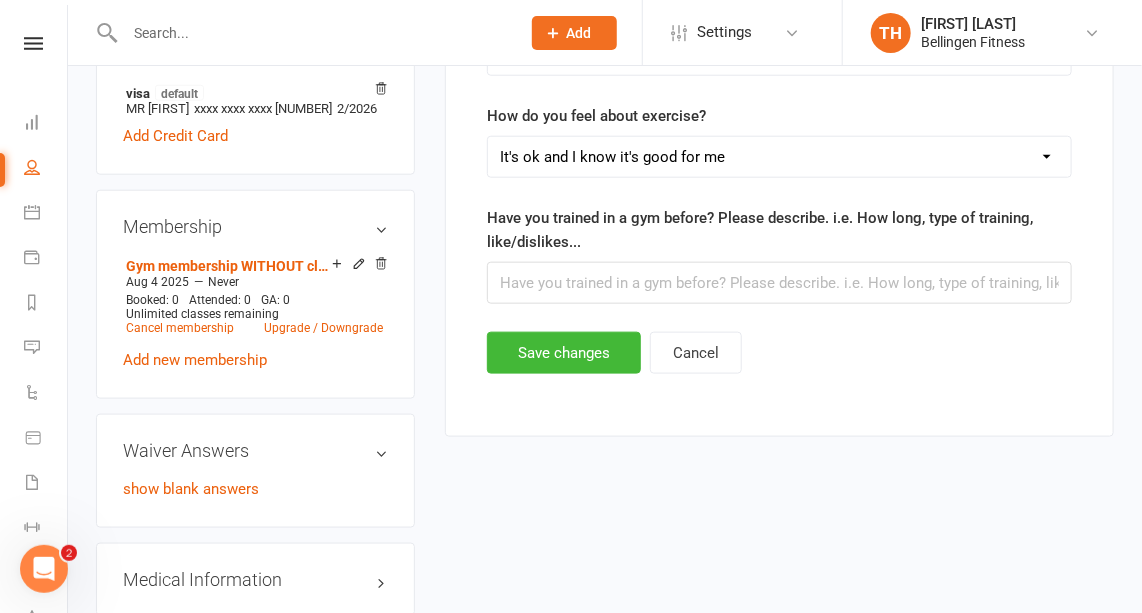 click on "Select I love it!! I enjoy it most of the time It's ok and I know it's good for me I loathe it and find it hard to do" at bounding box center (779, 157) 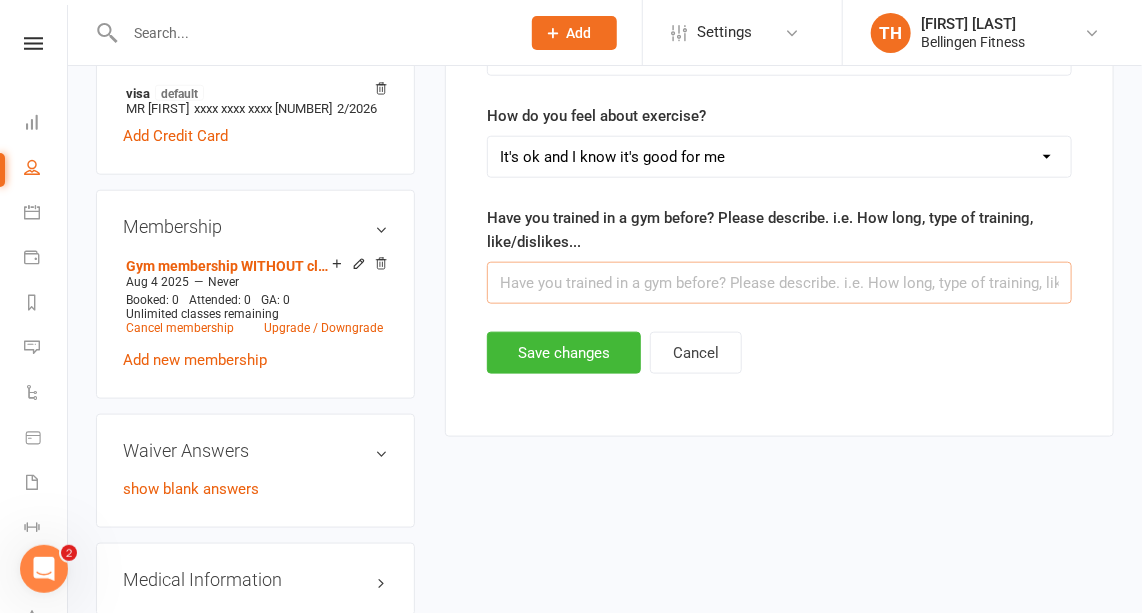 click at bounding box center (779, 283) 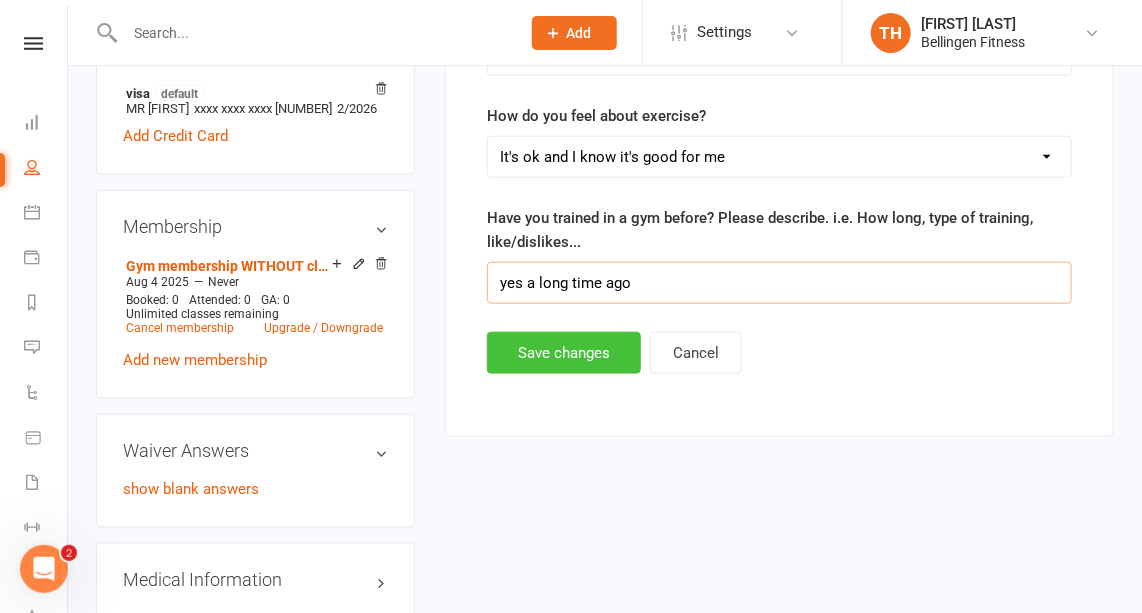 type on "yes a long time ago" 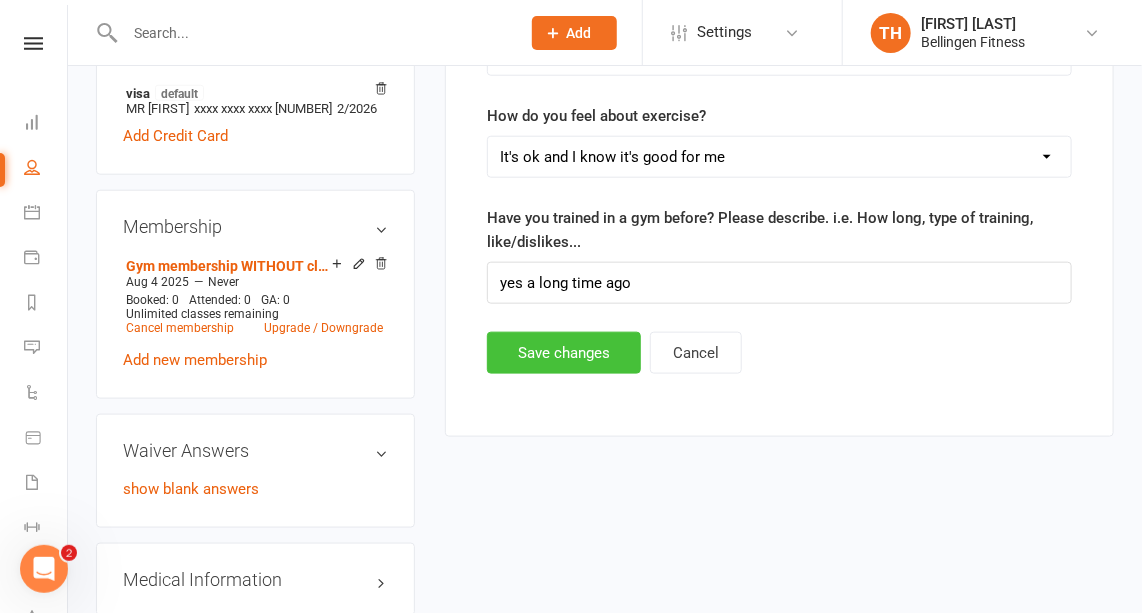 click on "Save changes" at bounding box center (564, 353) 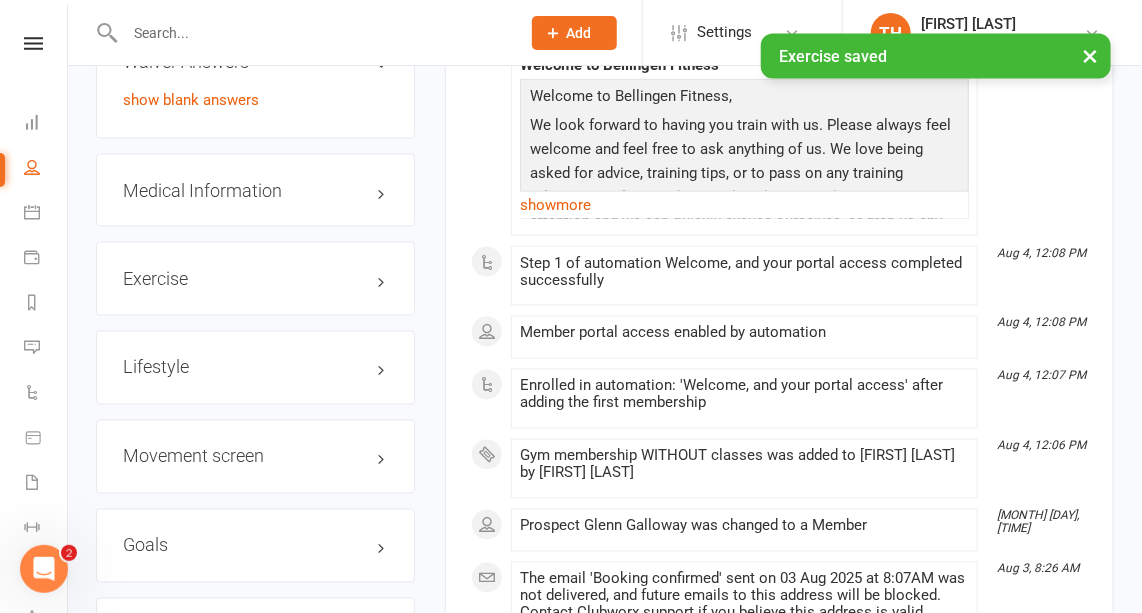 scroll, scrollTop: 1037, scrollLeft: 0, axis: vertical 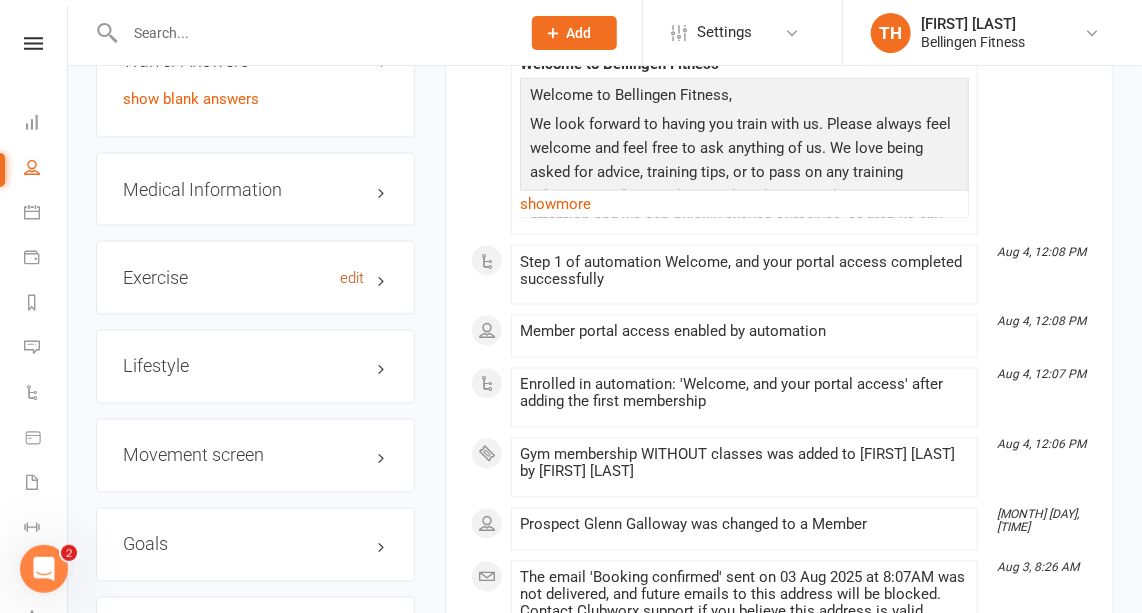 click on "edit" at bounding box center [352, 278] 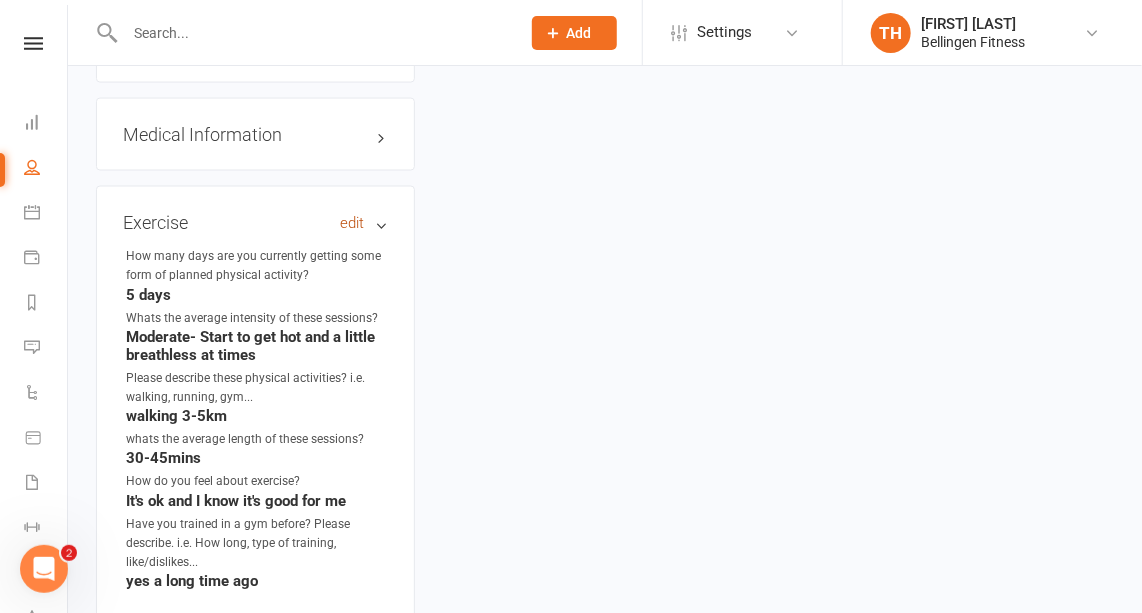 scroll, scrollTop: 1090, scrollLeft: 0, axis: vertical 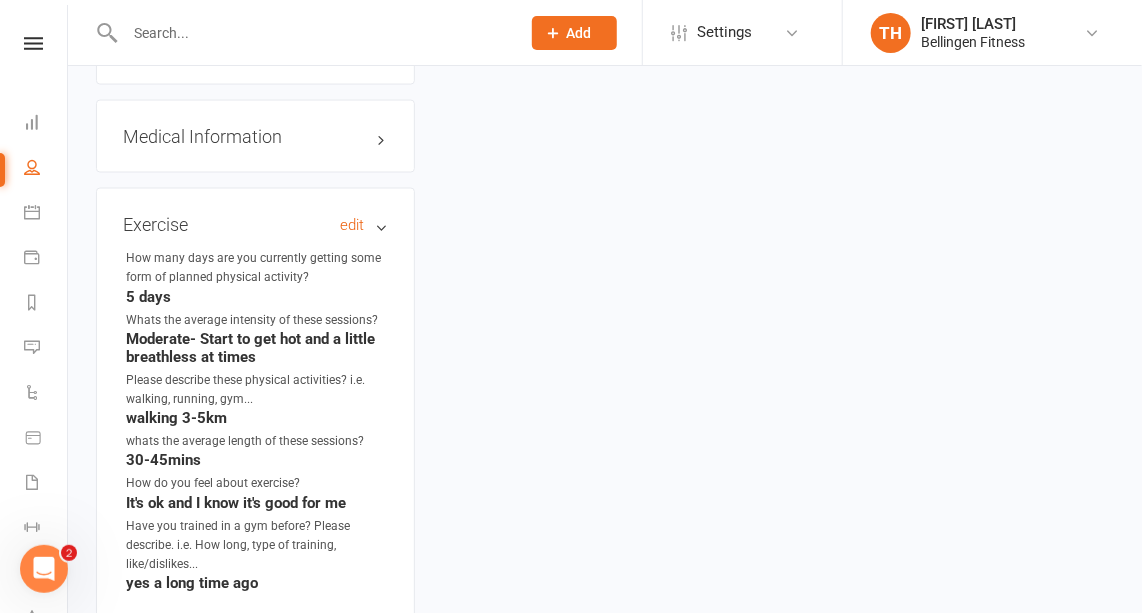 click on "Exercise  edit" at bounding box center [255, 225] 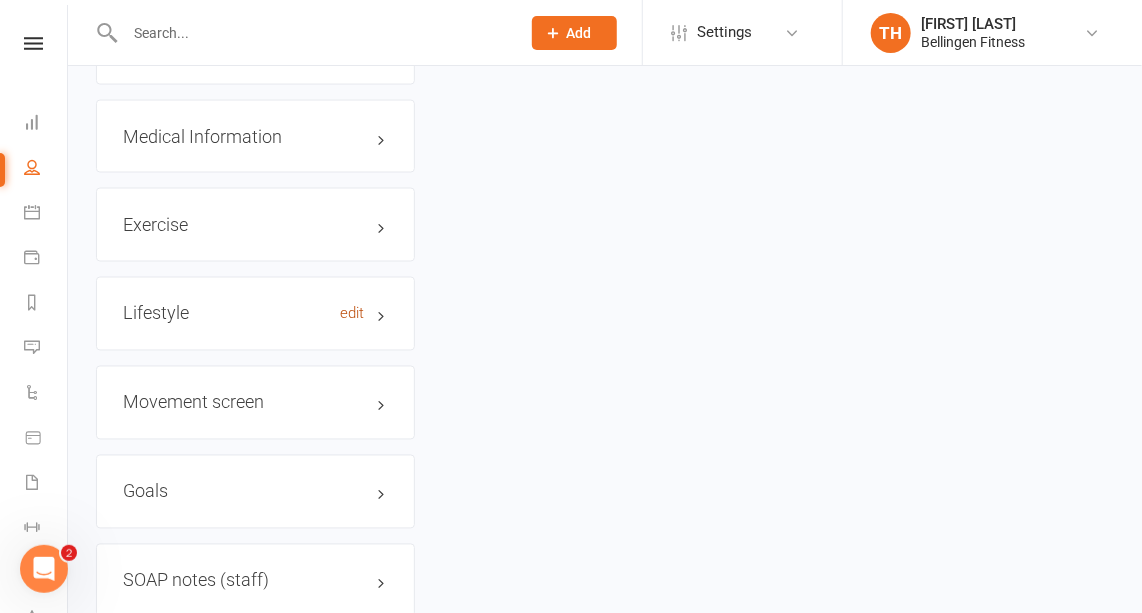 click on "edit" at bounding box center [352, 314] 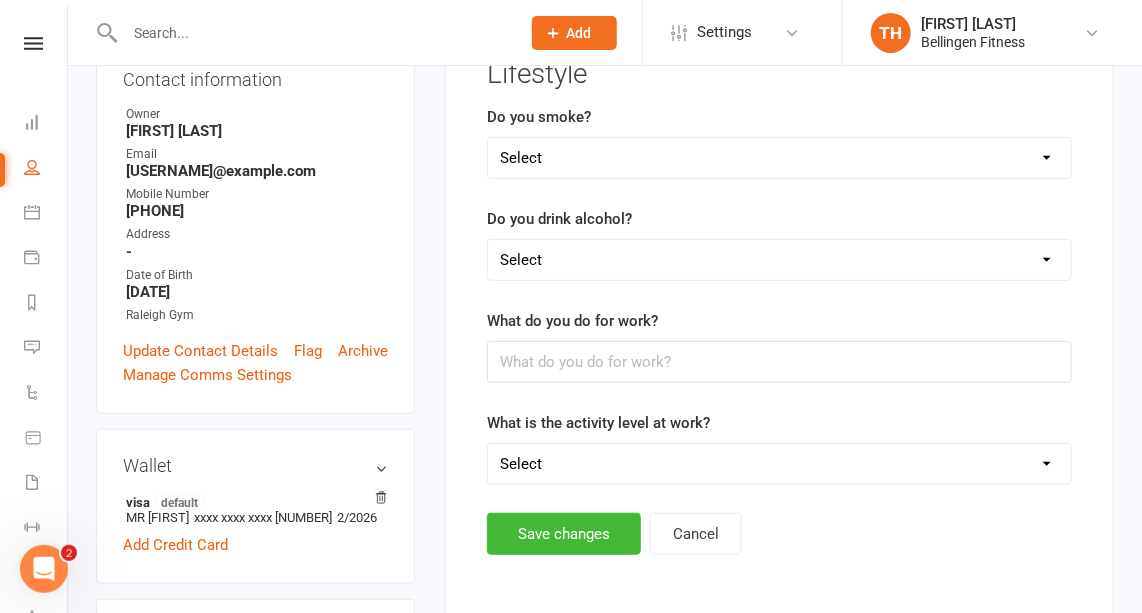 scroll, scrollTop: 152, scrollLeft: 0, axis: vertical 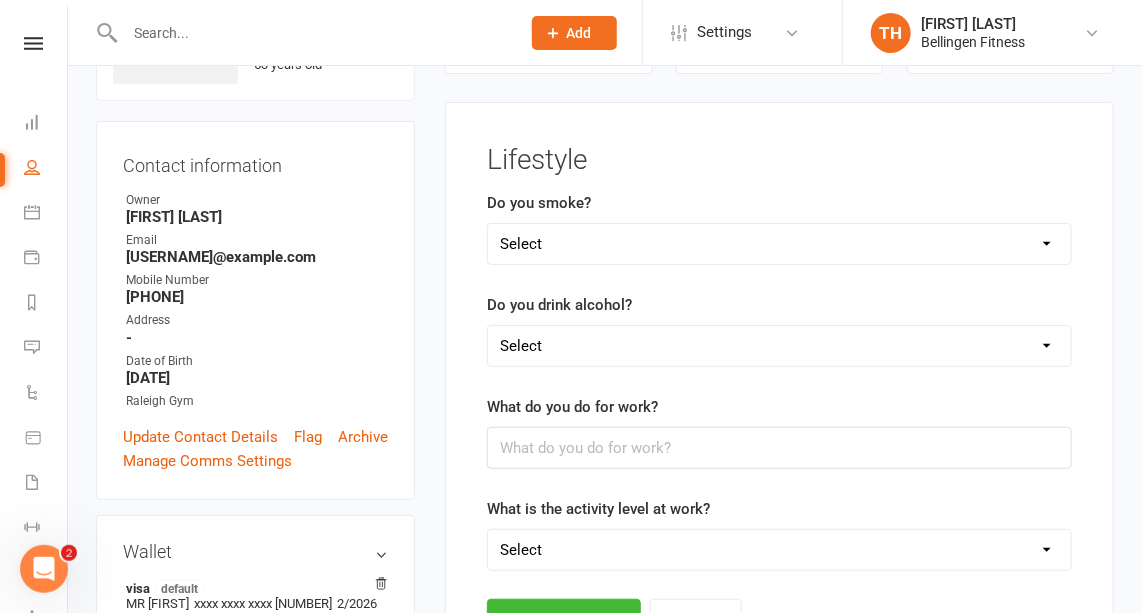 click on "Select No 1-5 per day 5-10 per day 10+ per day" at bounding box center (779, 244) 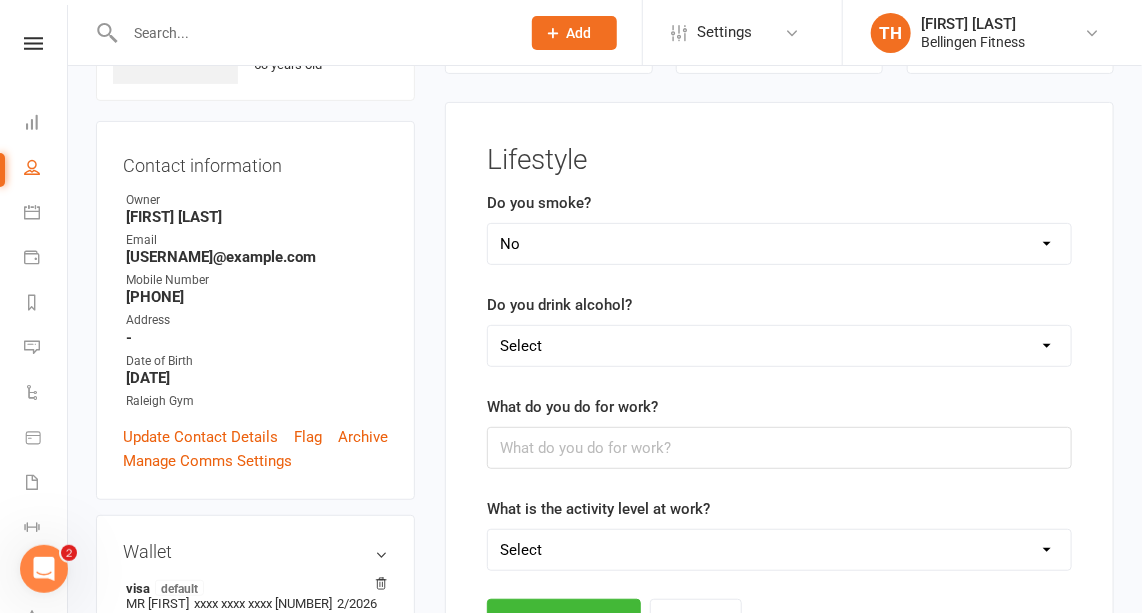 click on "Select No 1-5 per day 5-10 per day 10+ per day" at bounding box center (779, 244) 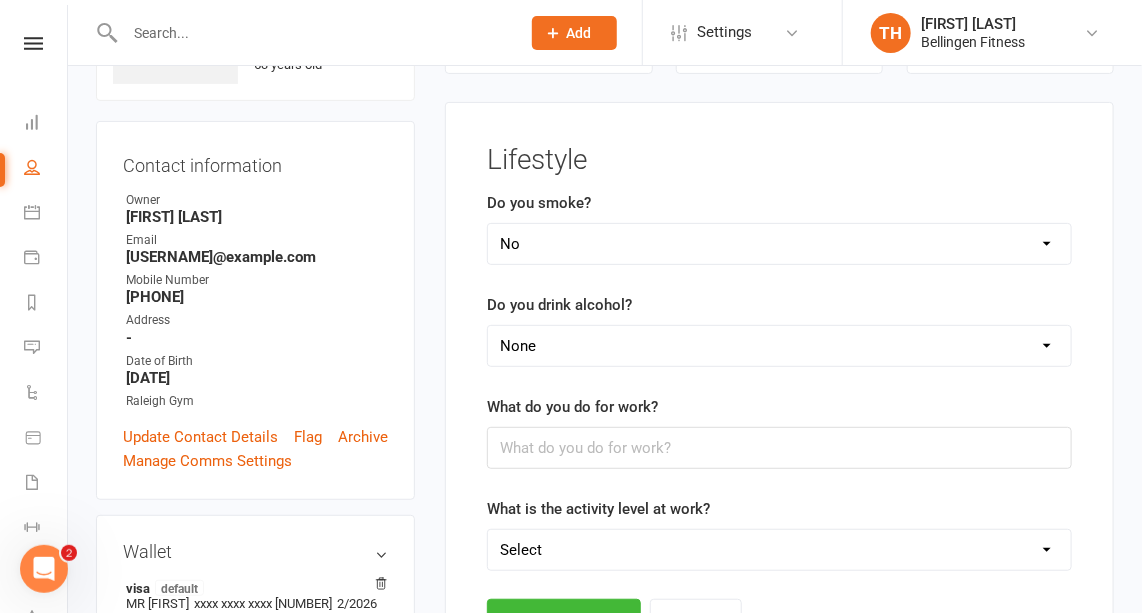 click on "Select None 1 or 2 per week 3-5 per week 5-7 per week 7 or more per week" at bounding box center [779, 346] 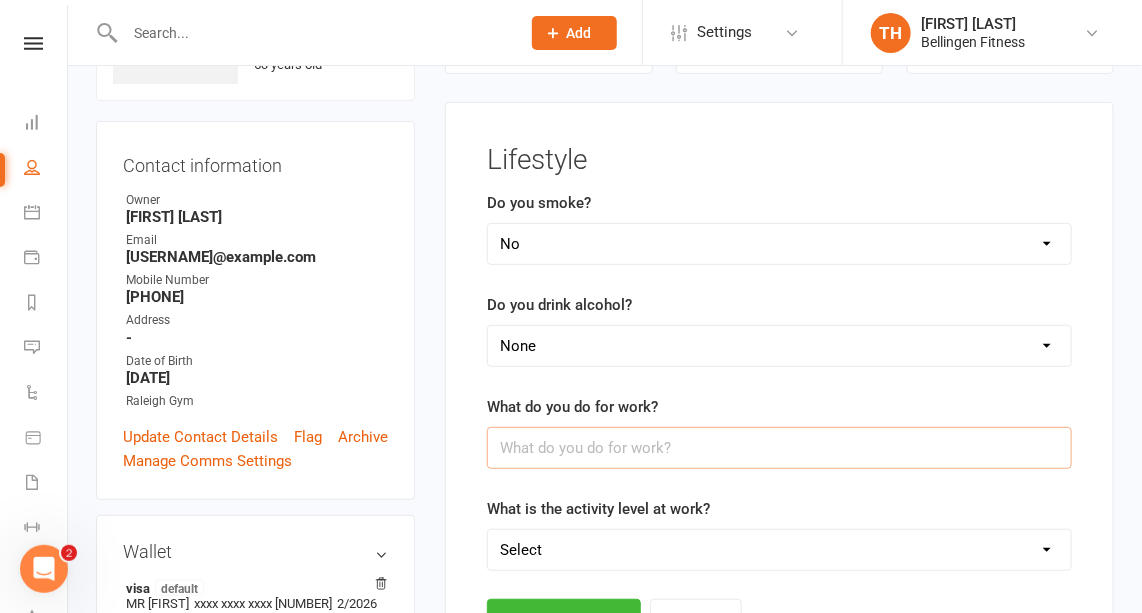click at bounding box center (779, 448) 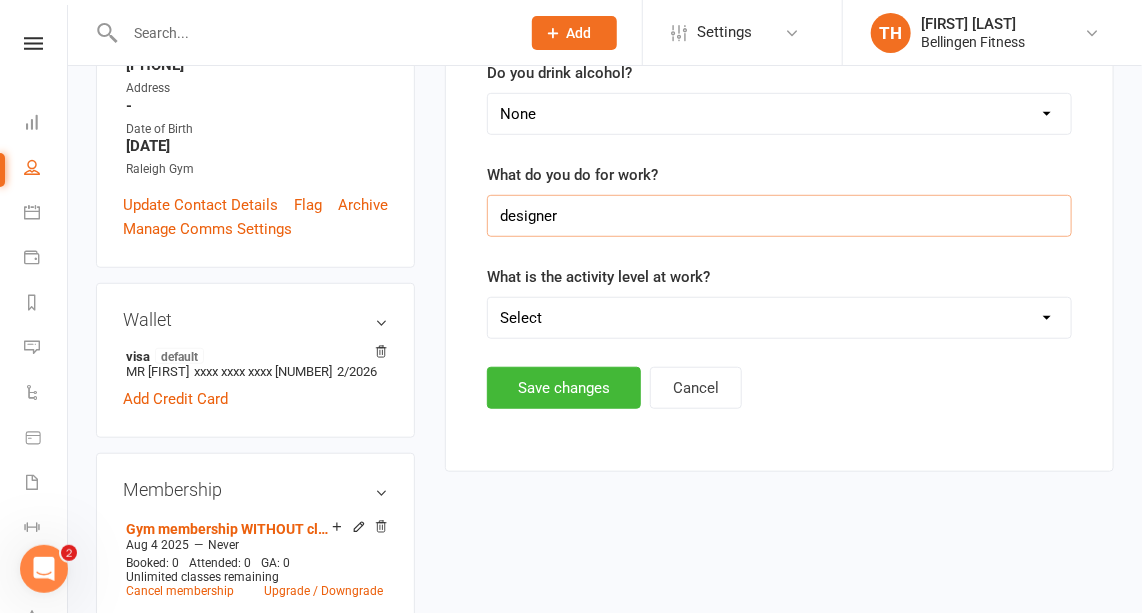 scroll, scrollTop: 385, scrollLeft: 0, axis: vertical 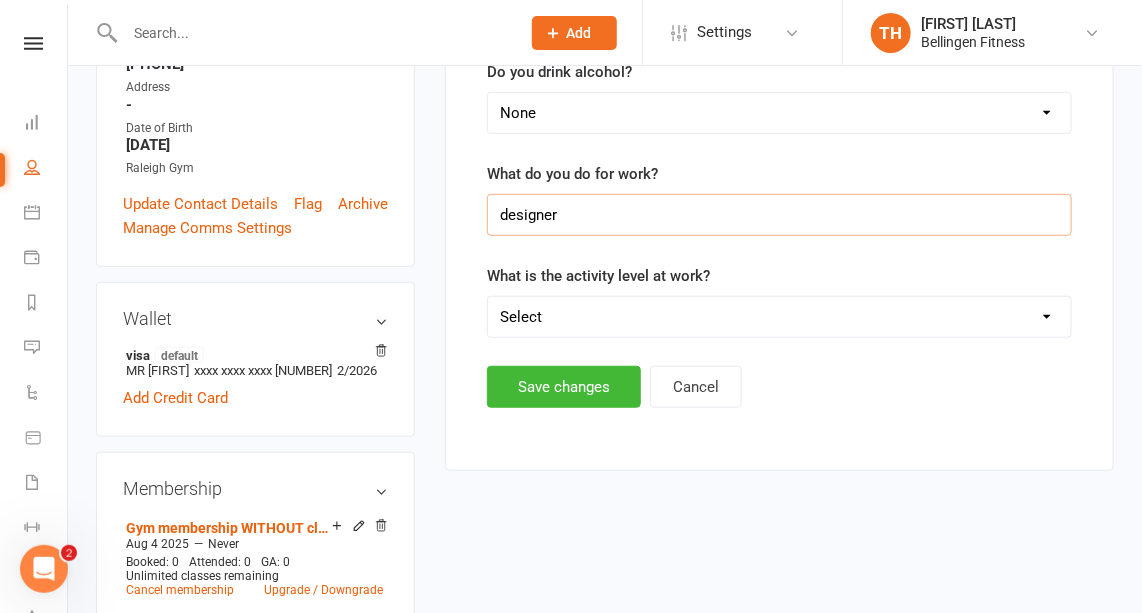 type on "designer" 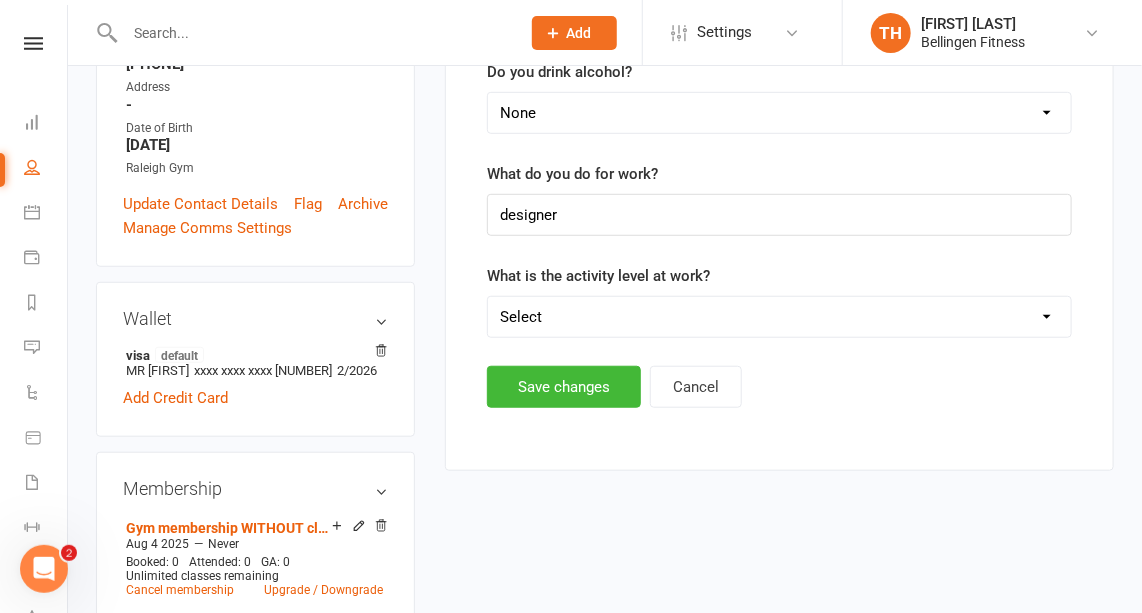 click on "Select Low (mainly sitting) Moderate (light activity such as walking) Active (walking, lifting, carrying) Intense (heavy labour)" at bounding box center (779, 317) 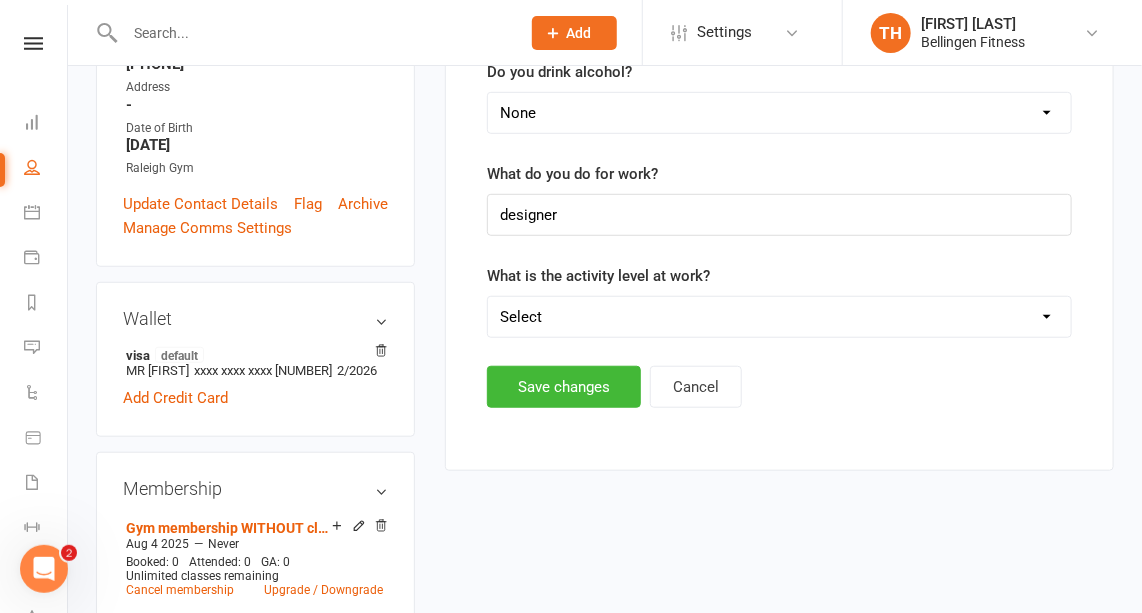 select on "Low (mainly sitting)" 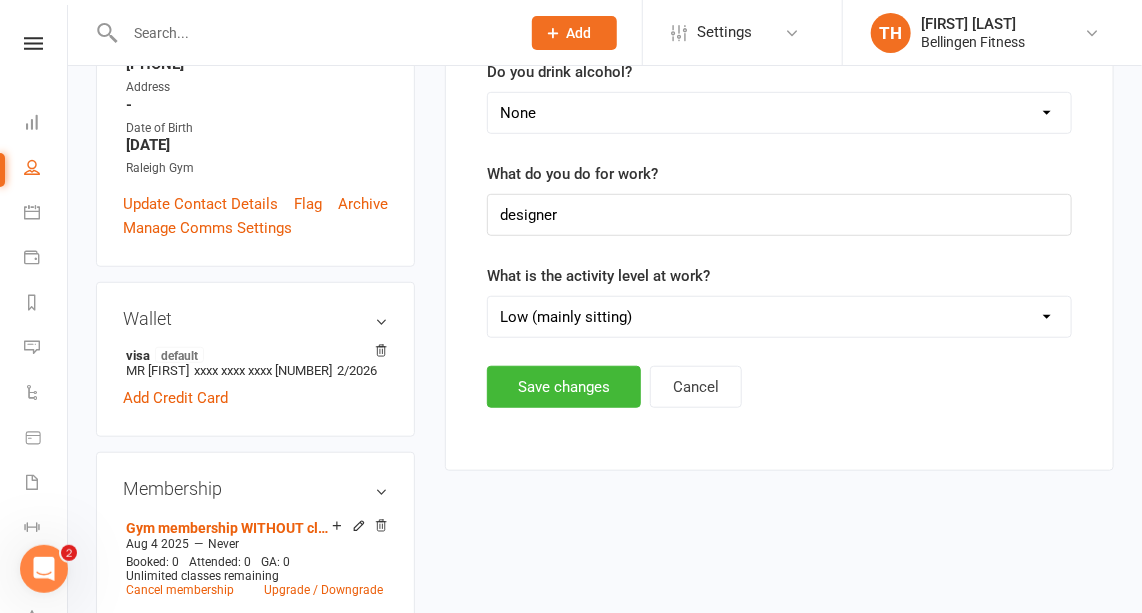 click on "Select Low (mainly sitting) Moderate (light activity such as walking) Active (walking, lifting, carrying) Intense (heavy labour)" at bounding box center (779, 317) 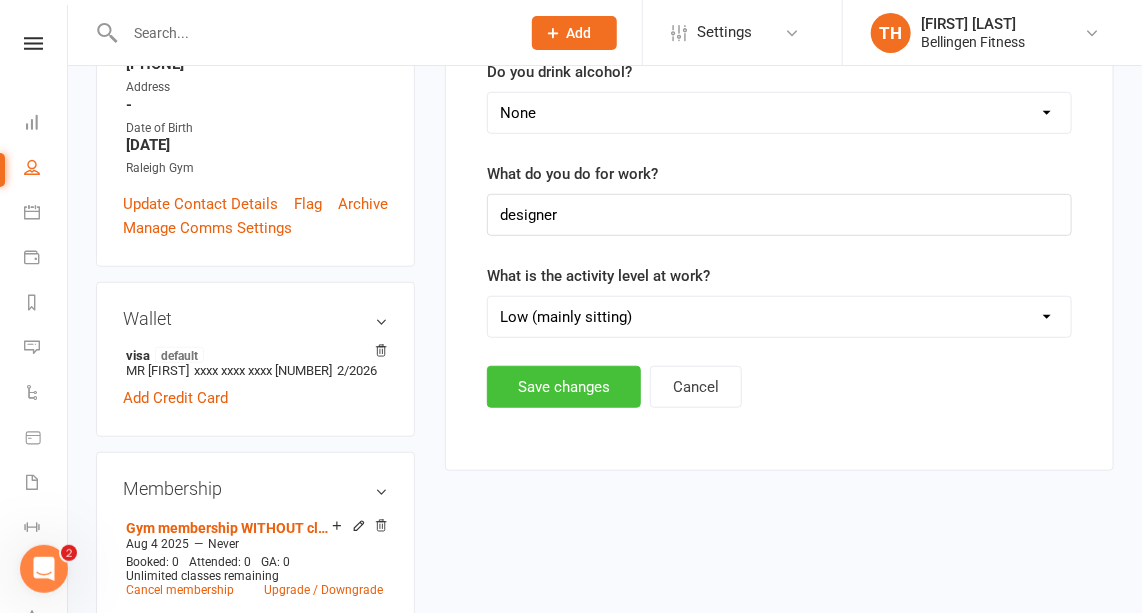 click on "Save changes" at bounding box center [564, 387] 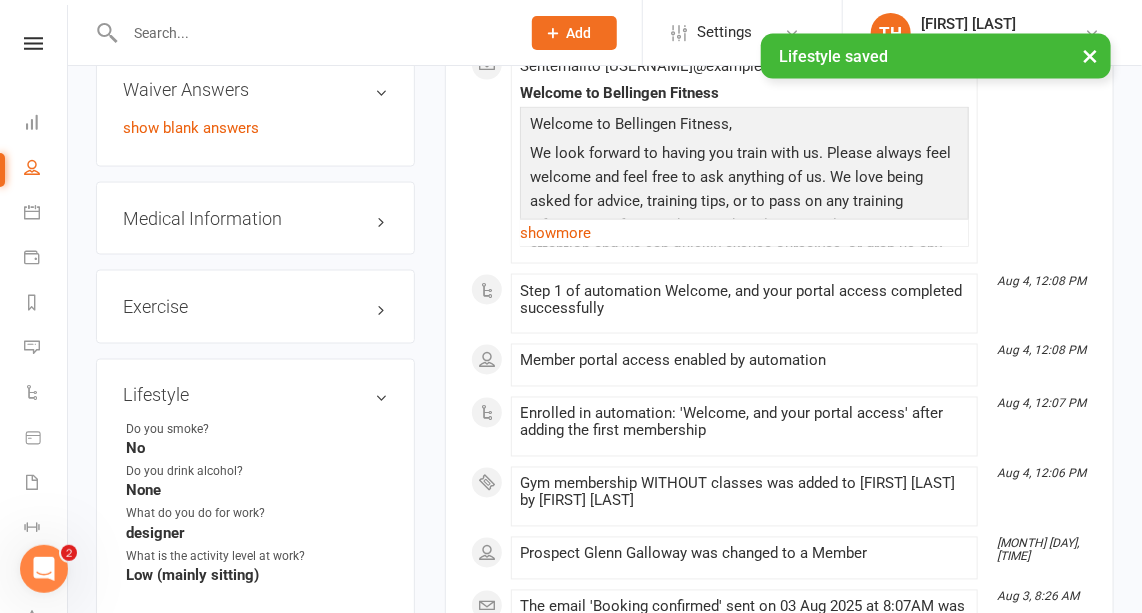 scroll, scrollTop: 1009, scrollLeft: 0, axis: vertical 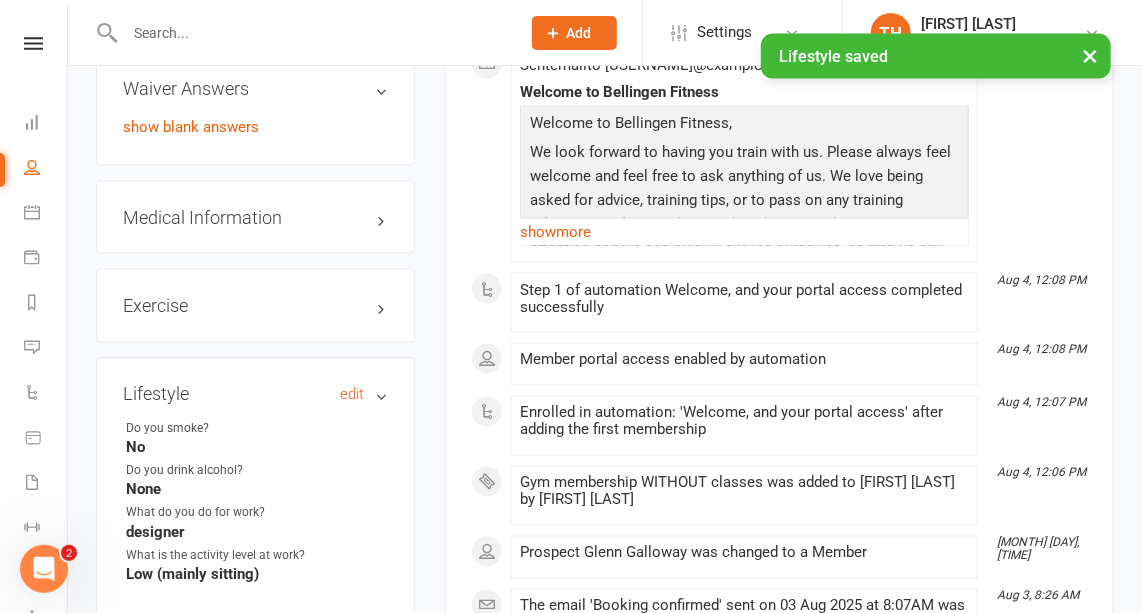 click on "Lifestyle  edit" at bounding box center [255, 395] 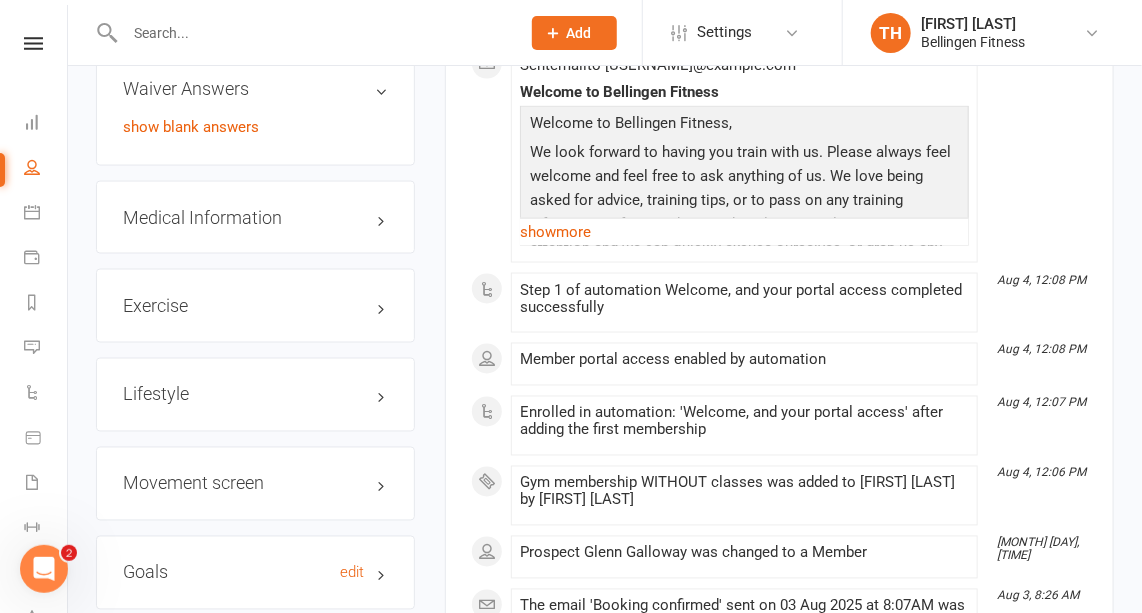 click on "Goals  edit" at bounding box center (255, 573) 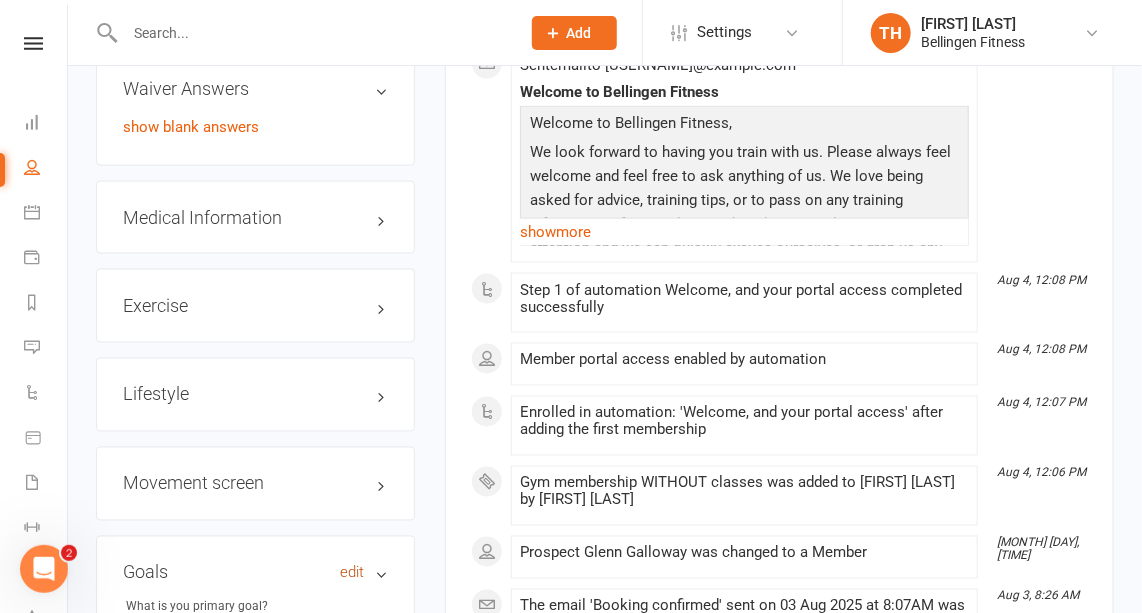 click on "edit" at bounding box center [352, 573] 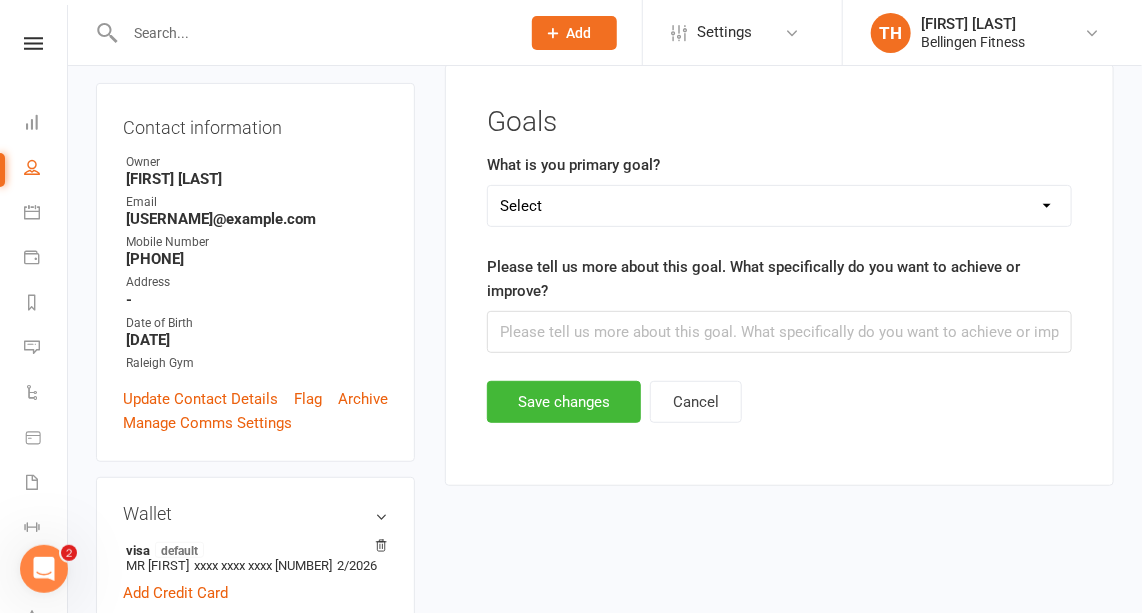 scroll, scrollTop: 152, scrollLeft: 0, axis: vertical 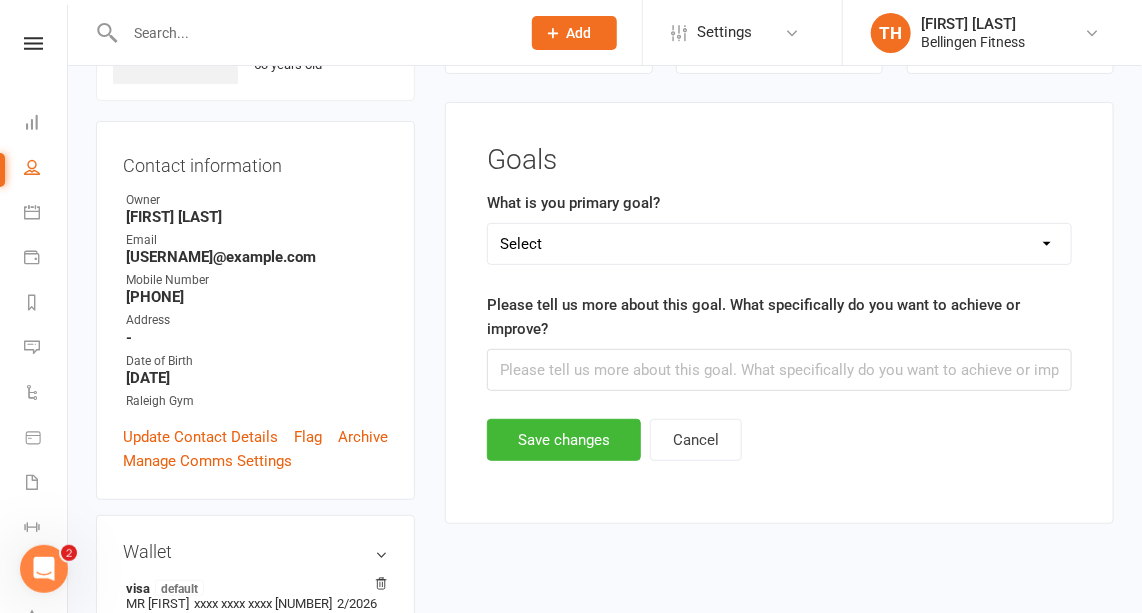 click on "Select Weight loss / weight gain Getting strong for activities of daily living Improve cardiovascular fitness Improve my health condition or injury Improve my nutrition Improve my sporting performance Other" at bounding box center [779, 244] 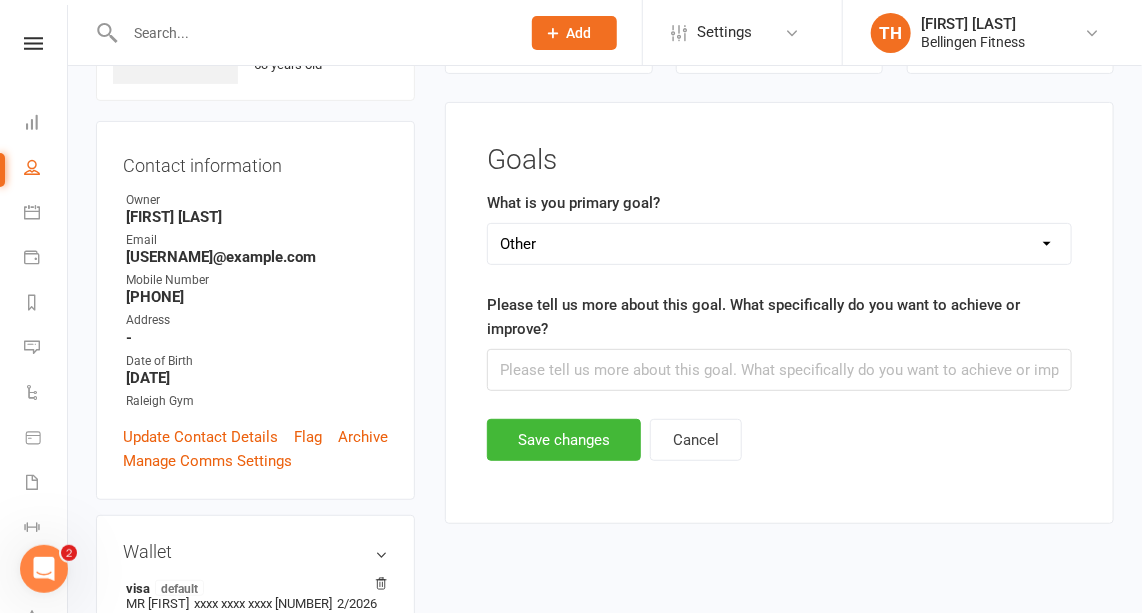 click on "Select Weight loss / weight gain Getting strong for activities of daily living Improve cardiovascular fitness Improve my health condition or injury Improve my nutrition Improve my sporting performance Other" at bounding box center [779, 244] 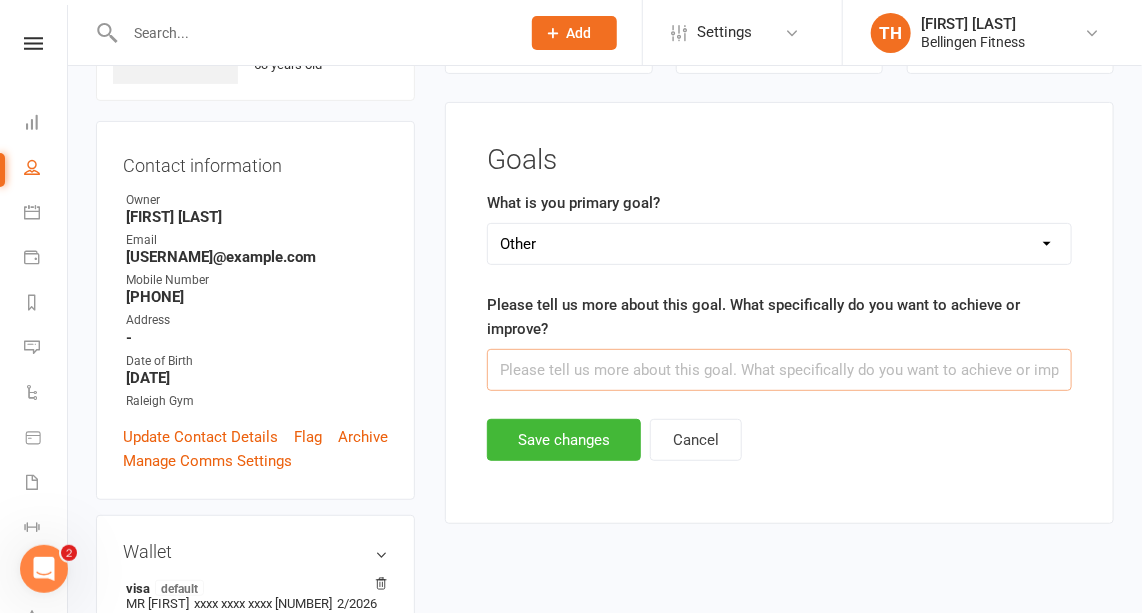 click at bounding box center [779, 370] 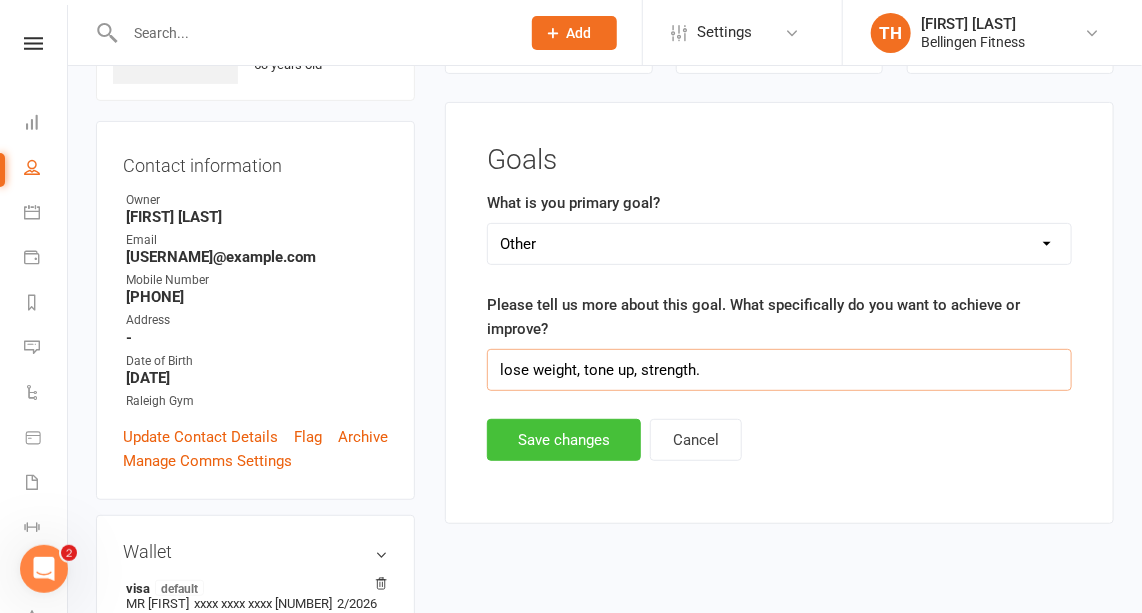 type on "lose weight, tone up, strength." 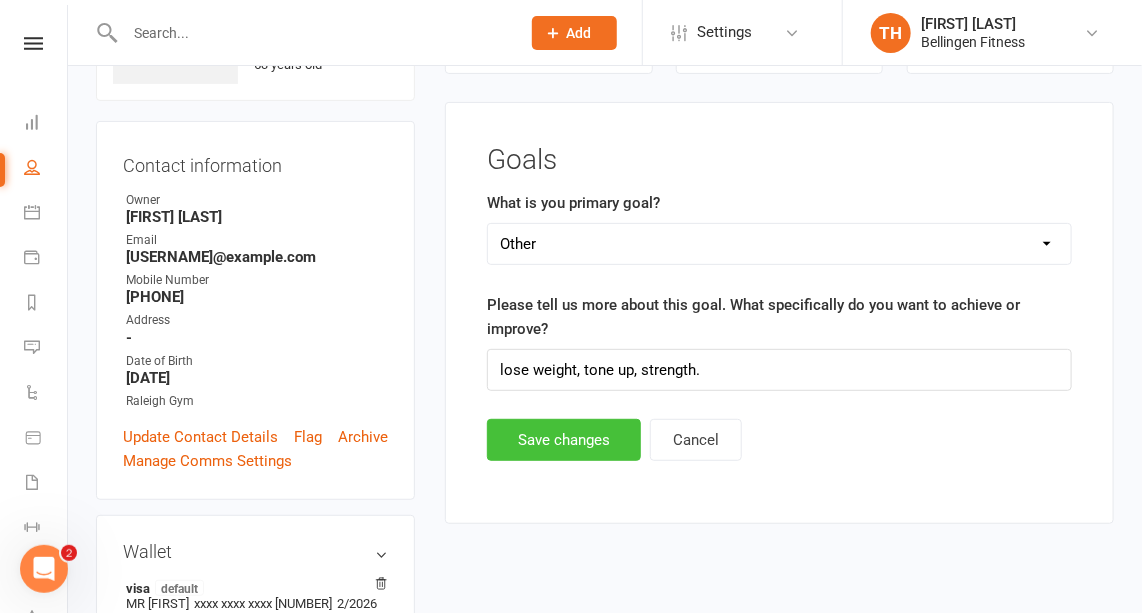 click on "Save changes" at bounding box center (564, 440) 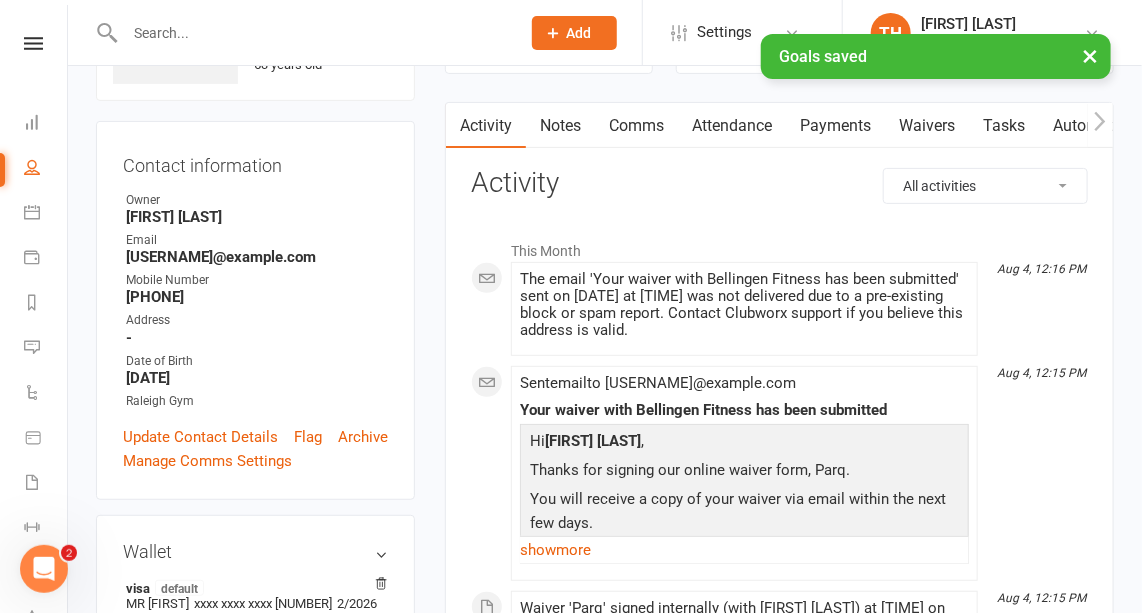 click on "Notes" at bounding box center [560, 126] 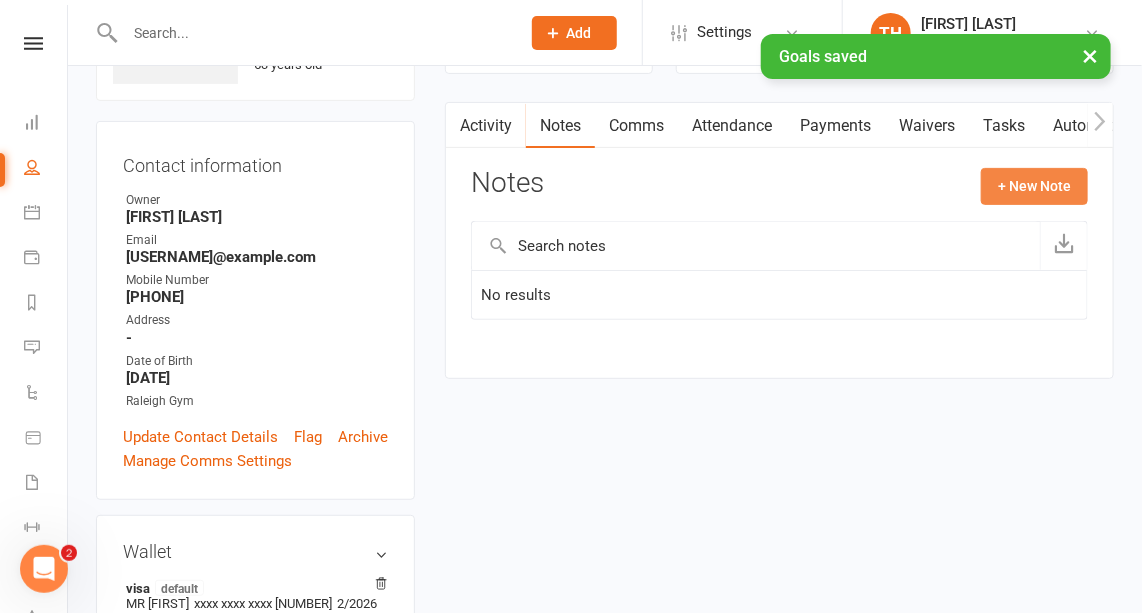 click on "+ New Note" at bounding box center [1034, 186] 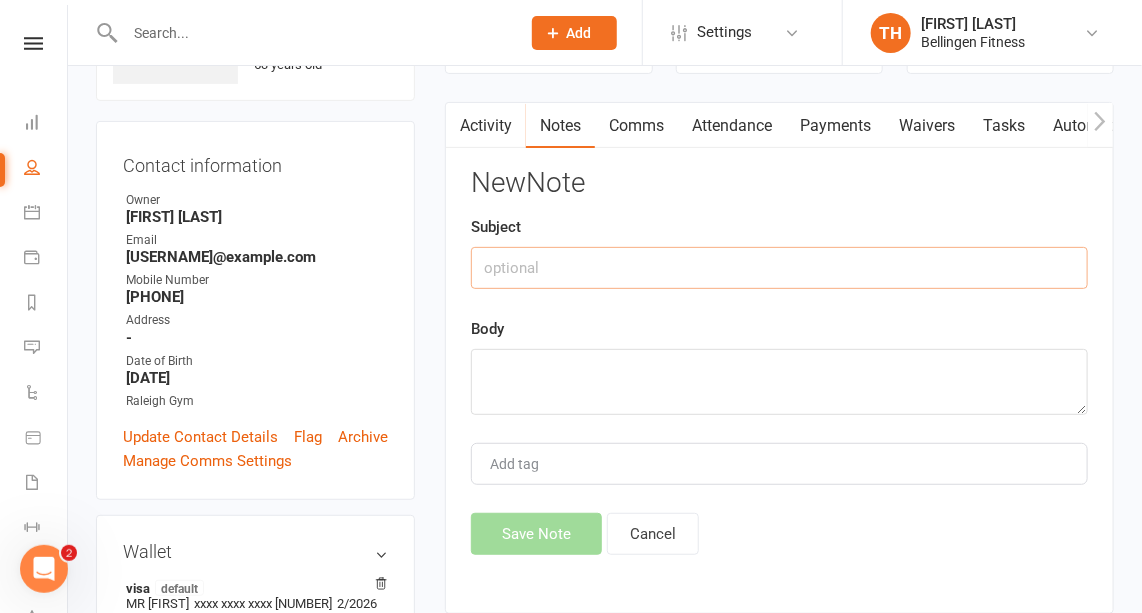 click at bounding box center (779, 268) 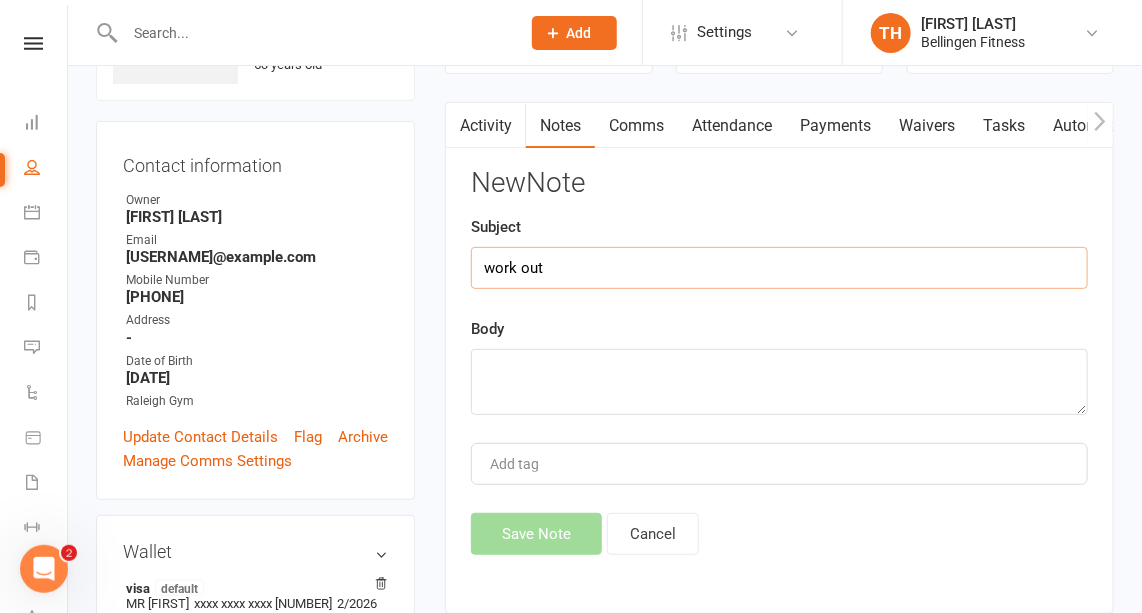 type on "work out" 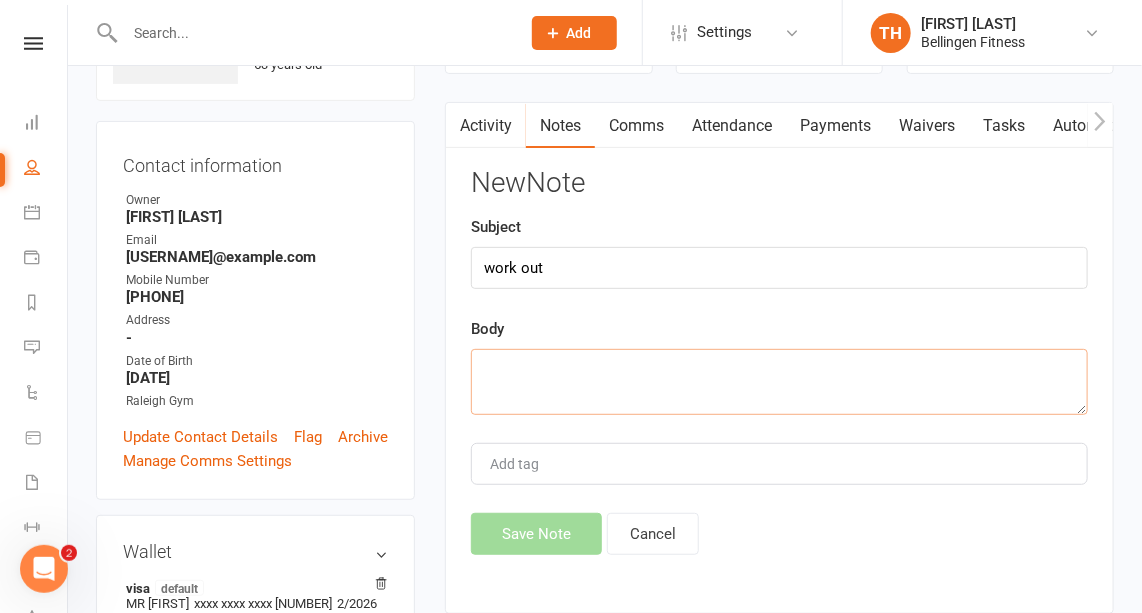 click at bounding box center [779, 382] 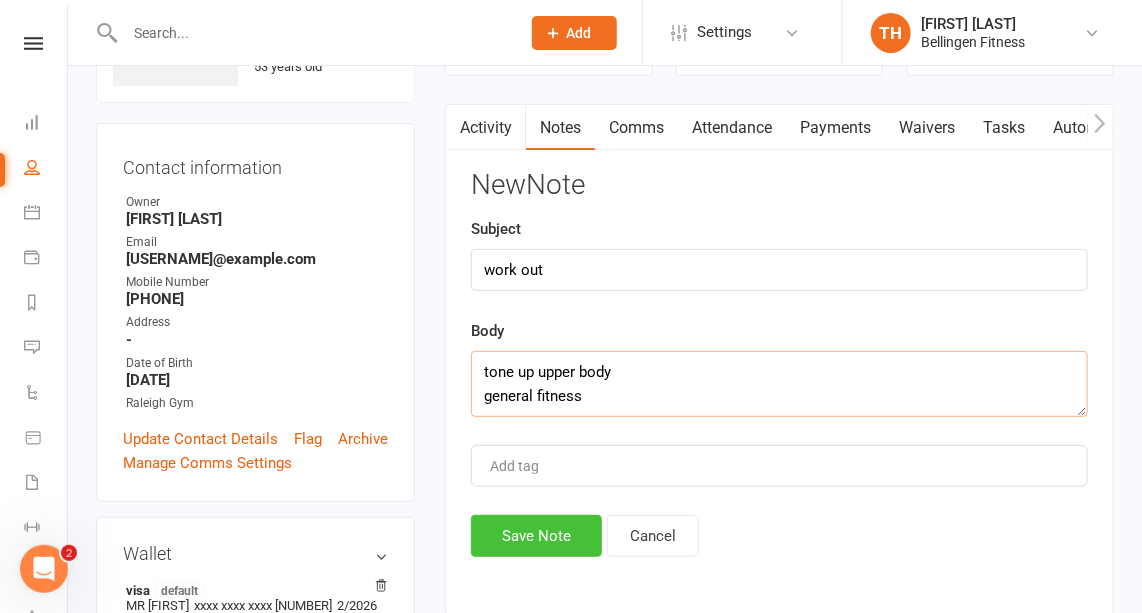 scroll, scrollTop: 152, scrollLeft: 0, axis: vertical 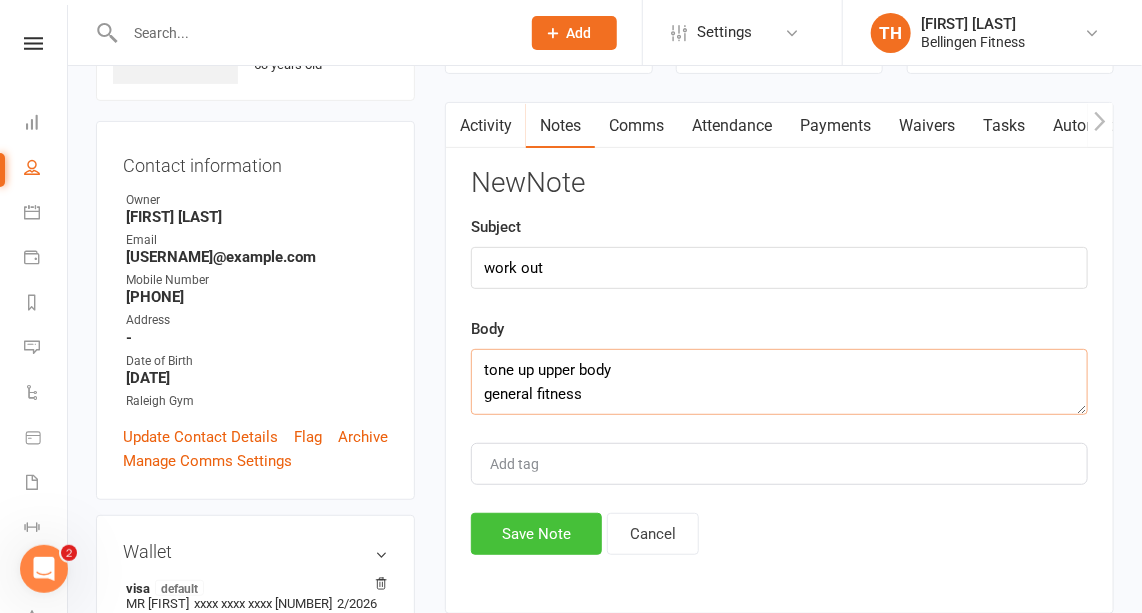 type on "tone up upper body
general fitness" 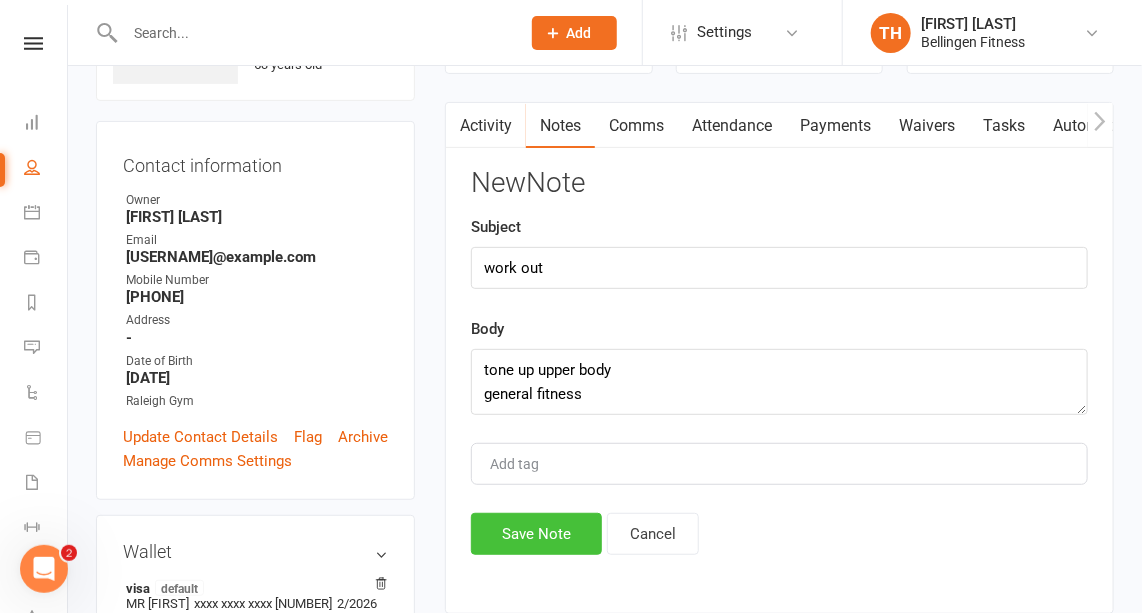 click on "Save Note" at bounding box center (536, 534) 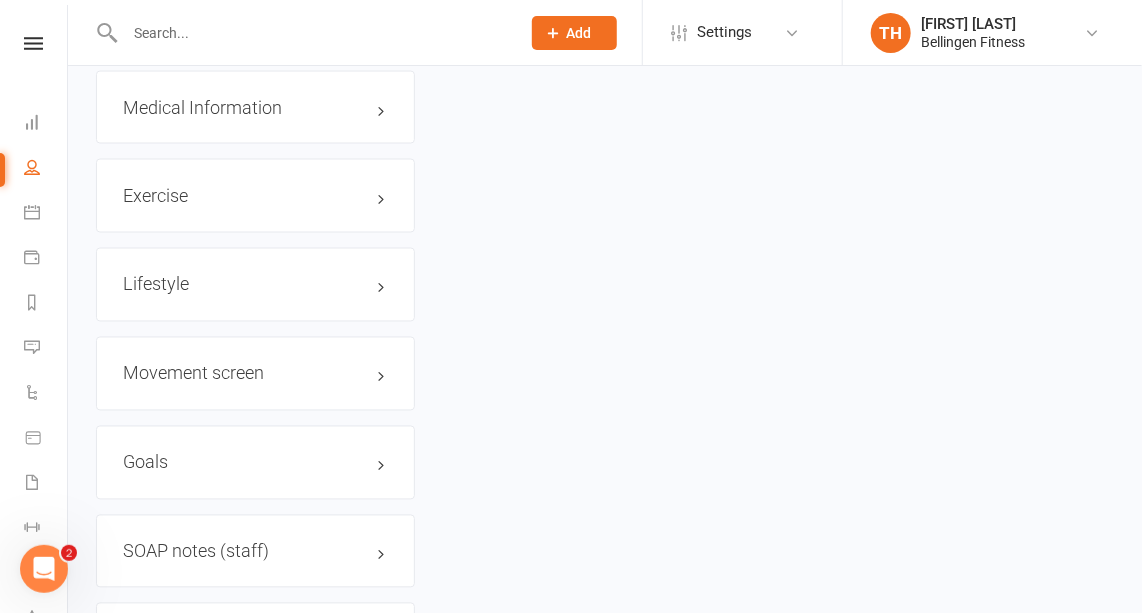 scroll, scrollTop: 1119, scrollLeft: 0, axis: vertical 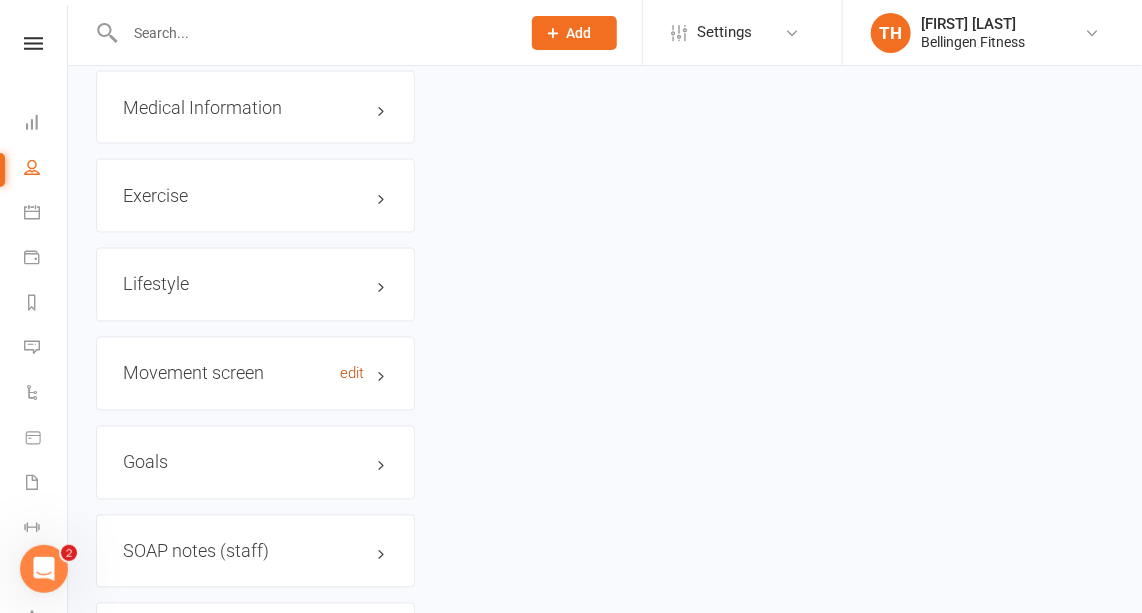 click on "edit" at bounding box center (352, 374) 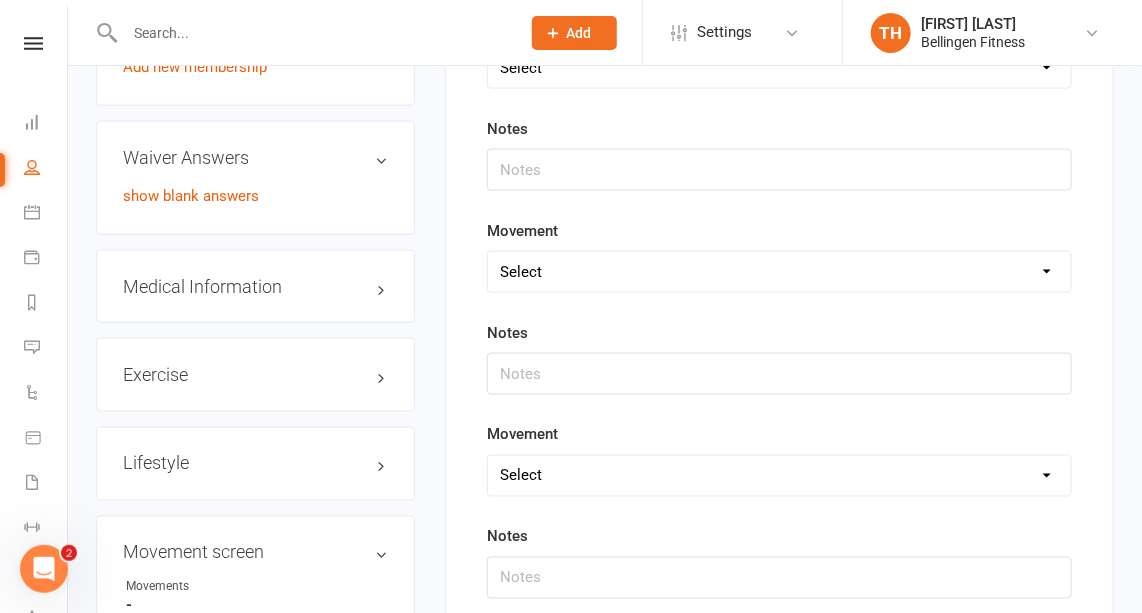 scroll, scrollTop: 939, scrollLeft: 0, axis: vertical 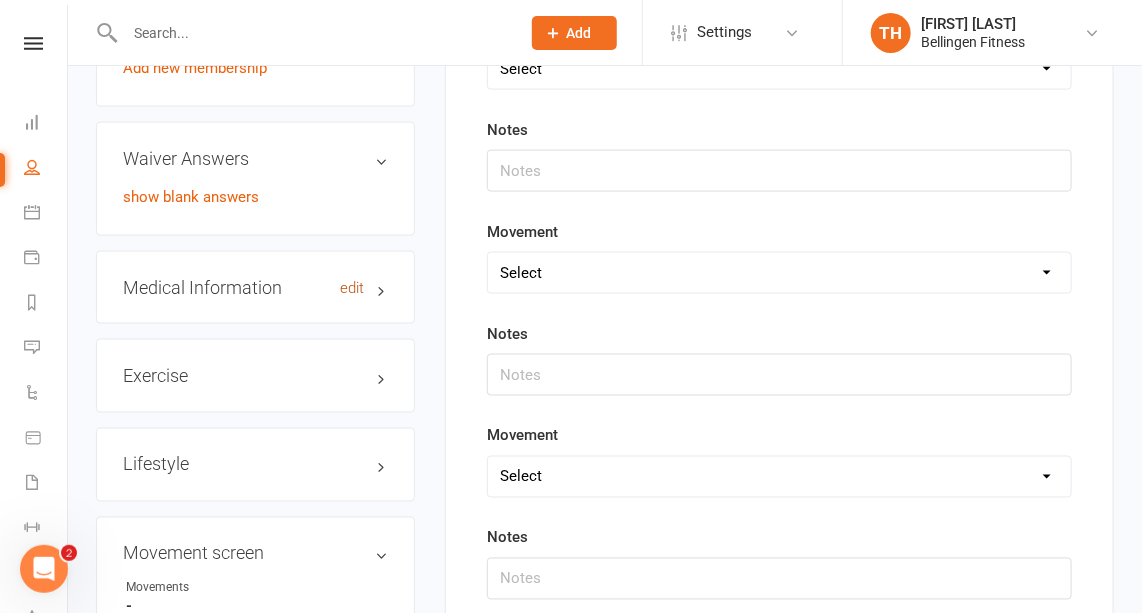 click on "edit" at bounding box center (352, 288) 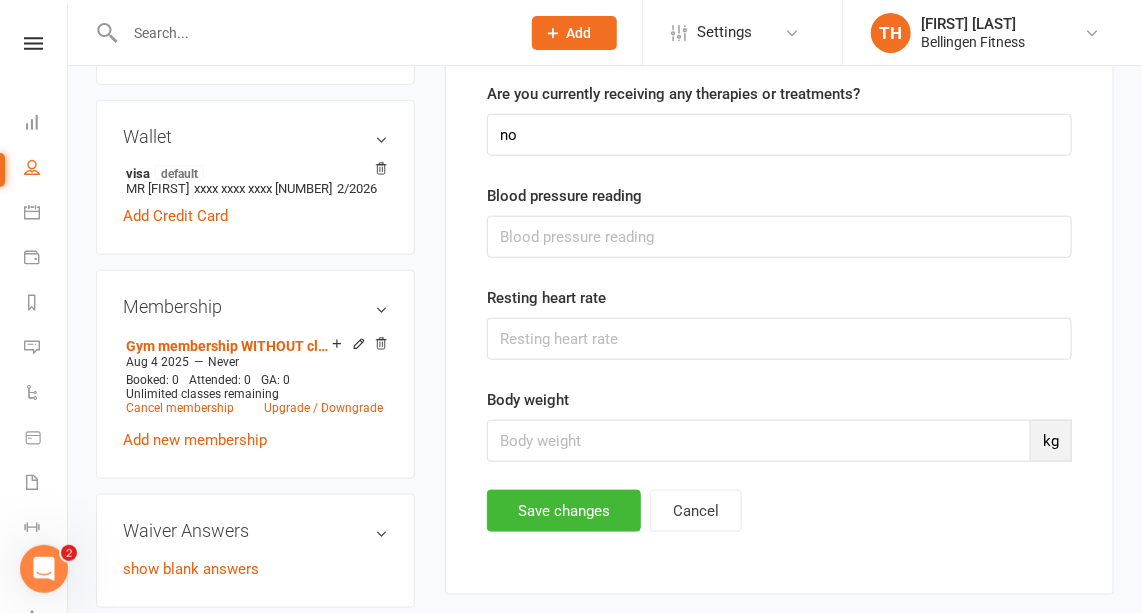 scroll, scrollTop: 568, scrollLeft: 0, axis: vertical 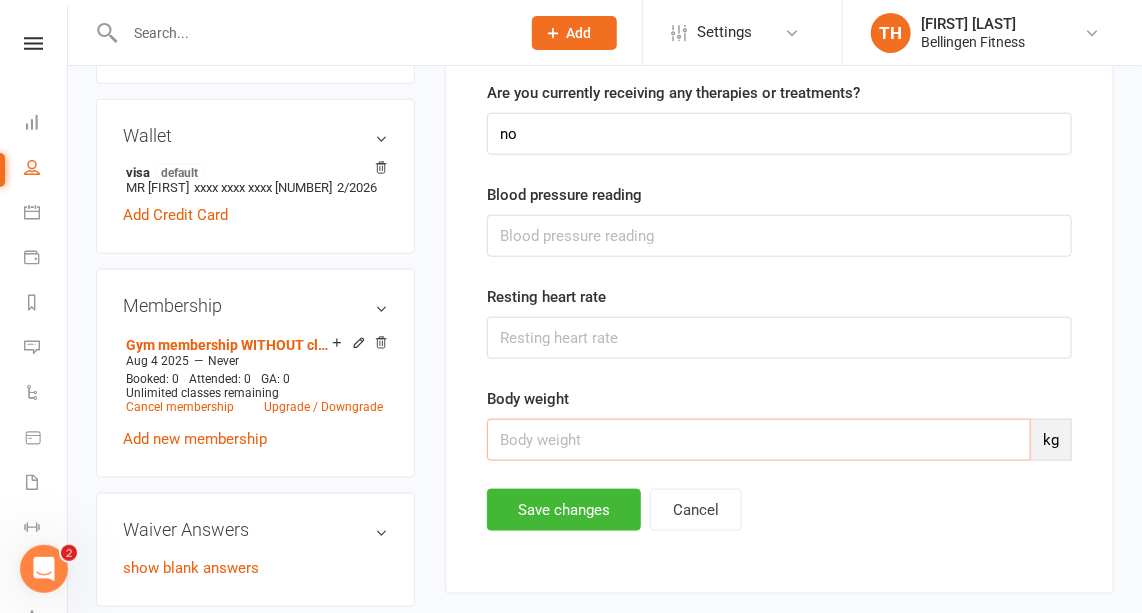click at bounding box center [759, 440] 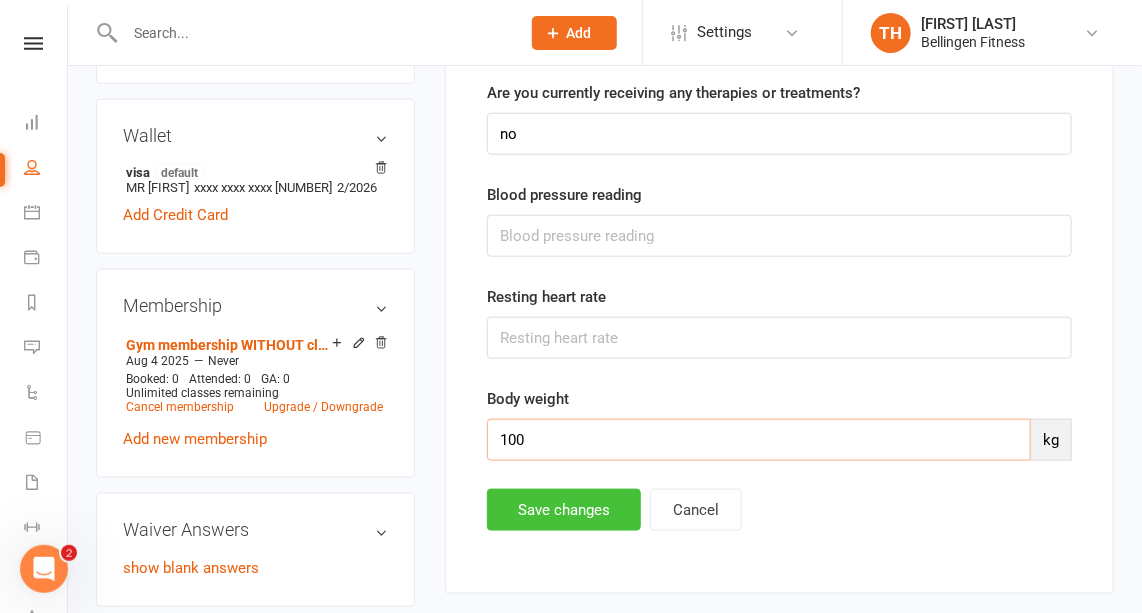 type on "100" 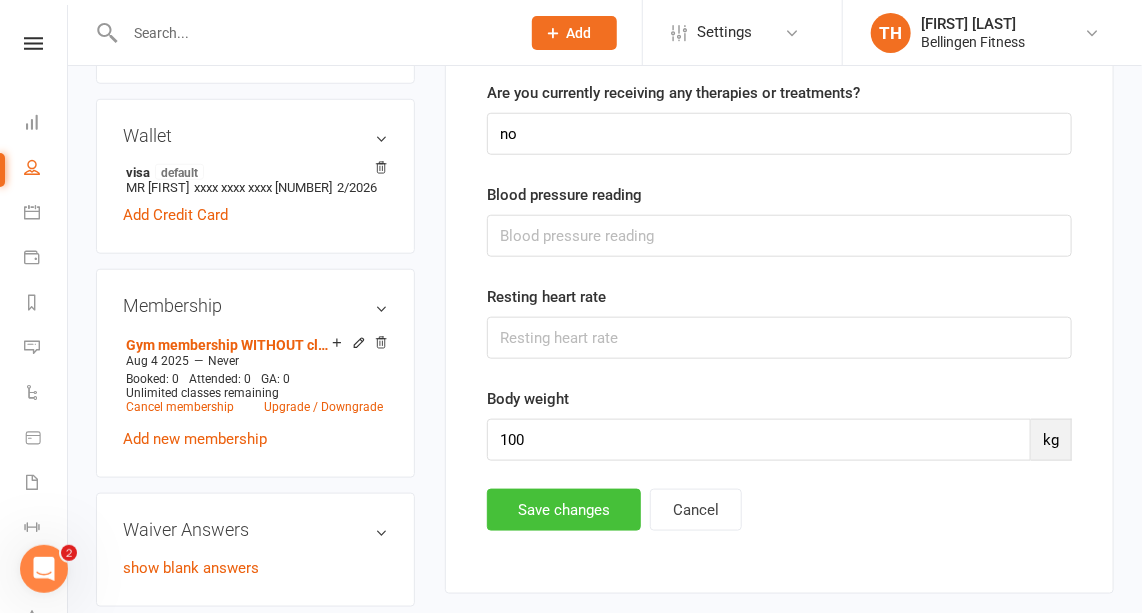 click on "Save changes" at bounding box center (564, 510) 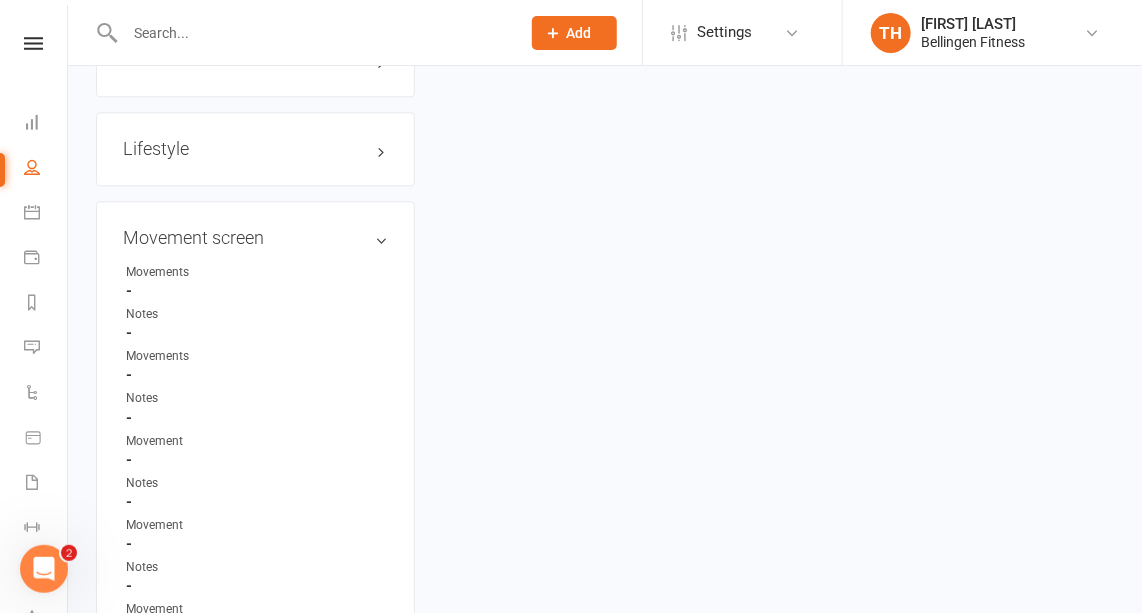 scroll, scrollTop: 1654, scrollLeft: 0, axis: vertical 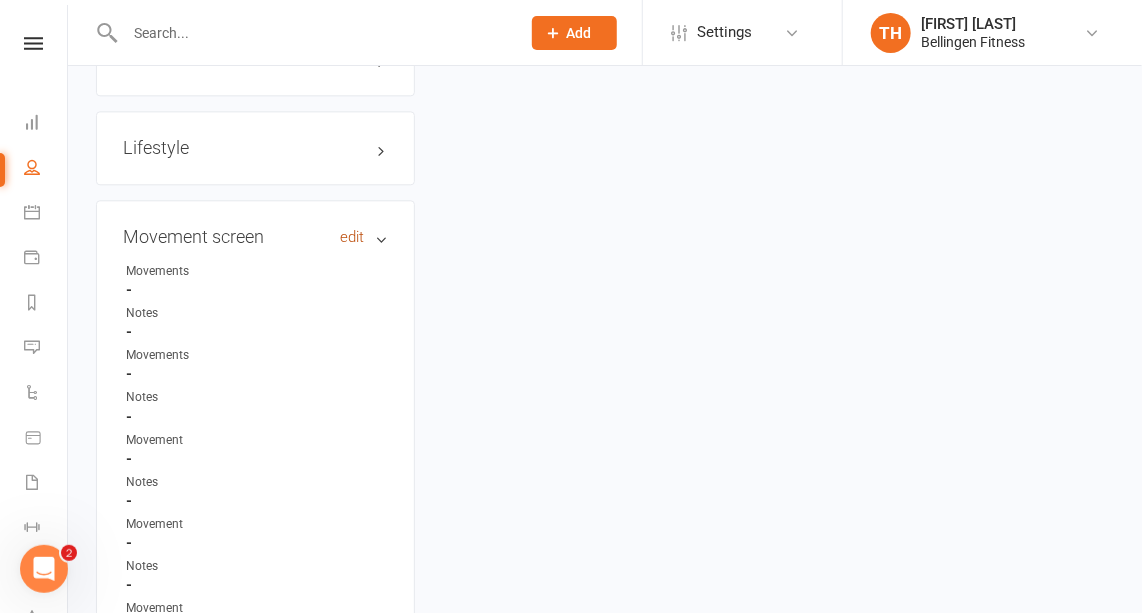 click on "edit" at bounding box center [352, 237] 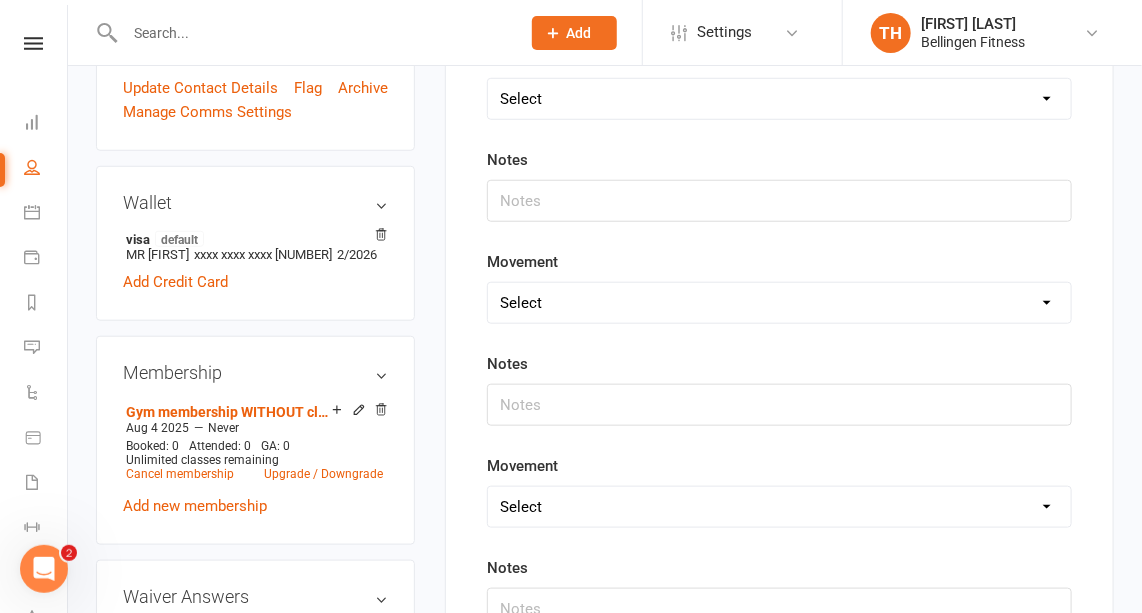 scroll, scrollTop: 152, scrollLeft: 0, axis: vertical 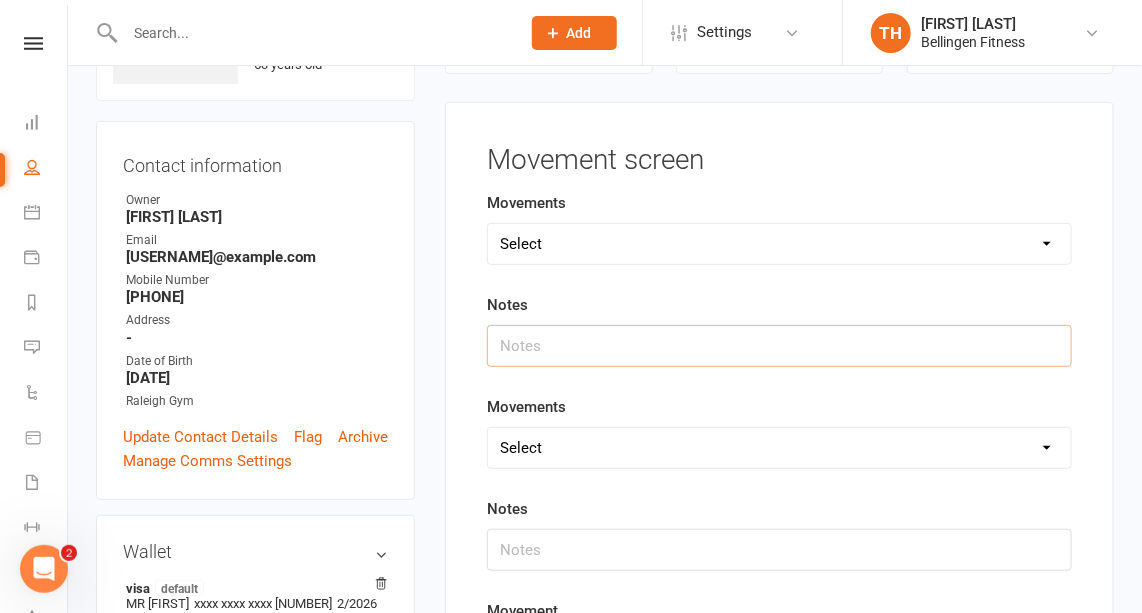 click at bounding box center [779, 346] 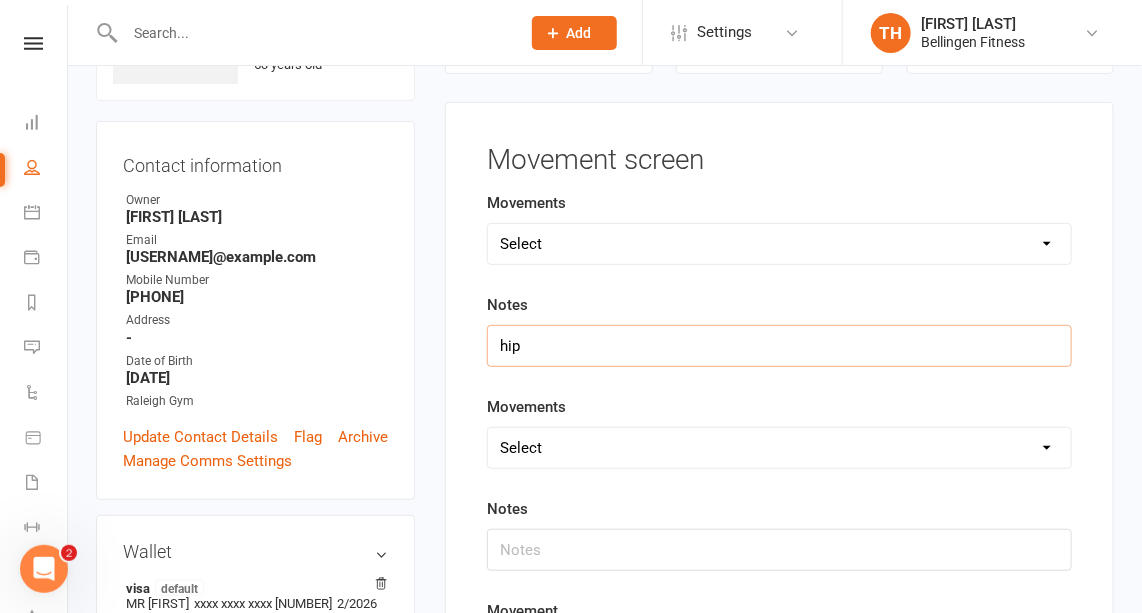 type on "hip hinge is good" 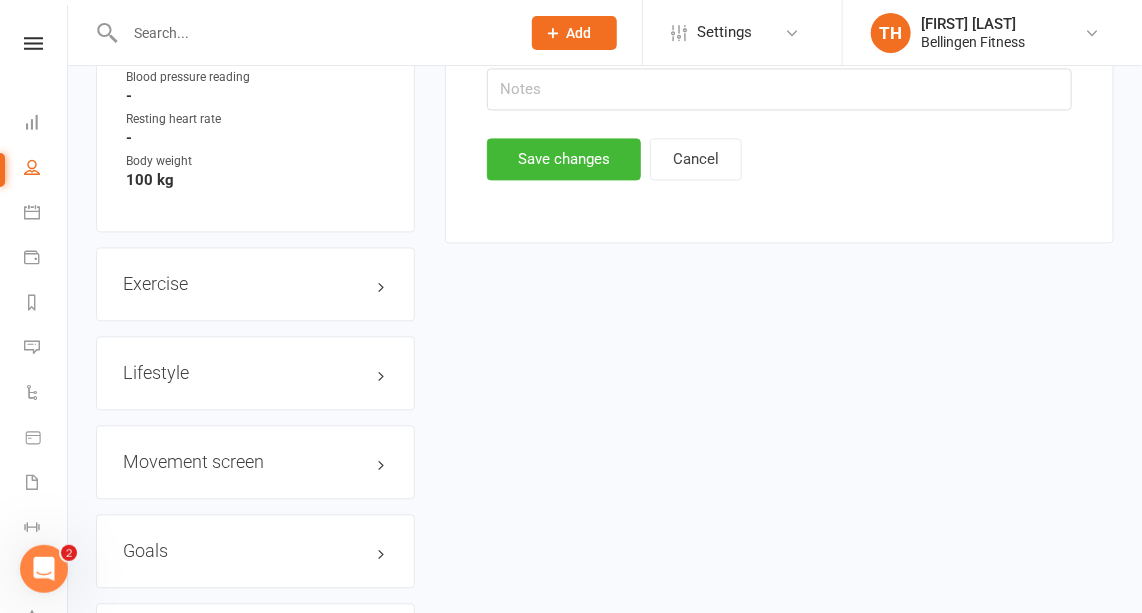 scroll, scrollTop: 1431, scrollLeft: 0, axis: vertical 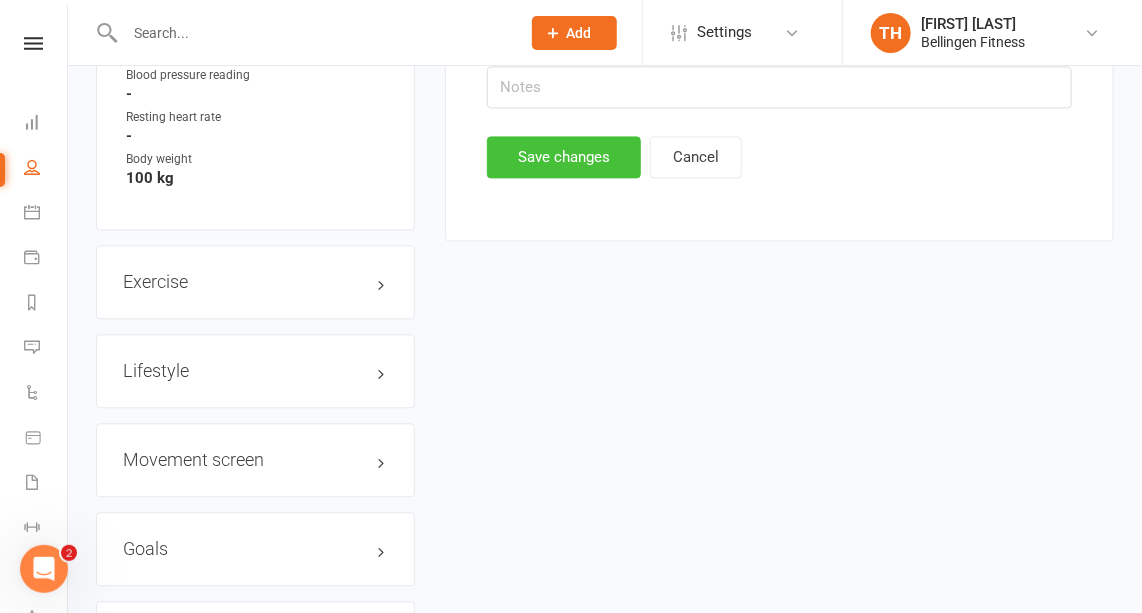 click on "Save changes" at bounding box center (564, 157) 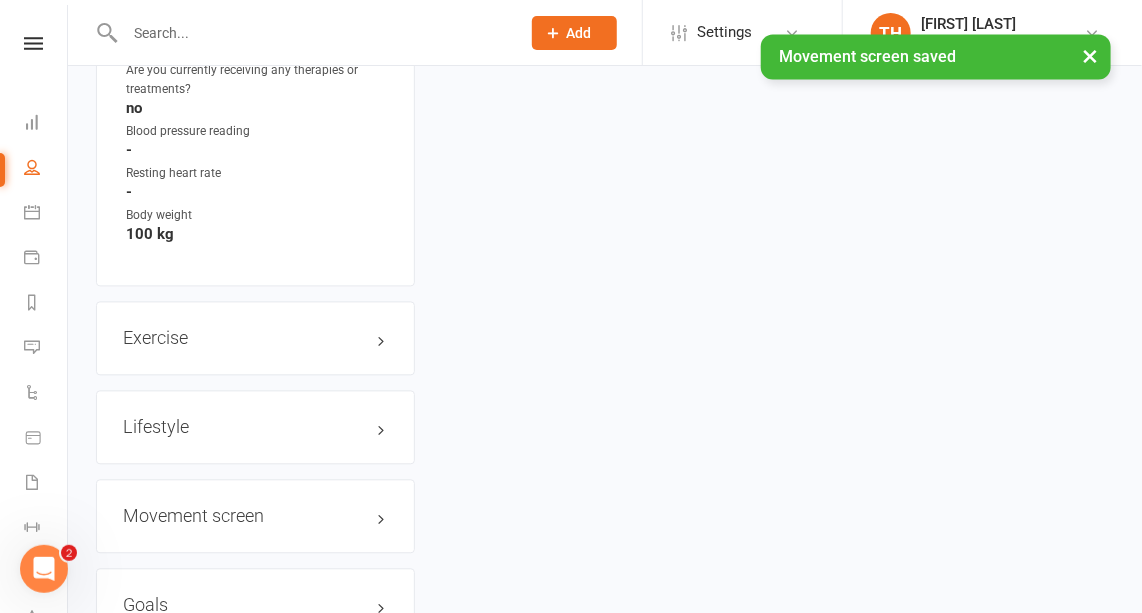 scroll, scrollTop: 1431, scrollLeft: 0, axis: vertical 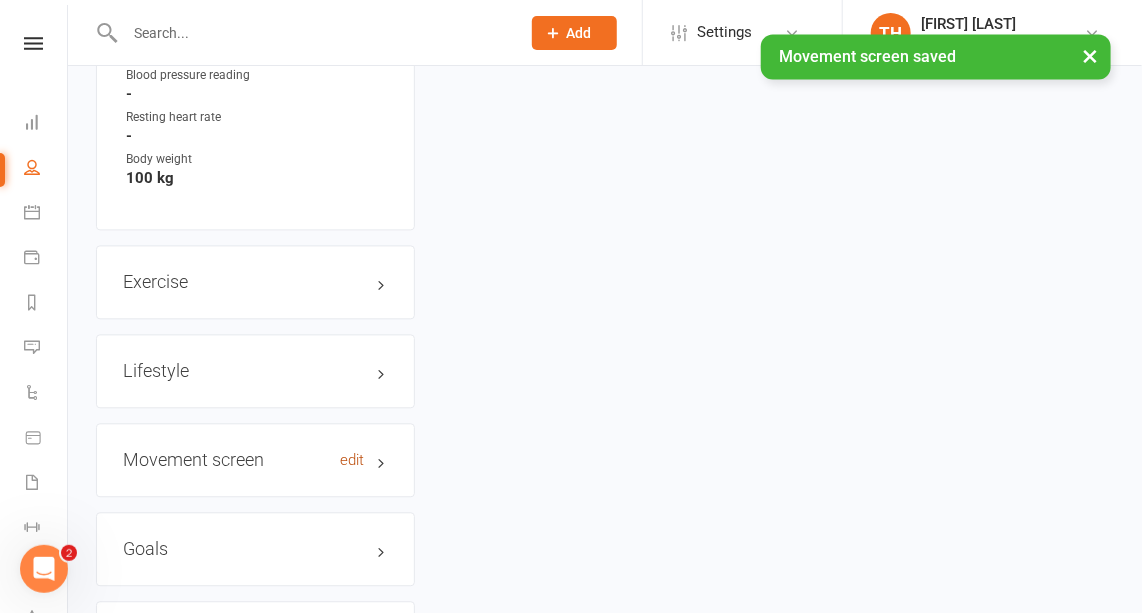 click on "edit" at bounding box center [352, 460] 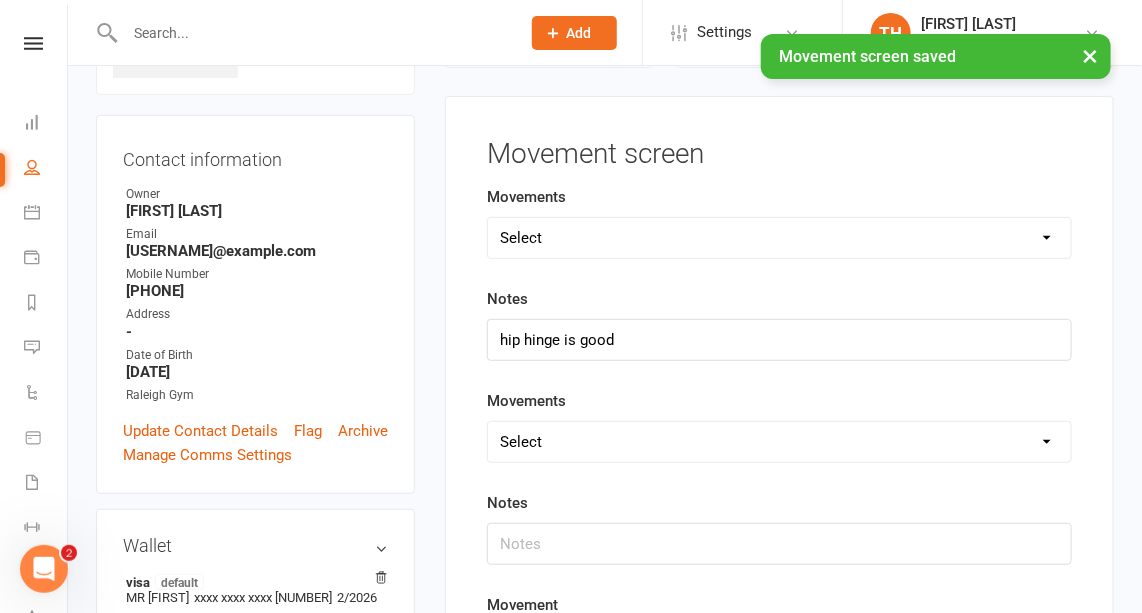 scroll, scrollTop: 152, scrollLeft: 0, axis: vertical 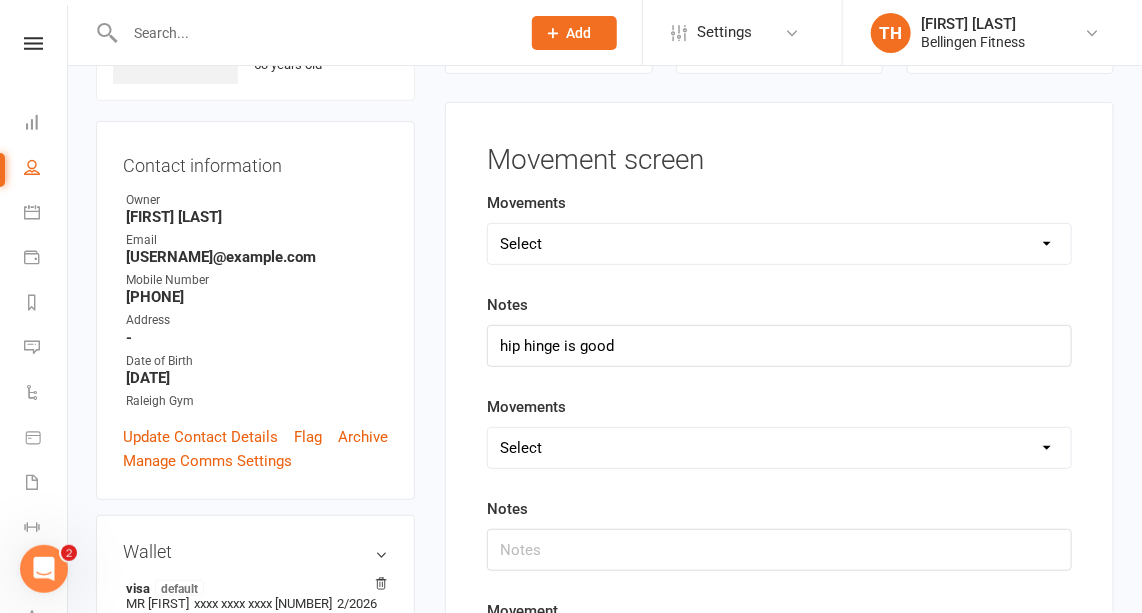 click on "Select Deadlift Squat Overhead press Push Pull Problem areas" at bounding box center [779, 448] 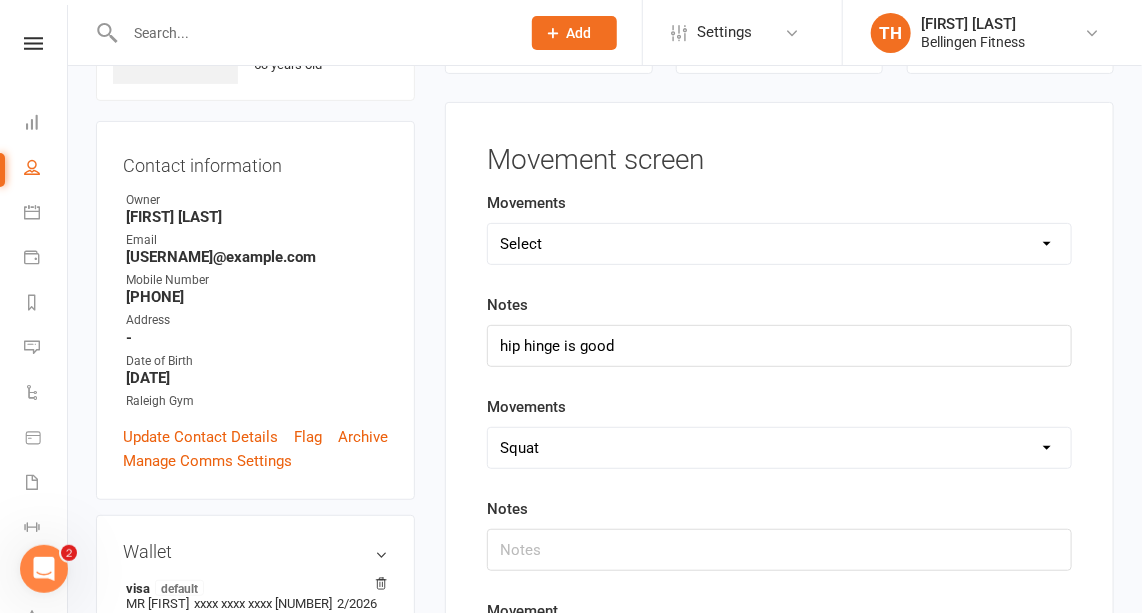 click on "Select Deadlift Squat Overhead press Push Pull Problem areas" at bounding box center [779, 448] 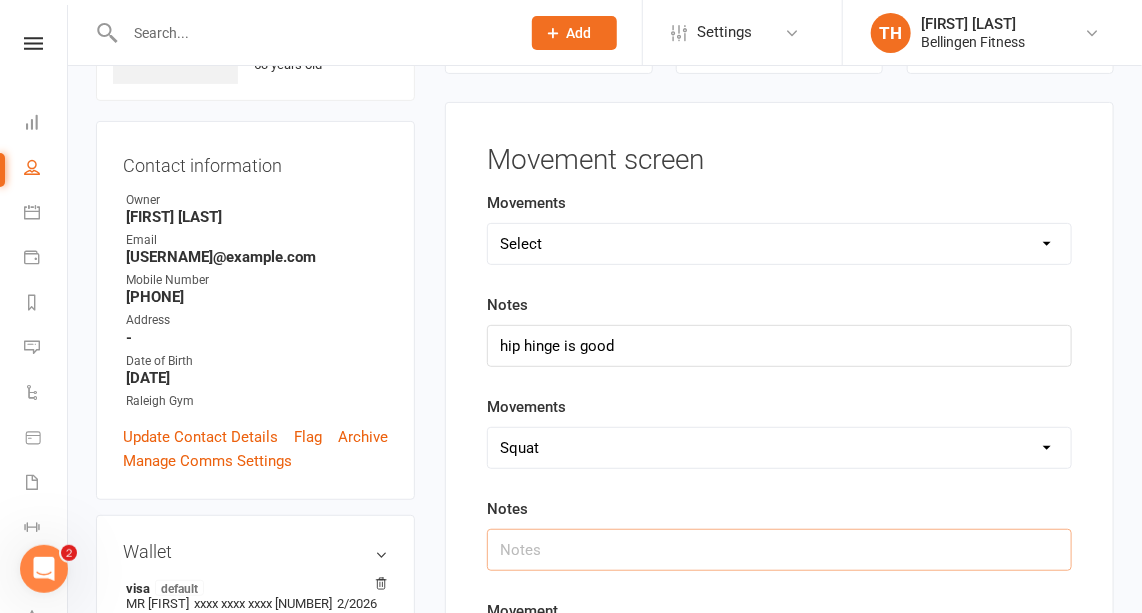 click at bounding box center [779, 550] 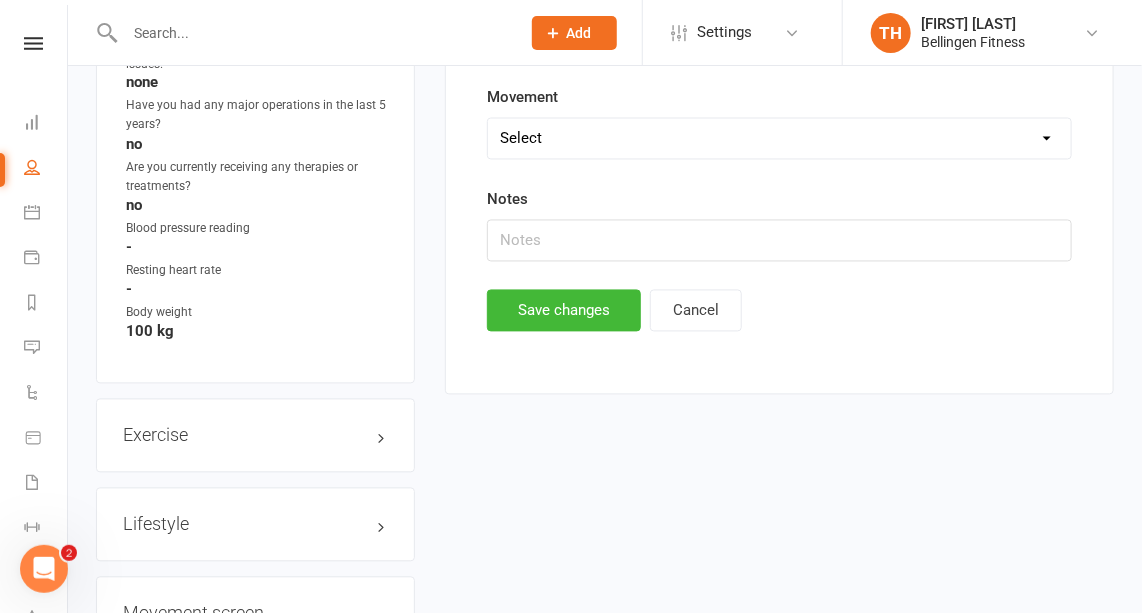 scroll, scrollTop: 1278, scrollLeft: 0, axis: vertical 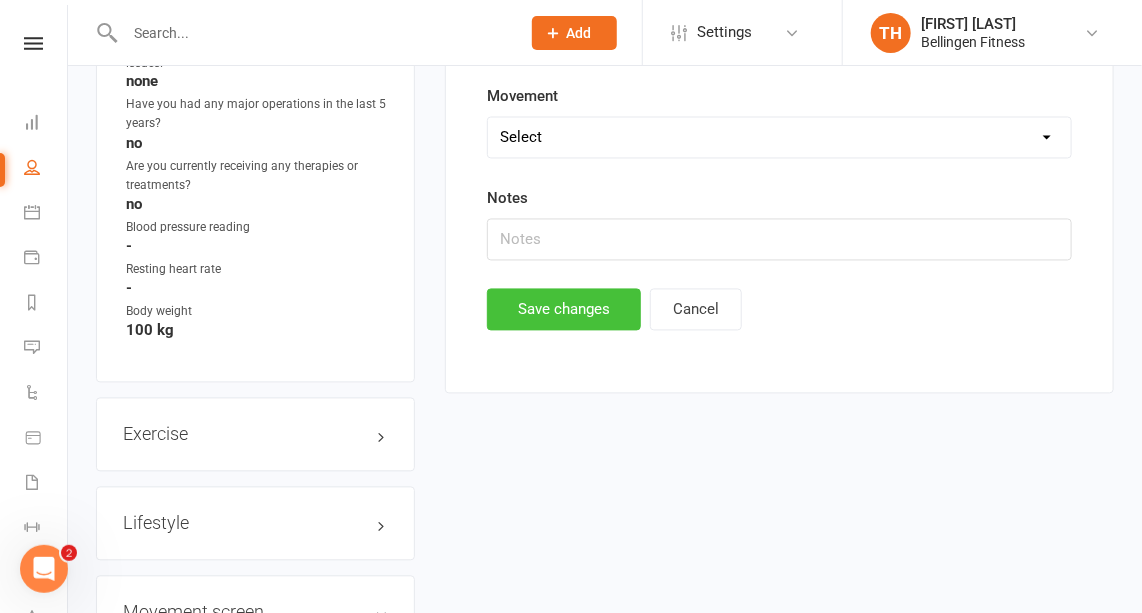 type on "good depth. 12 reps 10kg easy. 14kg 12 reps, could have done 20." 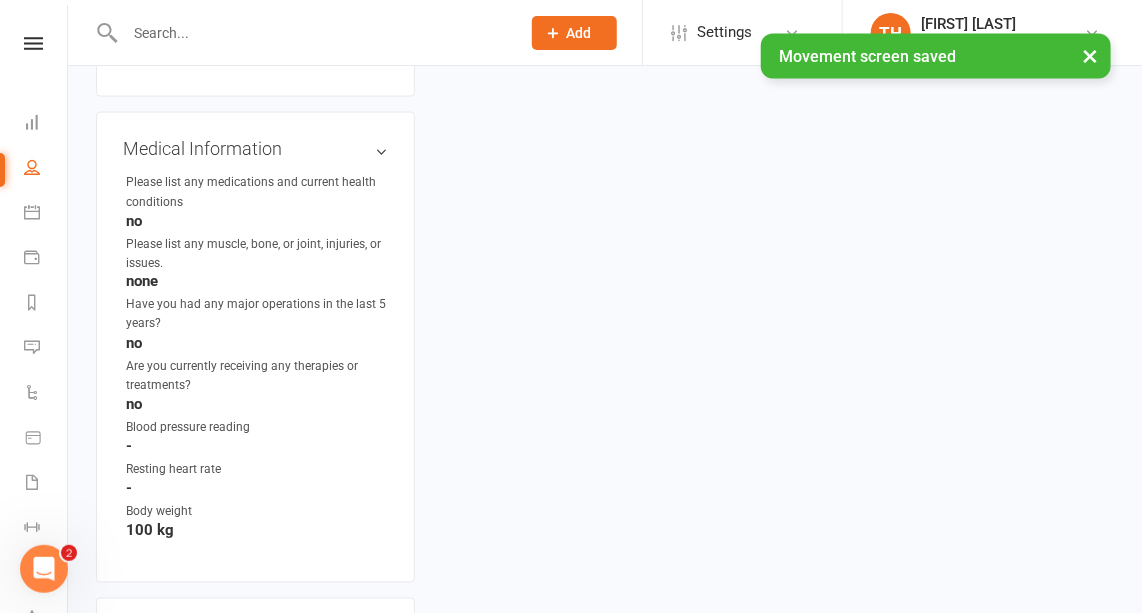 scroll, scrollTop: 1090, scrollLeft: 0, axis: vertical 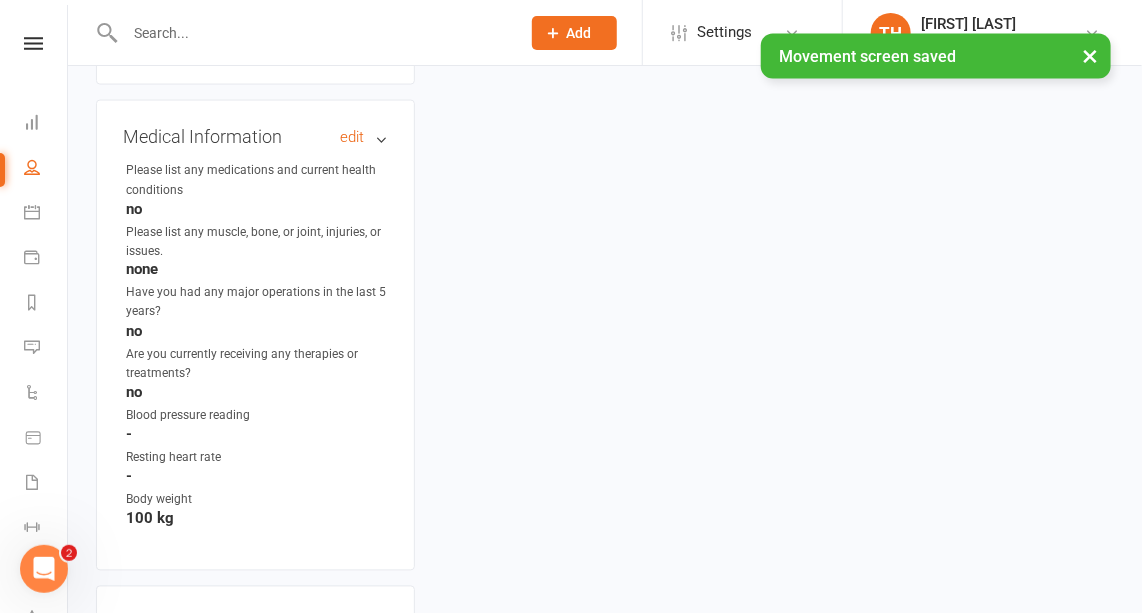 click on "Medical Information  edit" at bounding box center [255, 137] 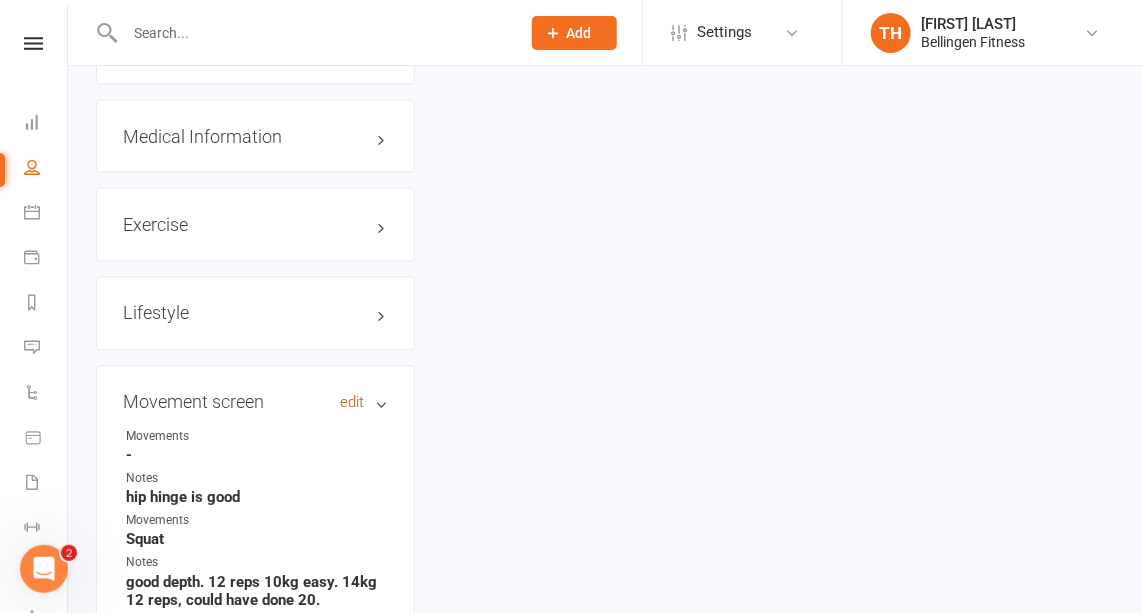 click on "edit" at bounding box center [352, 403] 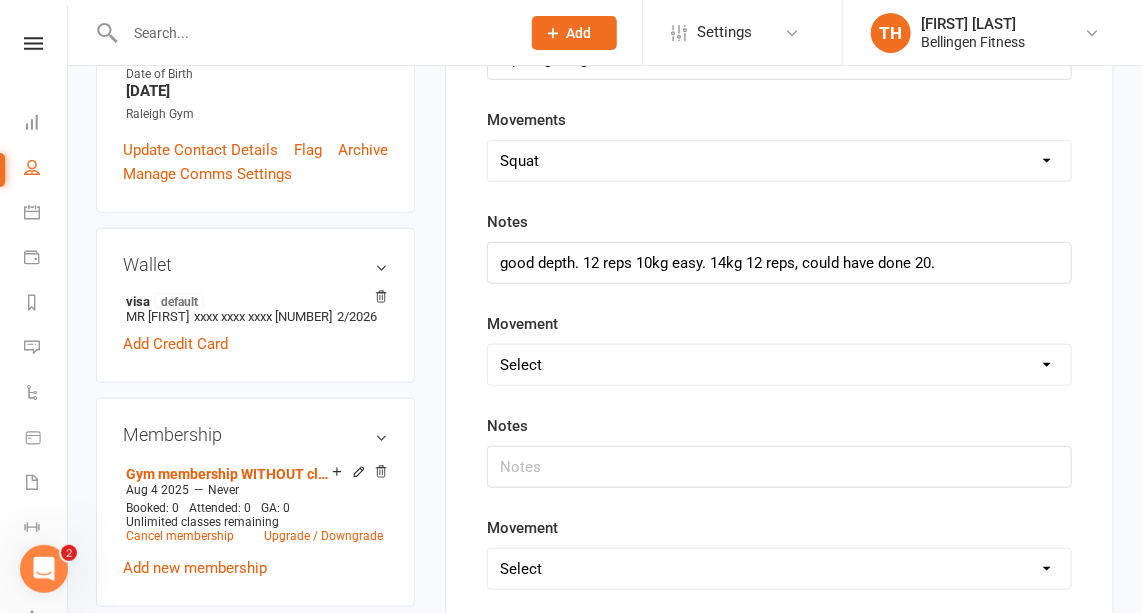 scroll, scrollTop: 441, scrollLeft: 0, axis: vertical 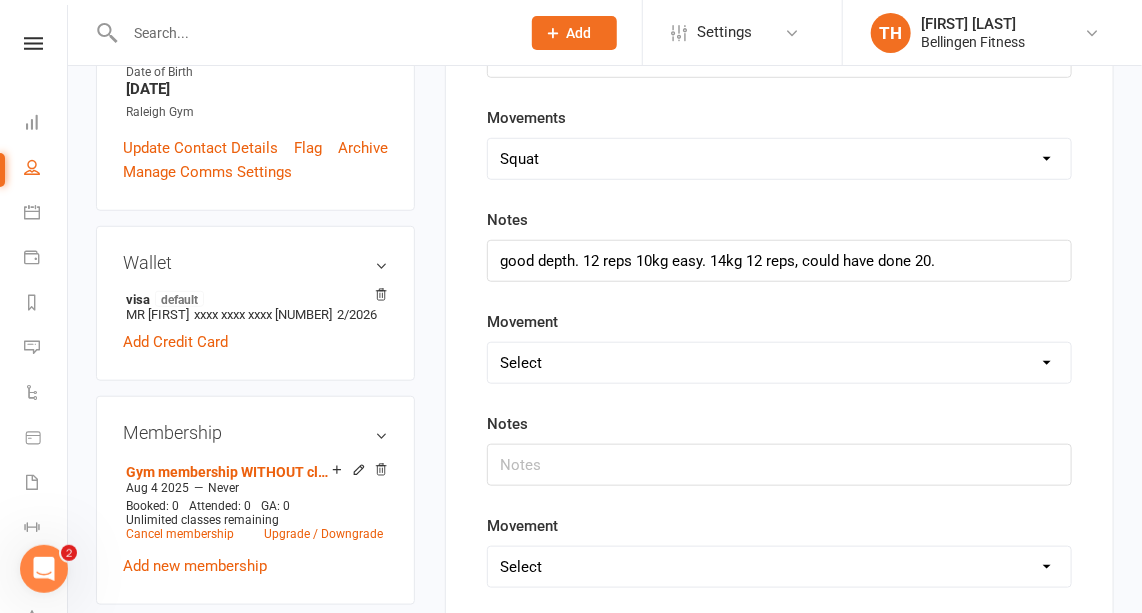click on "Select Deadlift Squat Overhead press Push Pull Problem areas" at bounding box center (779, 363) 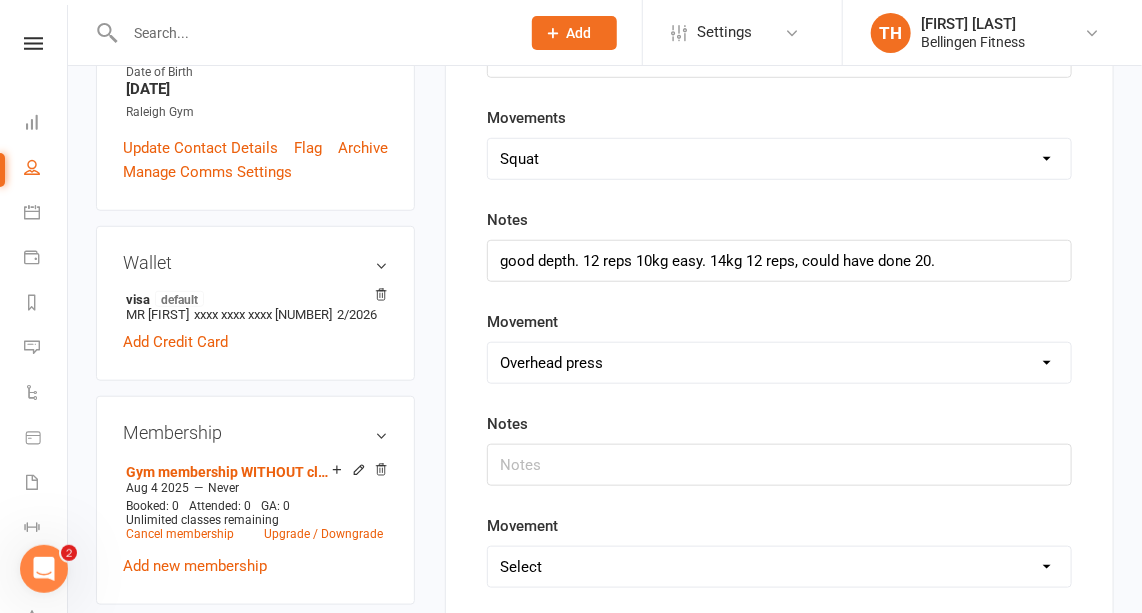 click on "Select Deadlift Squat Overhead press Push Pull Problem areas" at bounding box center [779, 363] 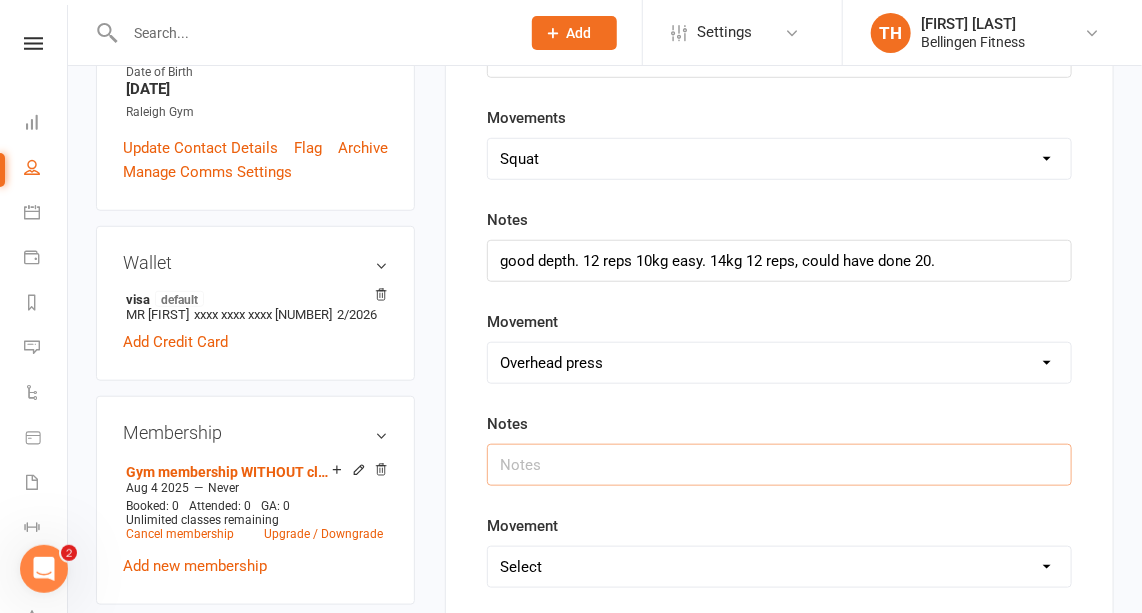 click at bounding box center (779, 465) 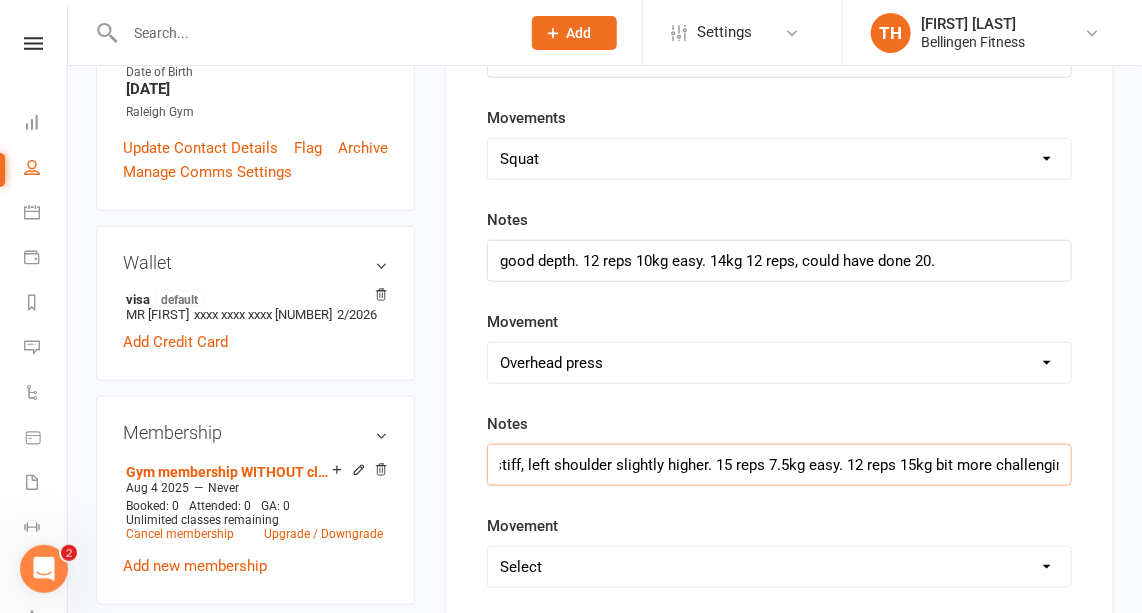 scroll, scrollTop: 0, scrollLeft: 95, axis: horizontal 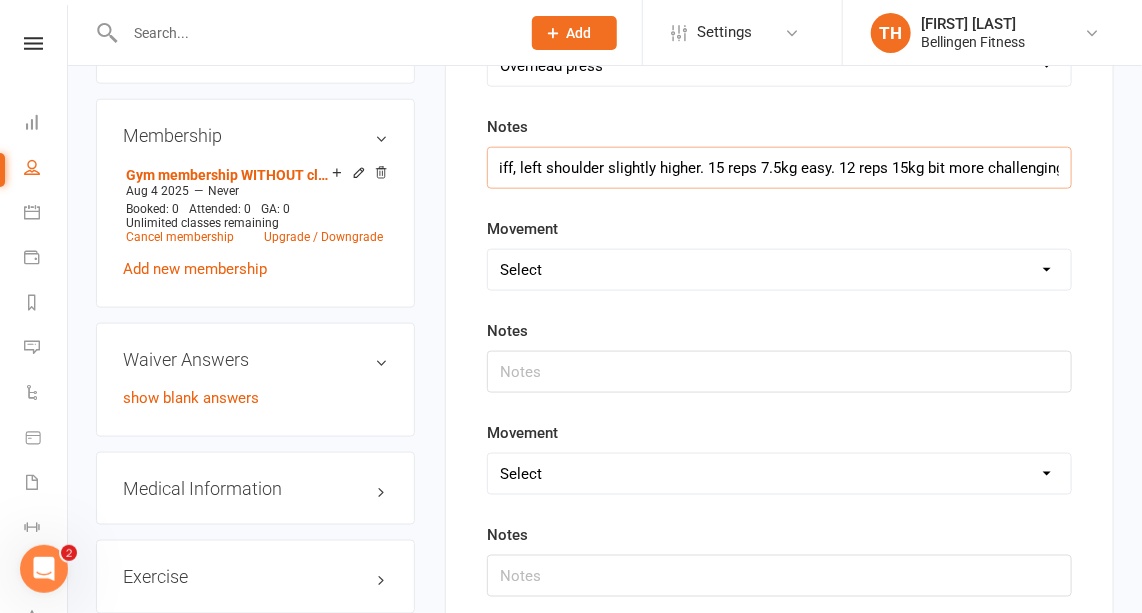 type on "full rom. bit stiff, left shoulder slightly higher. 15 reps 7.5kg easy. 12 reps 15kg bit more challenging" 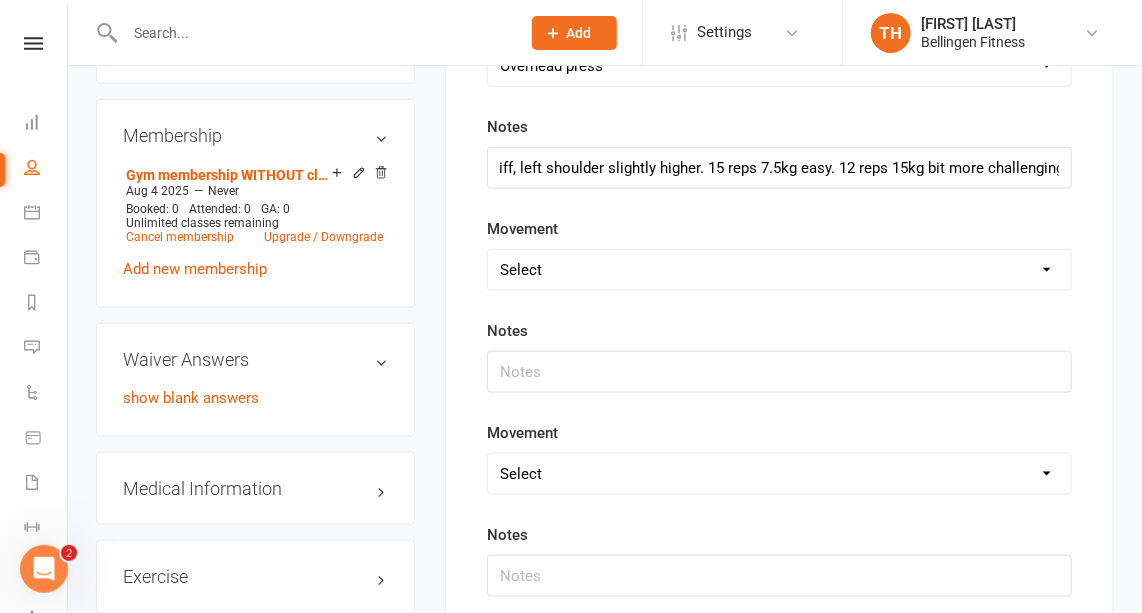 scroll, scrollTop: 0, scrollLeft: 0, axis: both 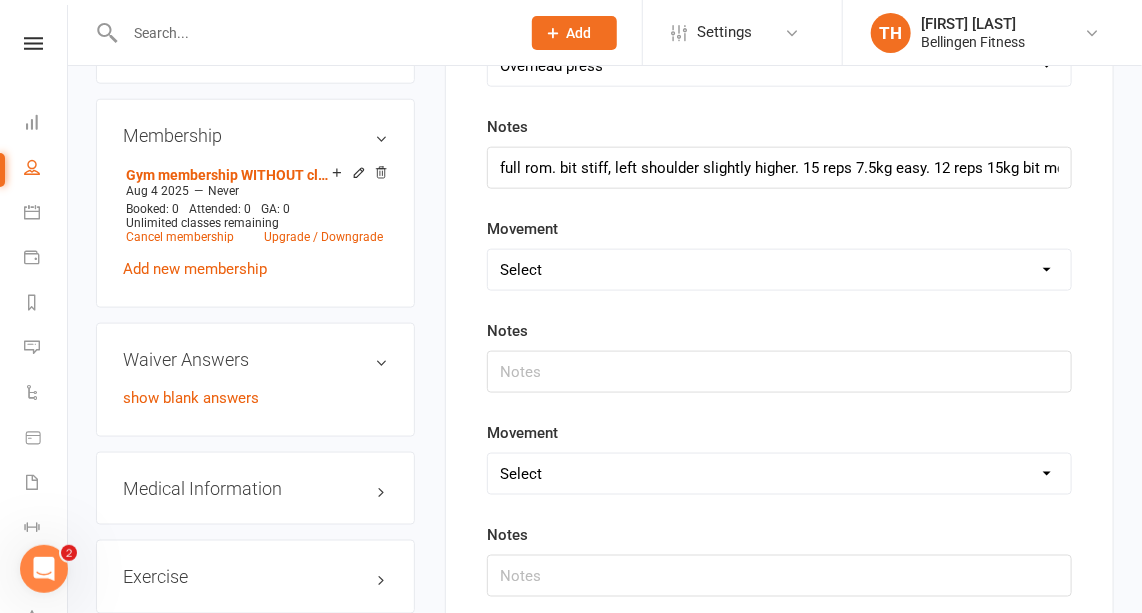 click on "Select Deadlift Squat Overhead press Push Pull Problem areas" at bounding box center (779, 474) 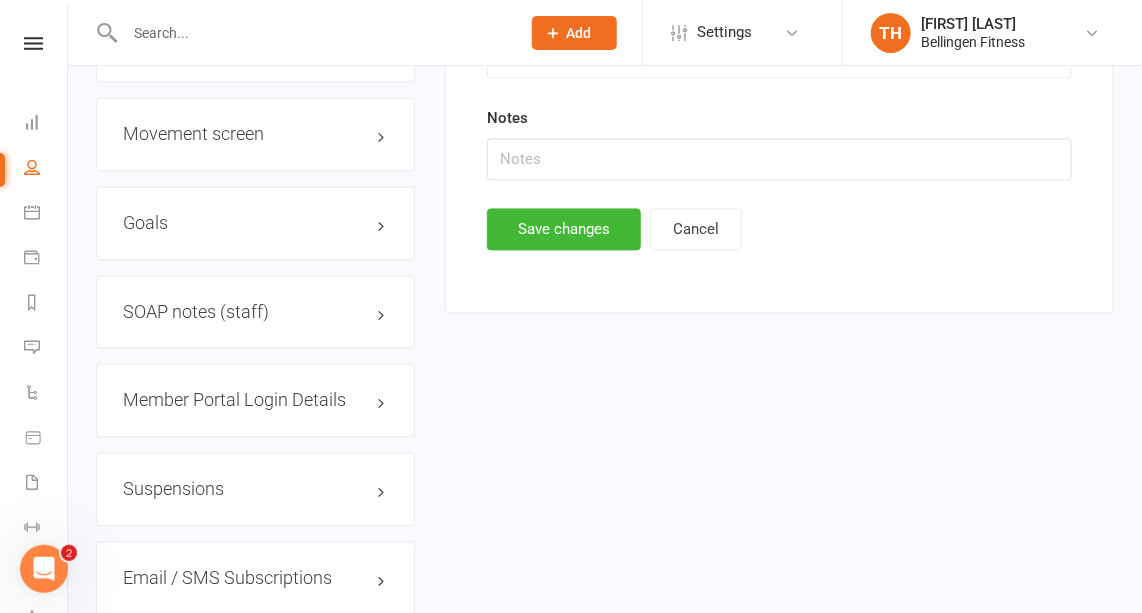 scroll, scrollTop: 1363, scrollLeft: 0, axis: vertical 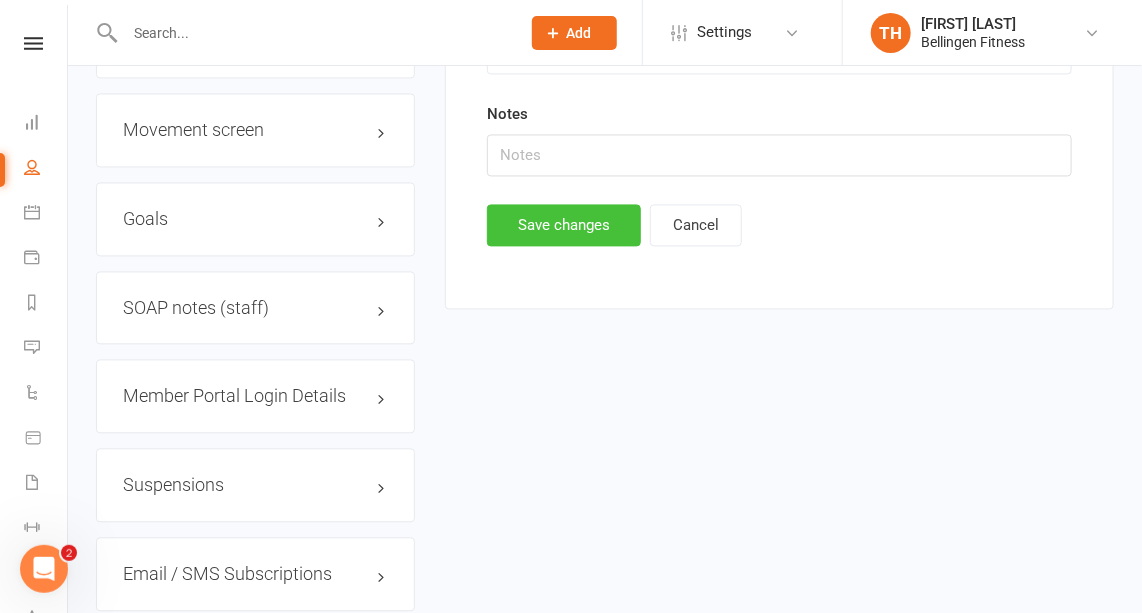 click on "Save changes" at bounding box center [564, 225] 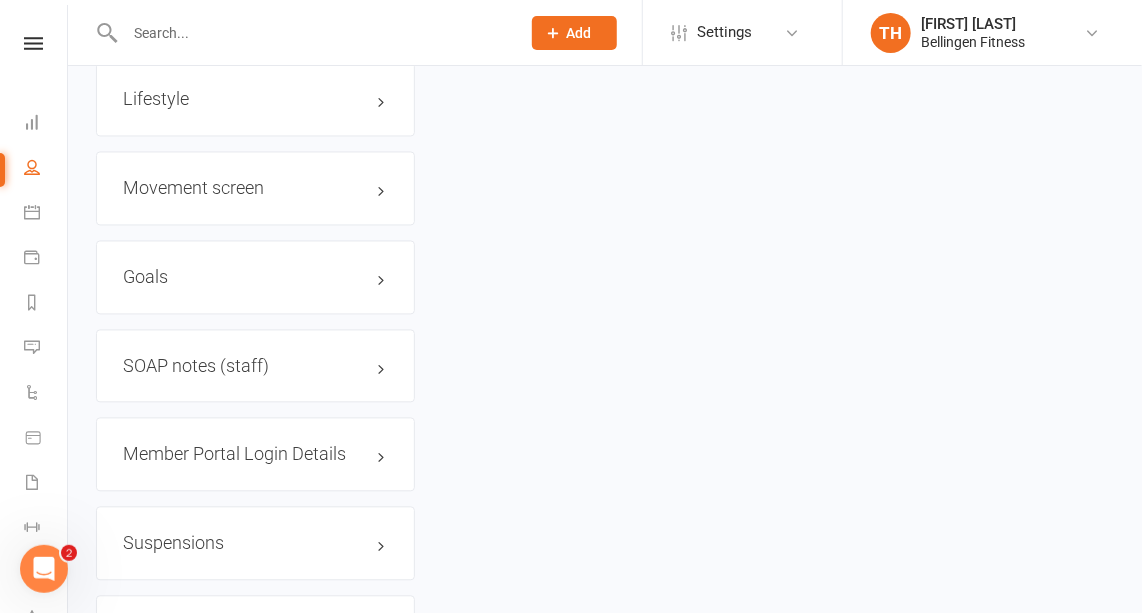 scroll, scrollTop: 1239, scrollLeft: 0, axis: vertical 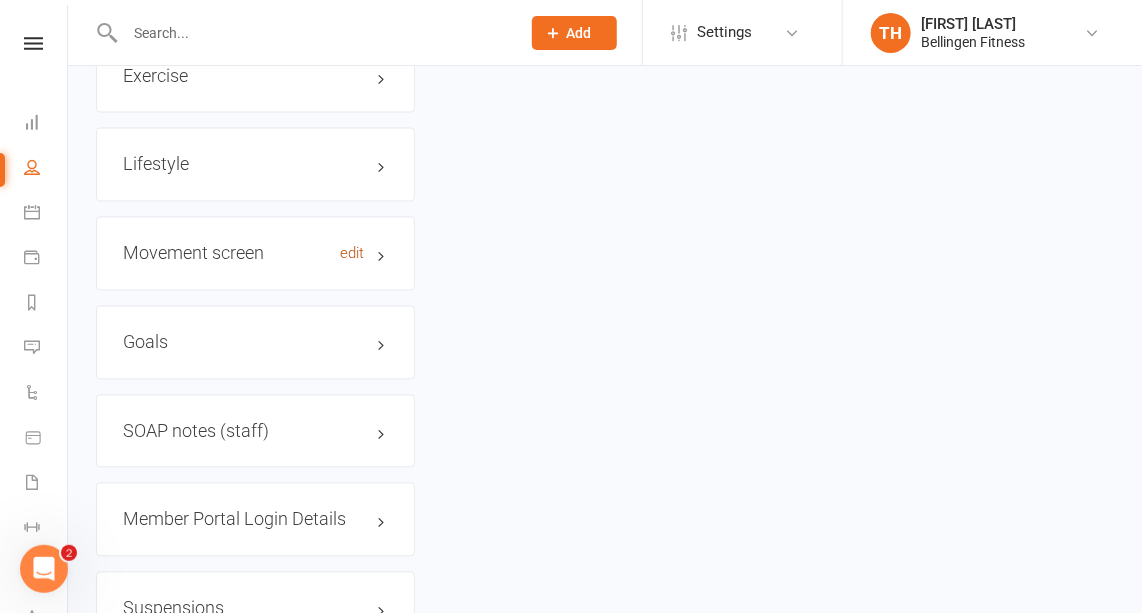 click on "edit" at bounding box center [352, 254] 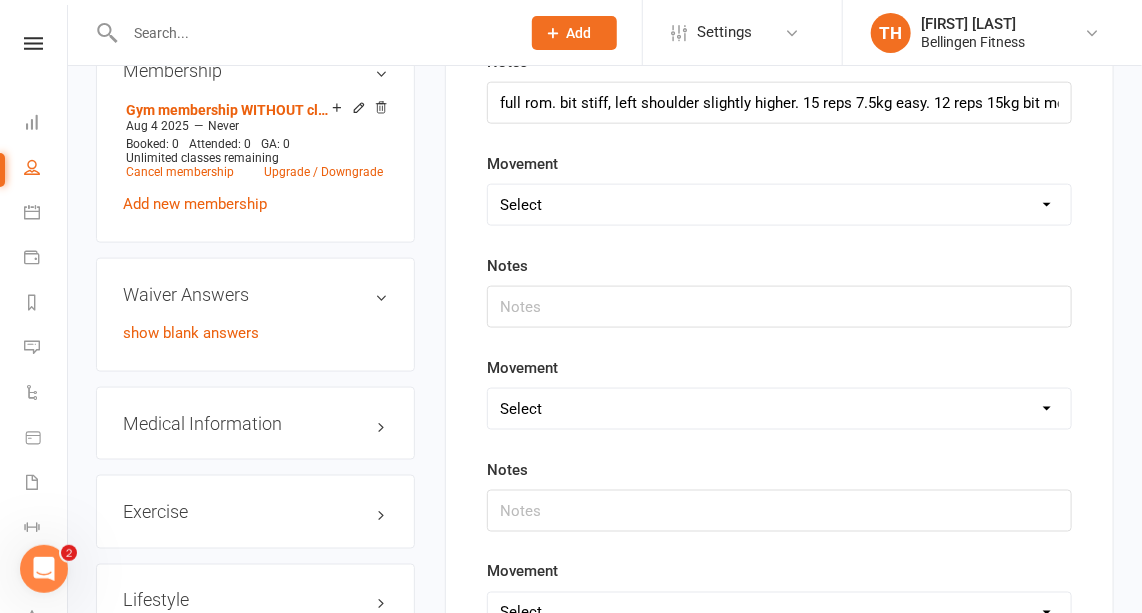 scroll, scrollTop: 814, scrollLeft: 0, axis: vertical 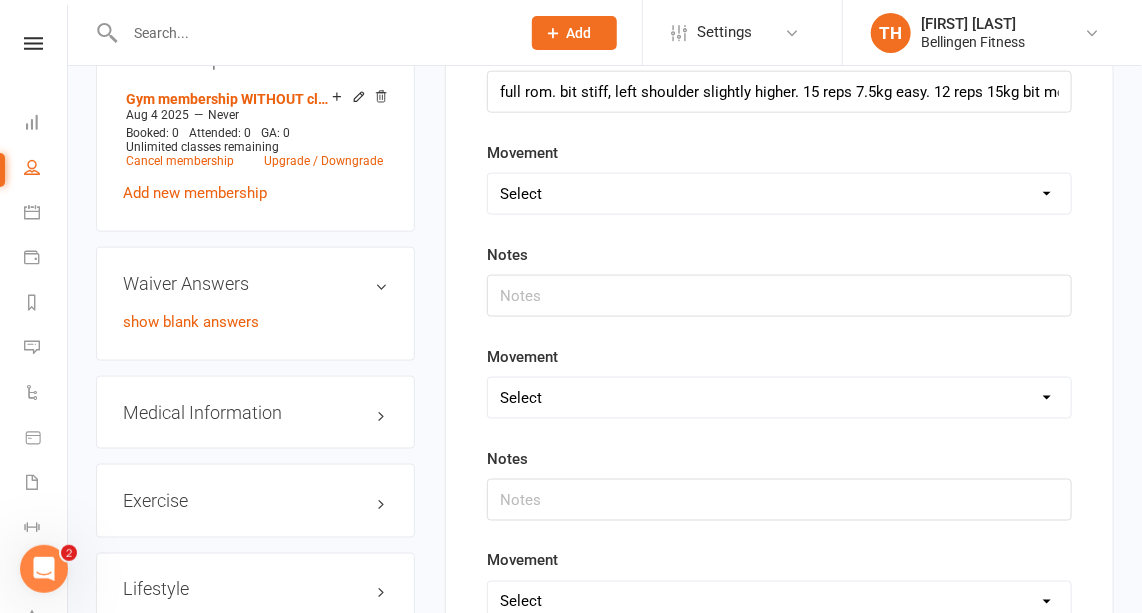 click on "Select Deadlift Squat Overhead press Push Pull Problem areas" at bounding box center [779, 194] 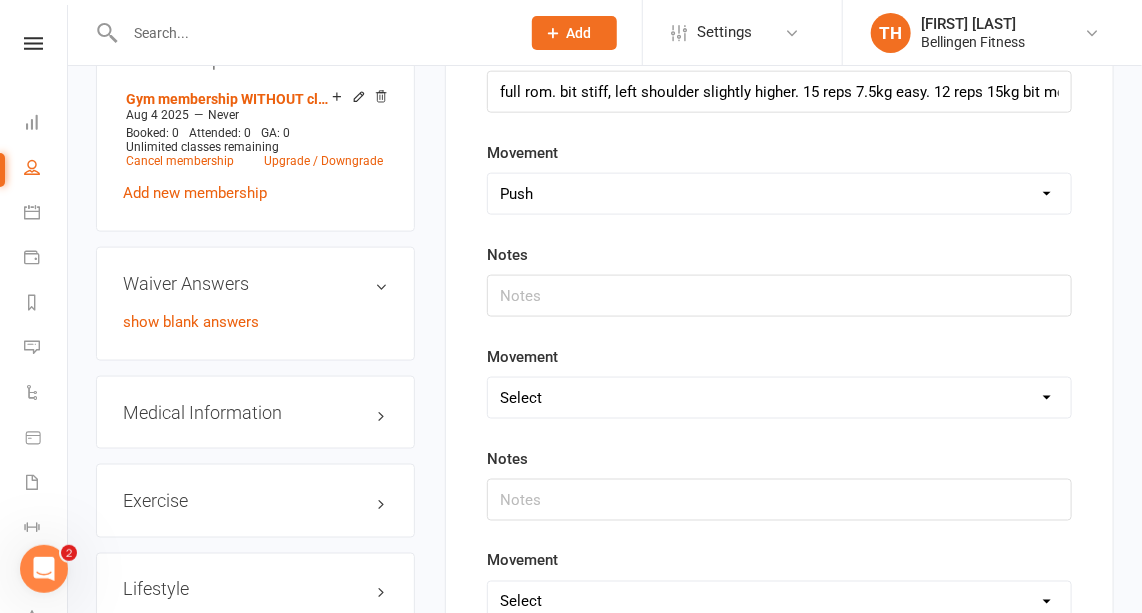 click on "Select Deadlift Squat Overhead press Push Pull Problem areas" at bounding box center (779, 194) 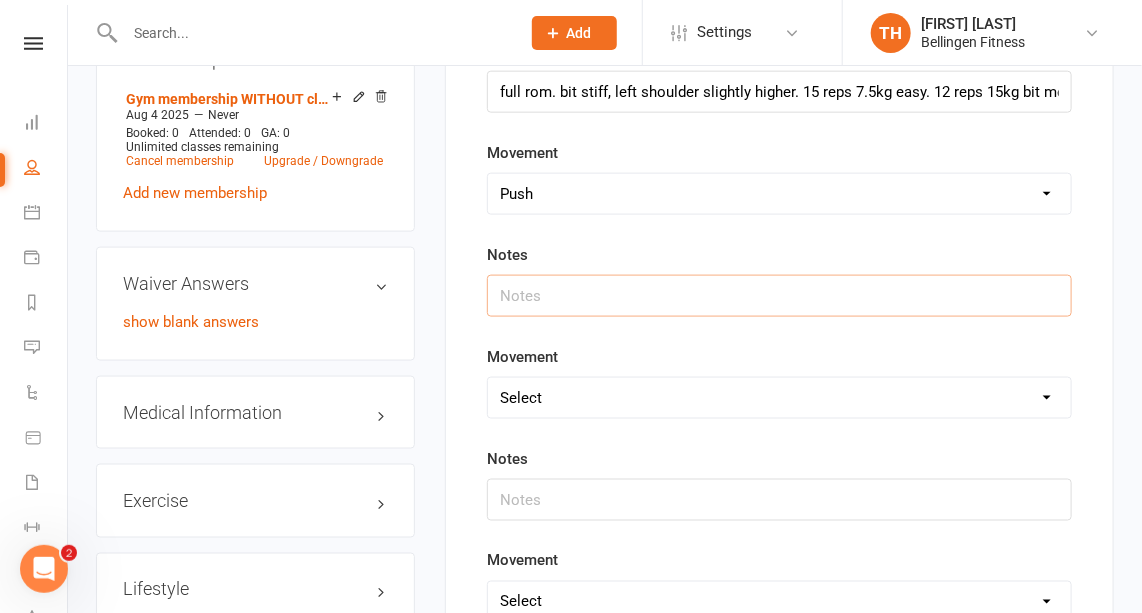 click at bounding box center (779, 296) 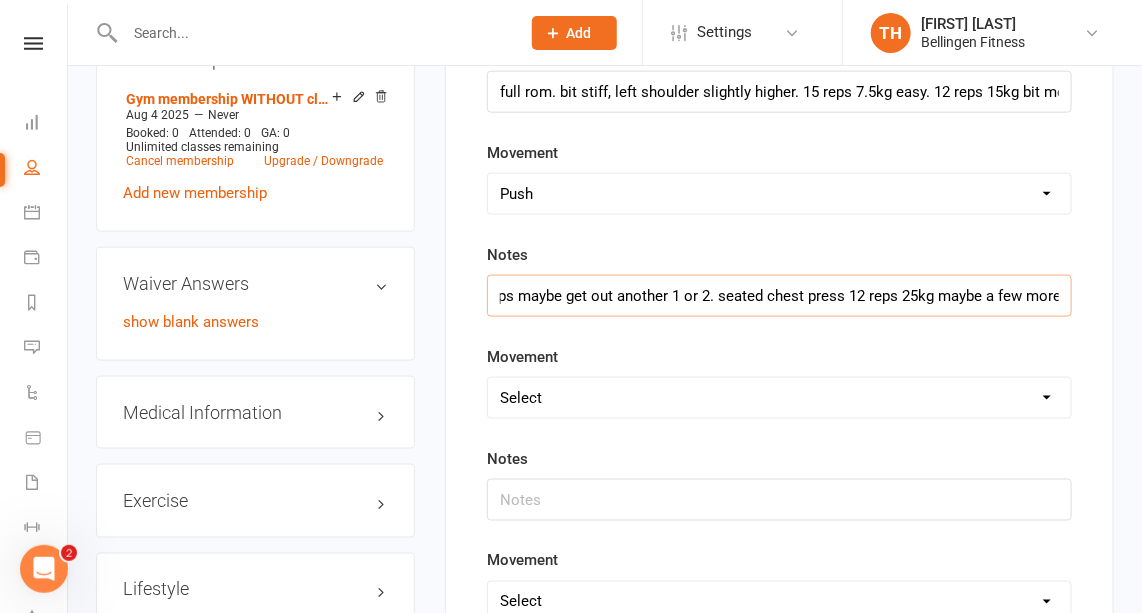 scroll, scrollTop: 0, scrollLeft: 70, axis: horizontal 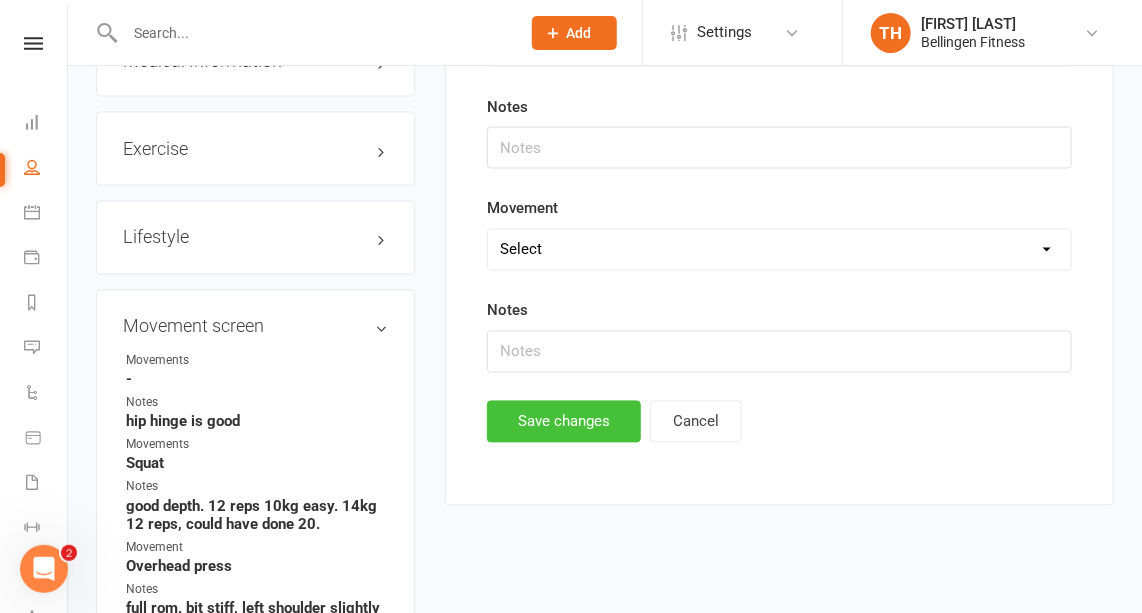 type on "10 push ups maybe get out another 1 or 2. seated chest press 12 reps 25kg maybe a few more." 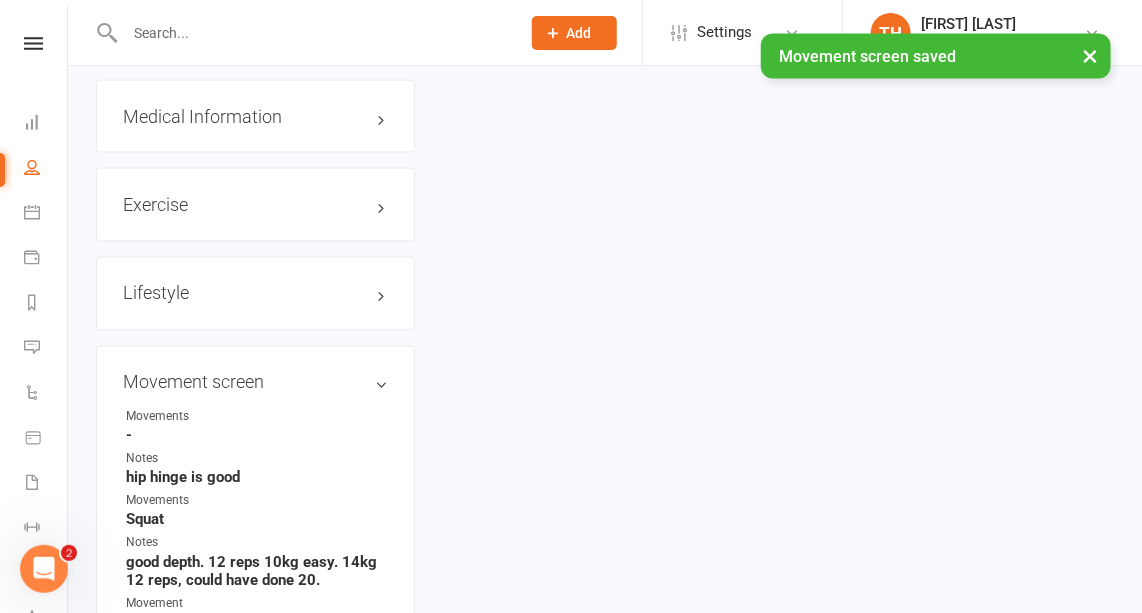 scroll, scrollTop: 1166, scrollLeft: 0, axis: vertical 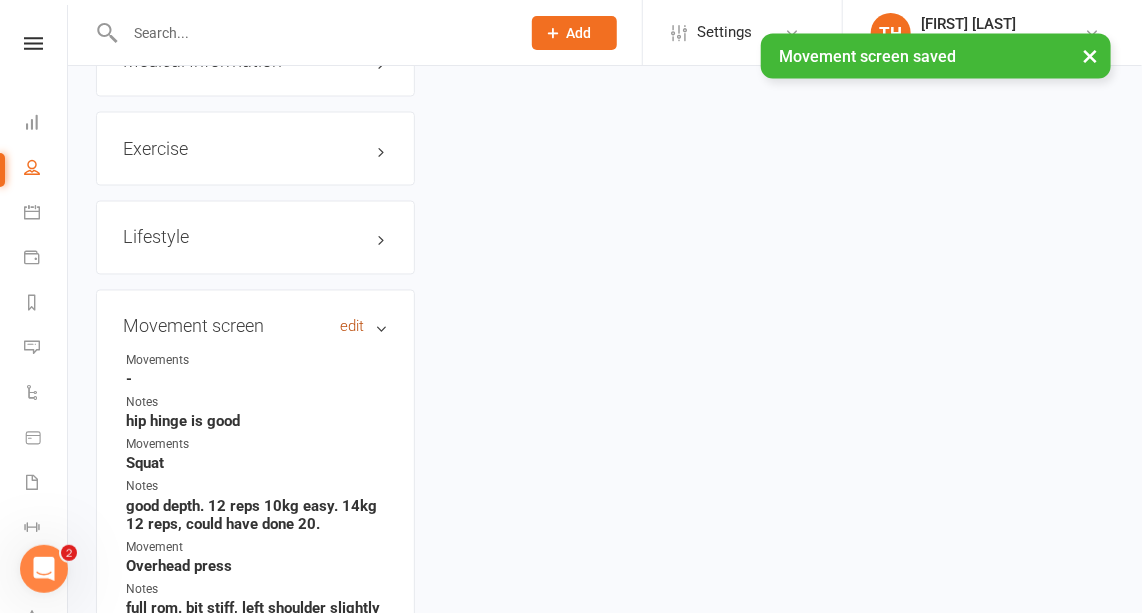 click on "edit" at bounding box center (352, 327) 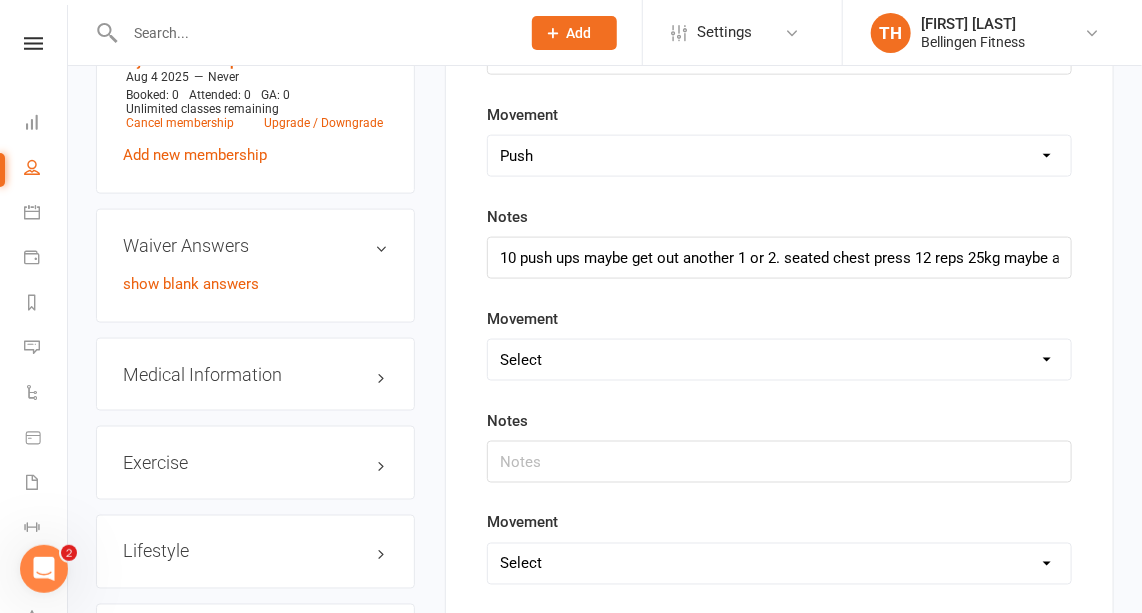 scroll, scrollTop: 870, scrollLeft: 0, axis: vertical 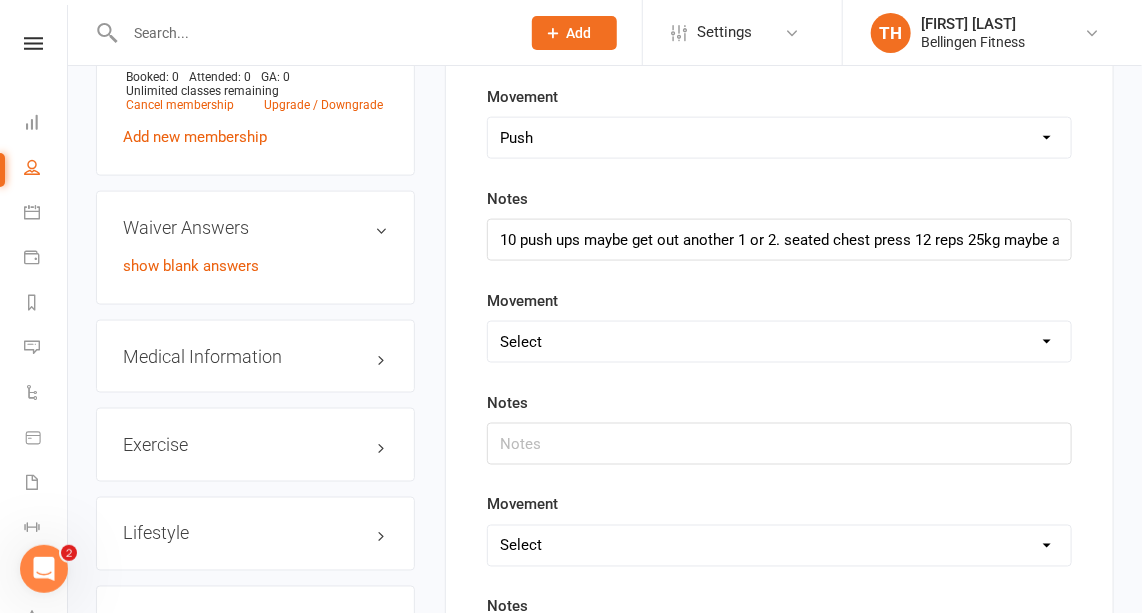 click on "Select Deadlift Squat Overhead press Push Pull Problem areas" at bounding box center [779, 342] 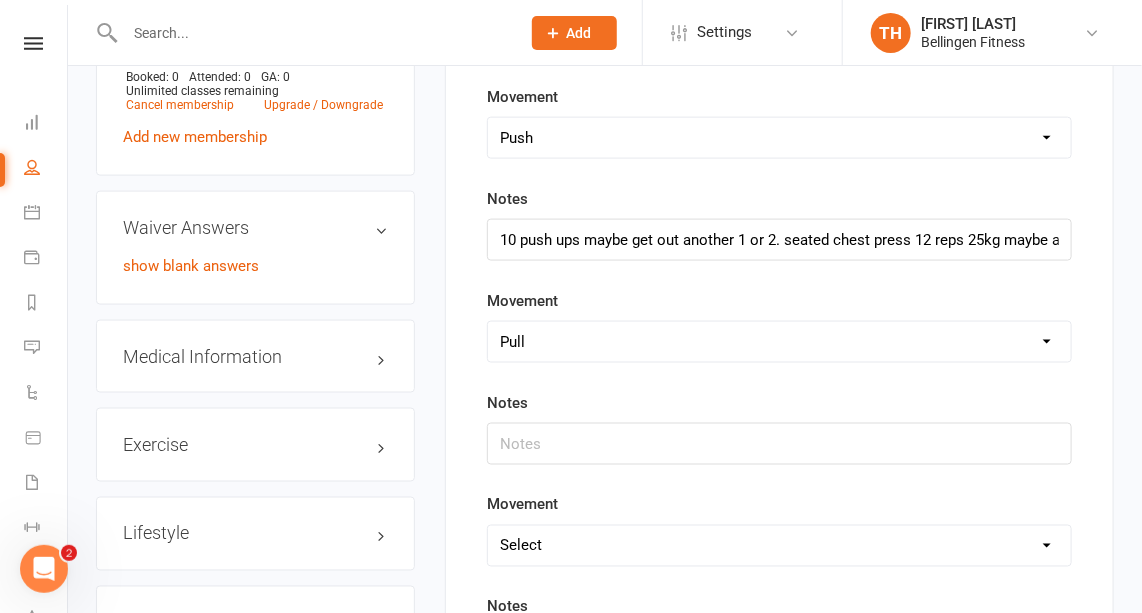 click on "Select Deadlift Squat Overhead press Push Pull Problem areas" at bounding box center (779, 342) 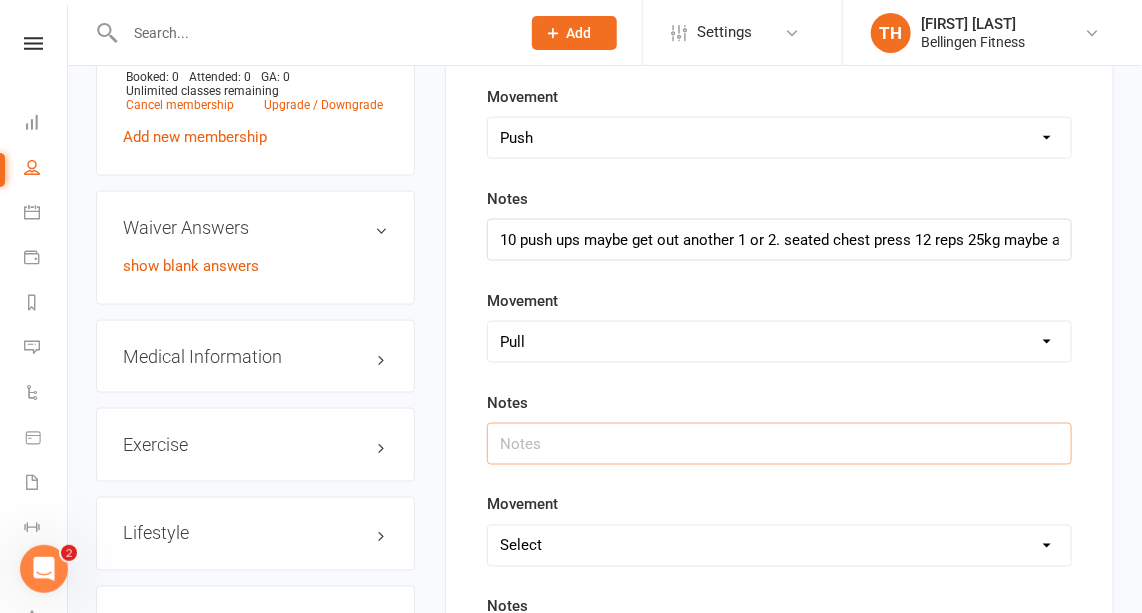 click at bounding box center [779, 444] 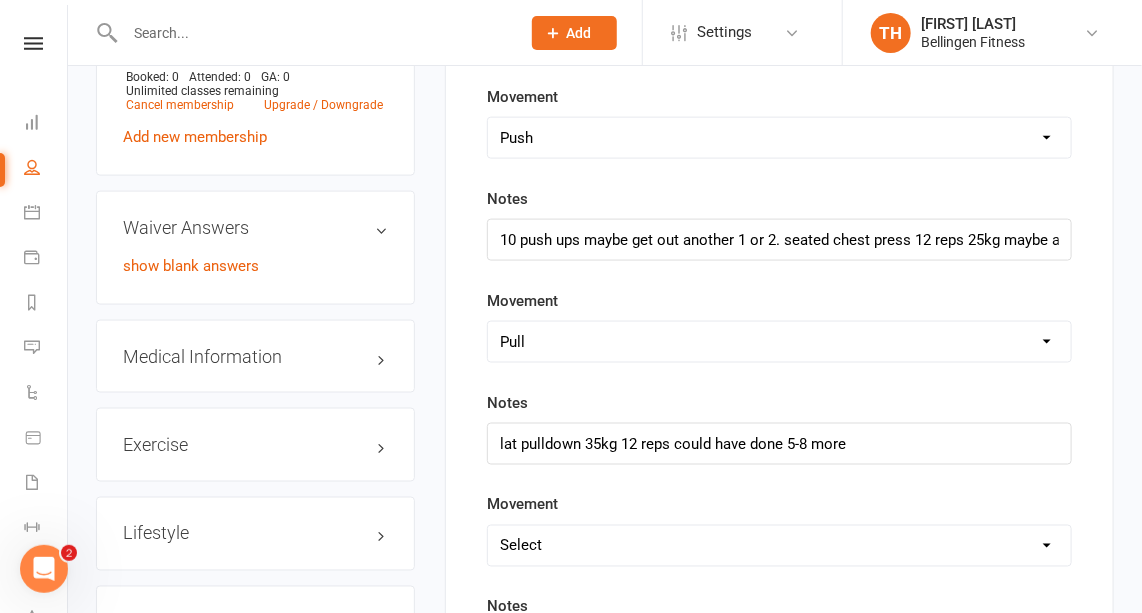 click on "Select Deadlift Squat Overhead press Push Pull Problem areas" at bounding box center (779, 546) 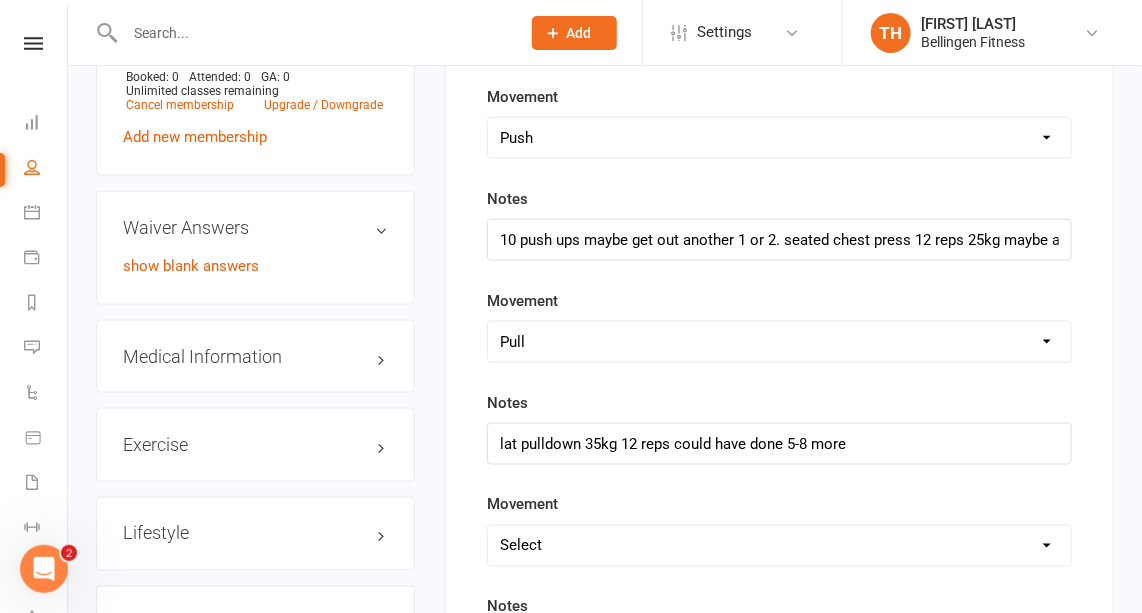 click on "Movements  Select Deadlift Squat Overhead press Push Pull Problem areas
Notes  hip hinge is good
Movements  Select Deadlift Squat Overhead press Push Pull Problem areas
Notes  good depth. 12 reps 10kg easy. 14kg 12 reps, could have done 20.
Movement  Select Deadlift Squat Overhead press Push Pull Problem areas
Notes  full rom. bit stiff, left shoulder slightly higher. 15 reps 7.5kg easy. 12 reps 15kg bit more challenging
Movement  Select Deadlift Squat Overhead press Push Pull Problem areas
Notes  10 push ups maybe get out another 1 or 2. seated chest press 12 reps 25kg maybe a few more.
Movement  Select Deadlift Squat Overhead press Push Pull Problem areas
Notes  lat pulldown 35kg 12 reps could have done 5-8 more
Movement  Select Deadlift Squat Overhead press Push Pull Problem areas
Notes" at bounding box center [779, 71] 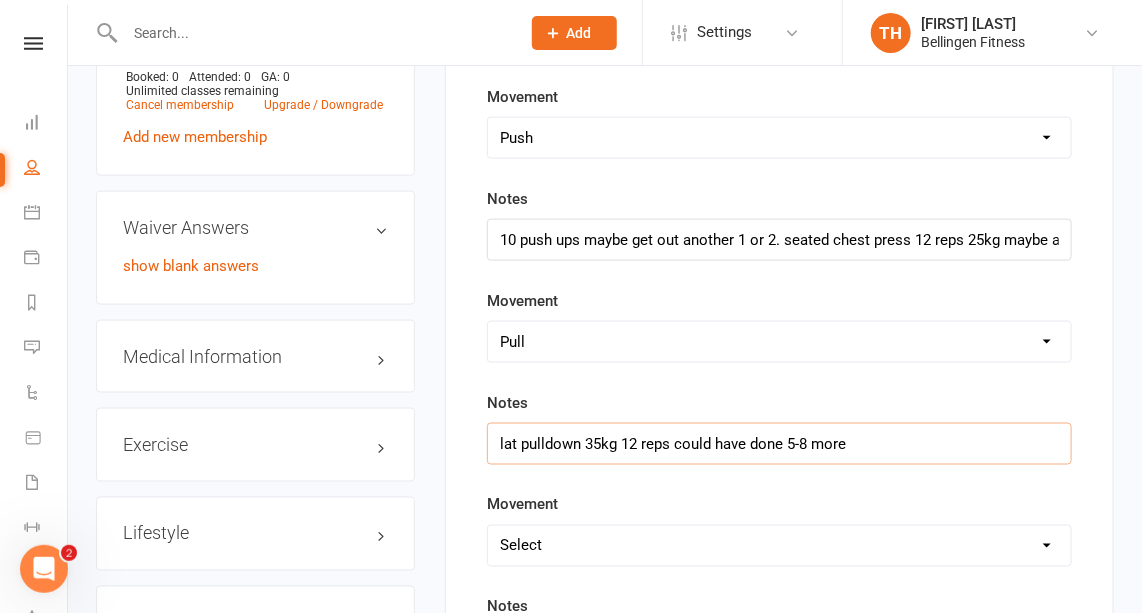 click on "lat pulldown 35kg 12 reps could have done 5-8 more" at bounding box center [779, 444] 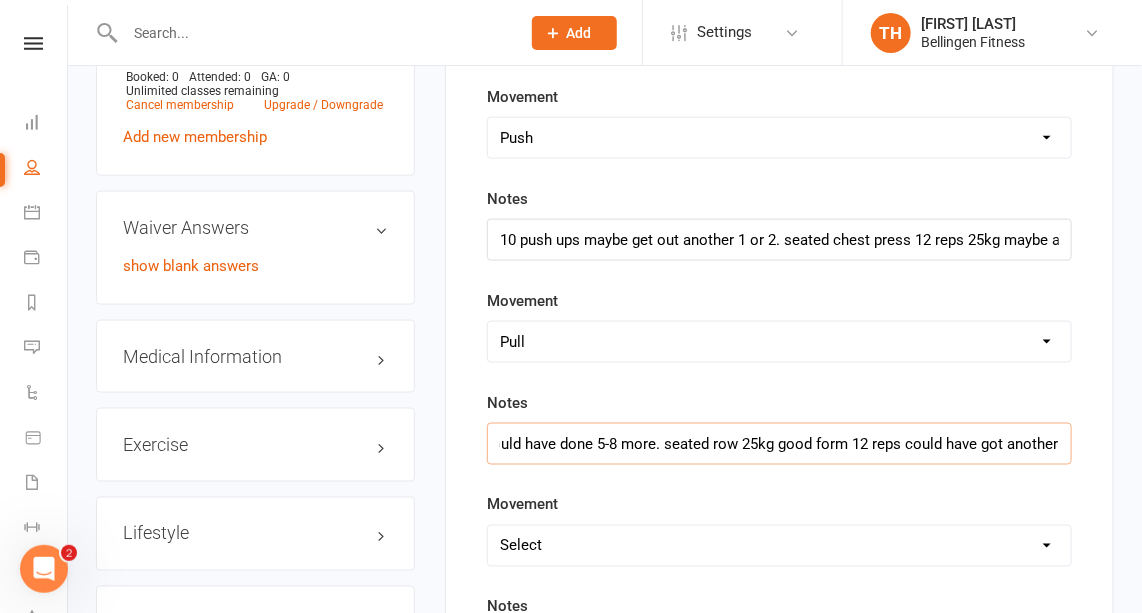 scroll, scrollTop: 0, scrollLeft: 198, axis: horizontal 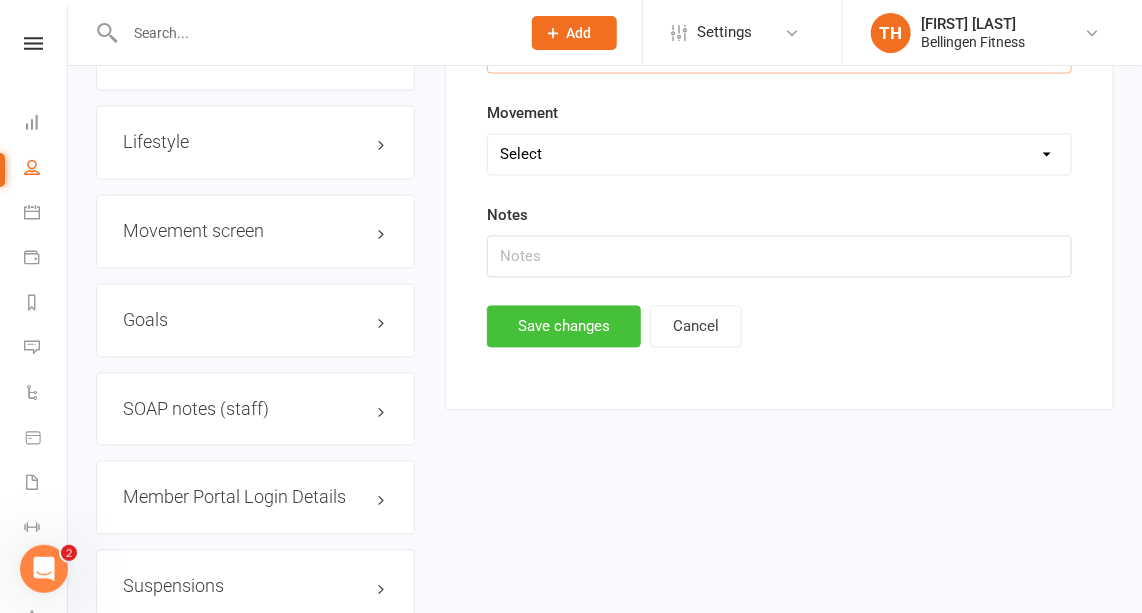 type on "lat pulldown 35kg 12 reps could have done 5-8 more. seated row 25kg good form 12 reps could have got another 5" 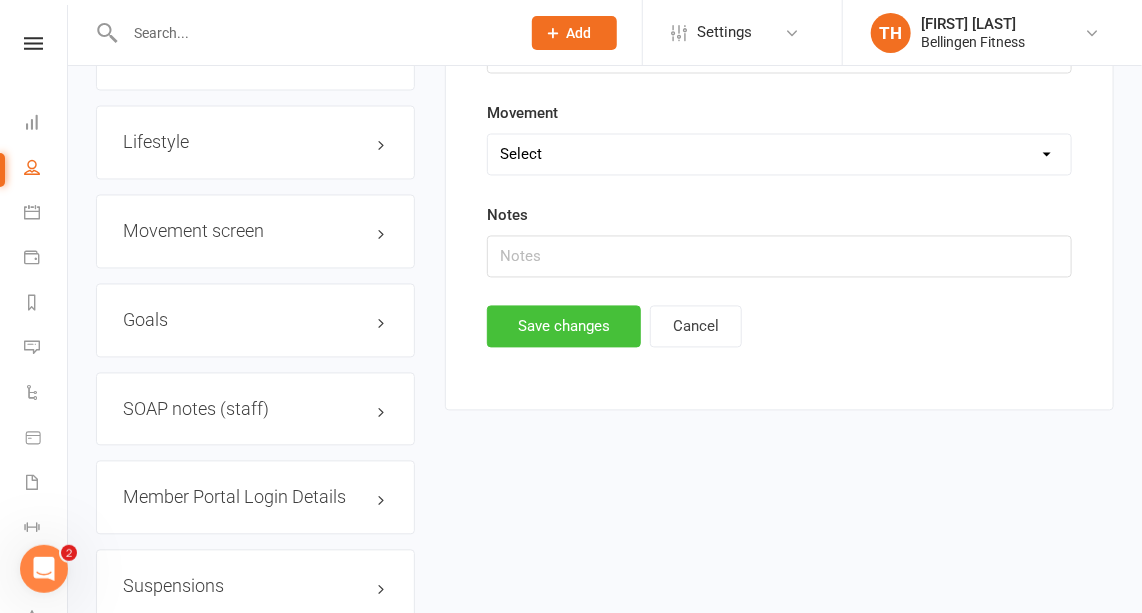 scroll, scrollTop: 0, scrollLeft: 0, axis: both 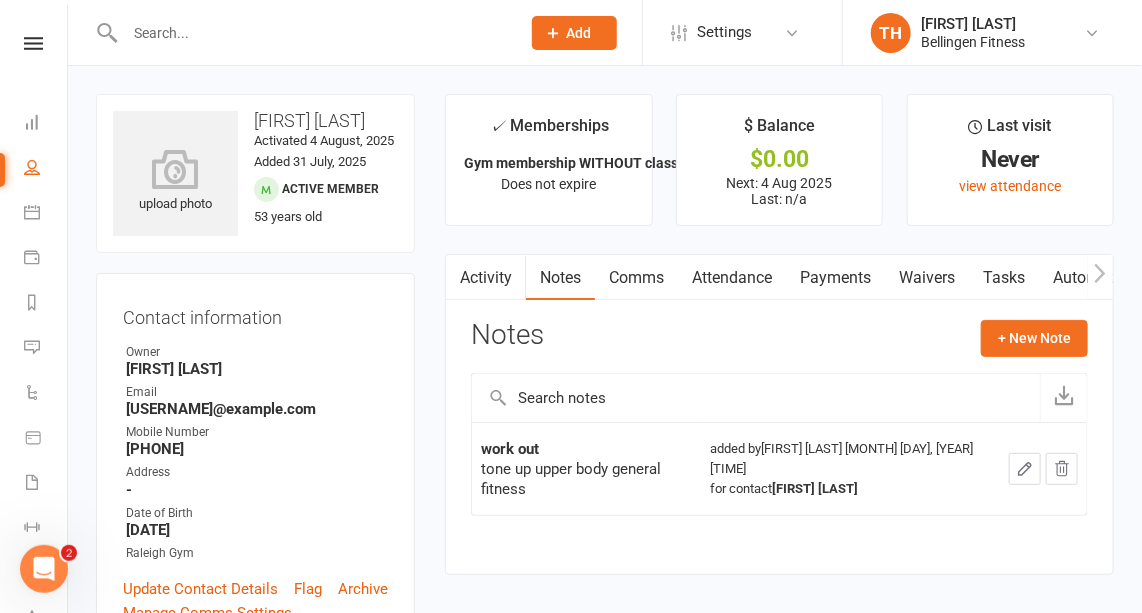 click 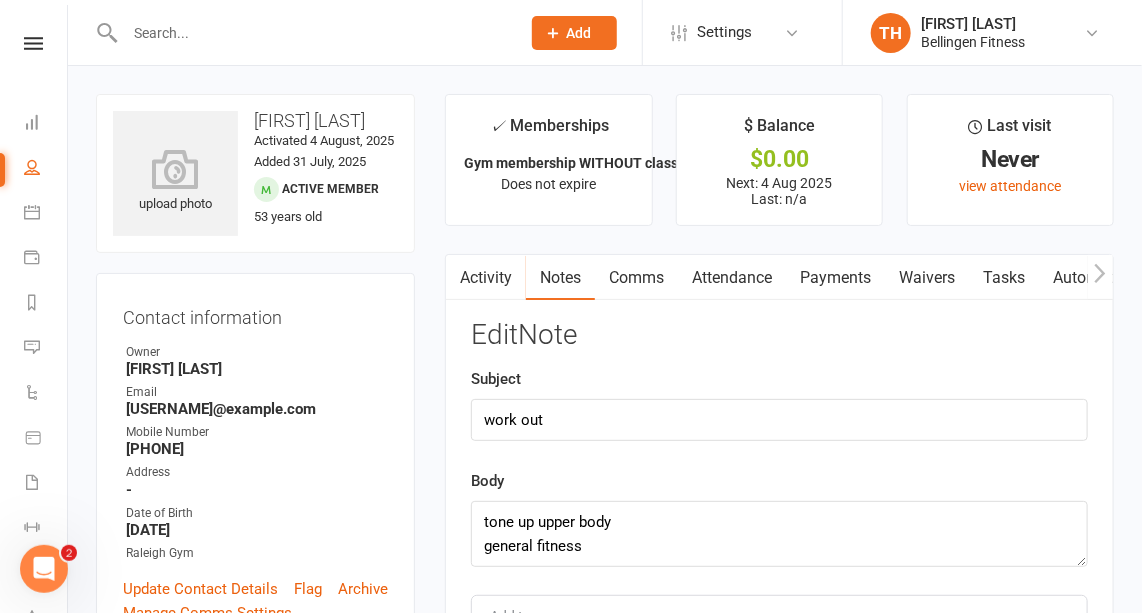 scroll, scrollTop: 0, scrollLeft: 0, axis: both 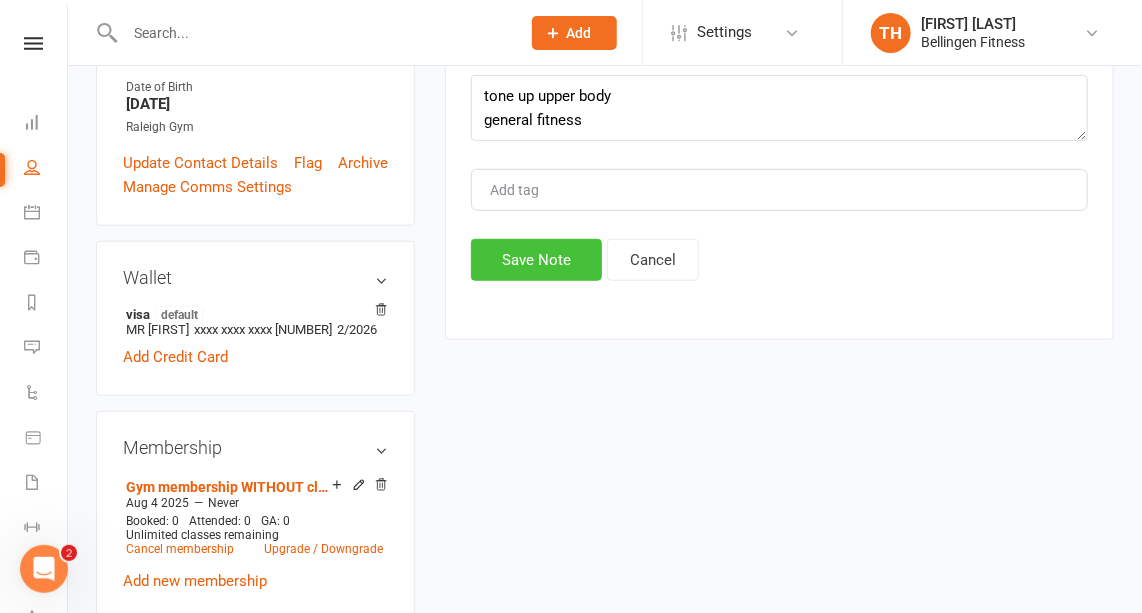 click on "Save Note" at bounding box center (536, 260) 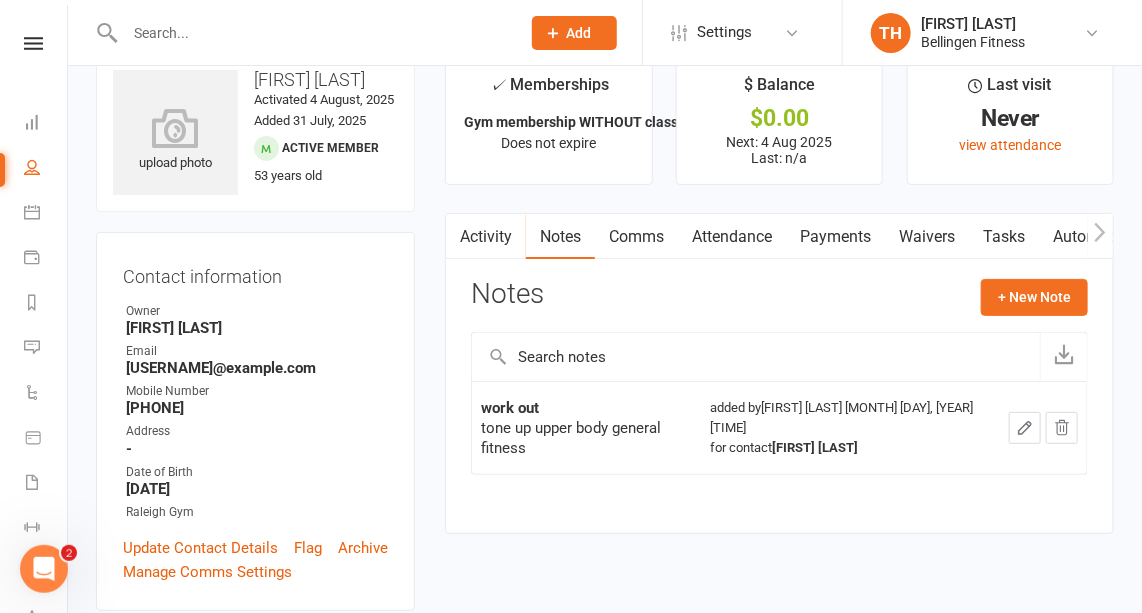 scroll, scrollTop: 38, scrollLeft: 0, axis: vertical 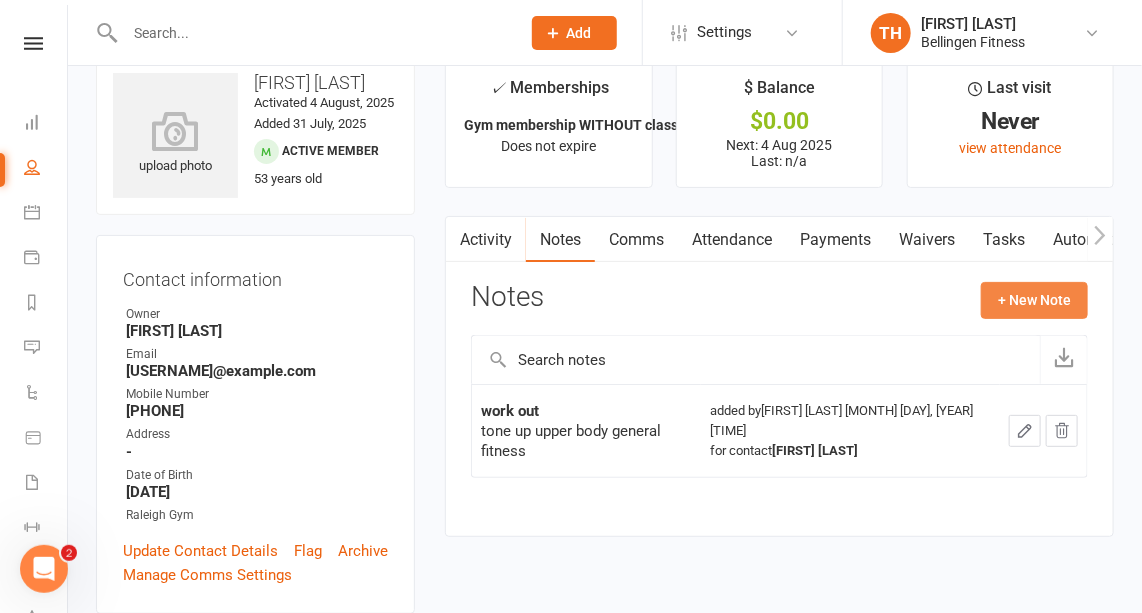click on "+ New Note" at bounding box center (1034, 300) 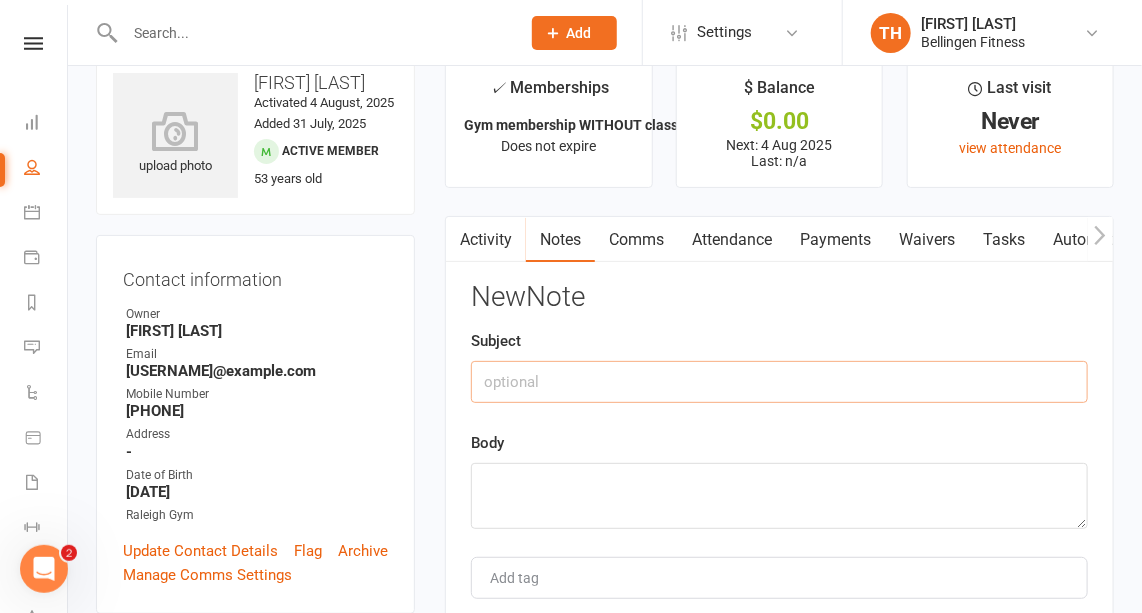click at bounding box center [779, 382] 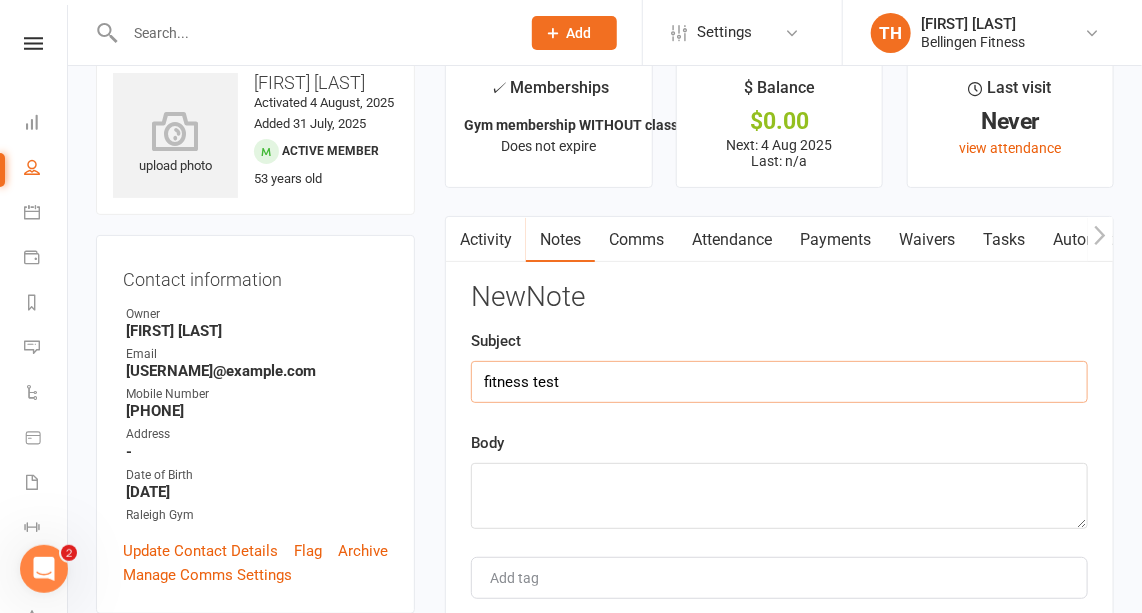 type on "fitness test" 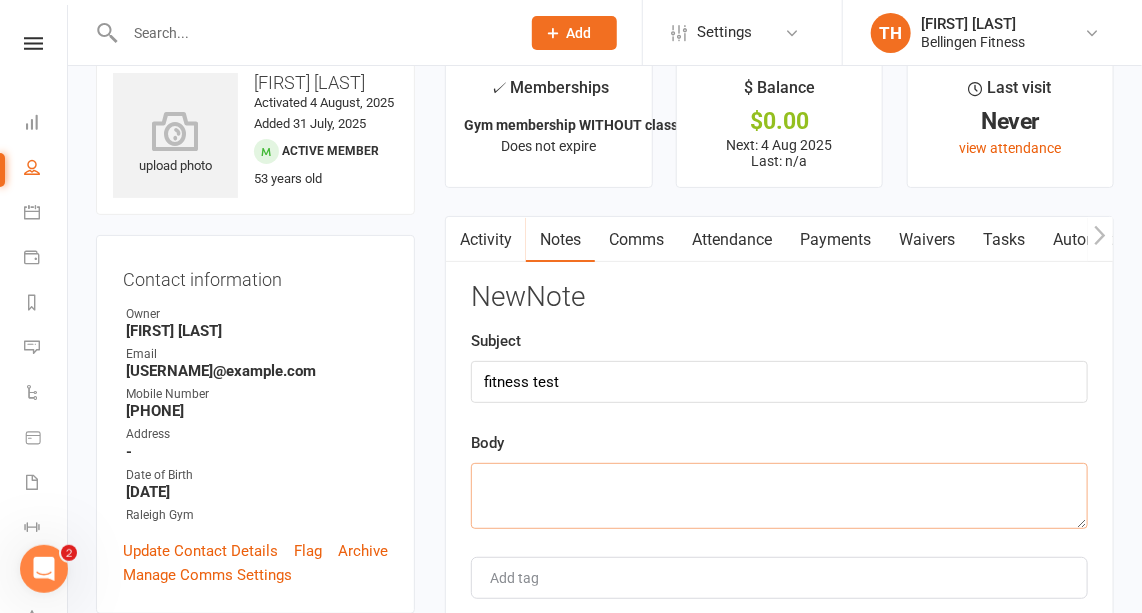 click at bounding box center (779, 496) 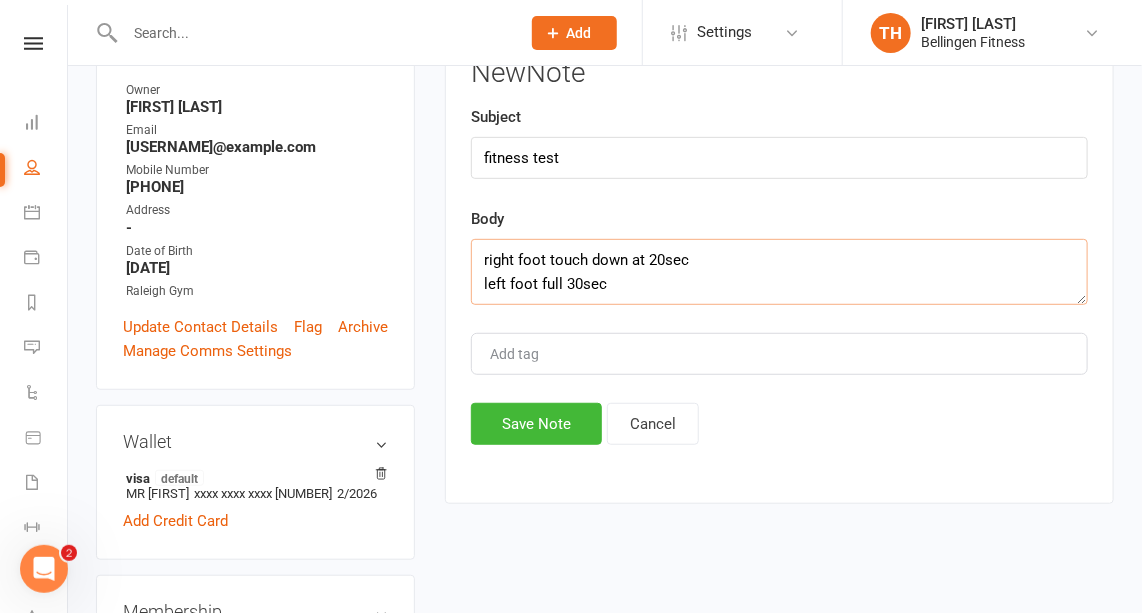 scroll, scrollTop: 264, scrollLeft: 0, axis: vertical 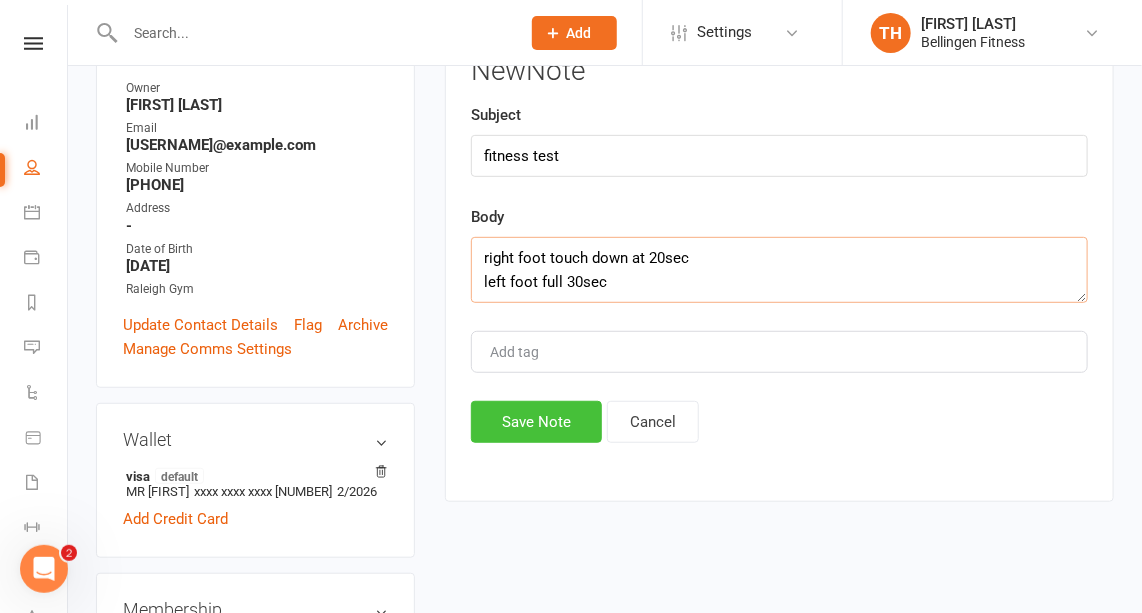 type on "right foot touch down at 20sec
left foot full 30sec" 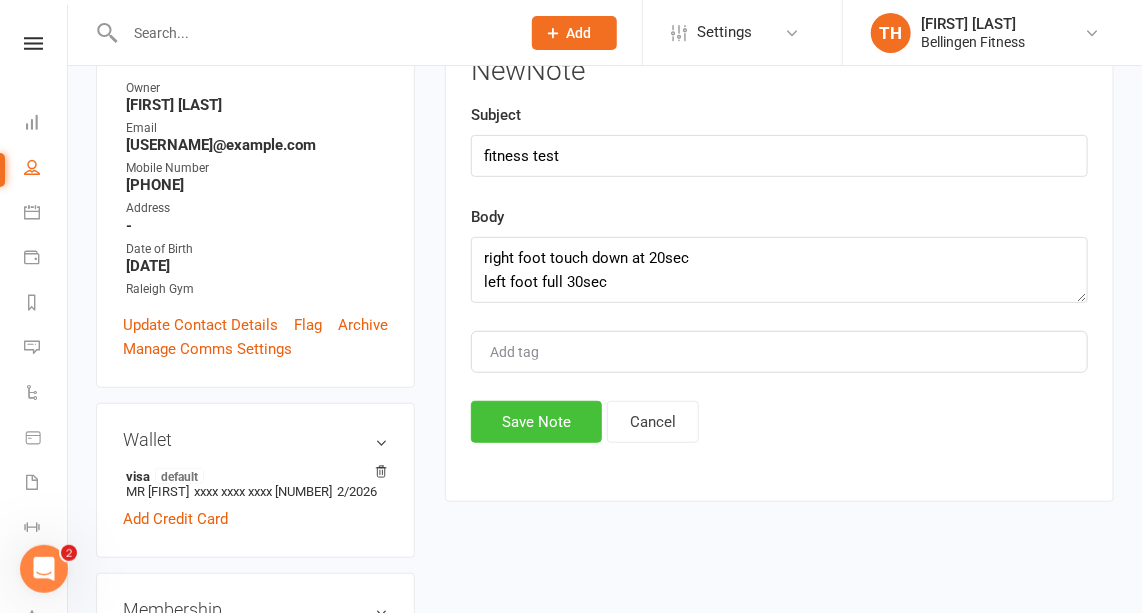 click on "Save Note" at bounding box center [536, 422] 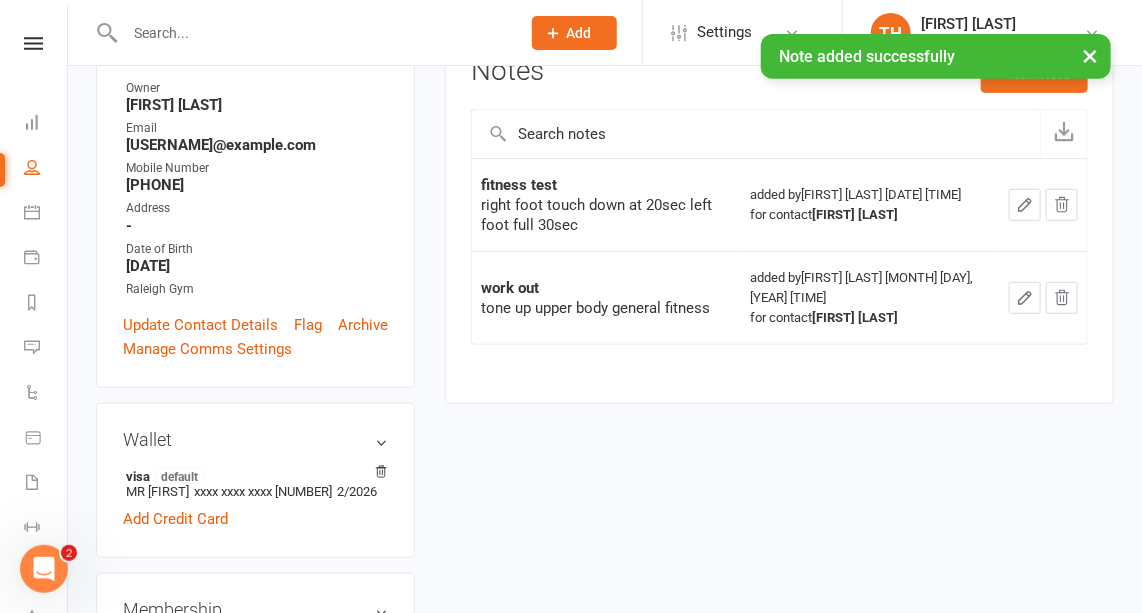 click 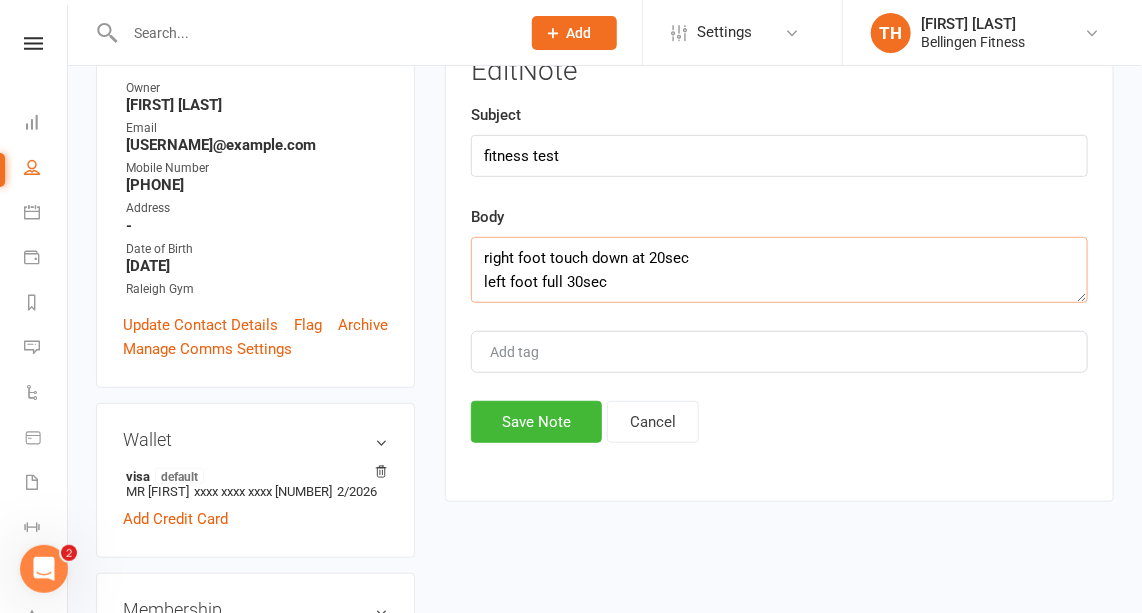 click on "right foot touch down at 20sec
left foot full 30sec" at bounding box center [779, 270] 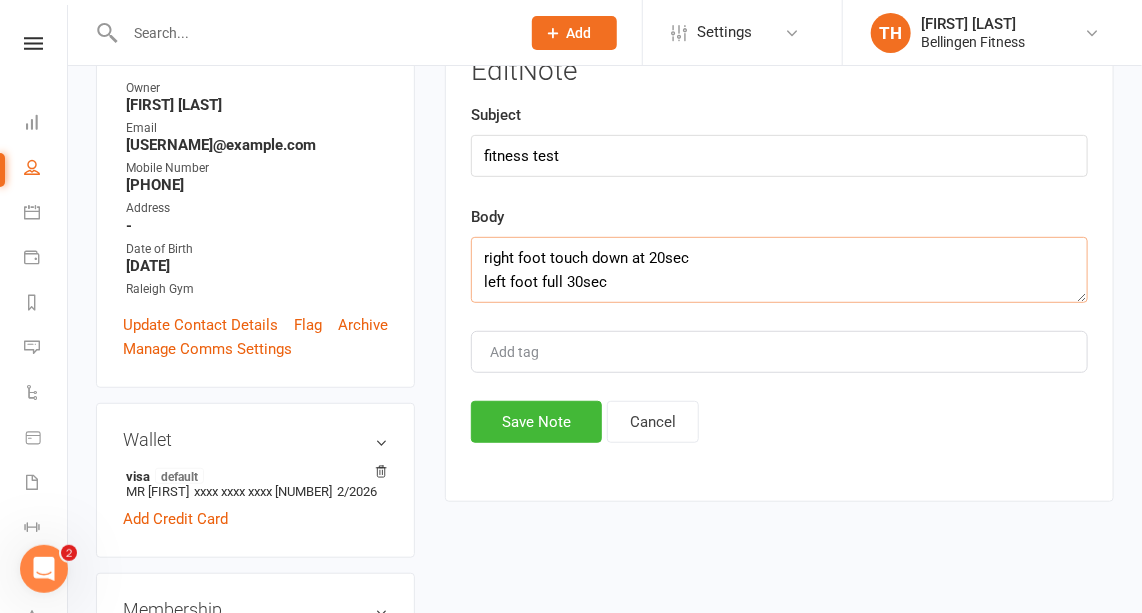 scroll, scrollTop: 12, scrollLeft: 0, axis: vertical 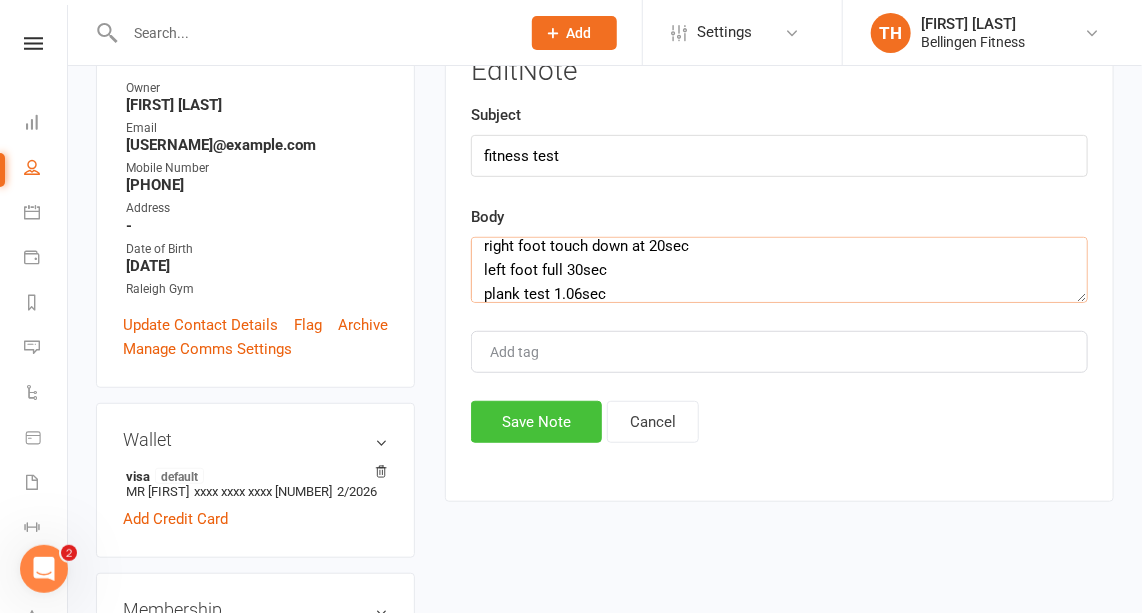 type on "right foot touch down at 20sec
left foot full 30sec
plank test 1.06sec" 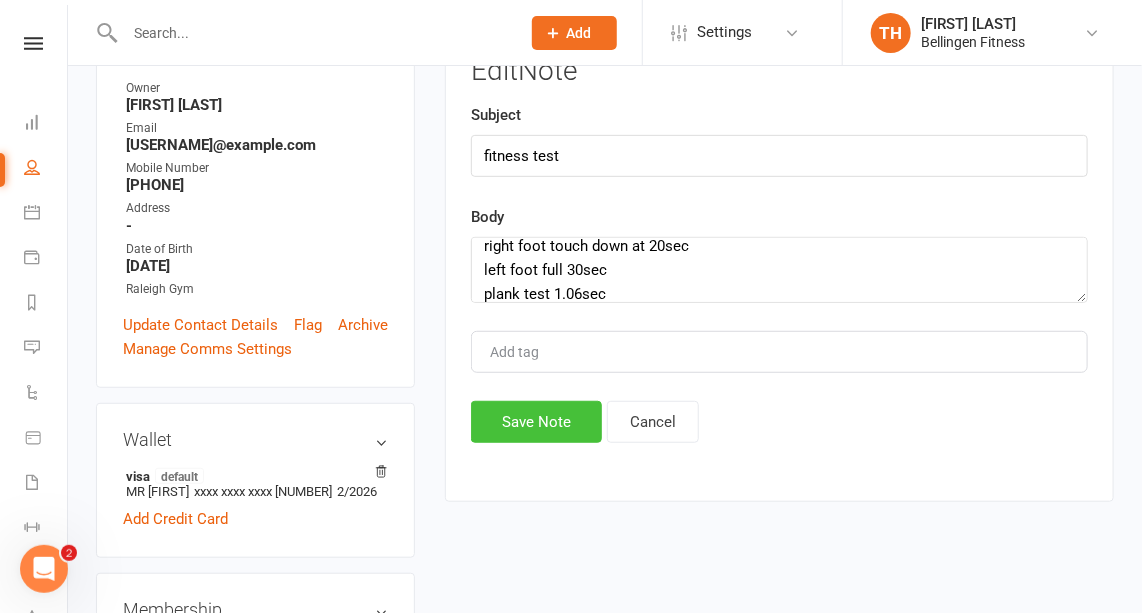click on "Save Note" at bounding box center [536, 422] 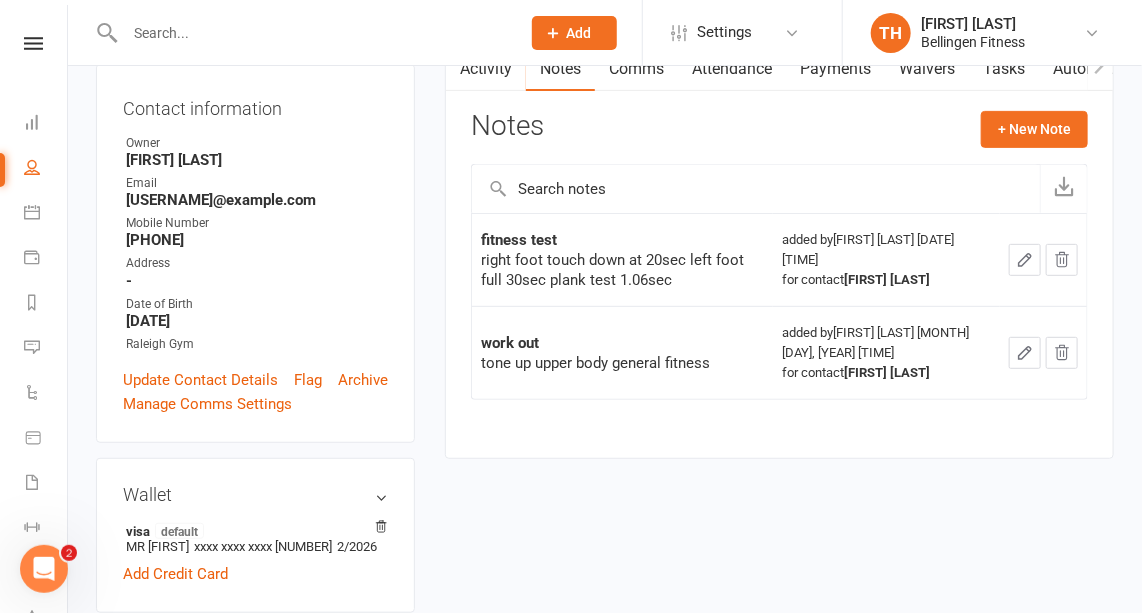 scroll, scrollTop: 0, scrollLeft: 0, axis: both 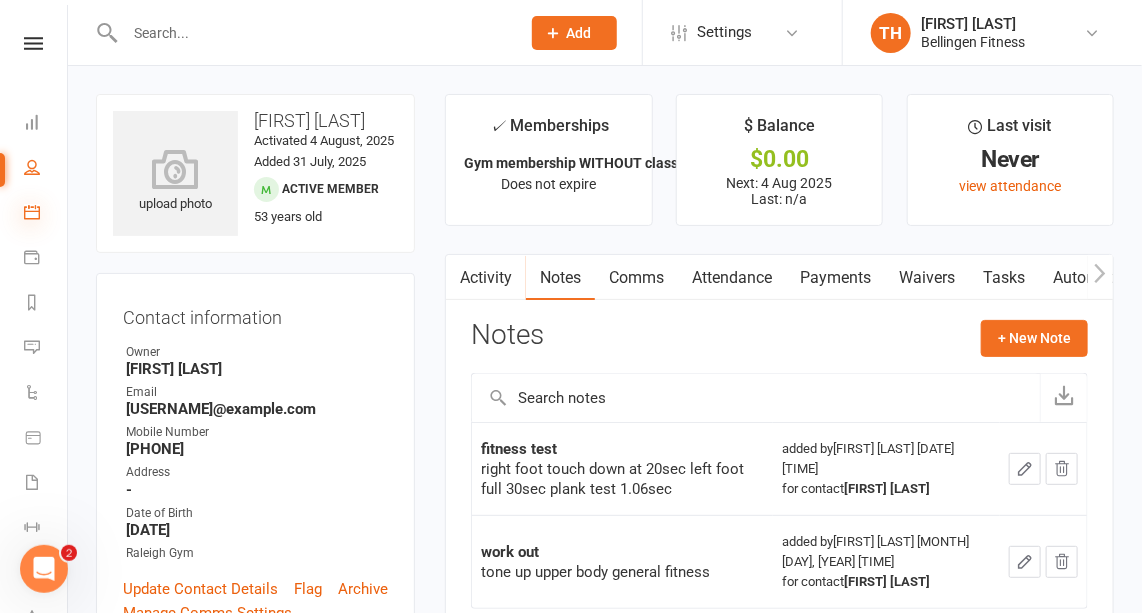 click at bounding box center [32, 212] 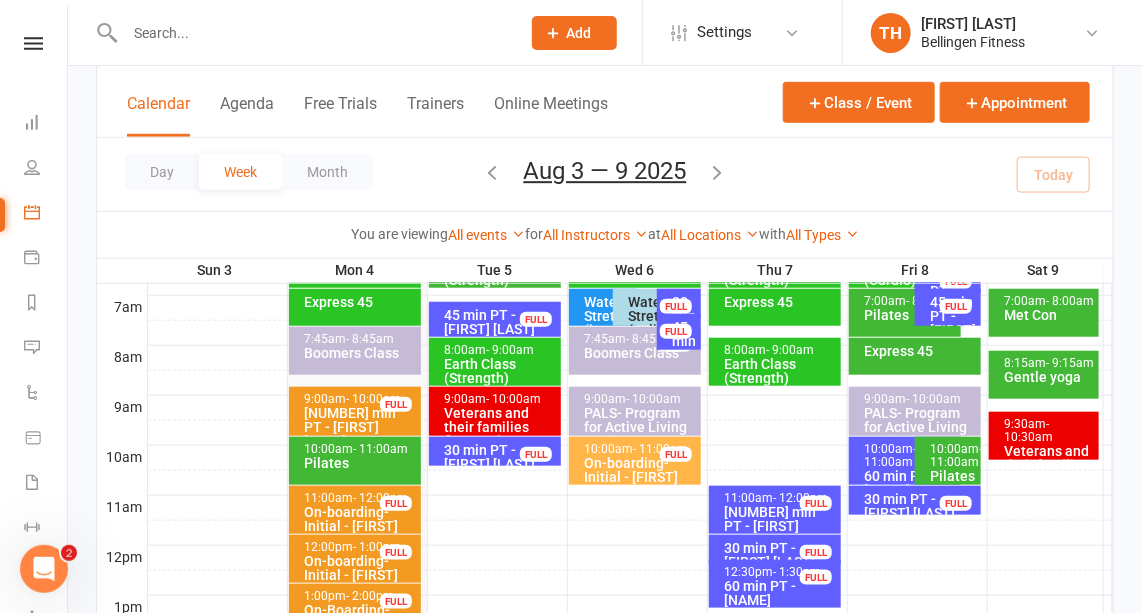 scroll, scrollTop: 463, scrollLeft: 0, axis: vertical 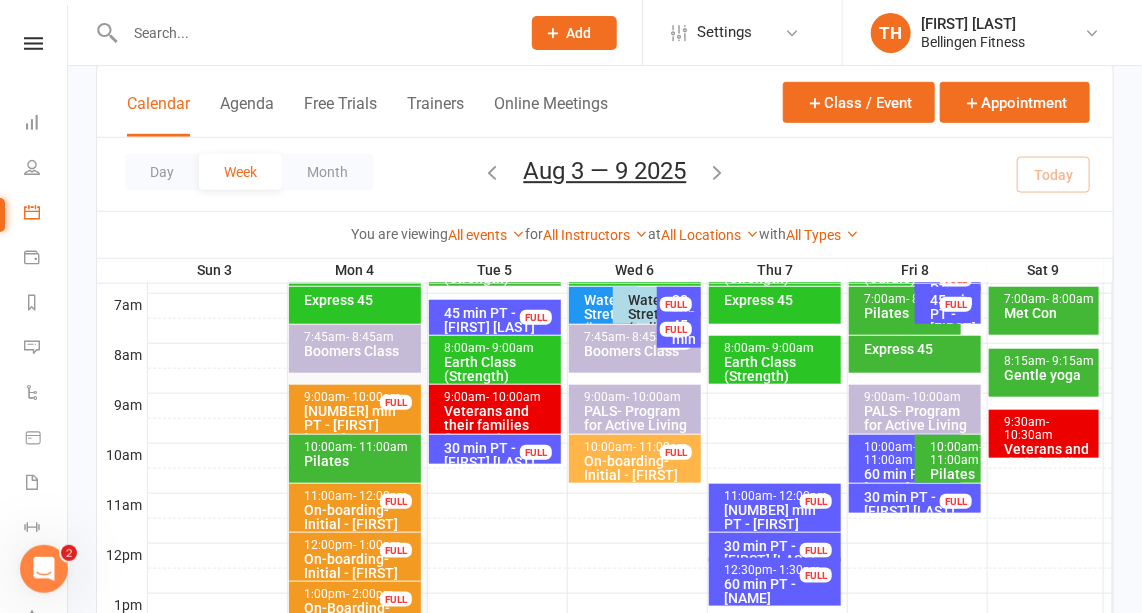 click on "On-boarding-Initial - [FIRST] [LAST]" at bounding box center (640, 475) 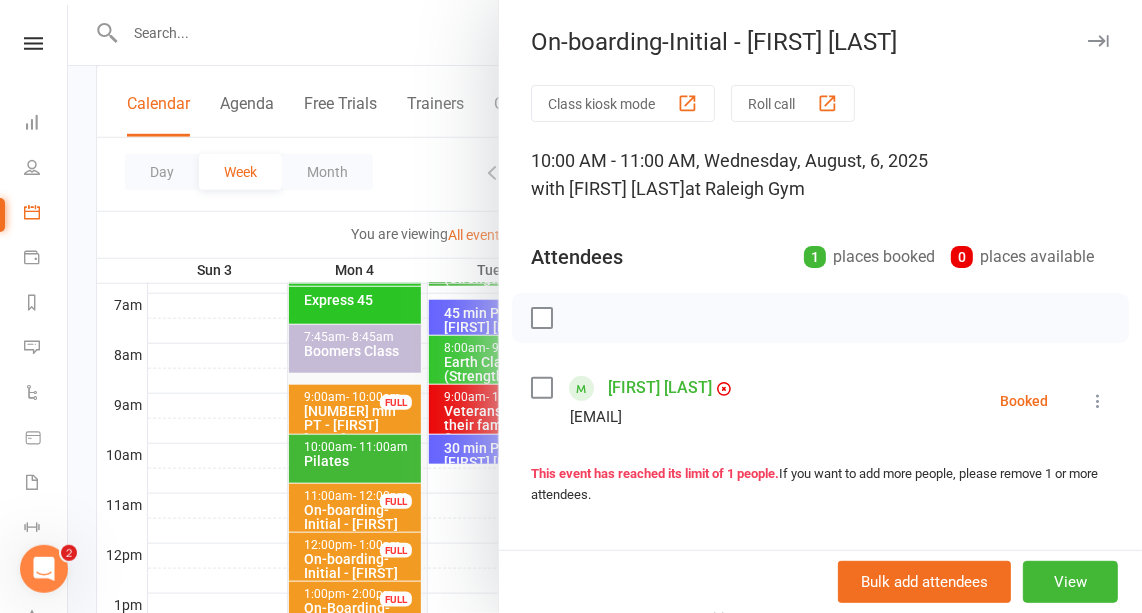 click at bounding box center [1098, 41] 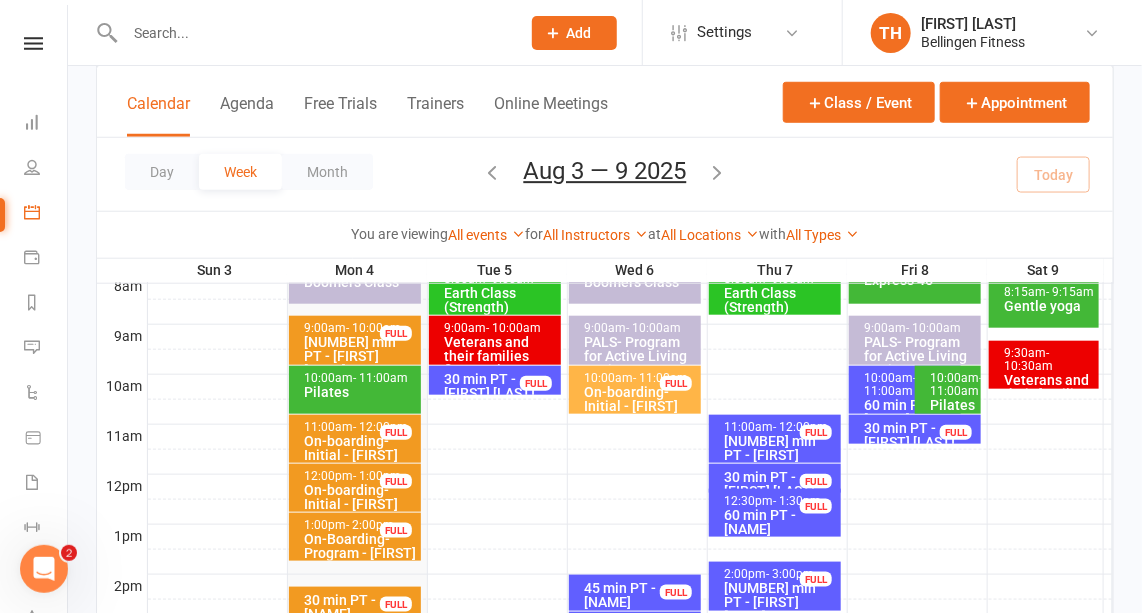 scroll, scrollTop: 539, scrollLeft: 0, axis: vertical 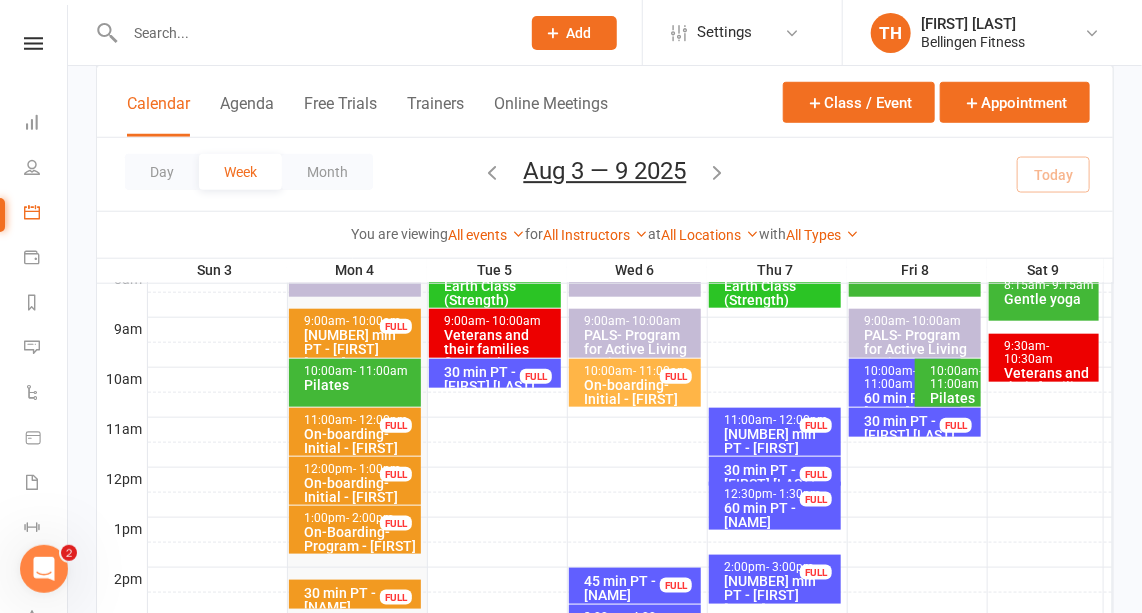 click at bounding box center (630, 430) 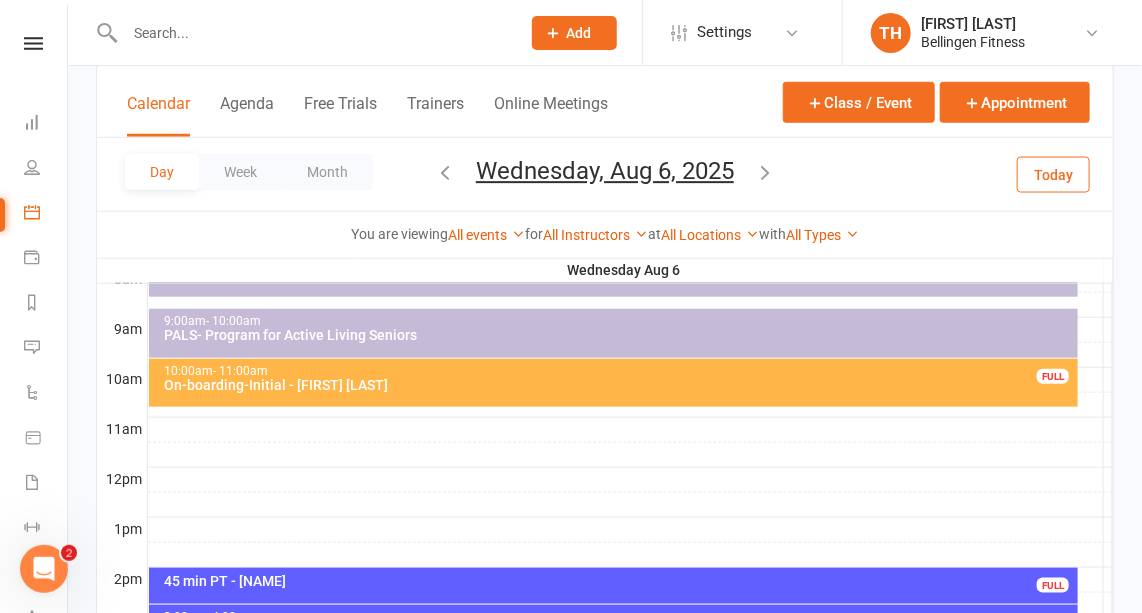click at bounding box center [630, 430] 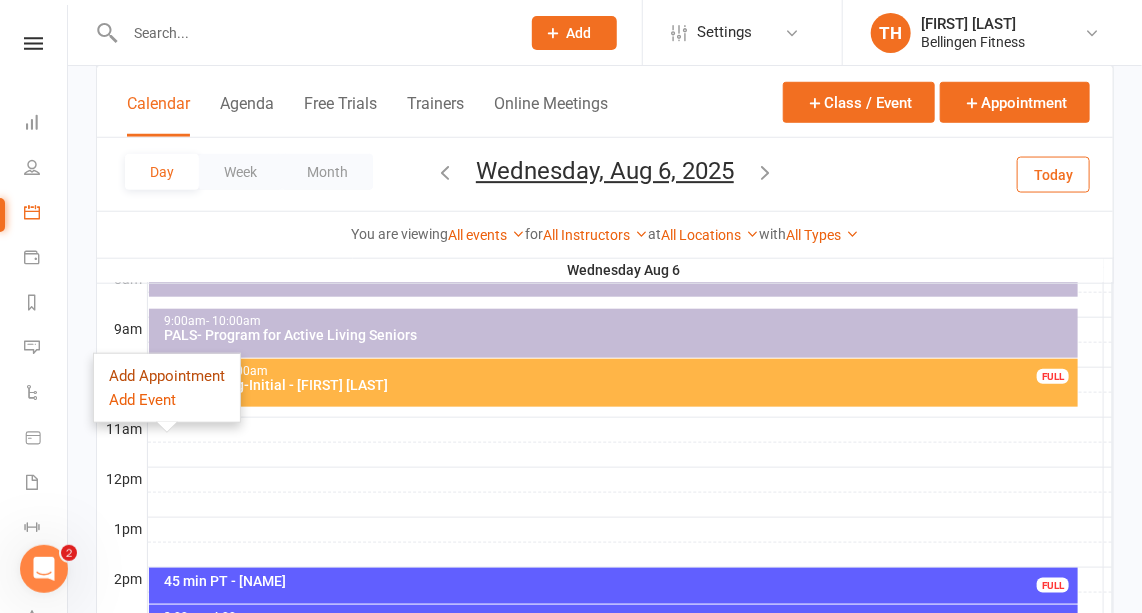 click on "Add Appointment" at bounding box center [167, 376] 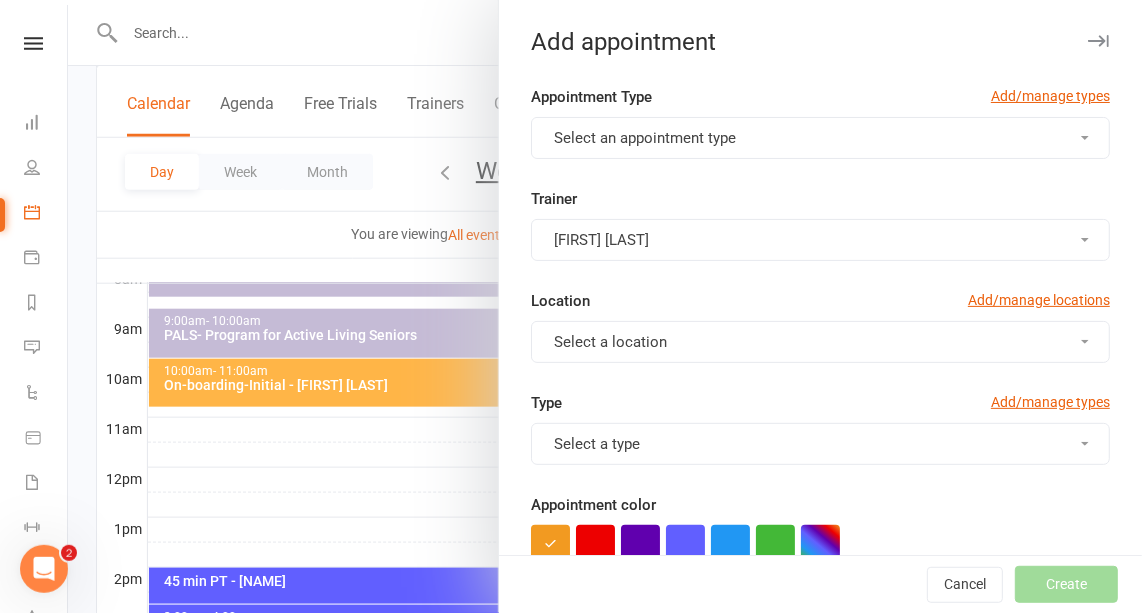 click on "Select an appointment type" at bounding box center [645, 138] 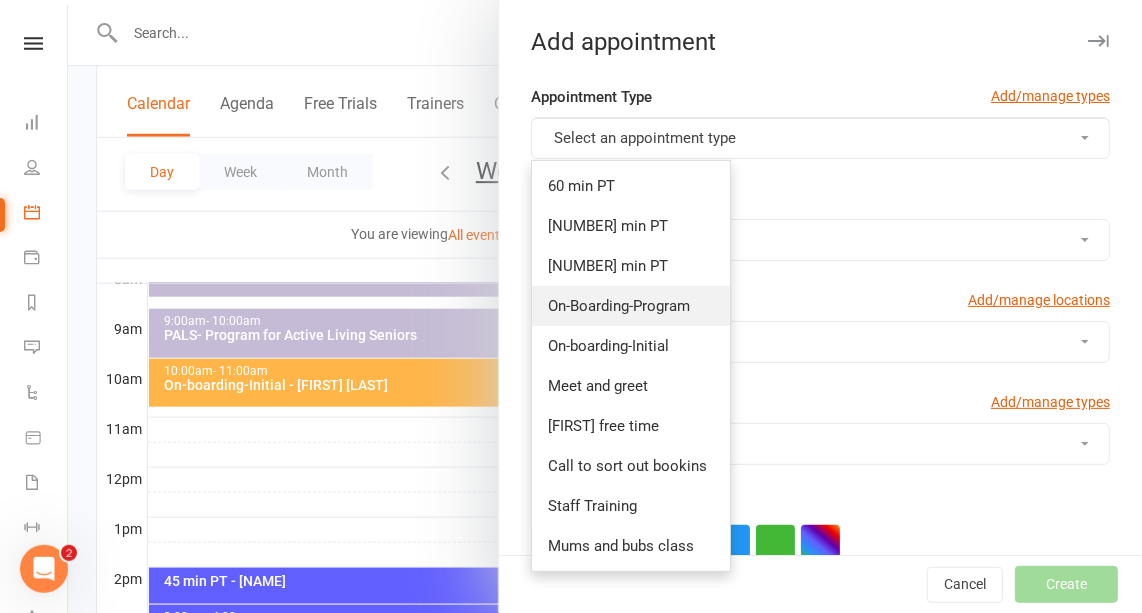 click on "On-Boarding-Program" at bounding box center (631, 306) 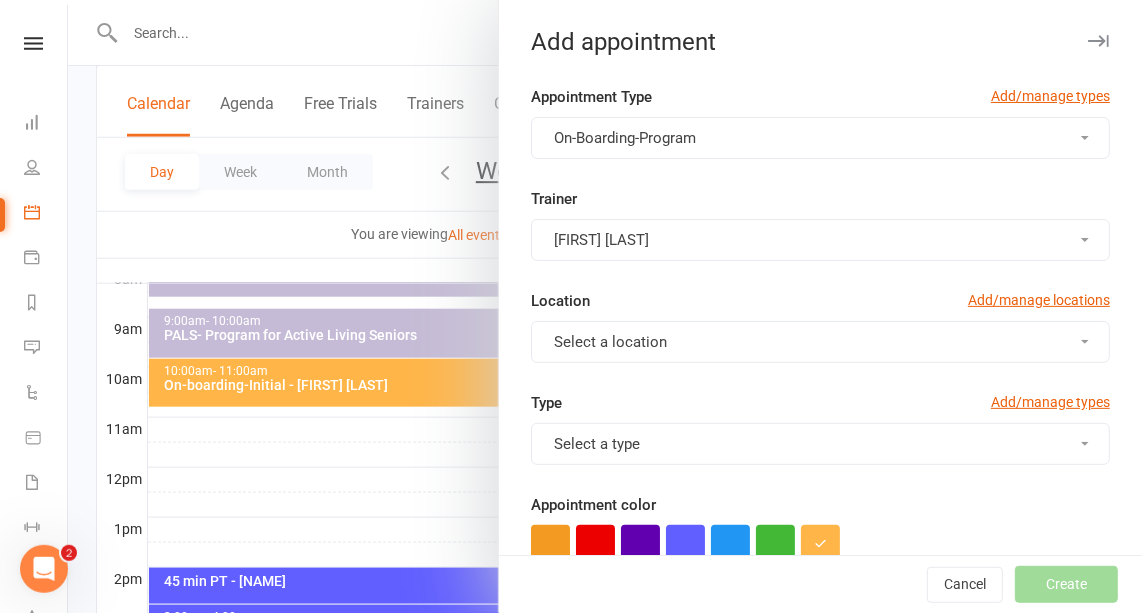 click on "Select a location" at bounding box center (610, 342) 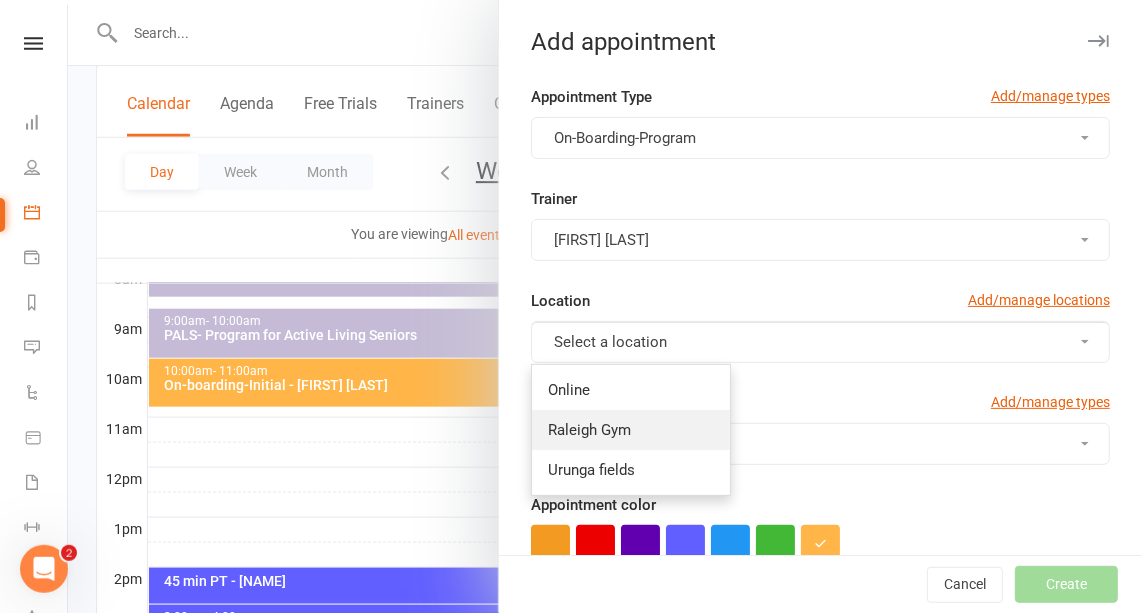click on "Raleigh Gym" at bounding box center (631, 430) 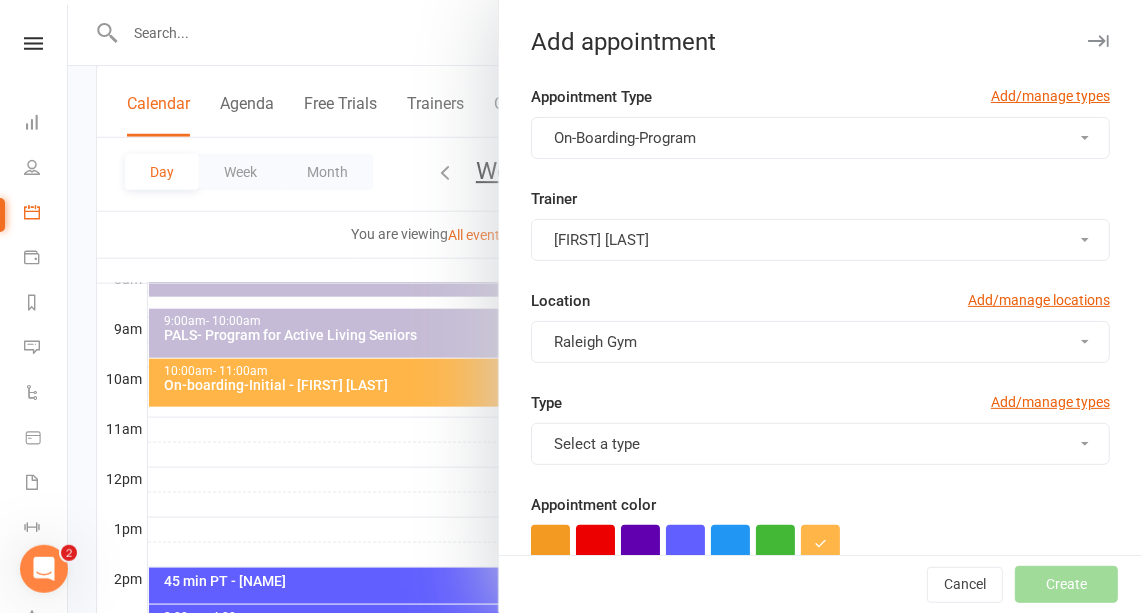 click on "Select a type" at bounding box center [597, 444] 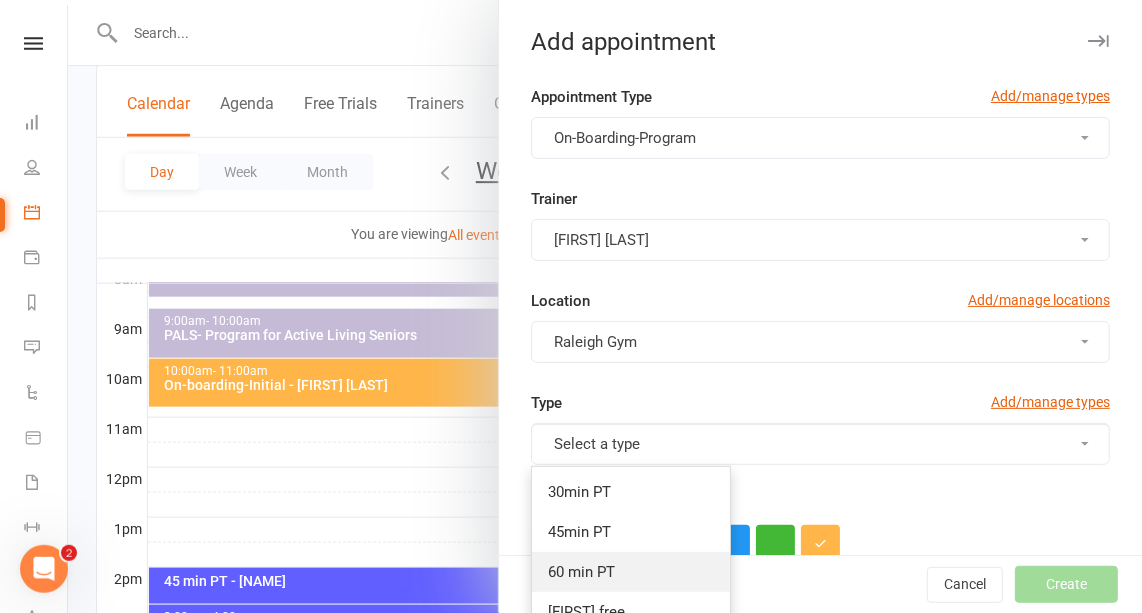 click on "60 min PT" at bounding box center (581, 572) 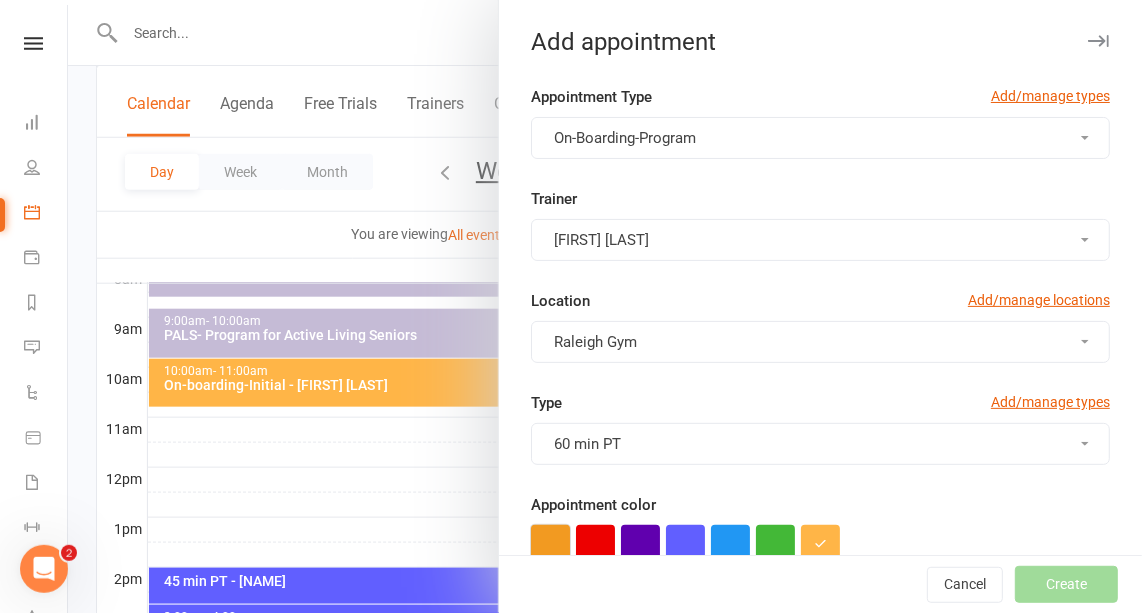 click at bounding box center [550, 544] 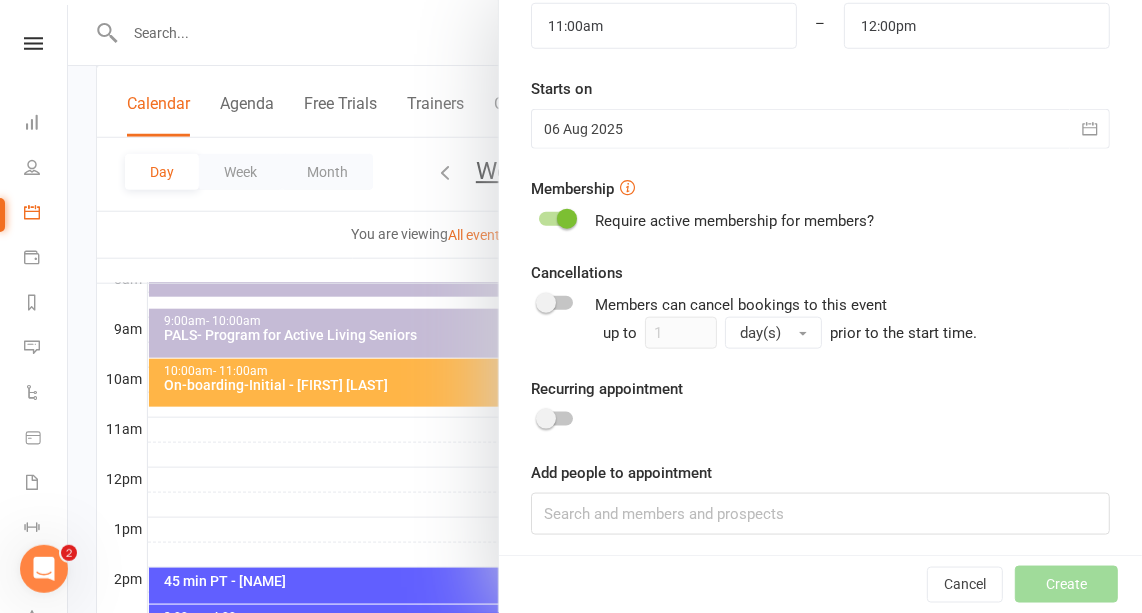 scroll, scrollTop: 623, scrollLeft: 0, axis: vertical 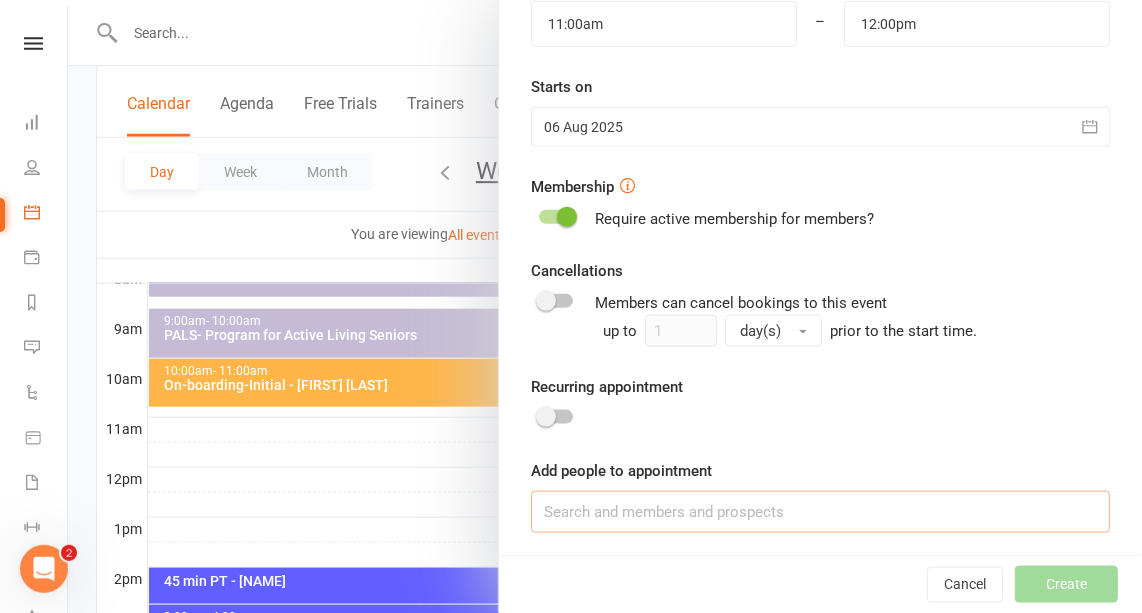 click at bounding box center (820, 512) 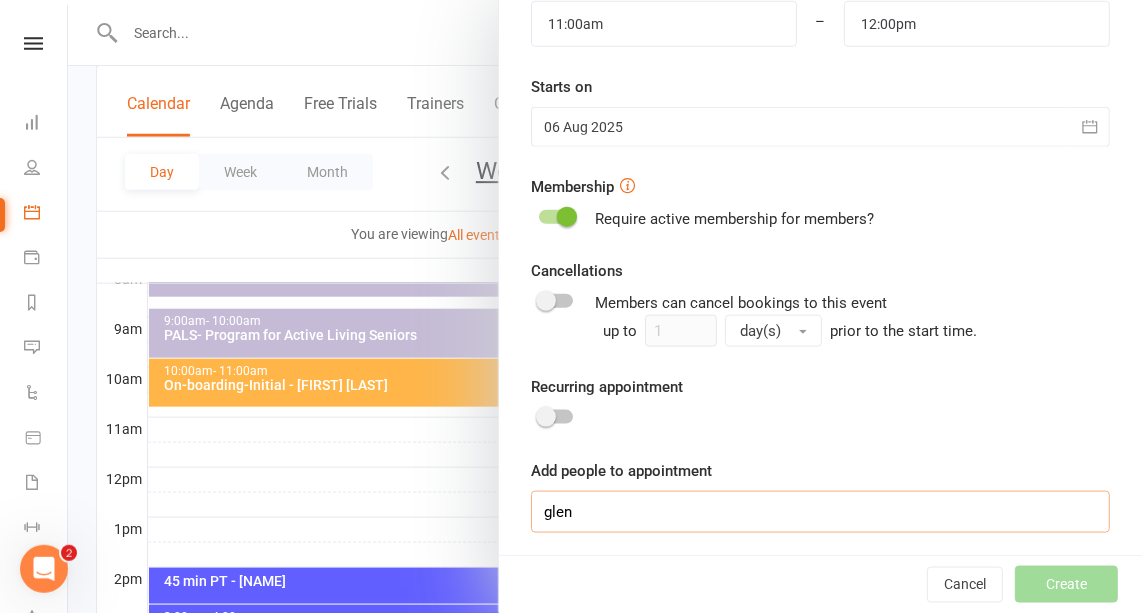 type on "[FIRST]" 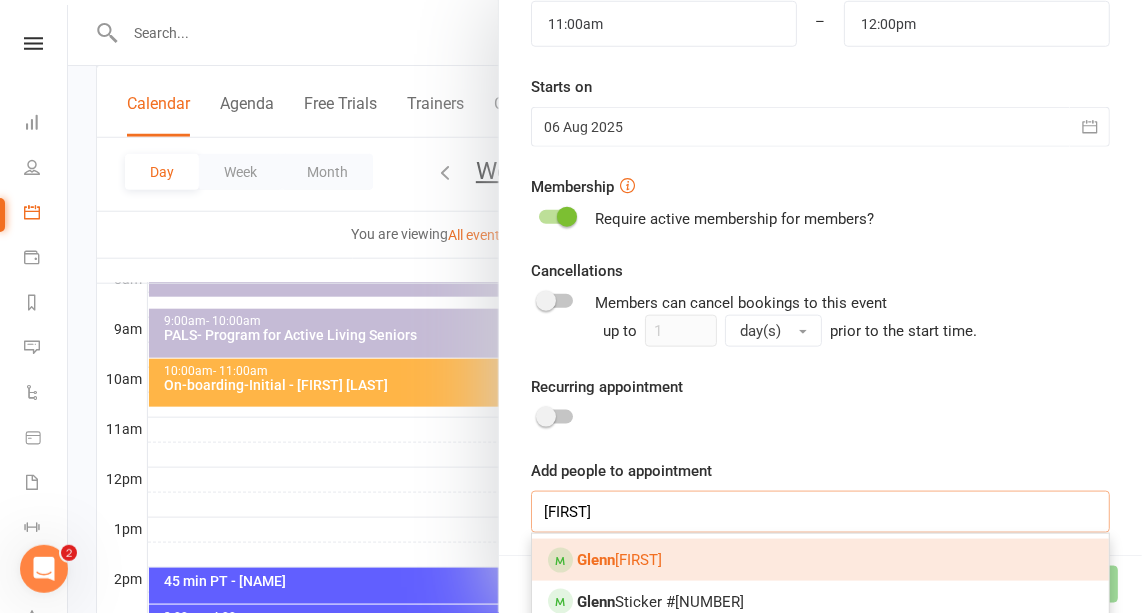 type 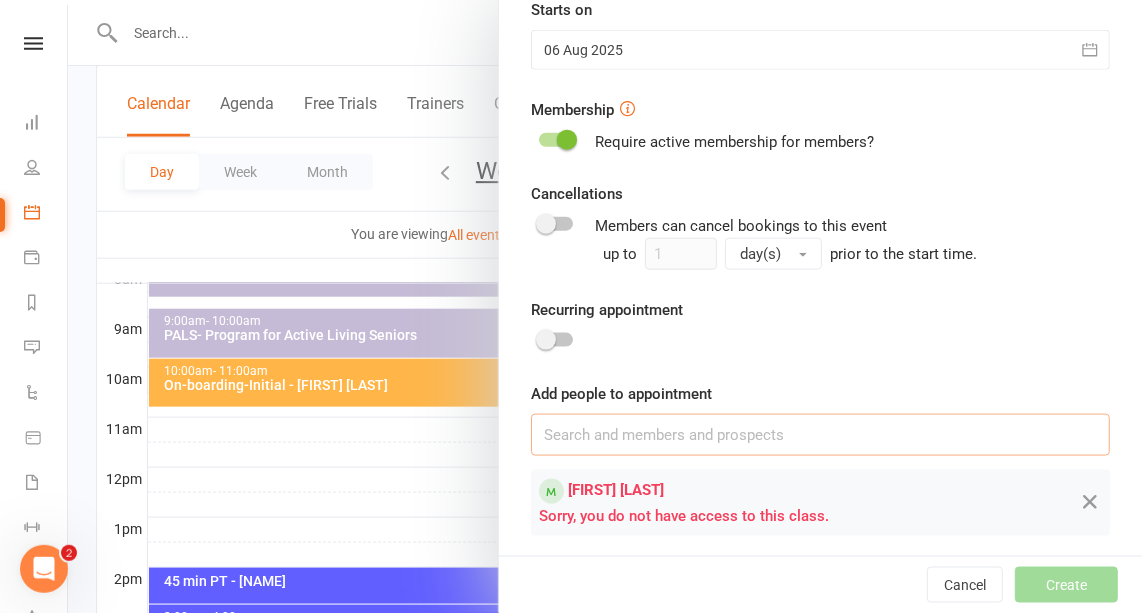 scroll, scrollTop: 702, scrollLeft: 0, axis: vertical 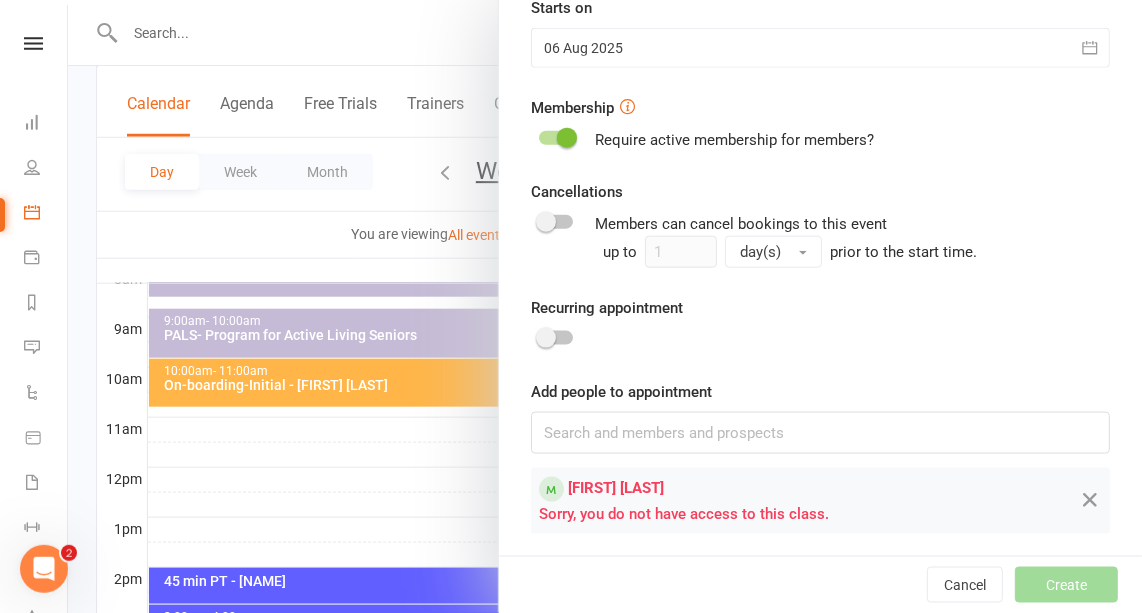 click at bounding box center (567, 138) 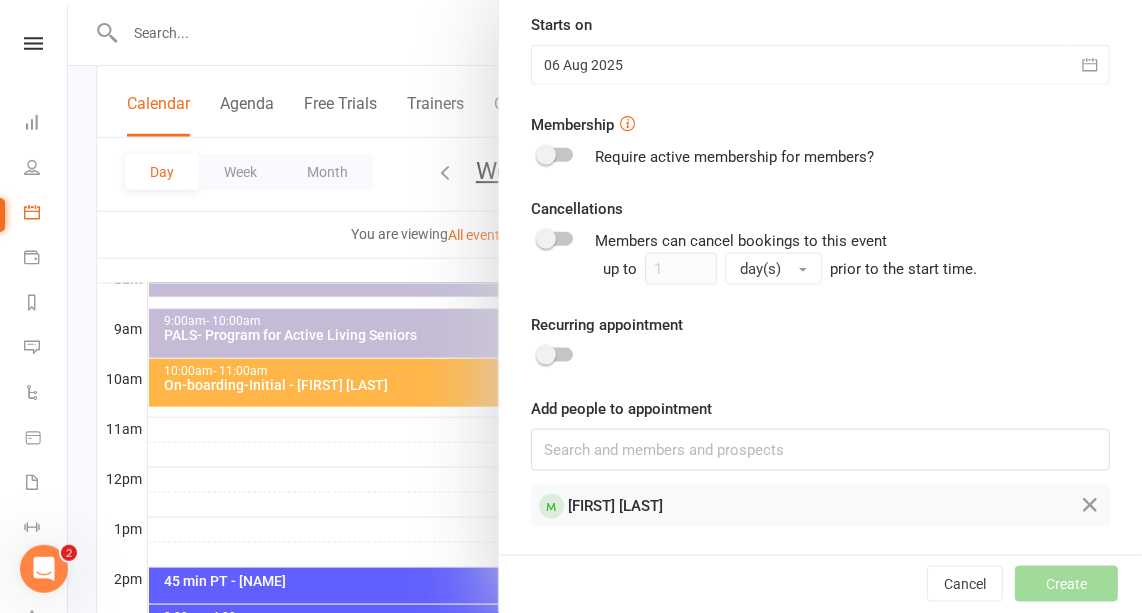 scroll, scrollTop: 679, scrollLeft: 0, axis: vertical 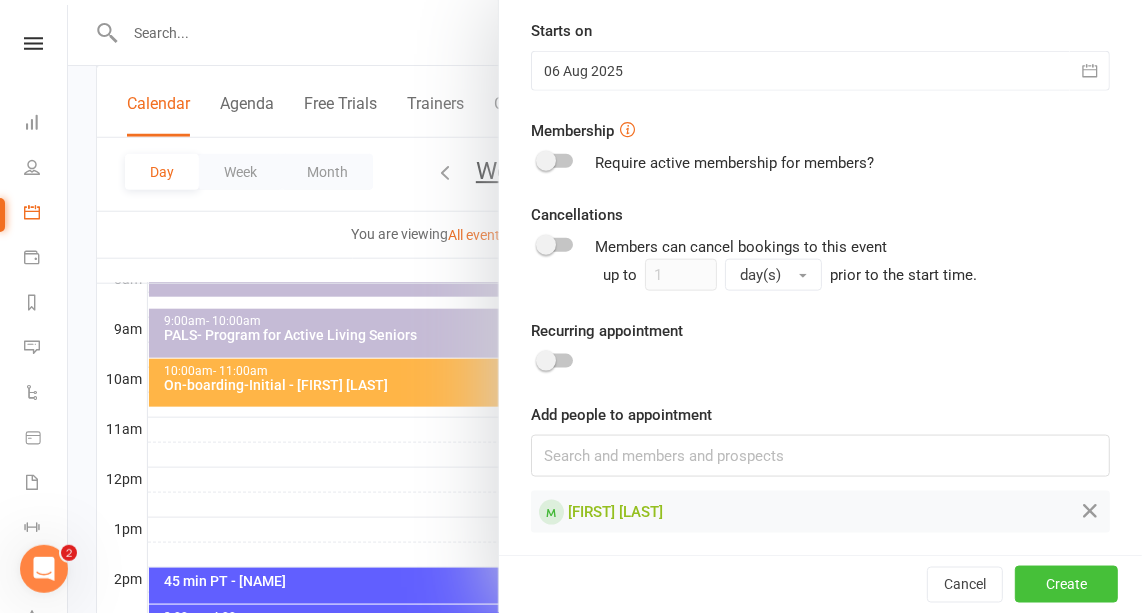 click on "Create" at bounding box center [1066, 585] 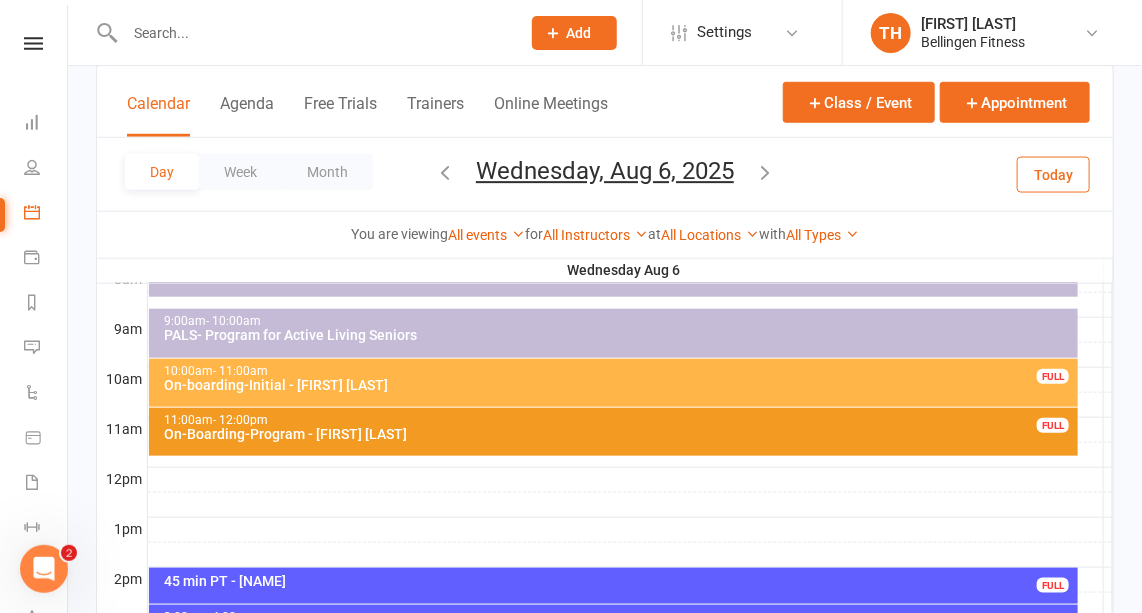 scroll, scrollTop: 0, scrollLeft: 0, axis: both 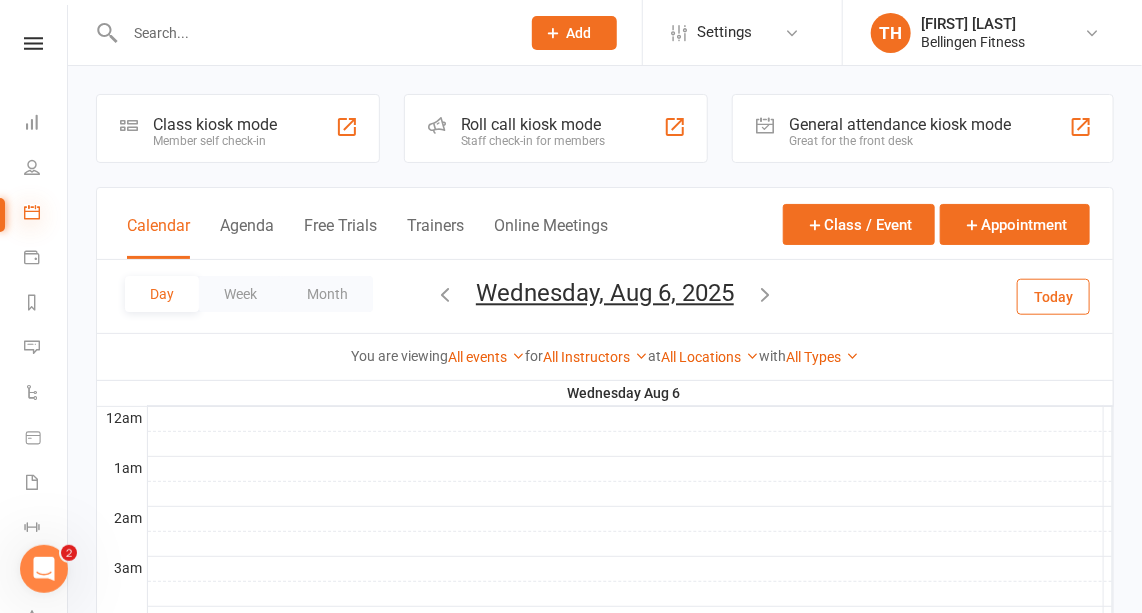 click at bounding box center (32, 212) 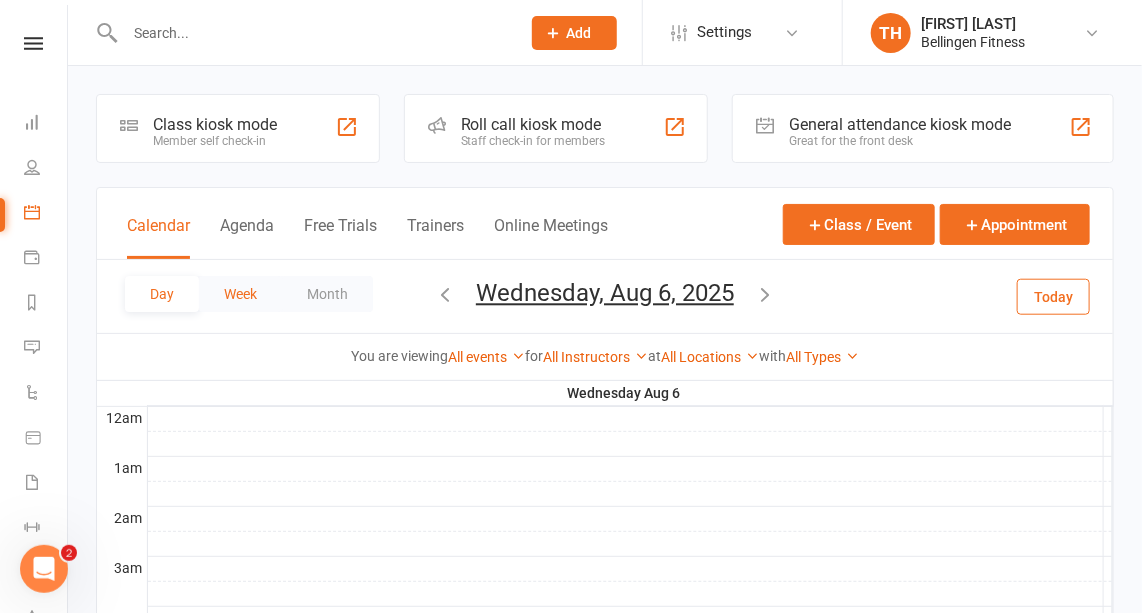 click on "Week" at bounding box center (240, 294) 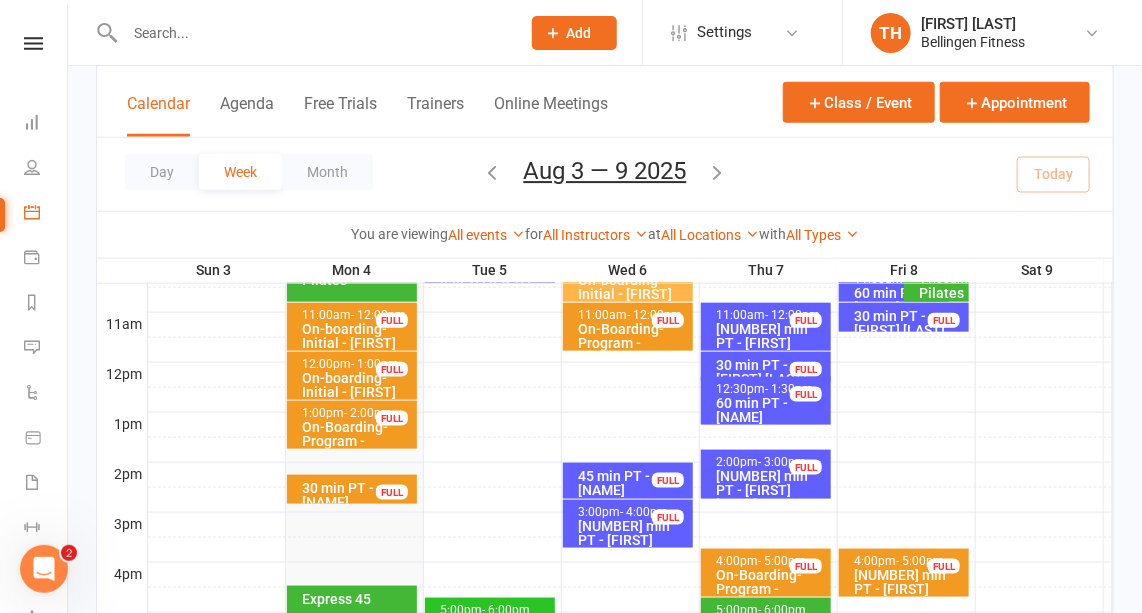 scroll, scrollTop: 645, scrollLeft: 0, axis: vertical 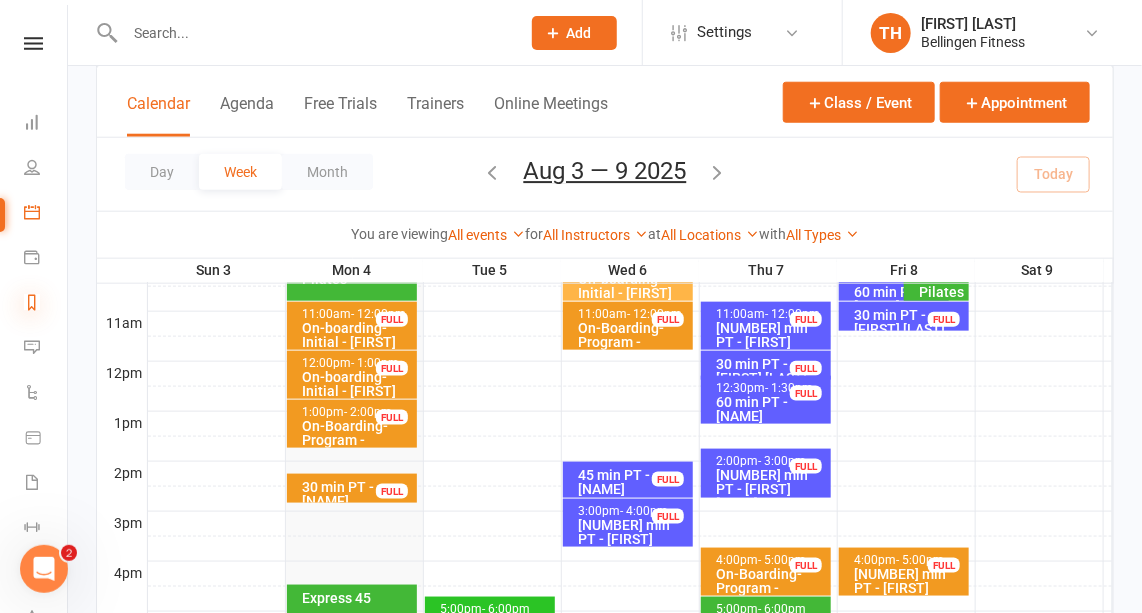 click at bounding box center [32, 302] 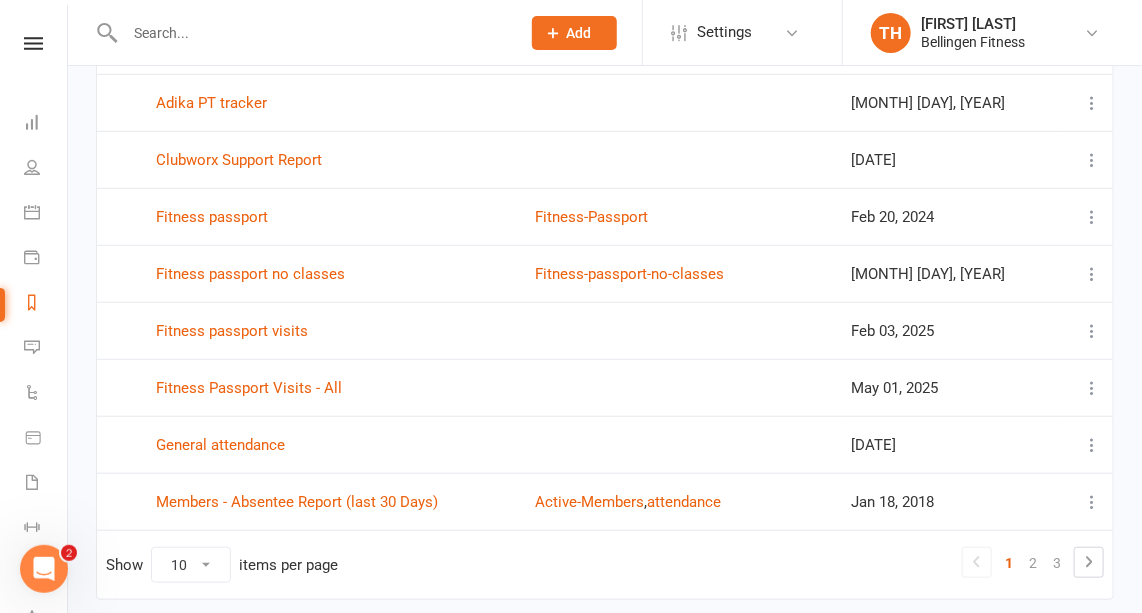 scroll, scrollTop: 377, scrollLeft: 0, axis: vertical 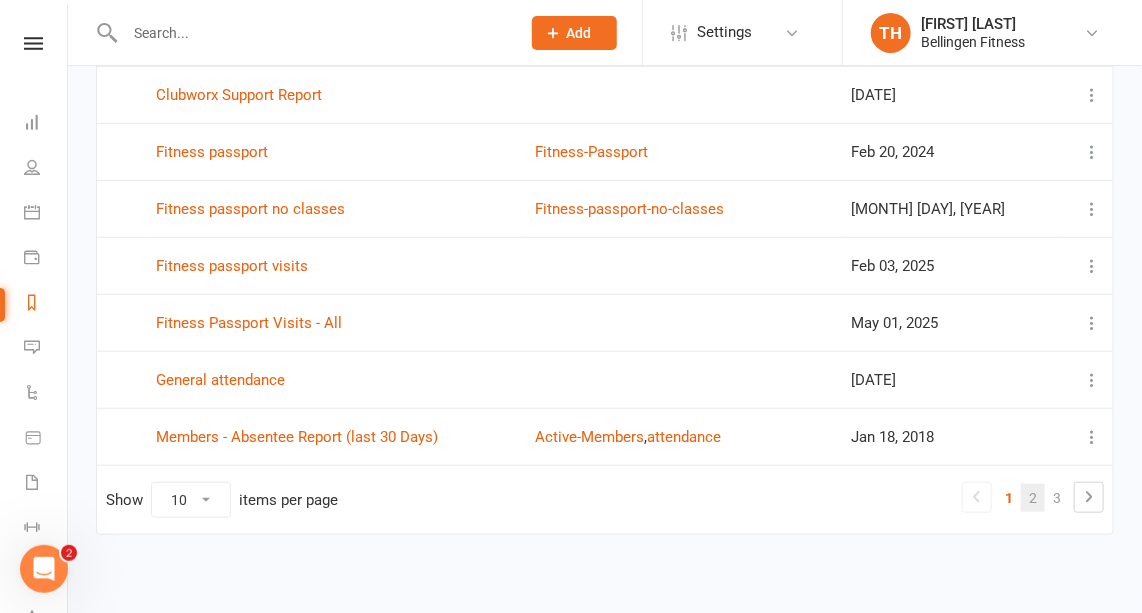 click on "2" at bounding box center [1033, 498] 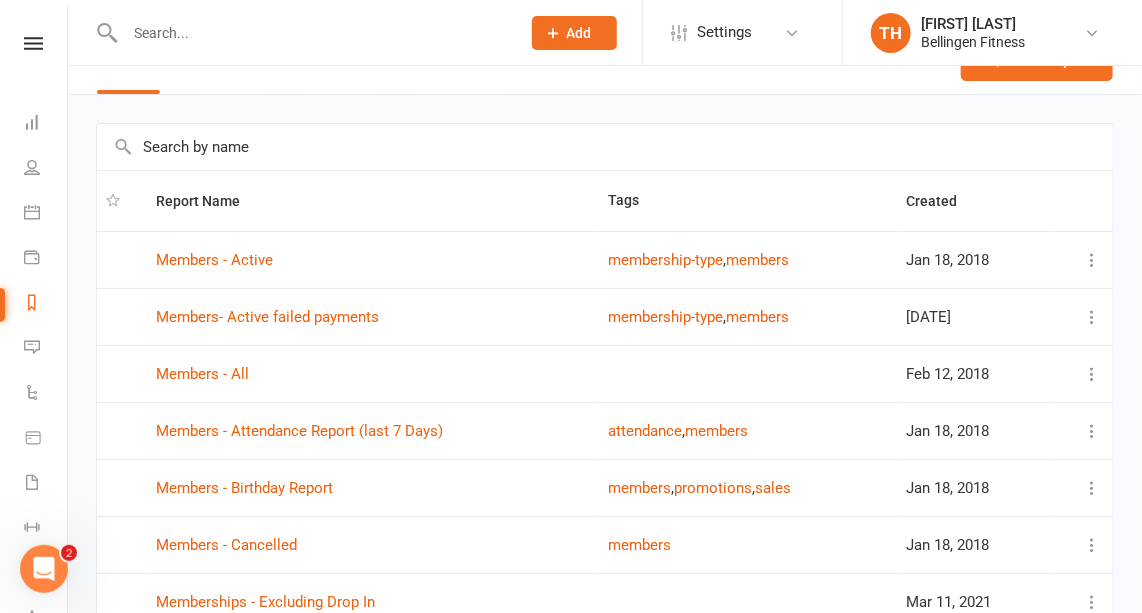 scroll, scrollTop: 39, scrollLeft: 0, axis: vertical 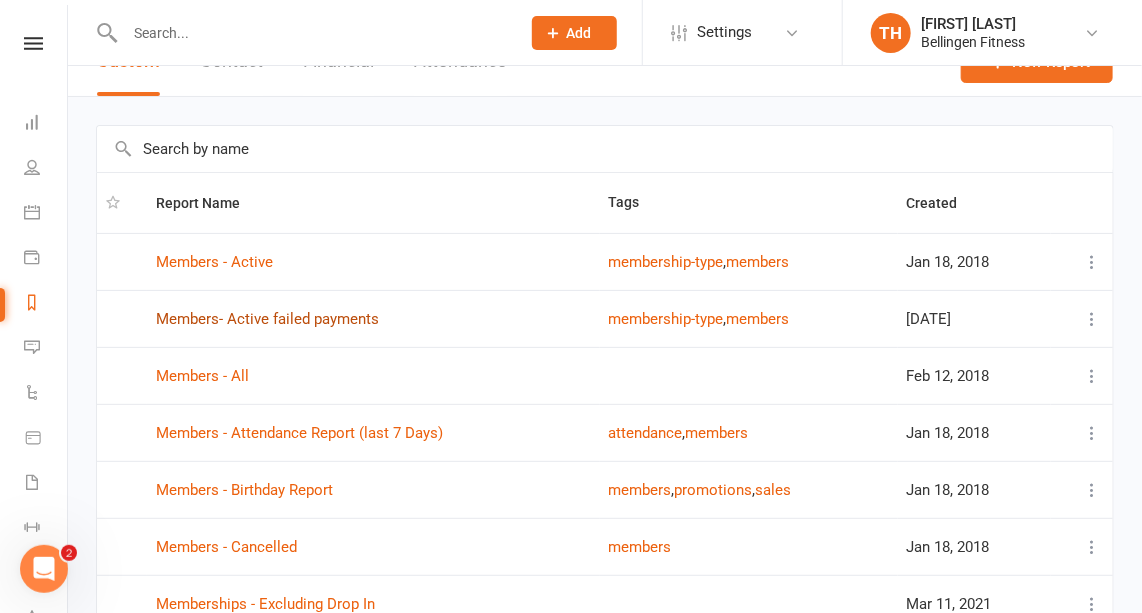 click on "Members- Active failed payments" at bounding box center (267, 319) 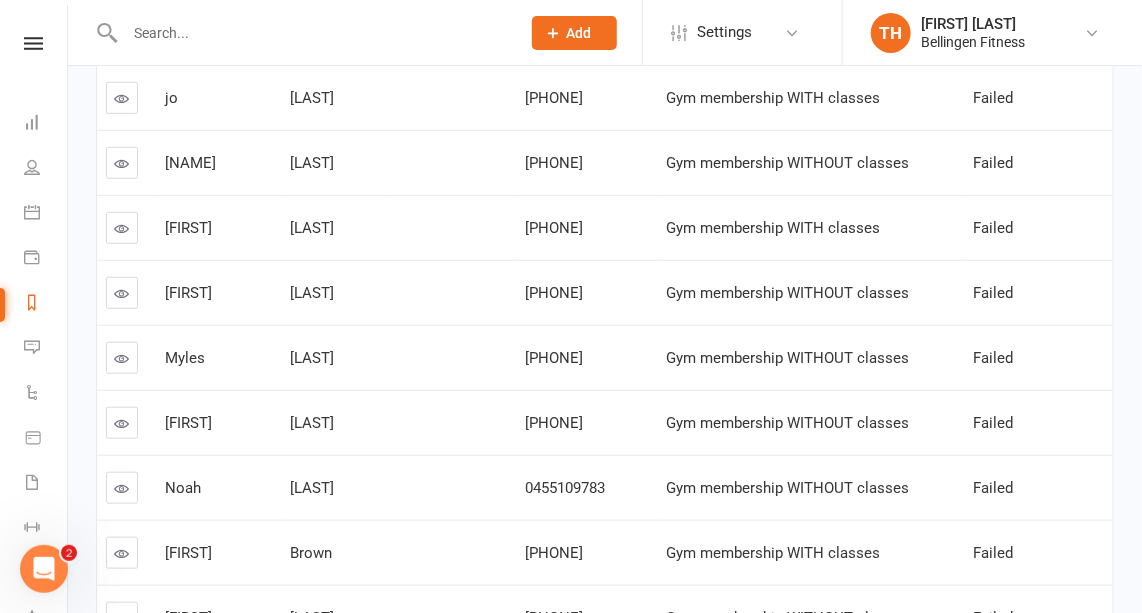 scroll, scrollTop: 590, scrollLeft: 0, axis: vertical 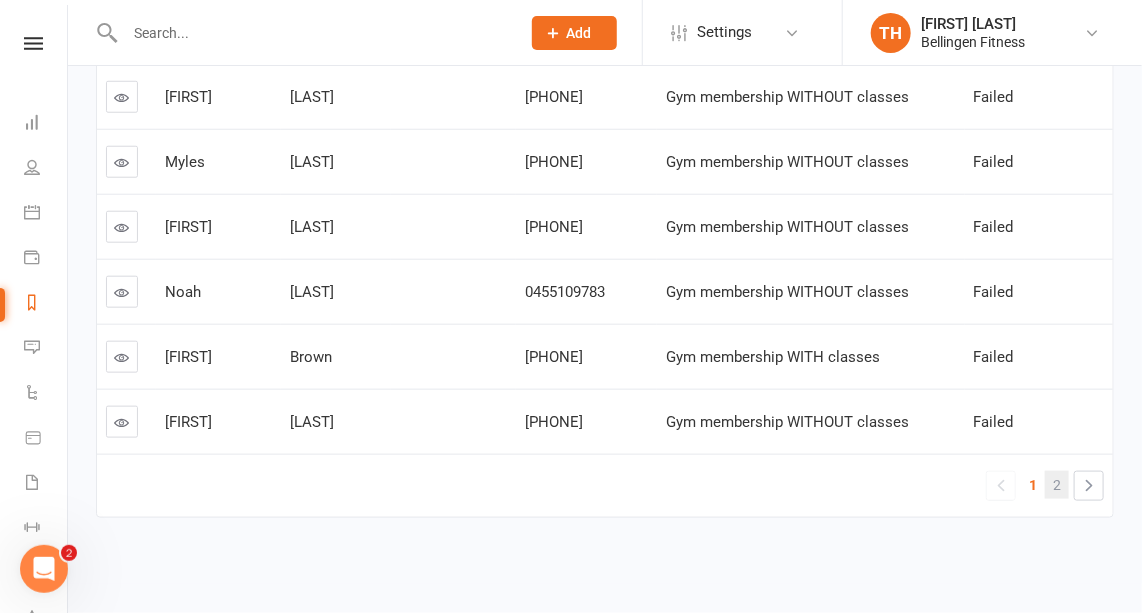 click on "2" at bounding box center [1057, 485] 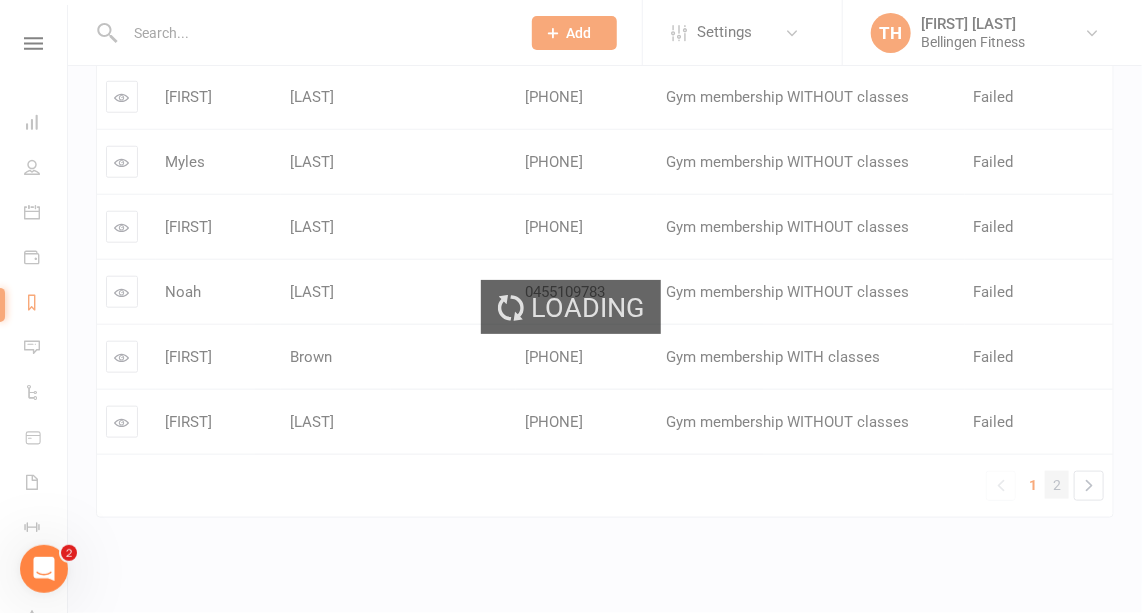 scroll, scrollTop: 138, scrollLeft: 0, axis: vertical 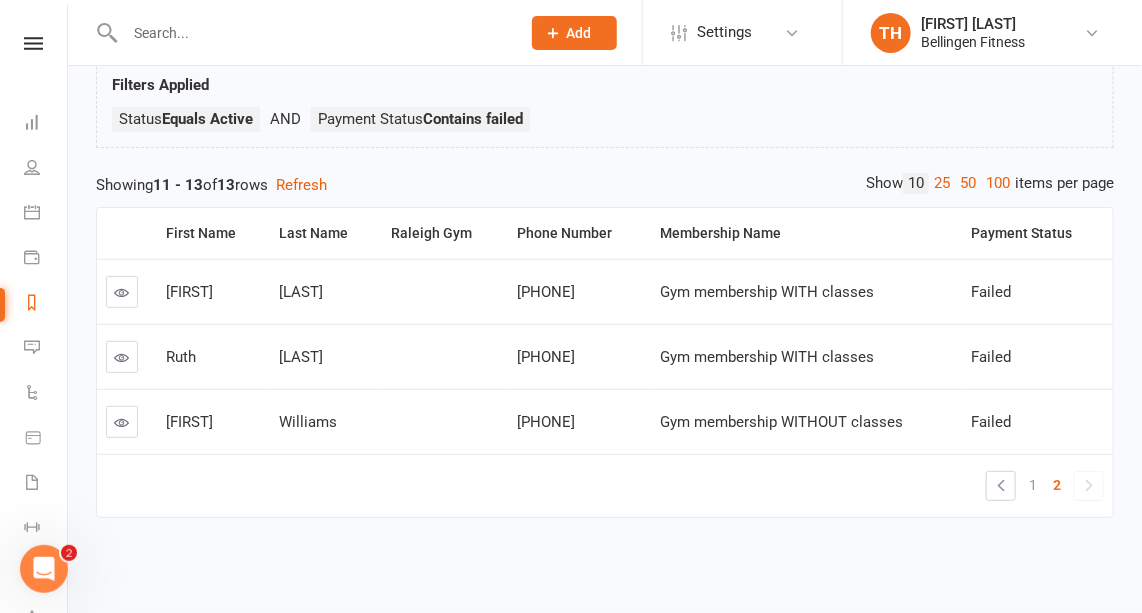click at bounding box center (122, 292) 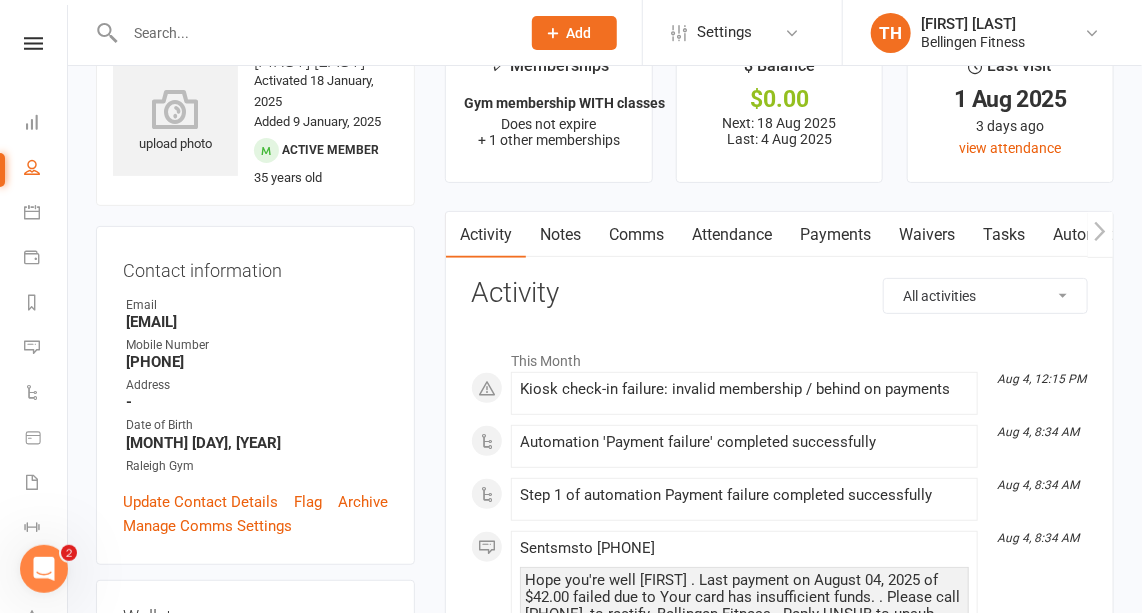 scroll, scrollTop: 0, scrollLeft: 0, axis: both 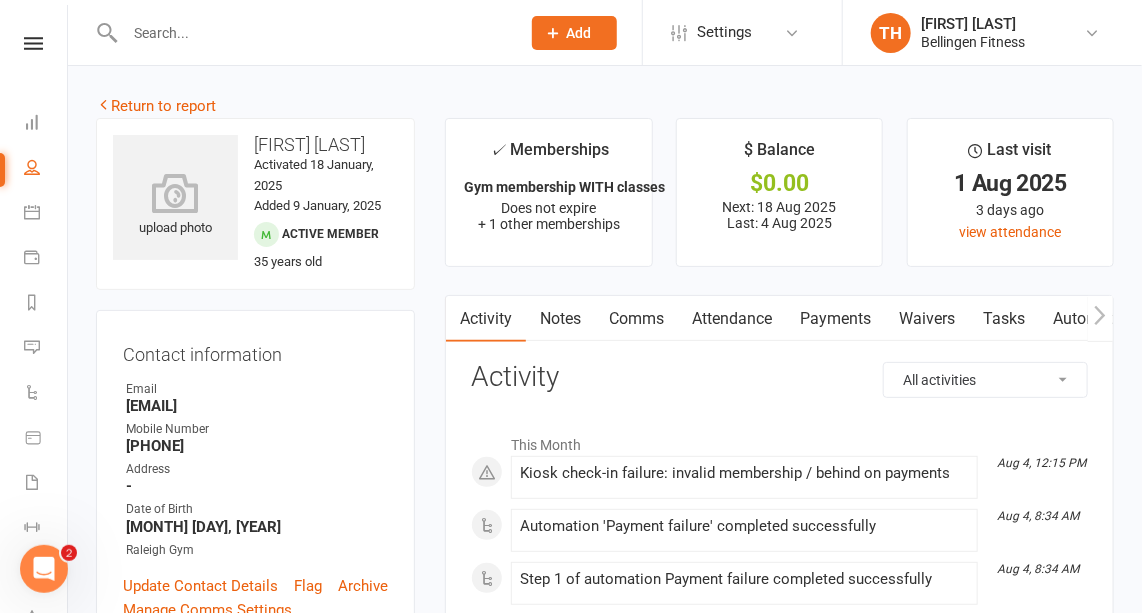 click on "Payments" at bounding box center (835, 319) 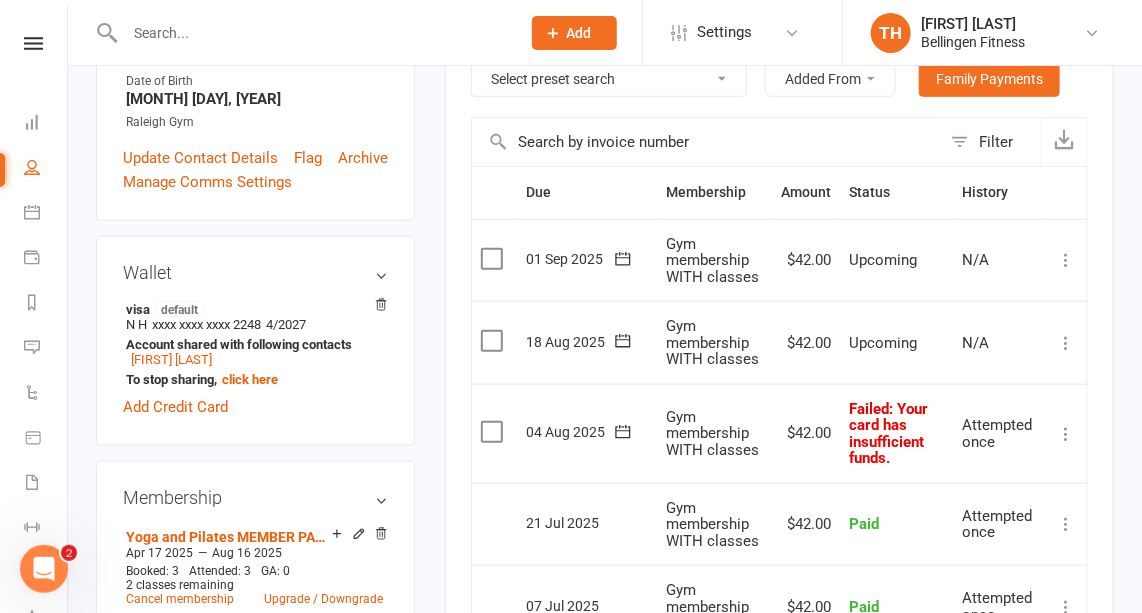scroll, scrollTop: 435, scrollLeft: 0, axis: vertical 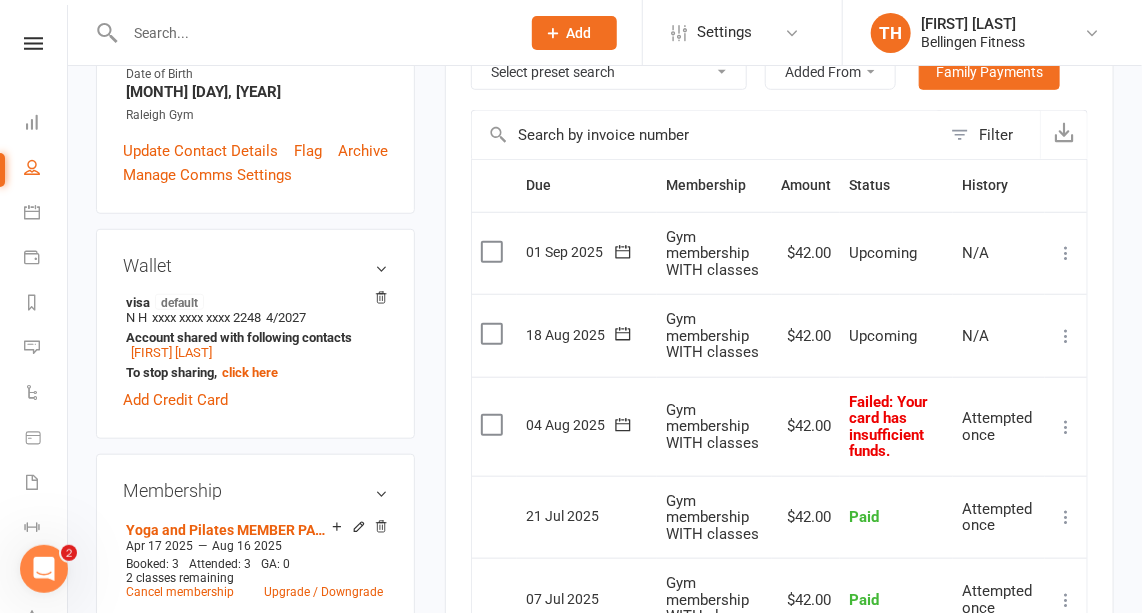 click 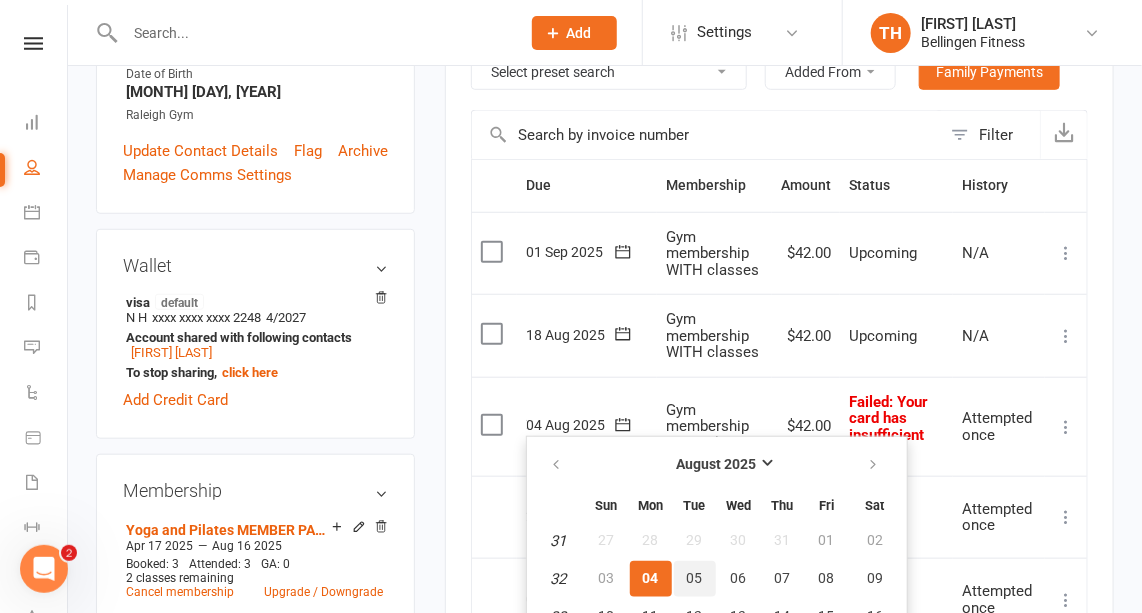 click on "05" at bounding box center (695, 578) 